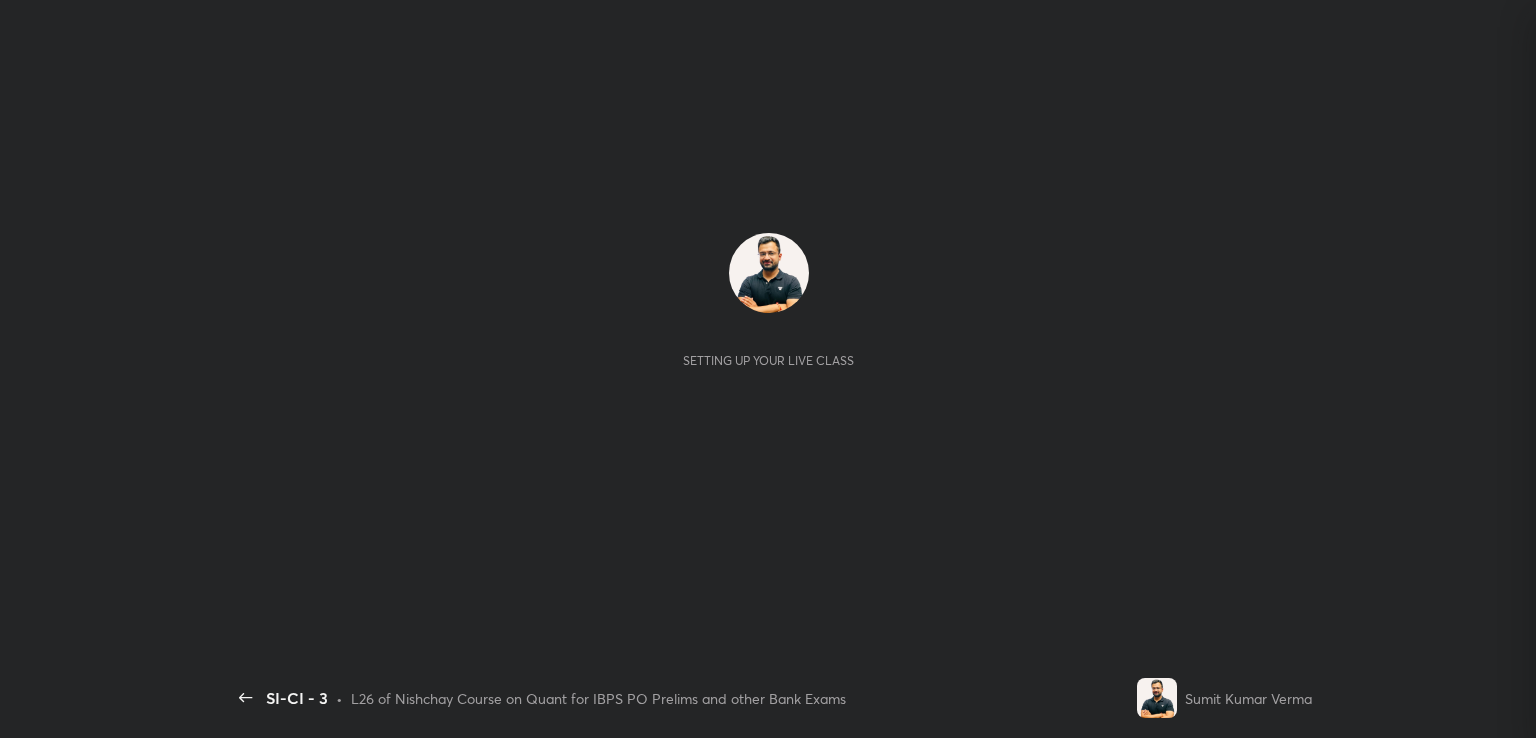 scroll, scrollTop: 0, scrollLeft: 0, axis: both 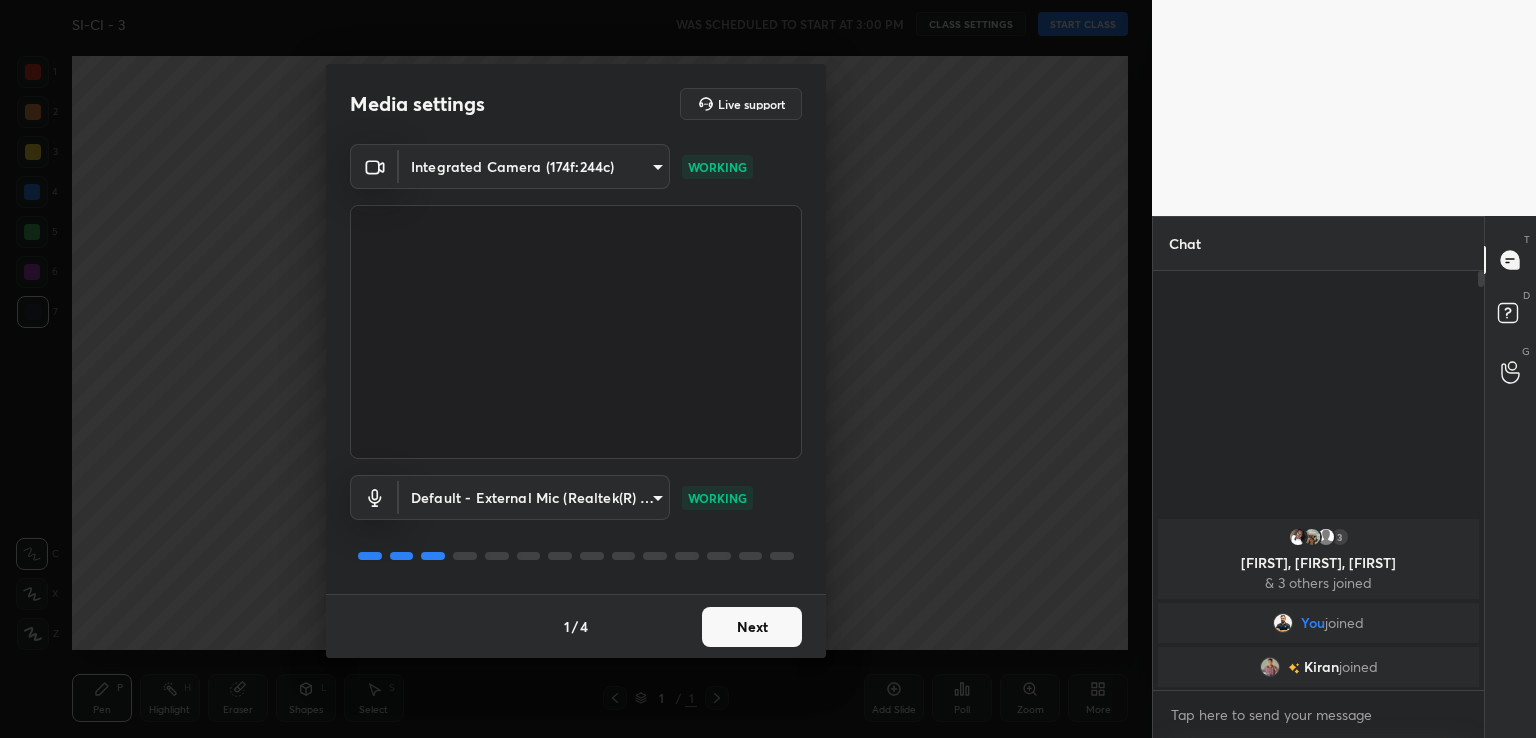 click on "Next" at bounding box center [752, 627] 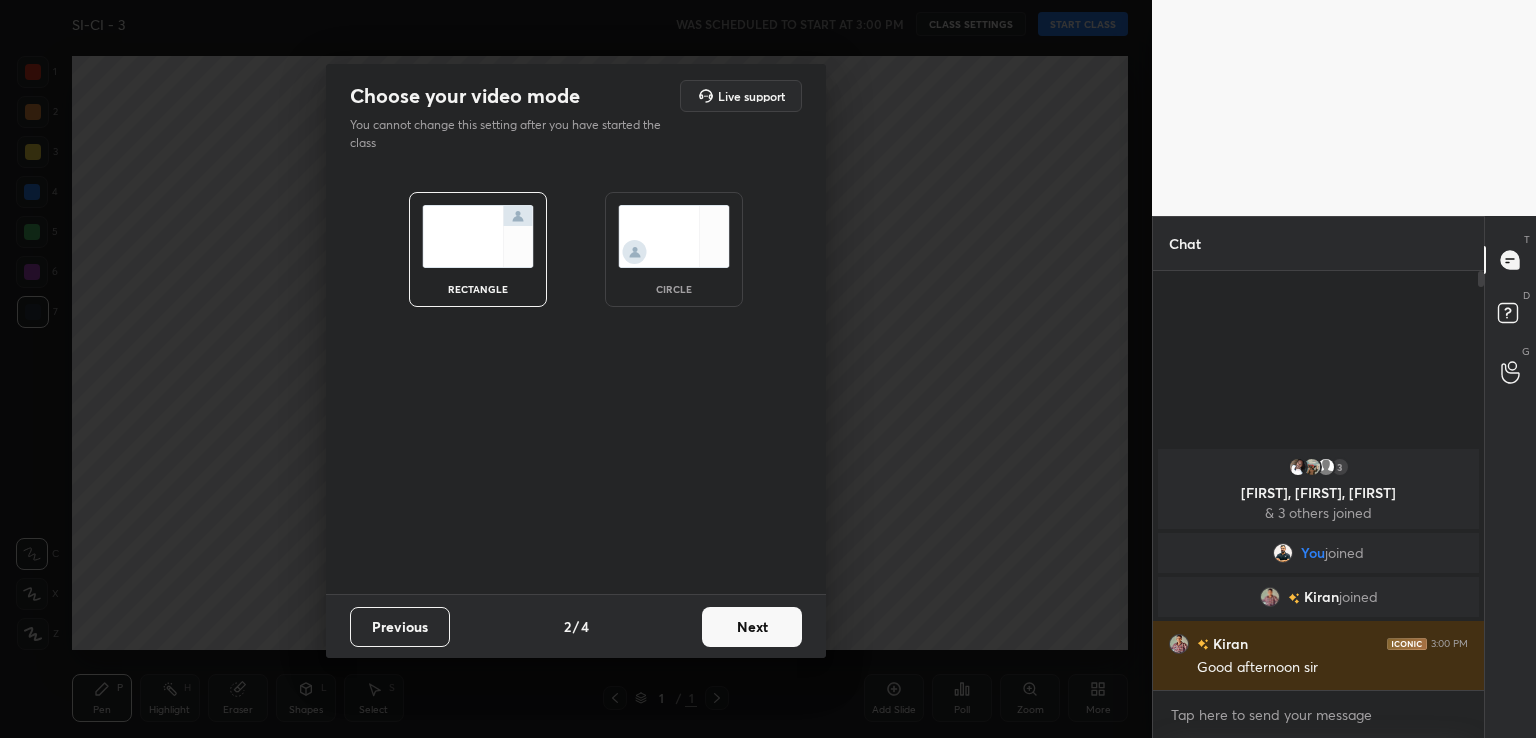 click on "Next" at bounding box center (752, 627) 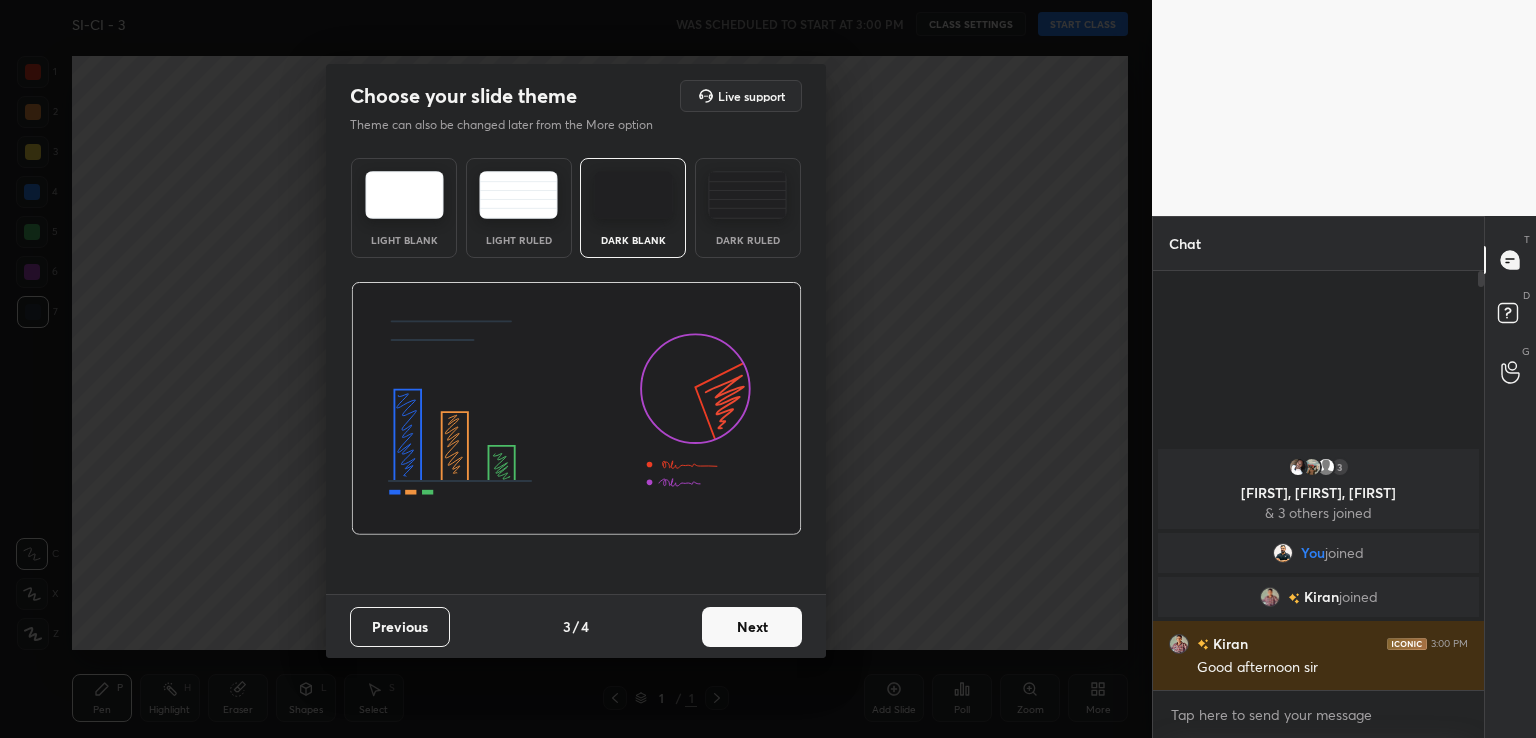 click on "Light Blank" at bounding box center (404, 208) 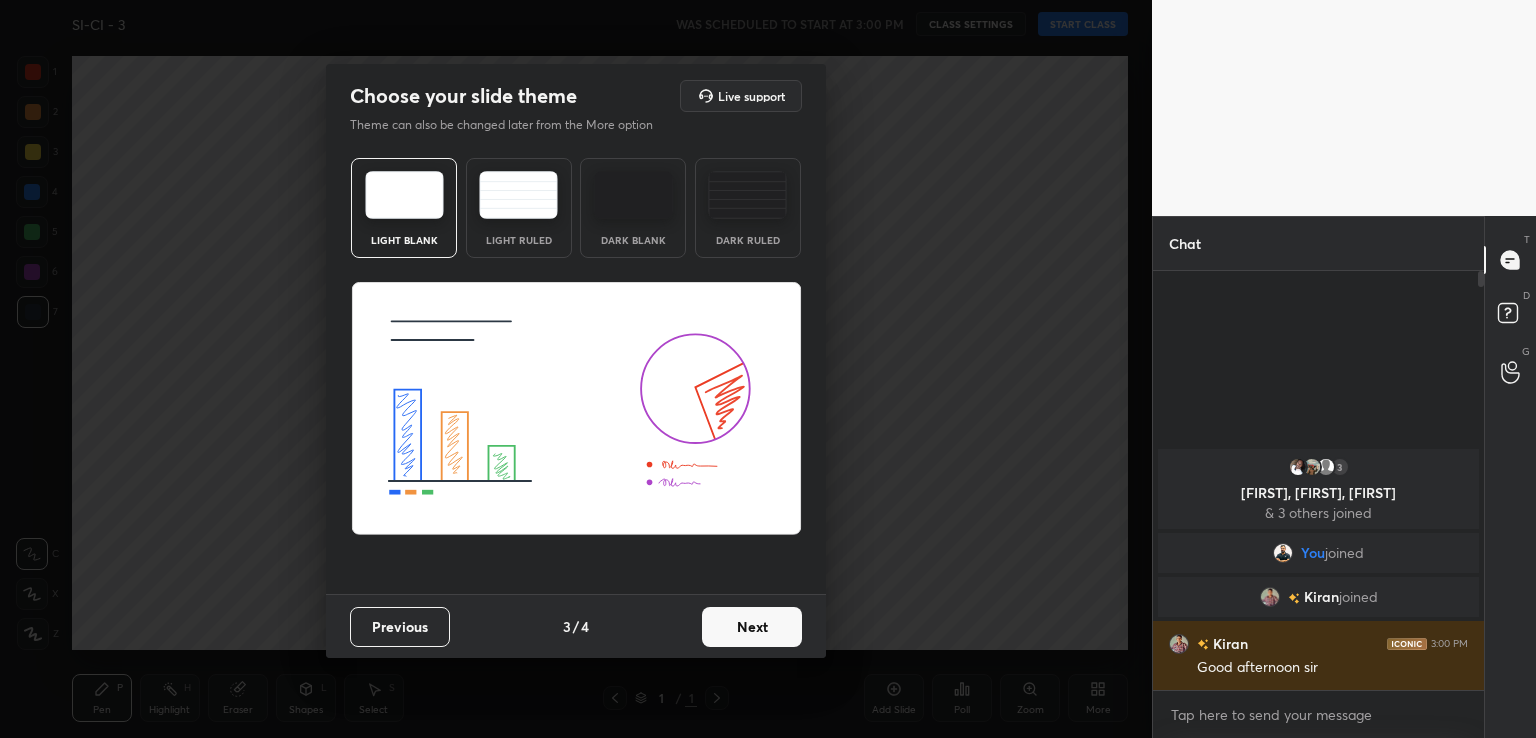 click on "Next" at bounding box center [752, 627] 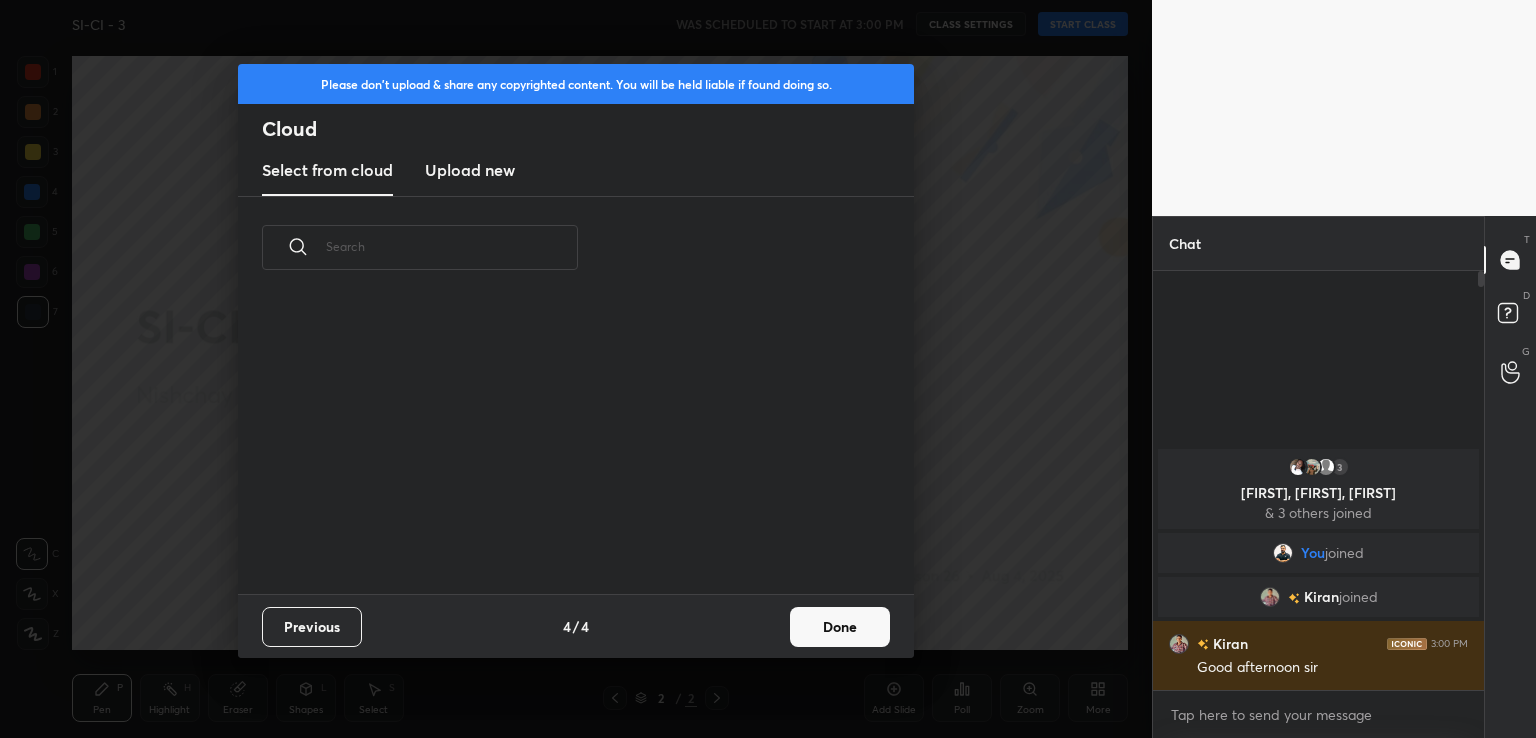 scroll, scrollTop: 6, scrollLeft: 10, axis: both 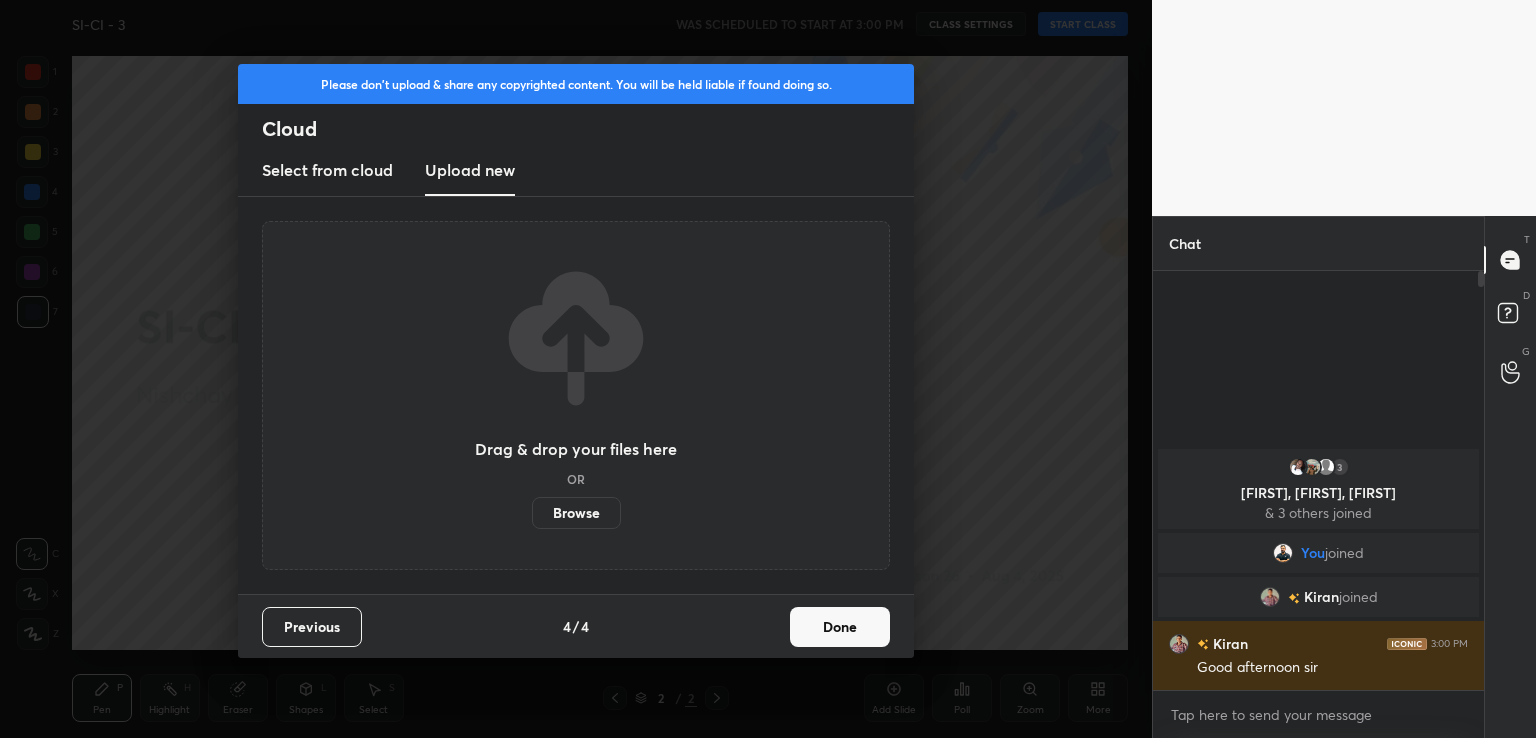 click on "Browse" at bounding box center (576, 513) 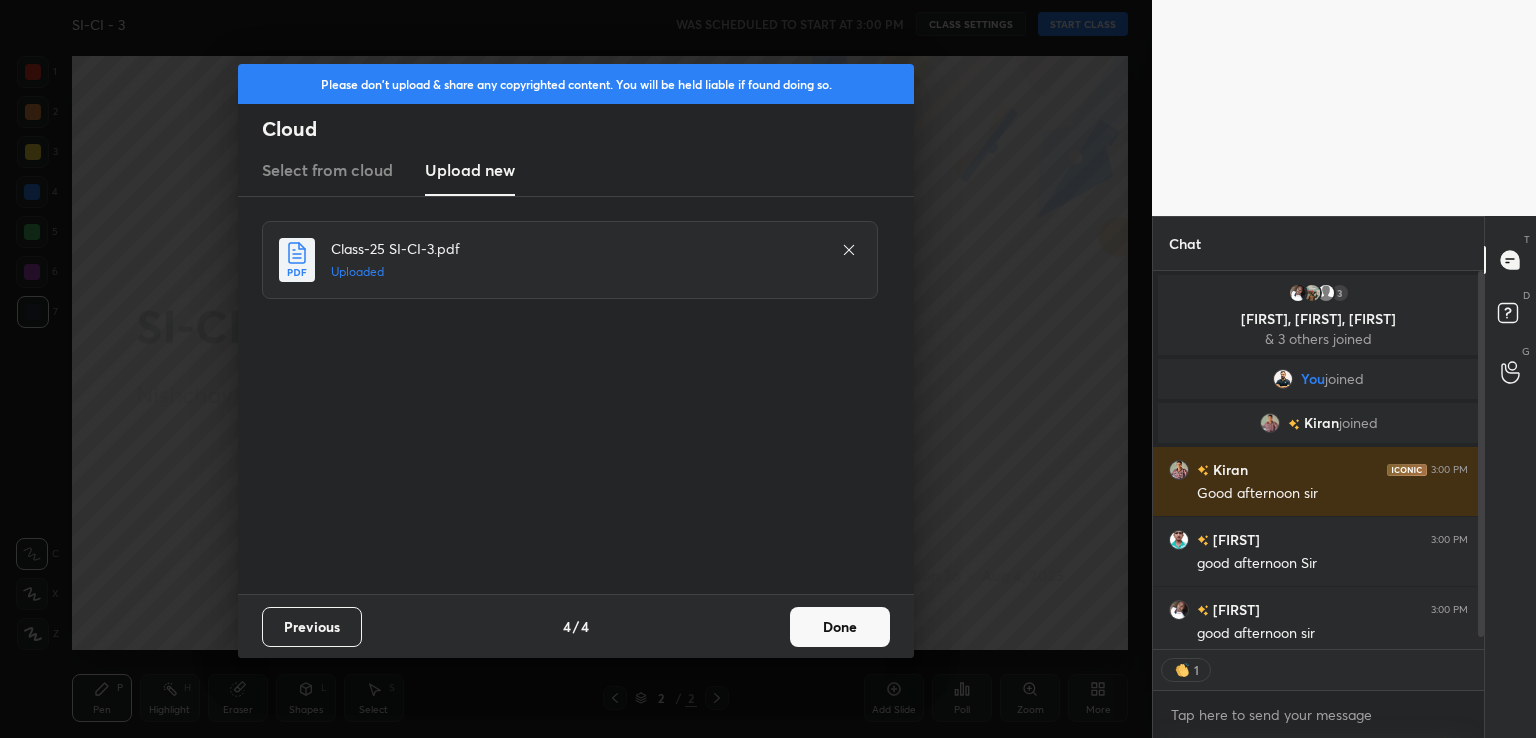 scroll, scrollTop: 373, scrollLeft: 325, axis: both 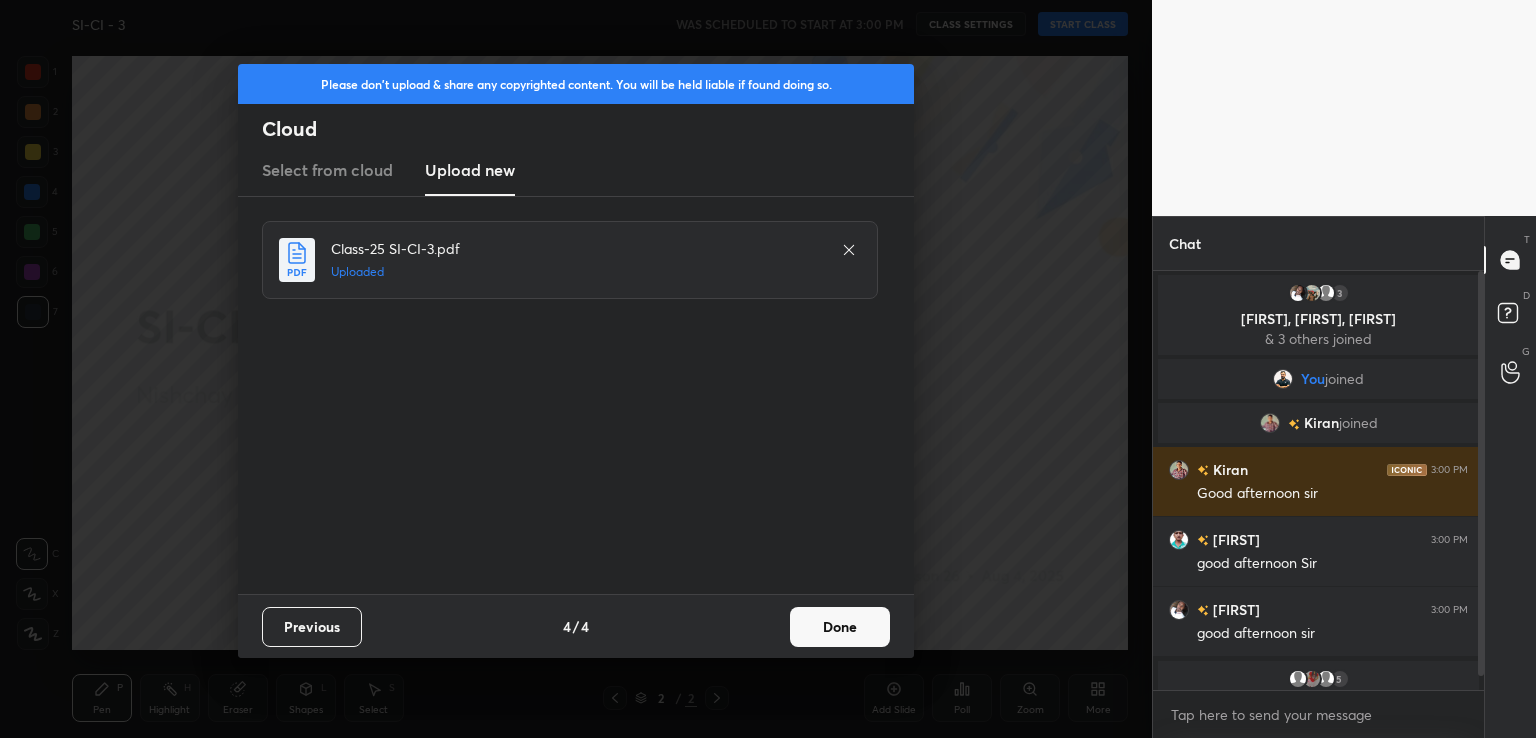 click on "Done" at bounding box center (840, 627) 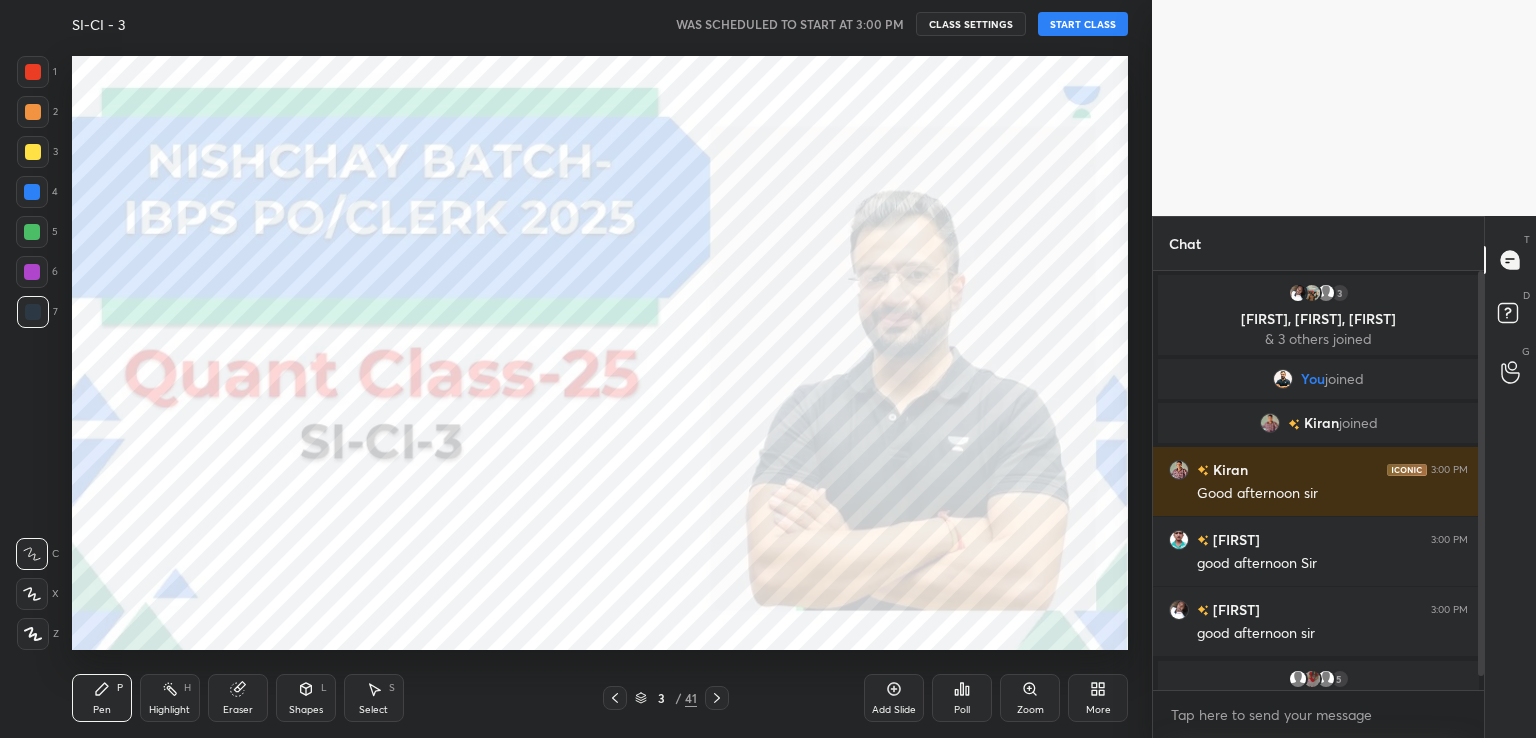 click at bounding box center [33, 72] 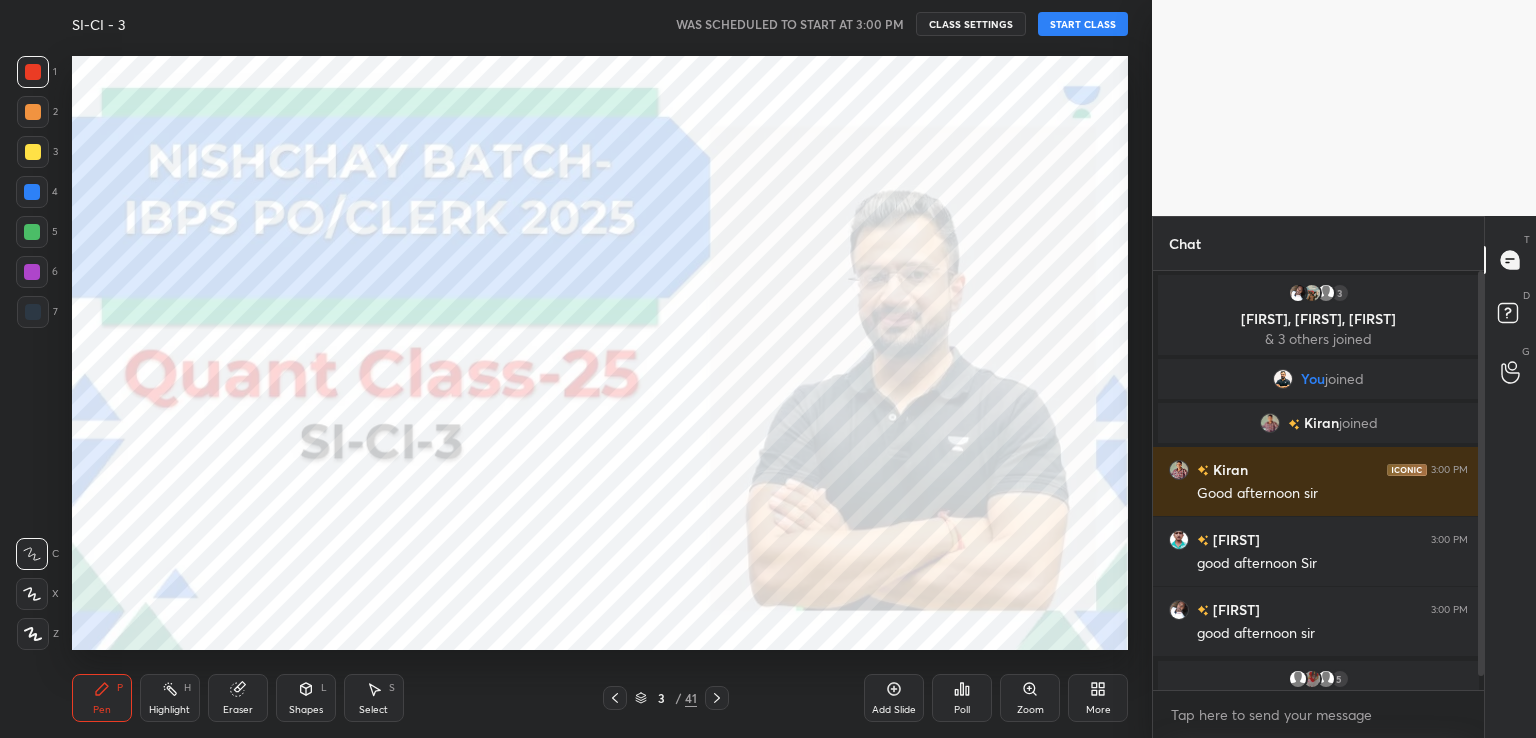 click at bounding box center (33, 634) 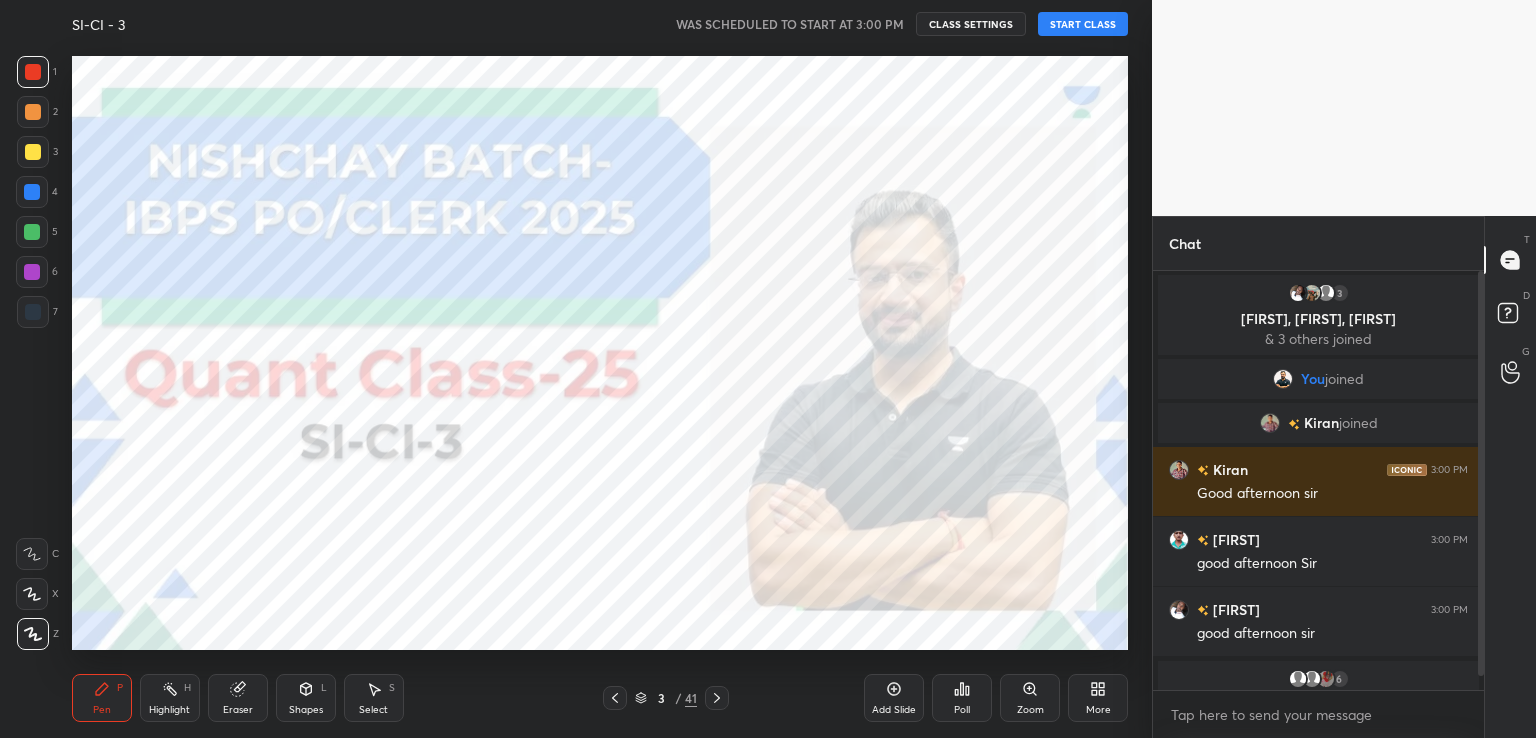 click 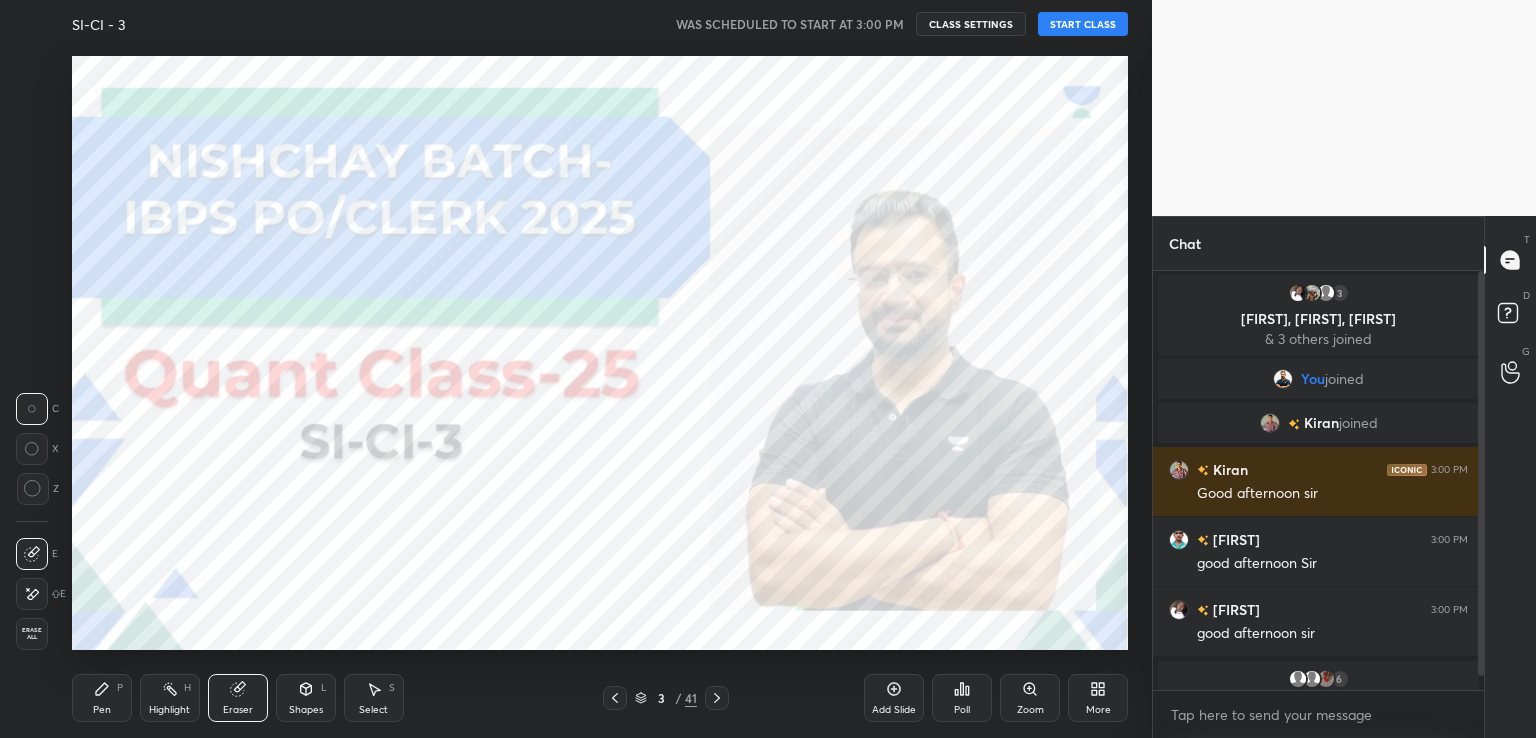 click at bounding box center (33, 489) 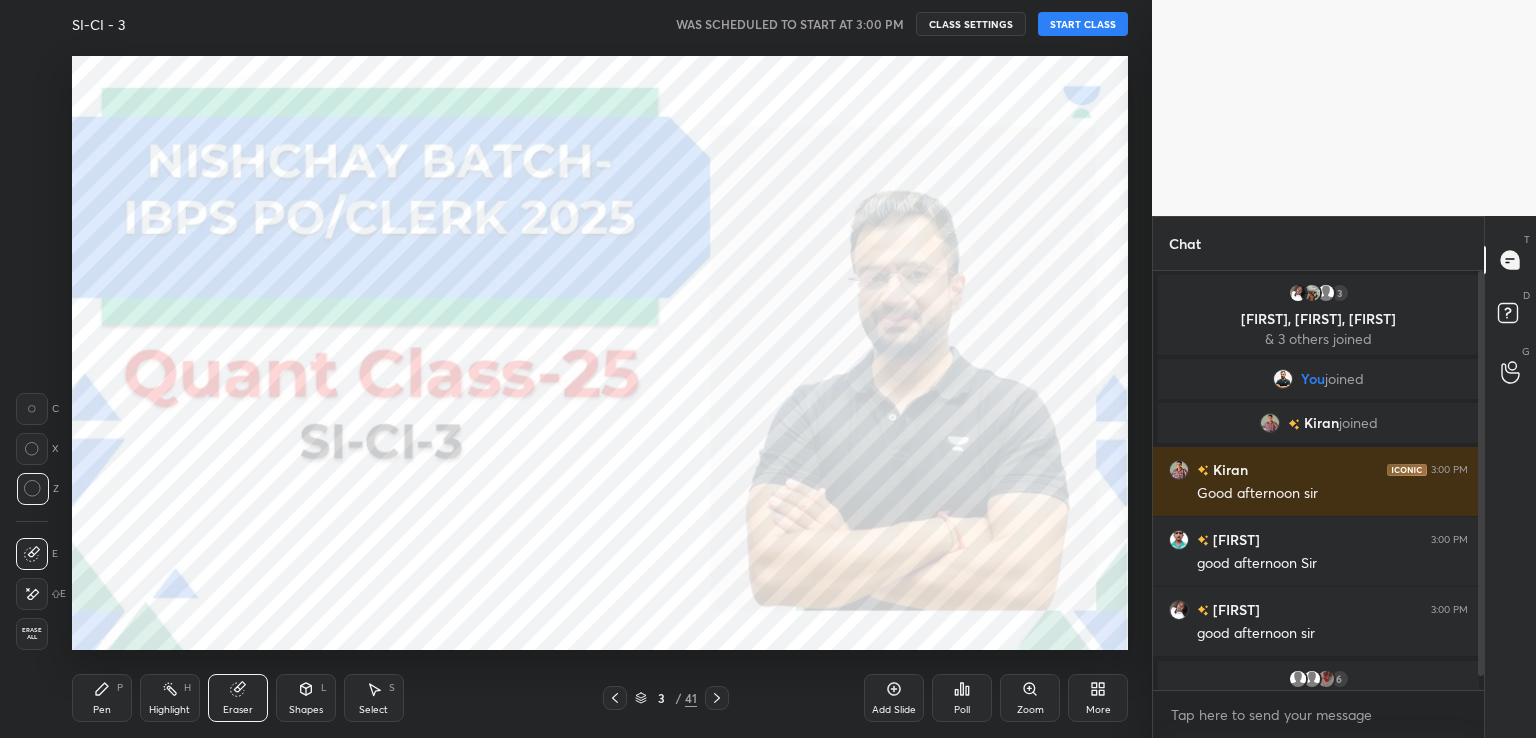 click on "Pen" at bounding box center [102, 710] 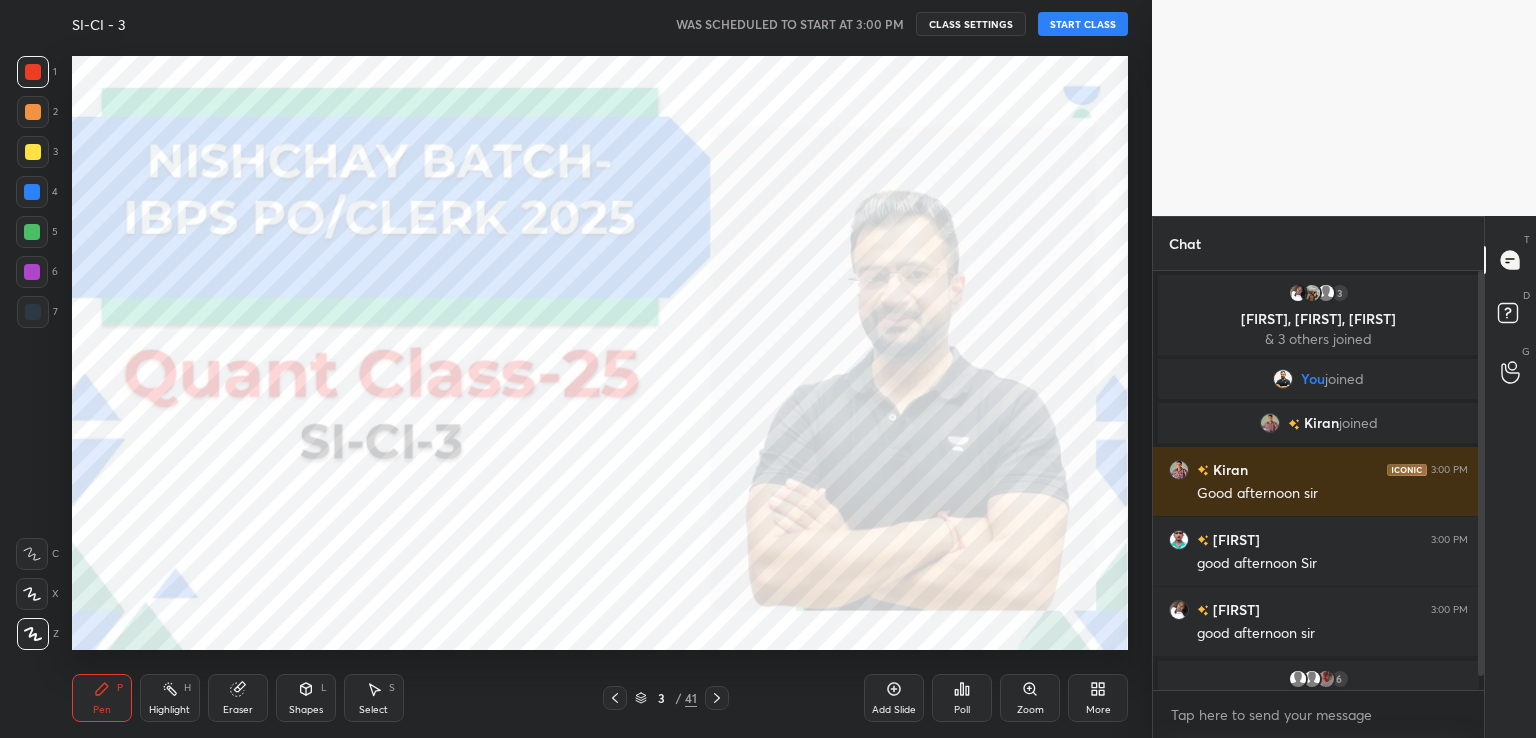 click on "START CLASS" at bounding box center [1083, 24] 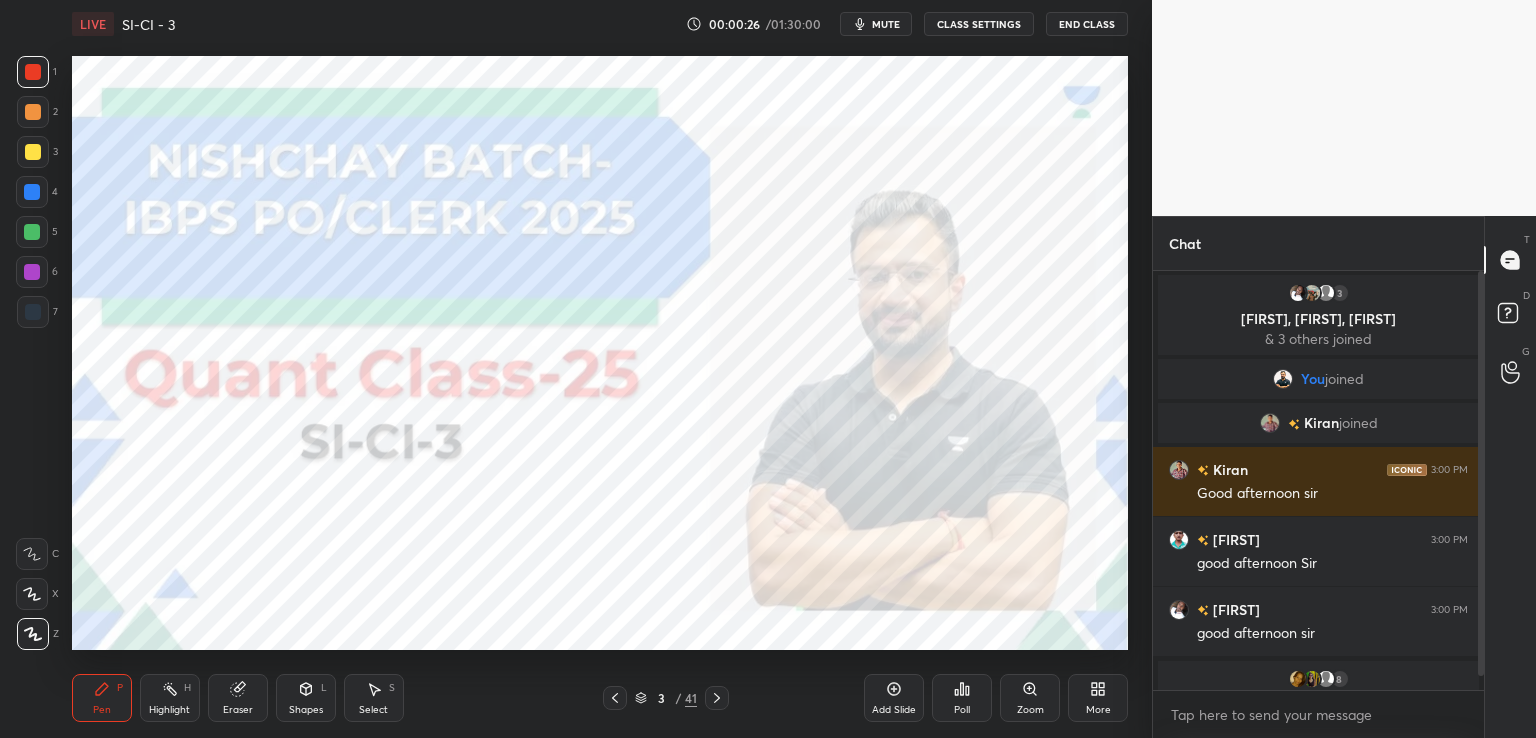 click 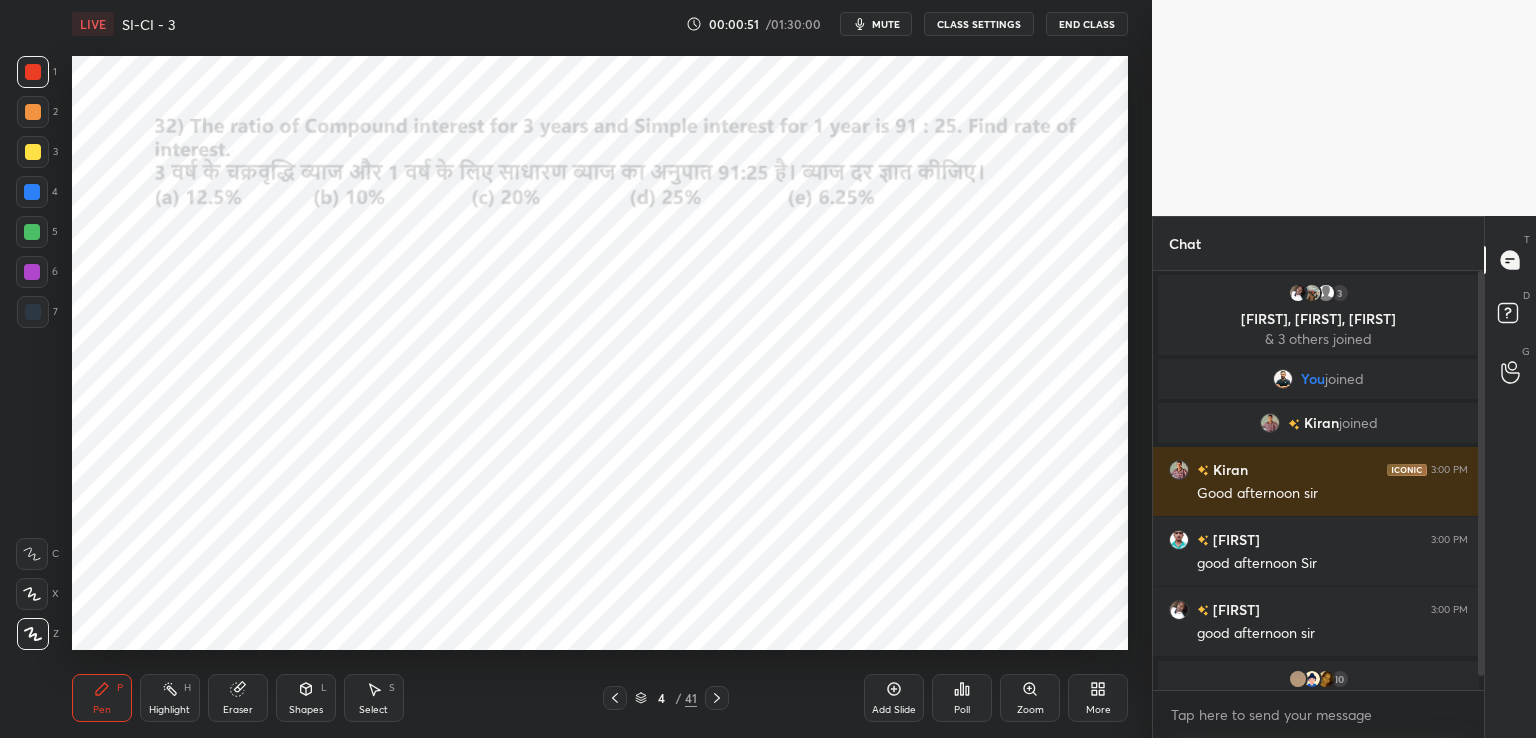 click at bounding box center (32, 192) 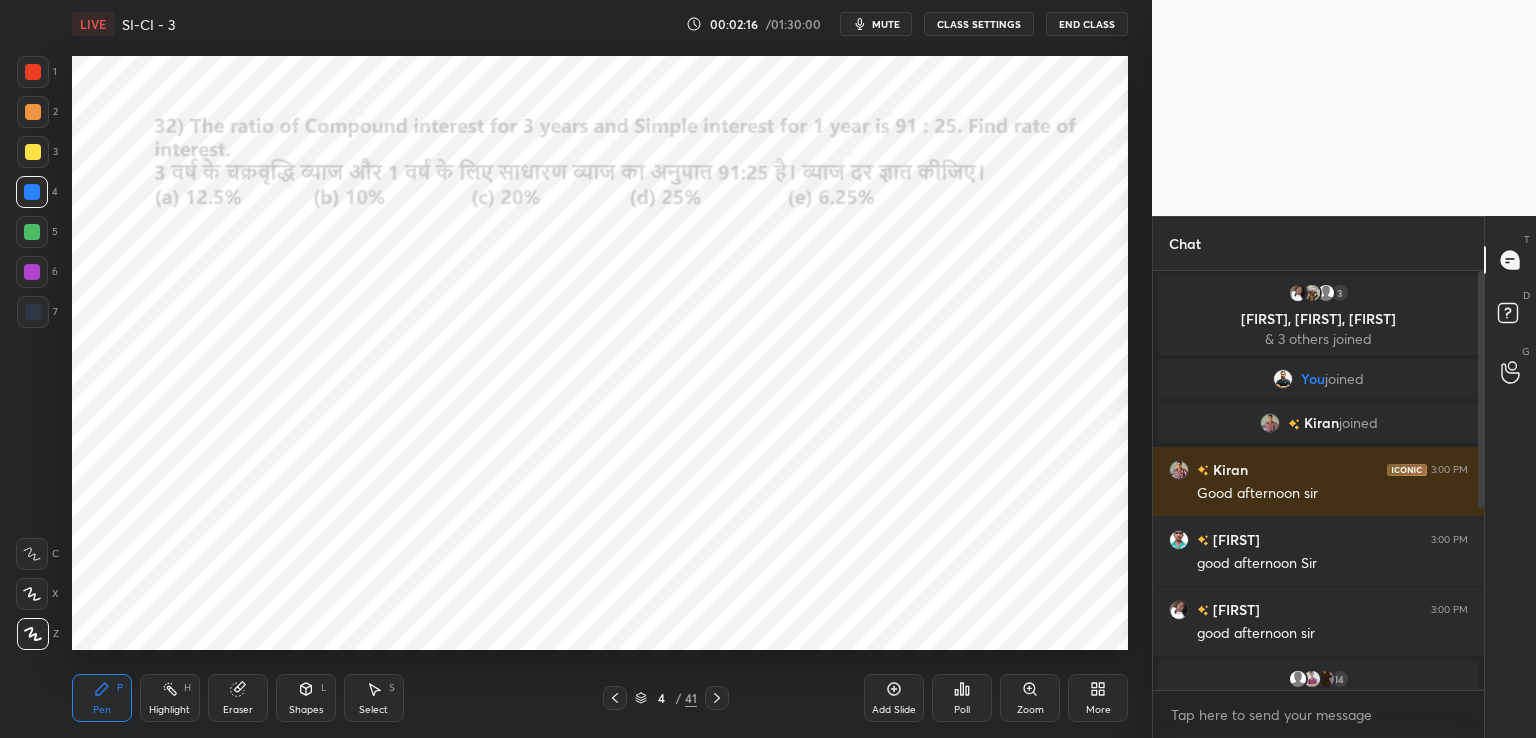 click on "Eraser" at bounding box center (238, 698) 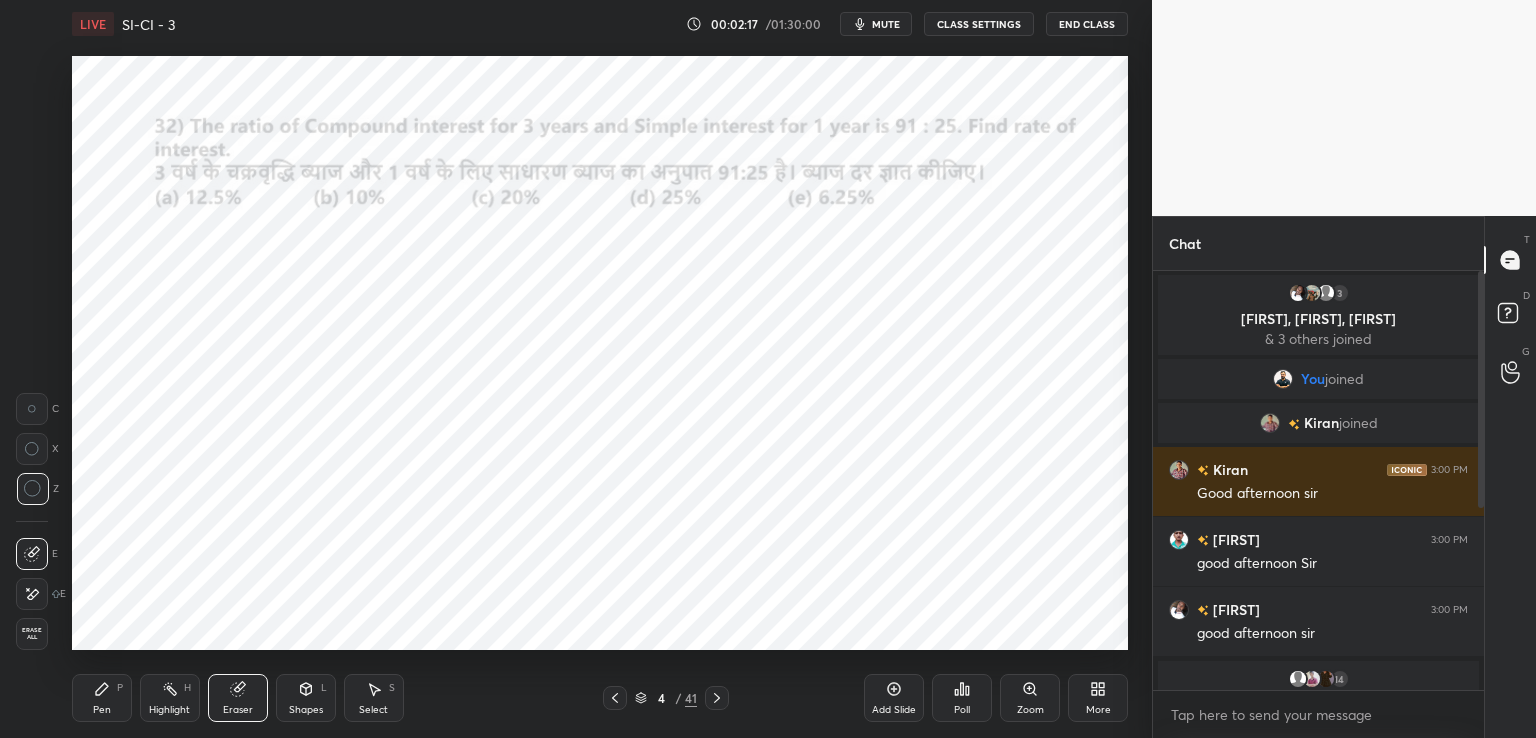 click 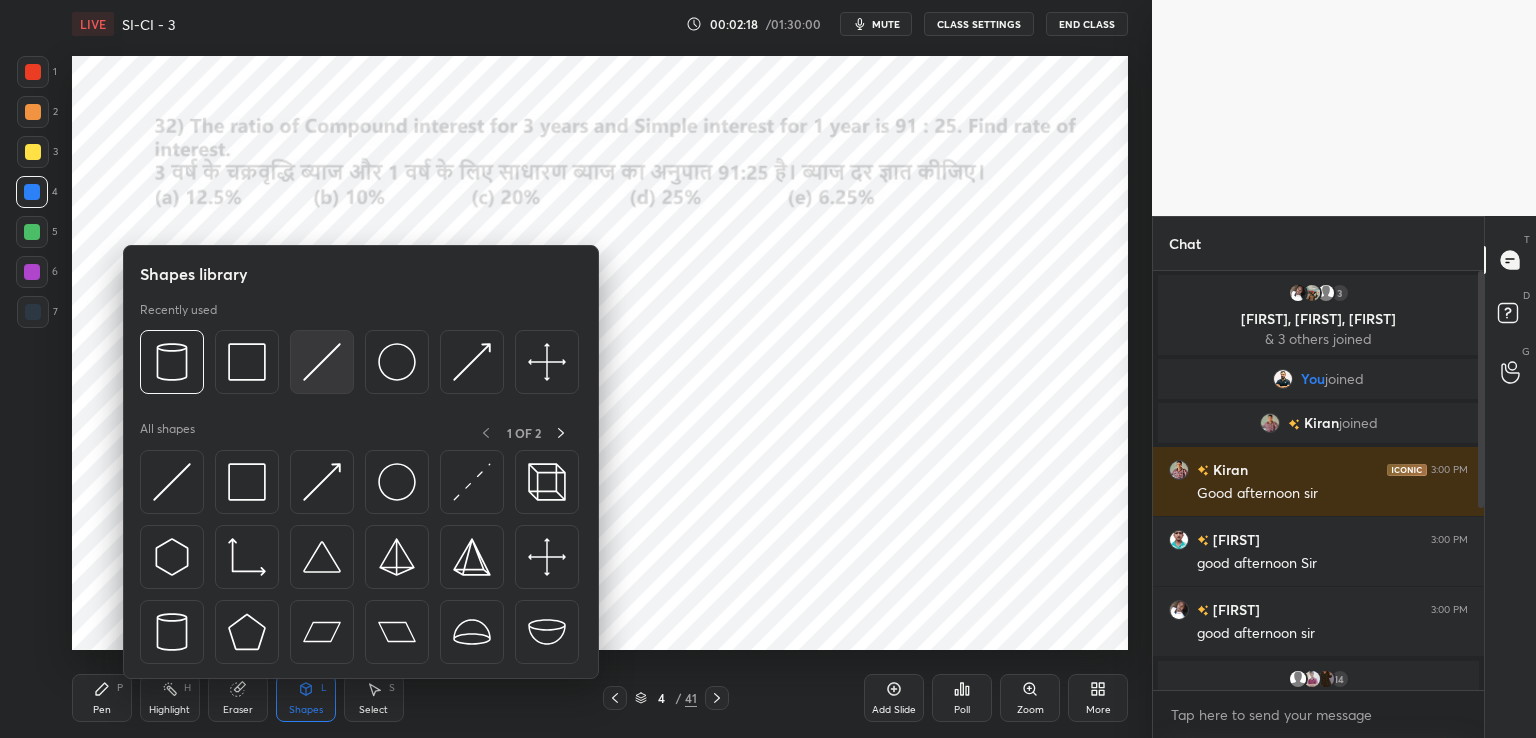 click at bounding box center [322, 362] 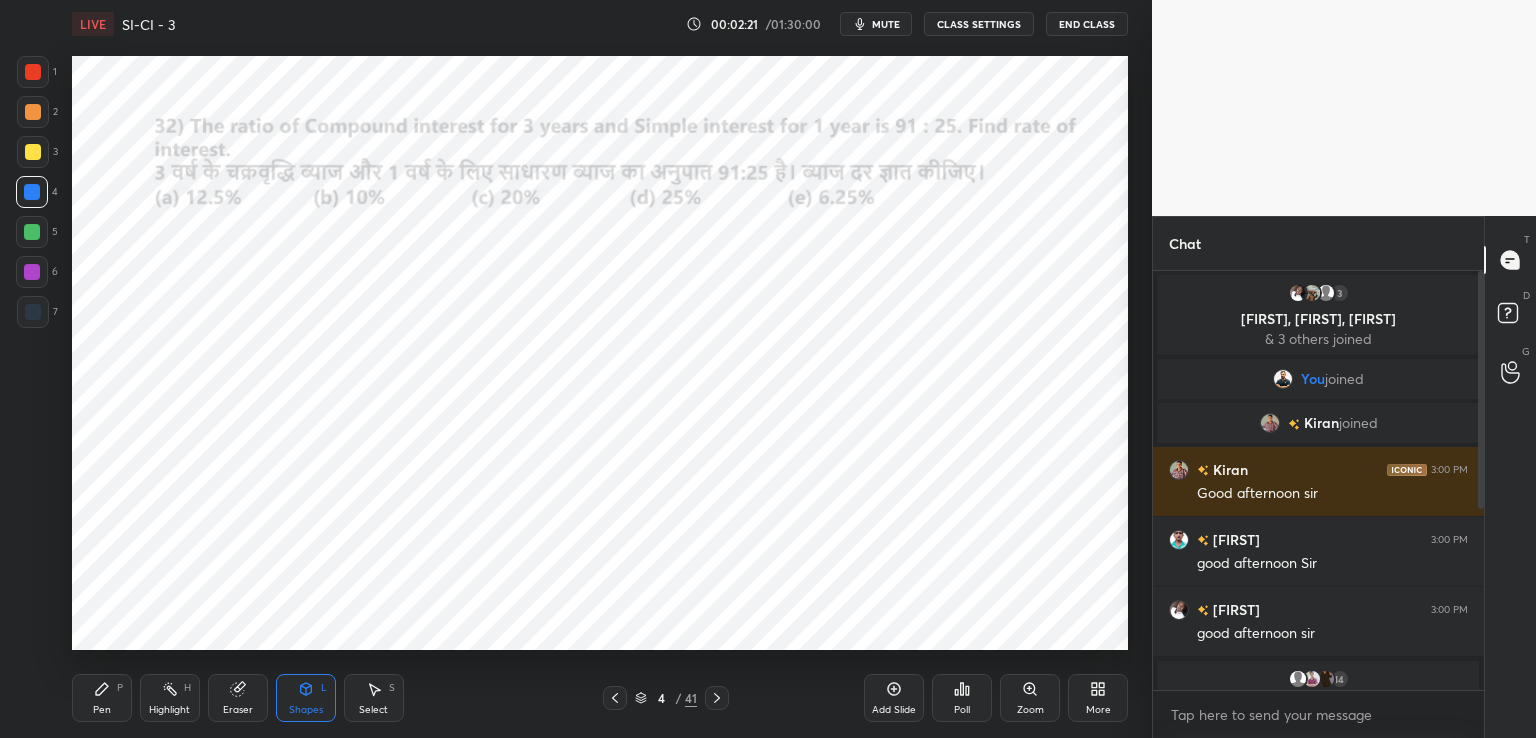 click at bounding box center (33, 312) 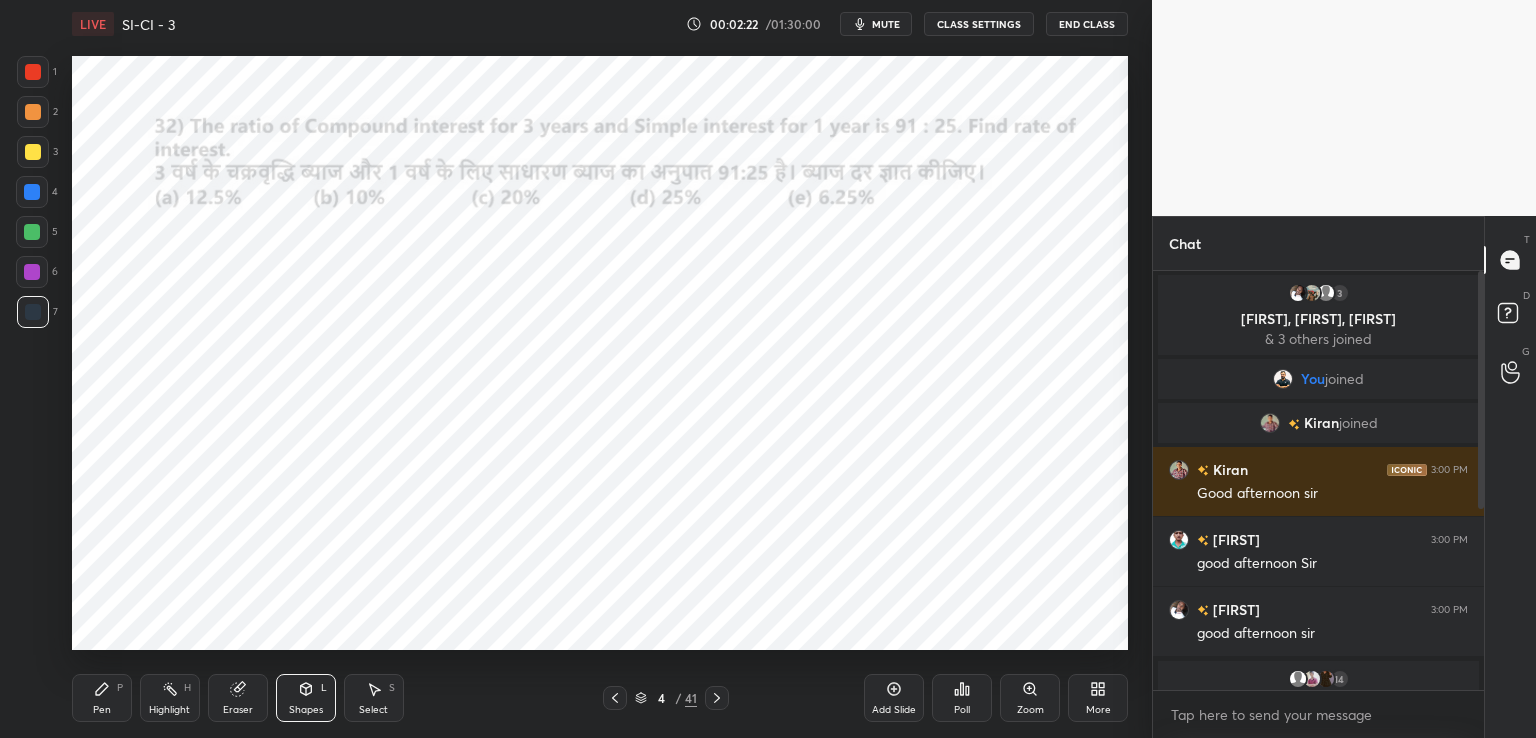 click at bounding box center (33, 72) 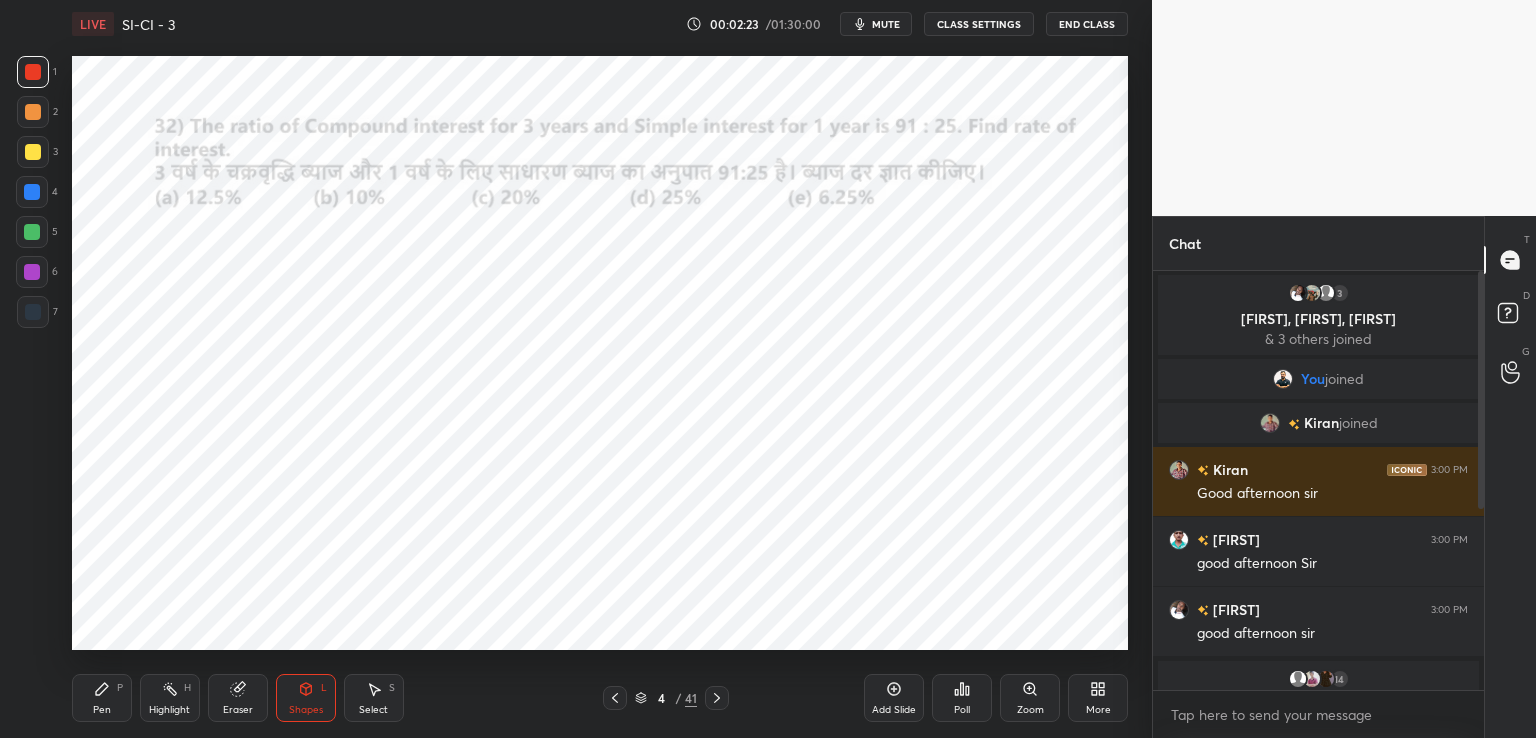 click on "Pen P" at bounding box center [102, 698] 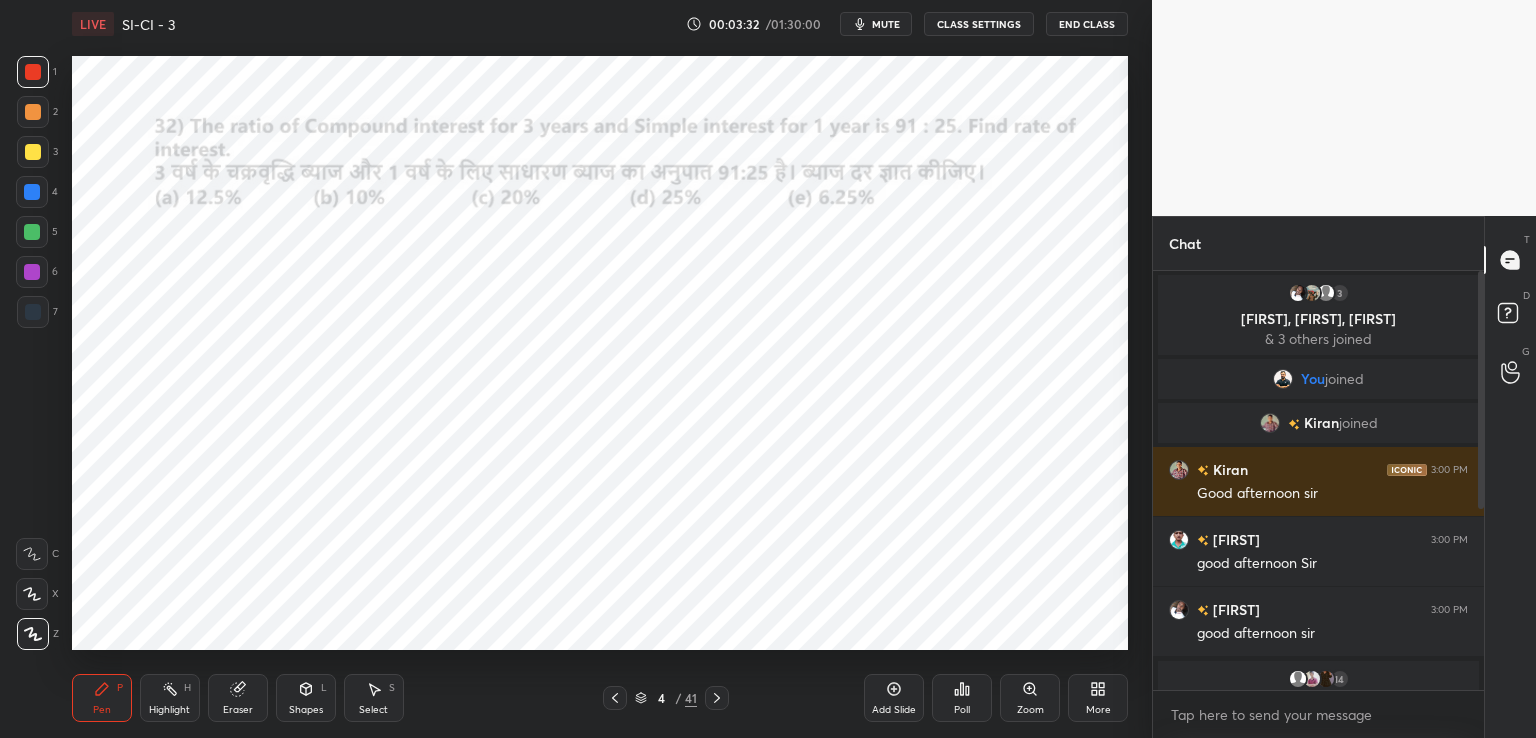 scroll, scrollTop: 320, scrollLeft: 0, axis: vertical 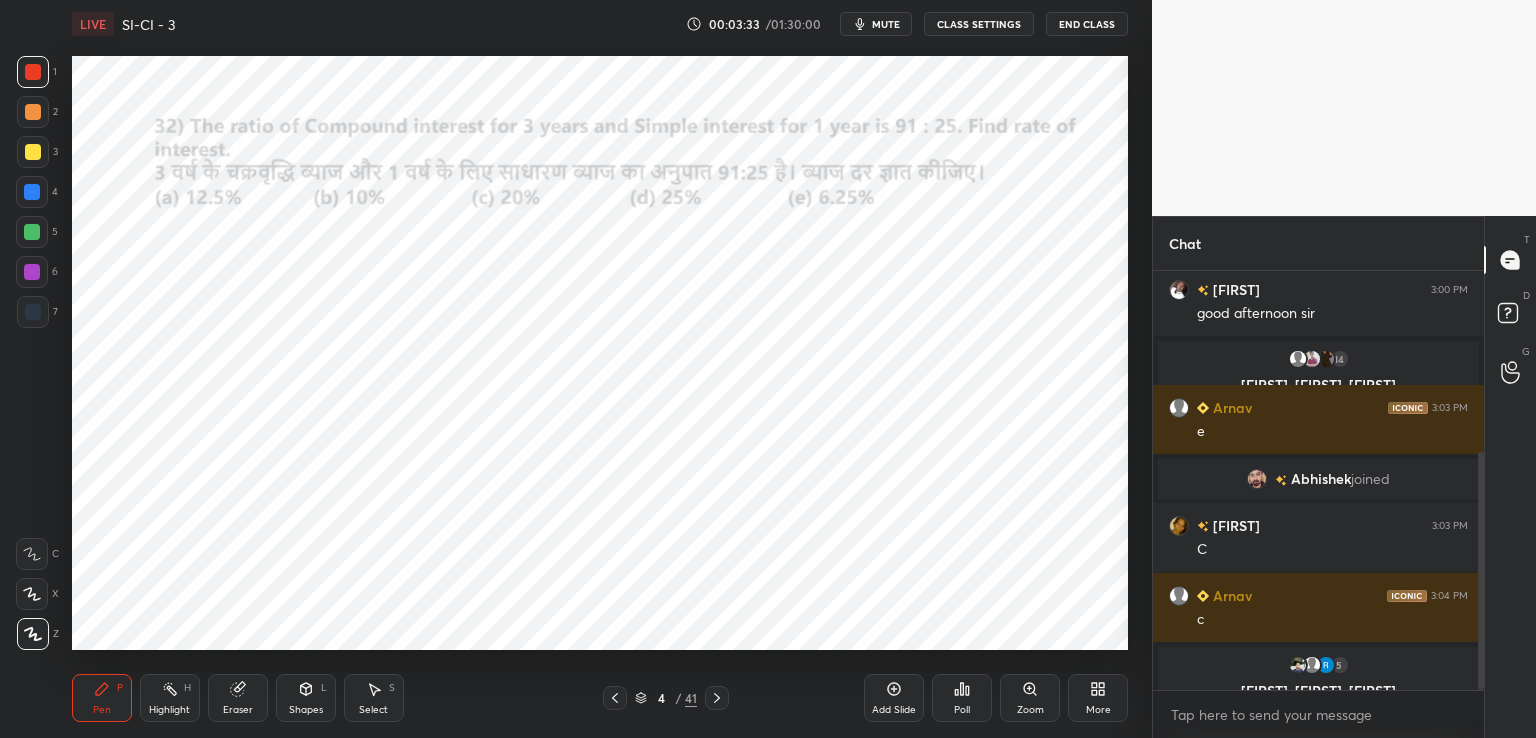 drag, startPoint x: 1481, startPoint y: 469, endPoint x: 1334, endPoint y: 708, distance: 280.58865 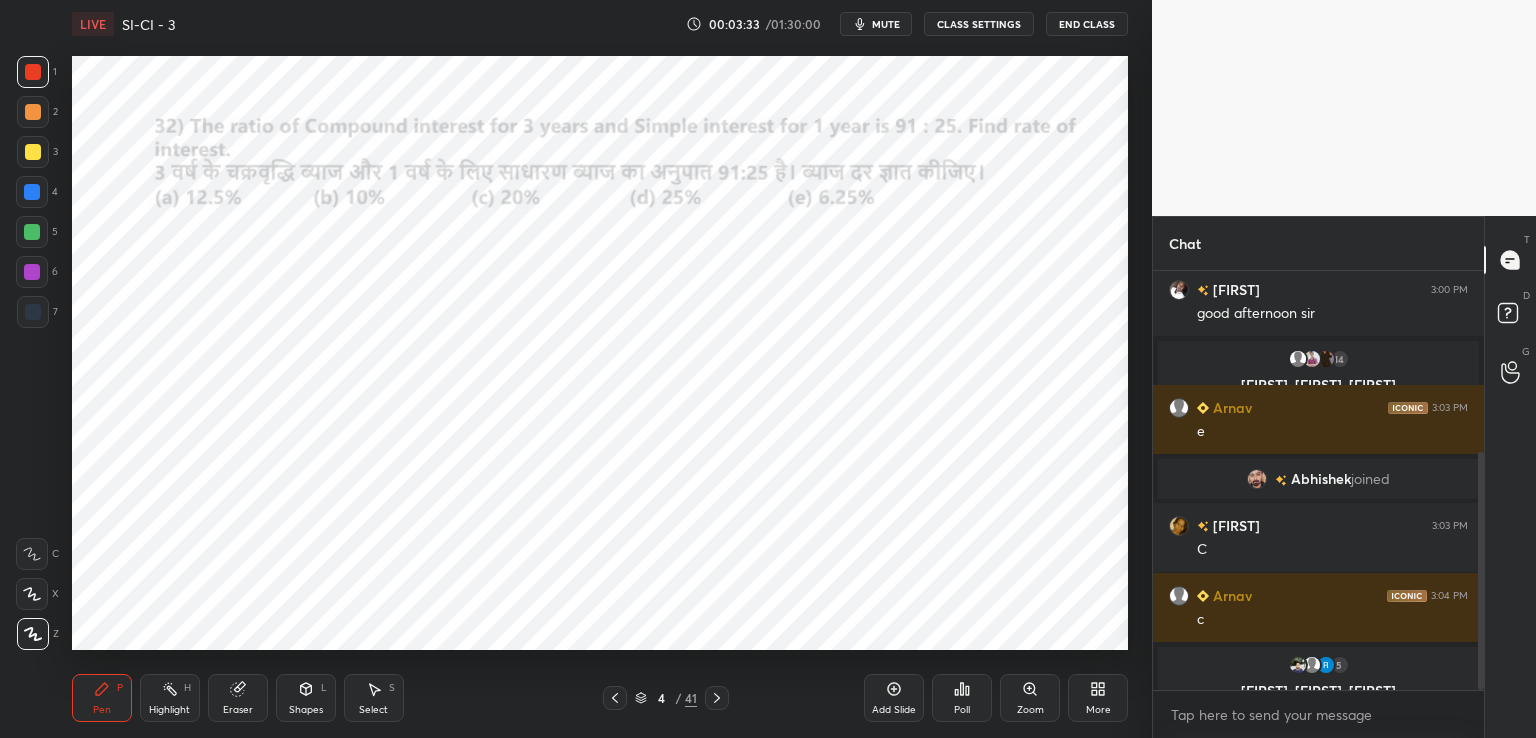 click on "Dipta 3:00 PM good afternoon Sir Suvankar 3:00 PM good afternoon sir 14 Ekta, Supriyo, lisha &  14 others  joined Arnav 3:03 PM e Abhishek  joined Bhavana 3:03 PM C Arnav 3:04 PM c 5 Jatin, Ankita, rohit &  5 others  joined JUMP TO LATEST Enable hand raising Enable raise hand to speak to learners. Once enabled, chat will be turned off temporarily. Enable x" at bounding box center [1318, 504] 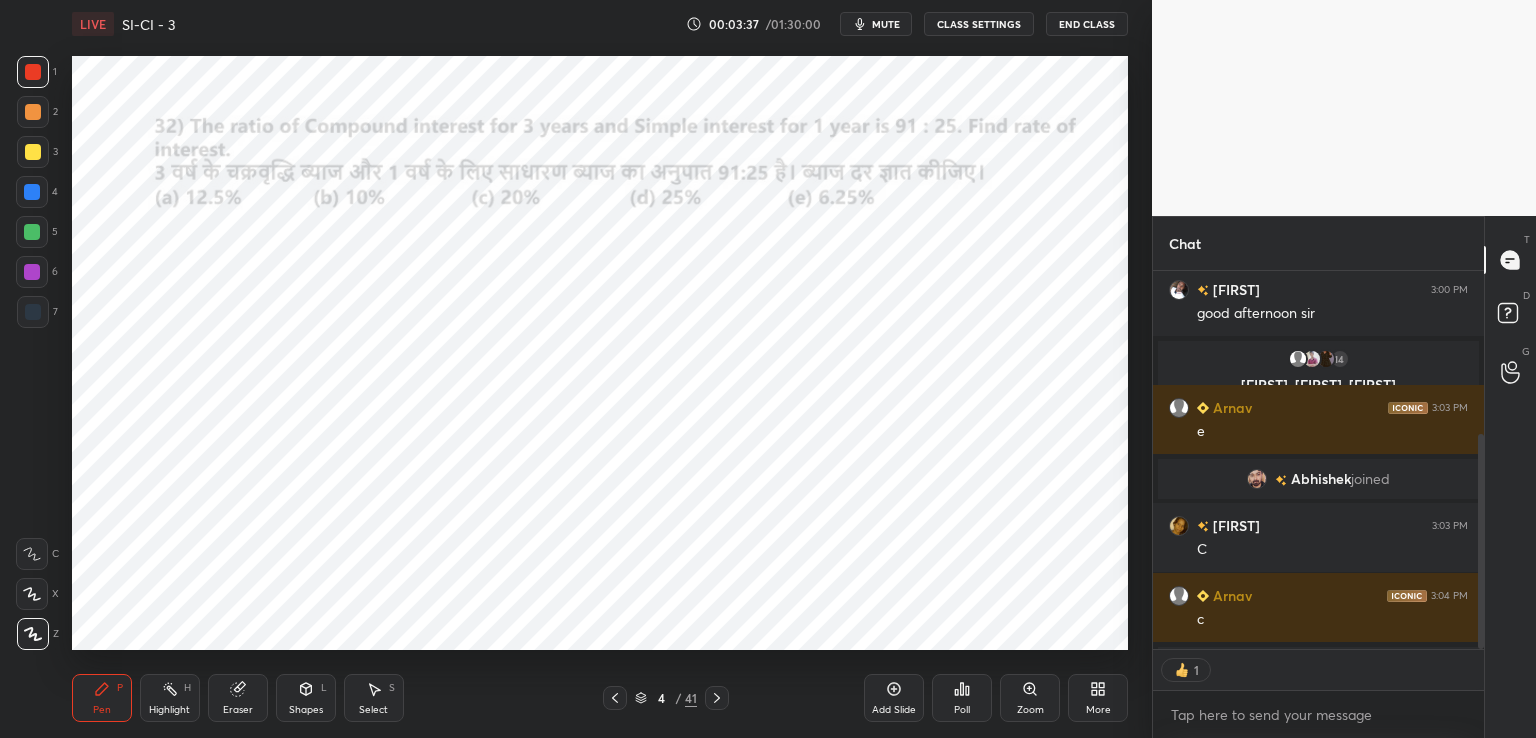 scroll, scrollTop: 373, scrollLeft: 325, axis: both 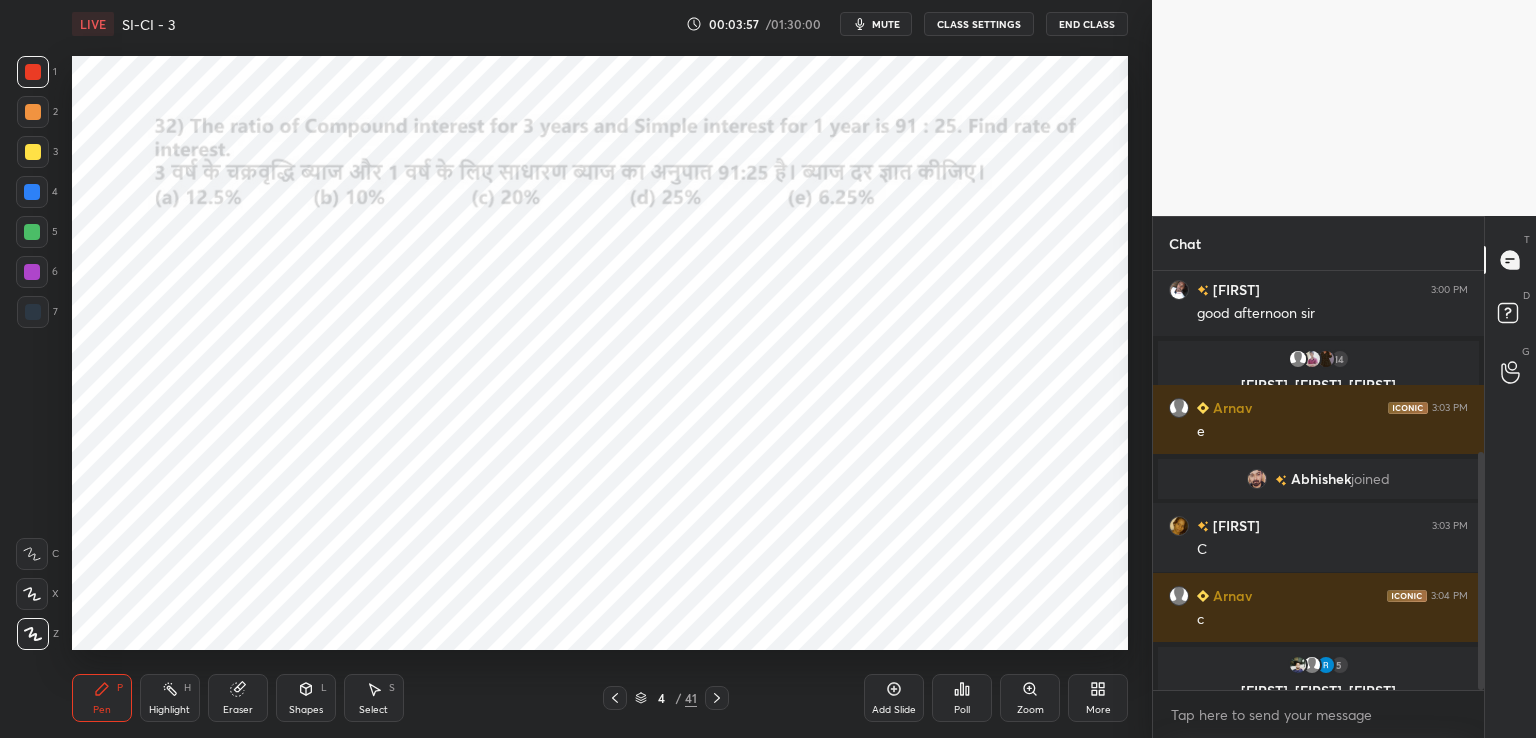 click 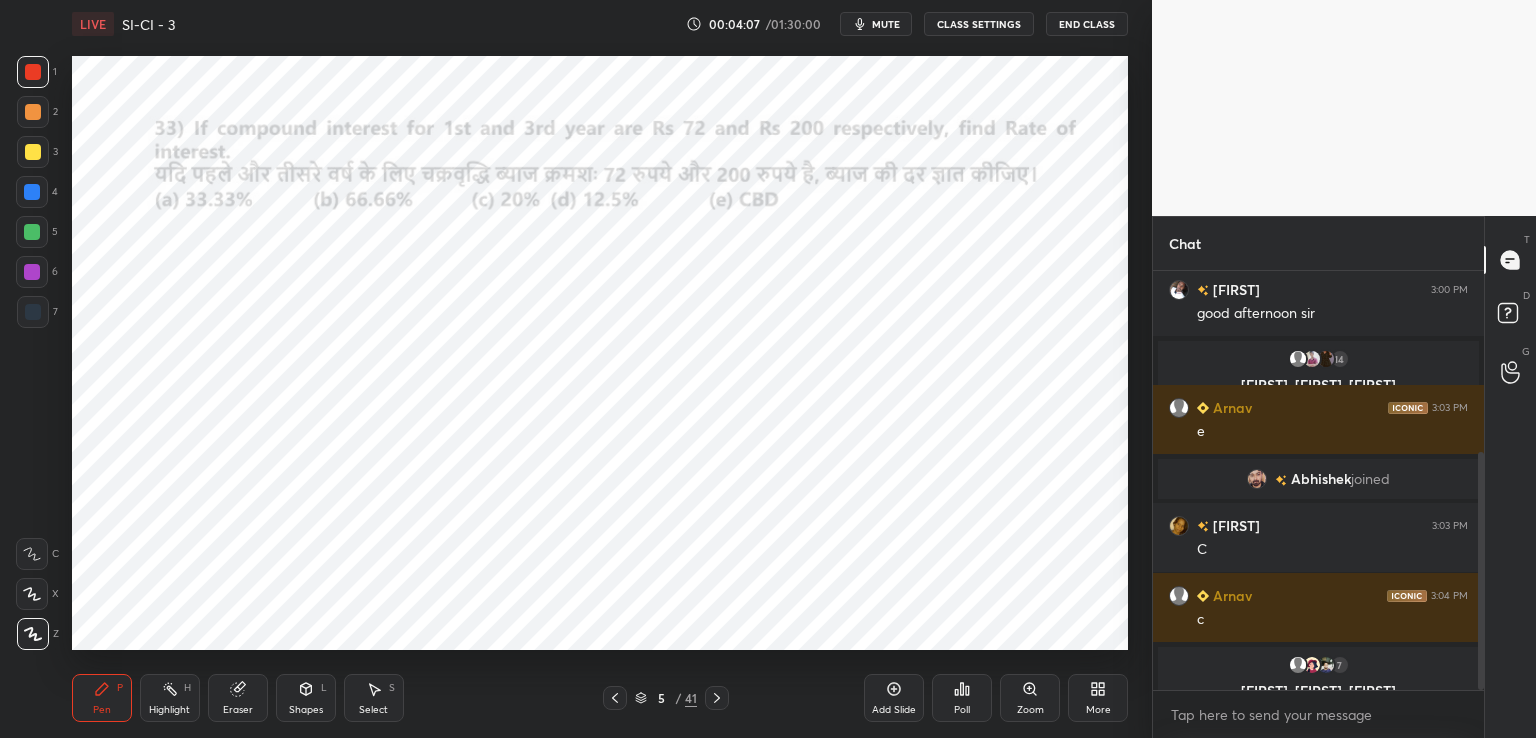 click at bounding box center (32, 192) 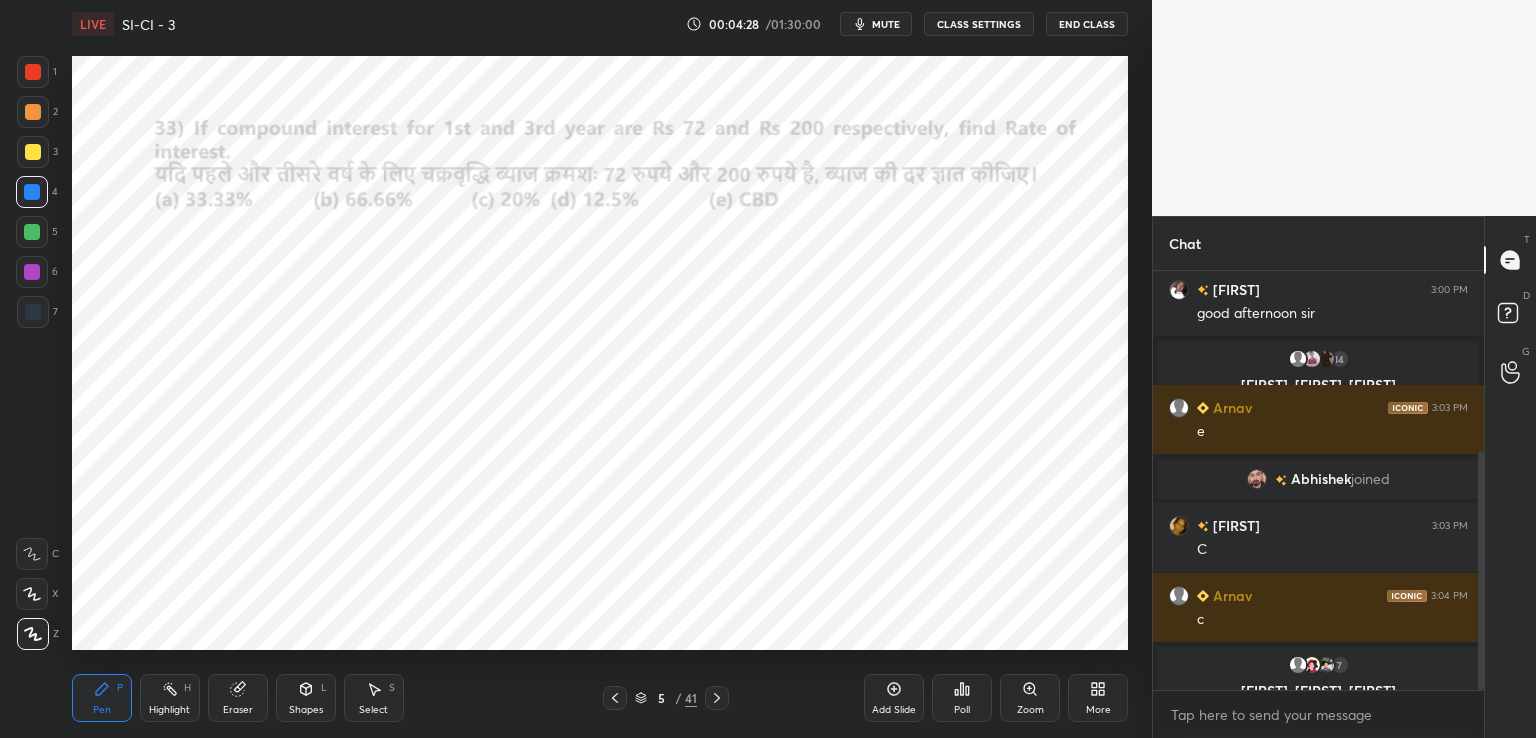 click at bounding box center [615, 698] 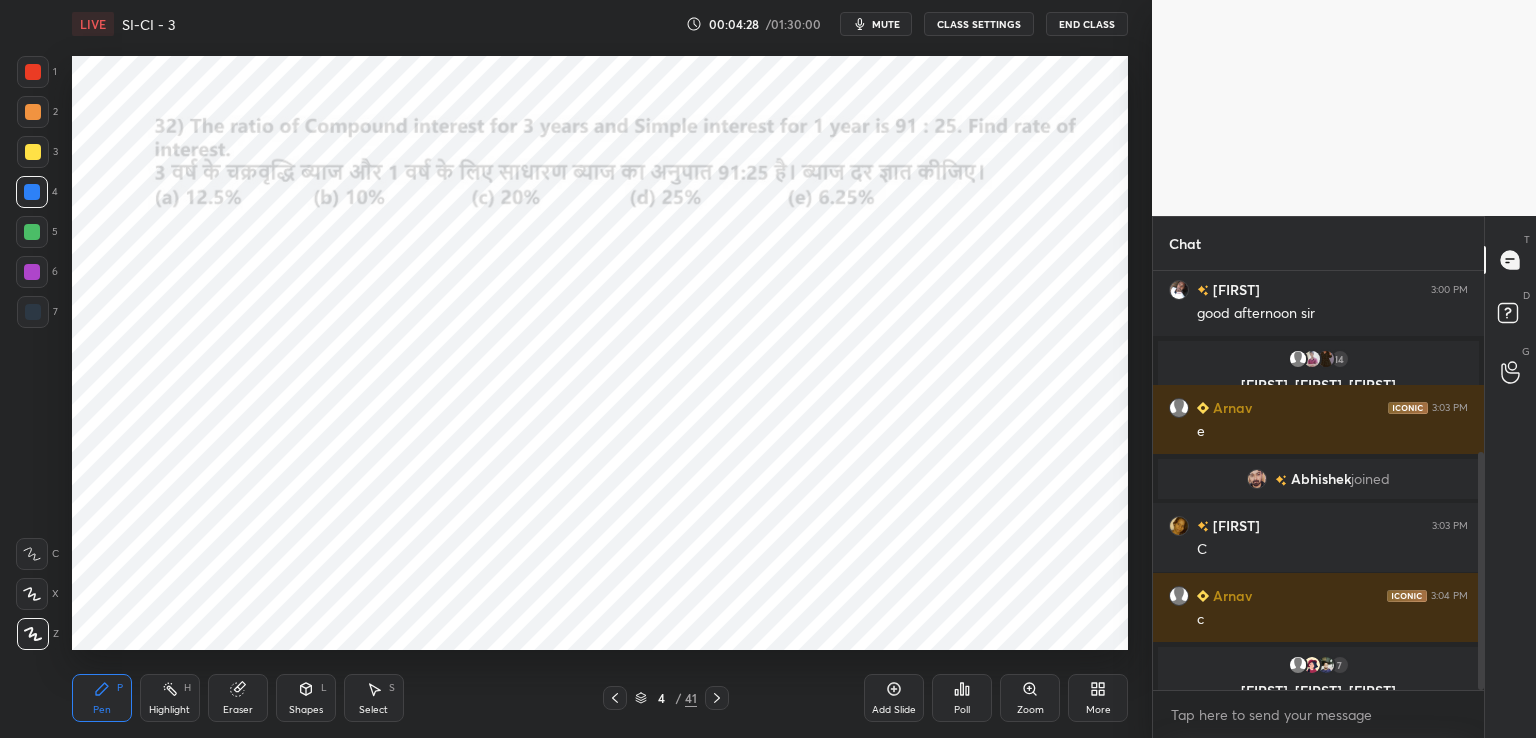 click 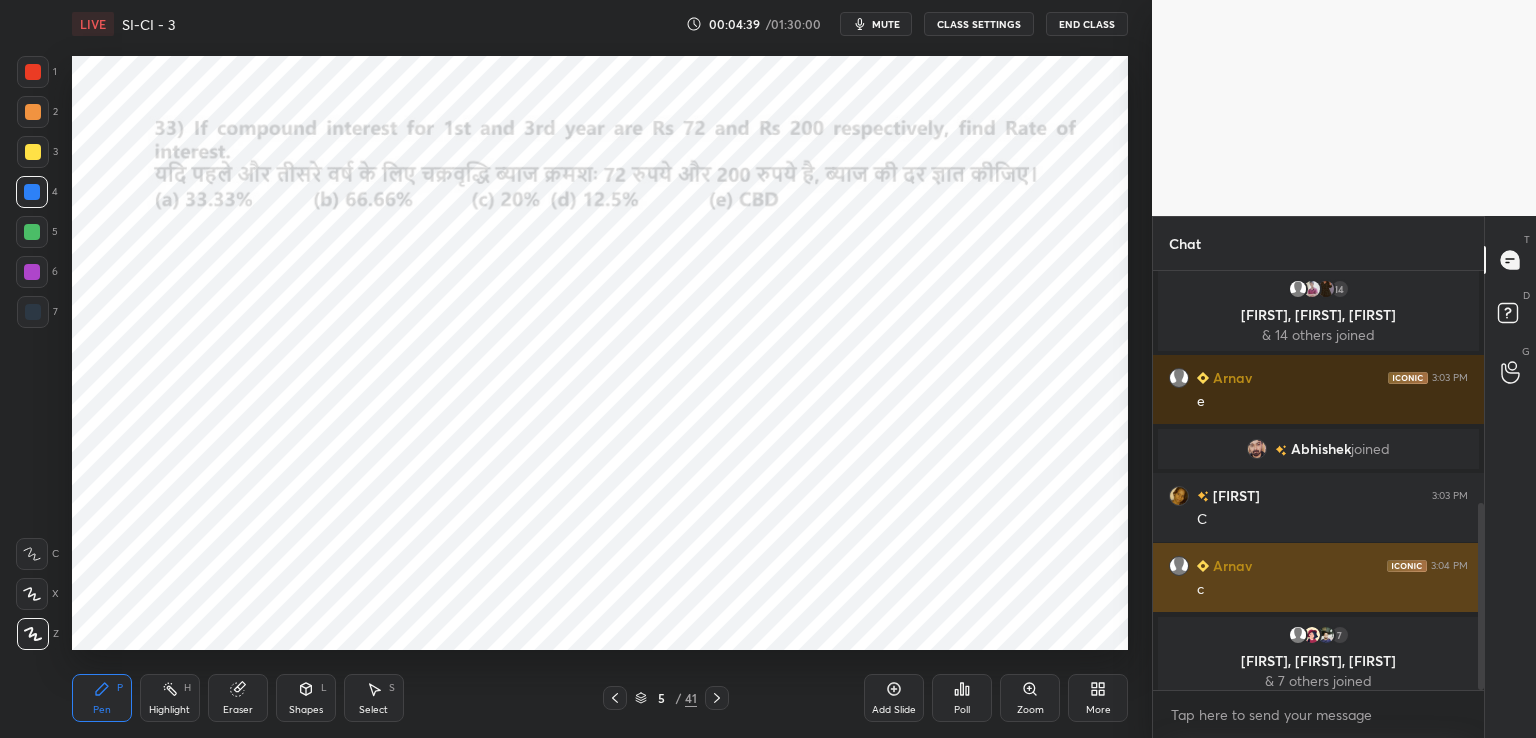 scroll, scrollTop: 518, scrollLeft: 0, axis: vertical 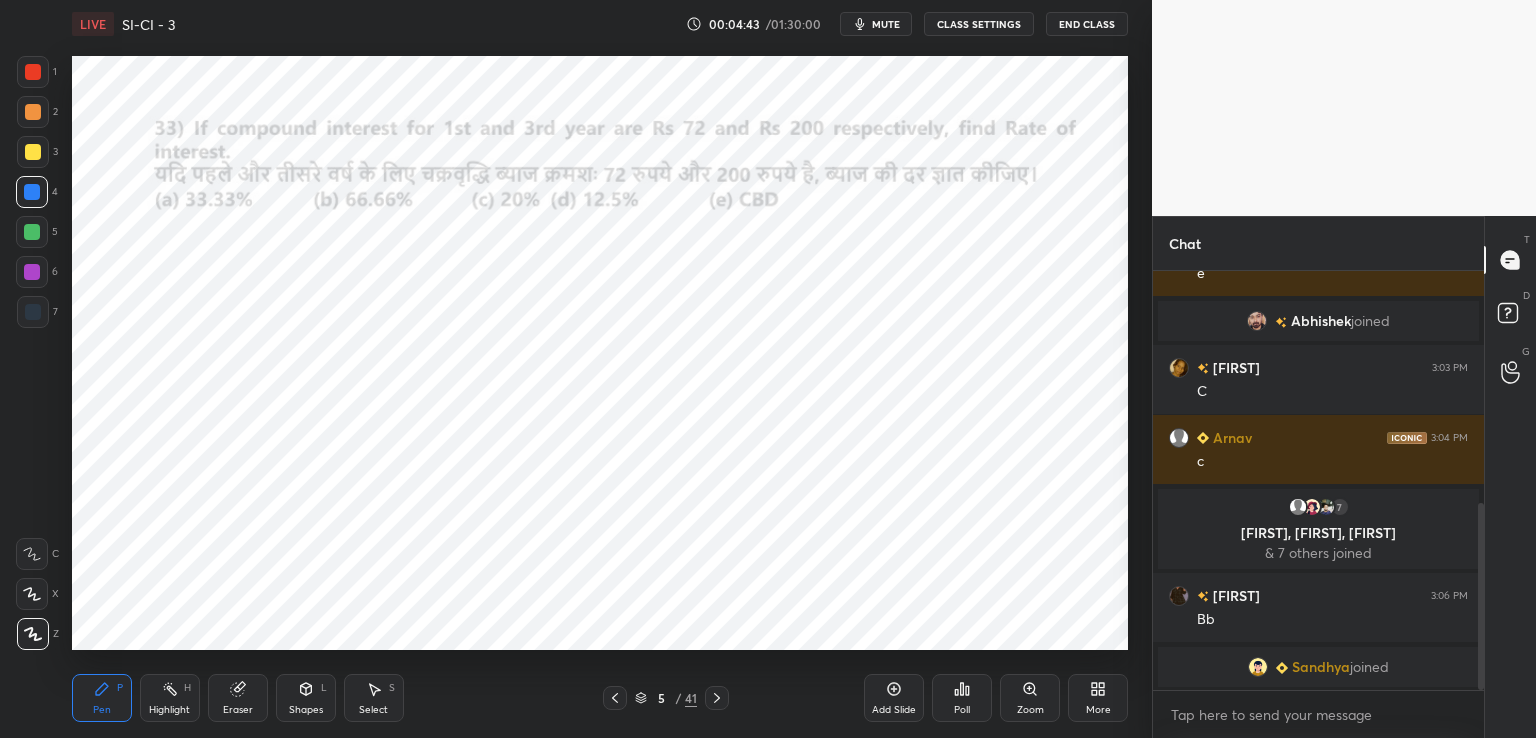 click at bounding box center (33, 312) 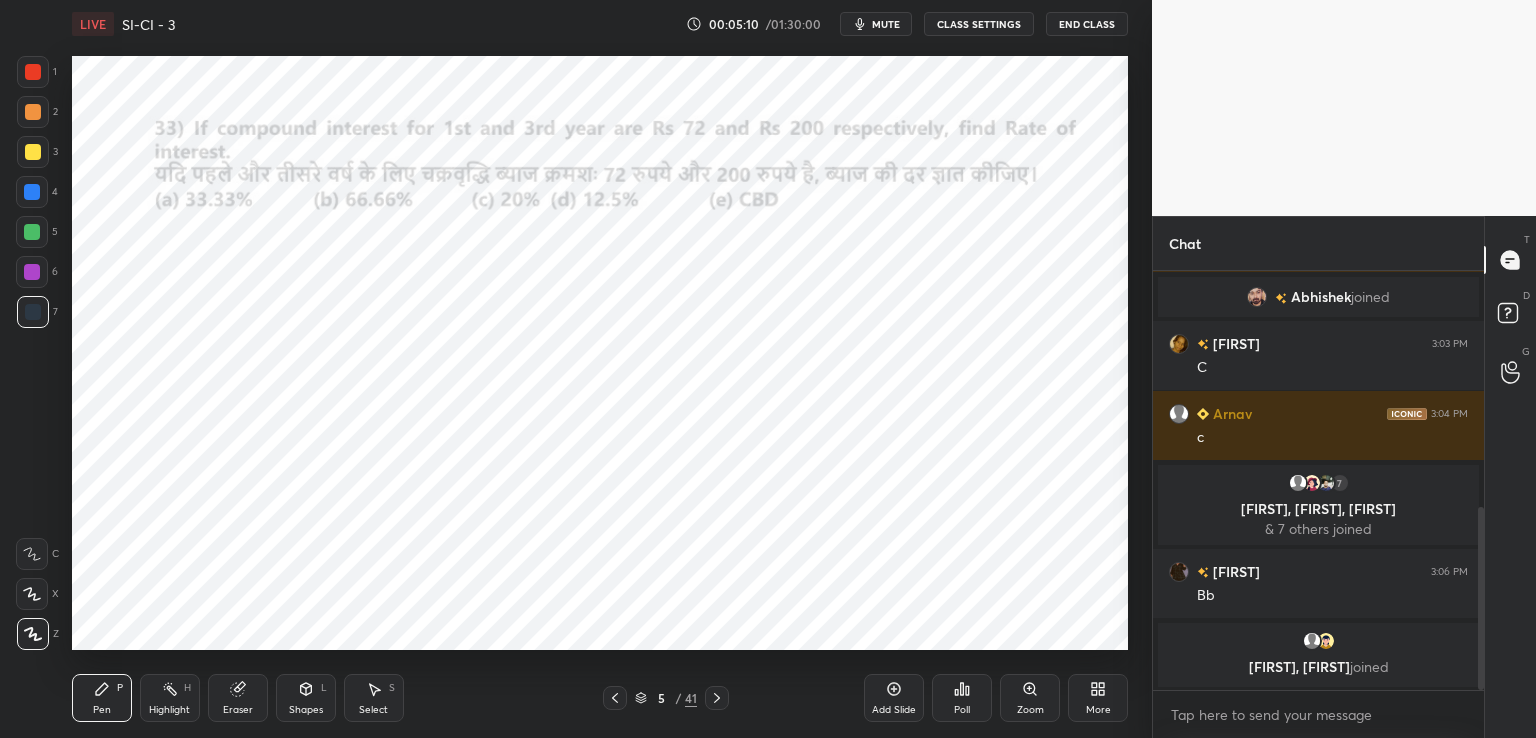 scroll, scrollTop: 612, scrollLeft: 0, axis: vertical 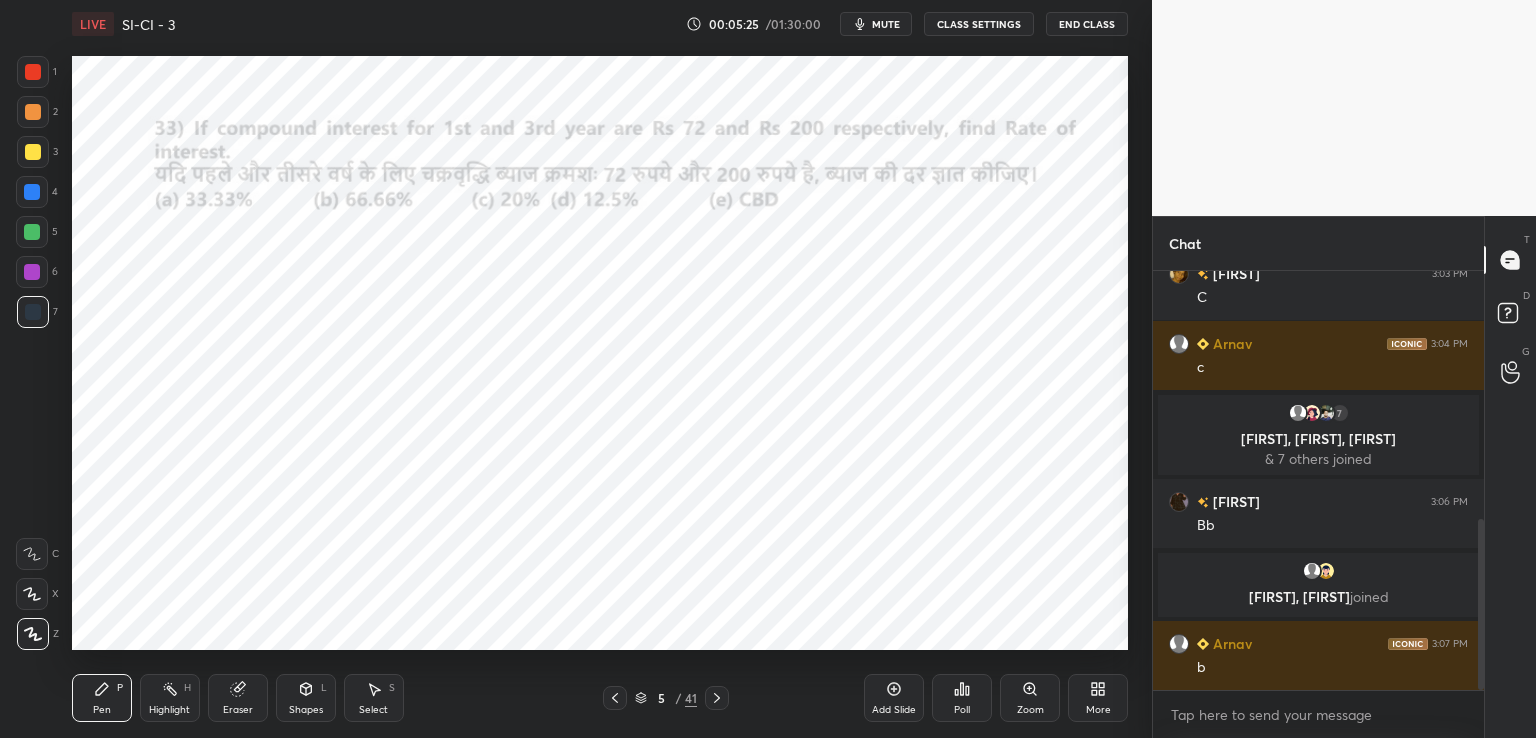 click at bounding box center (717, 698) 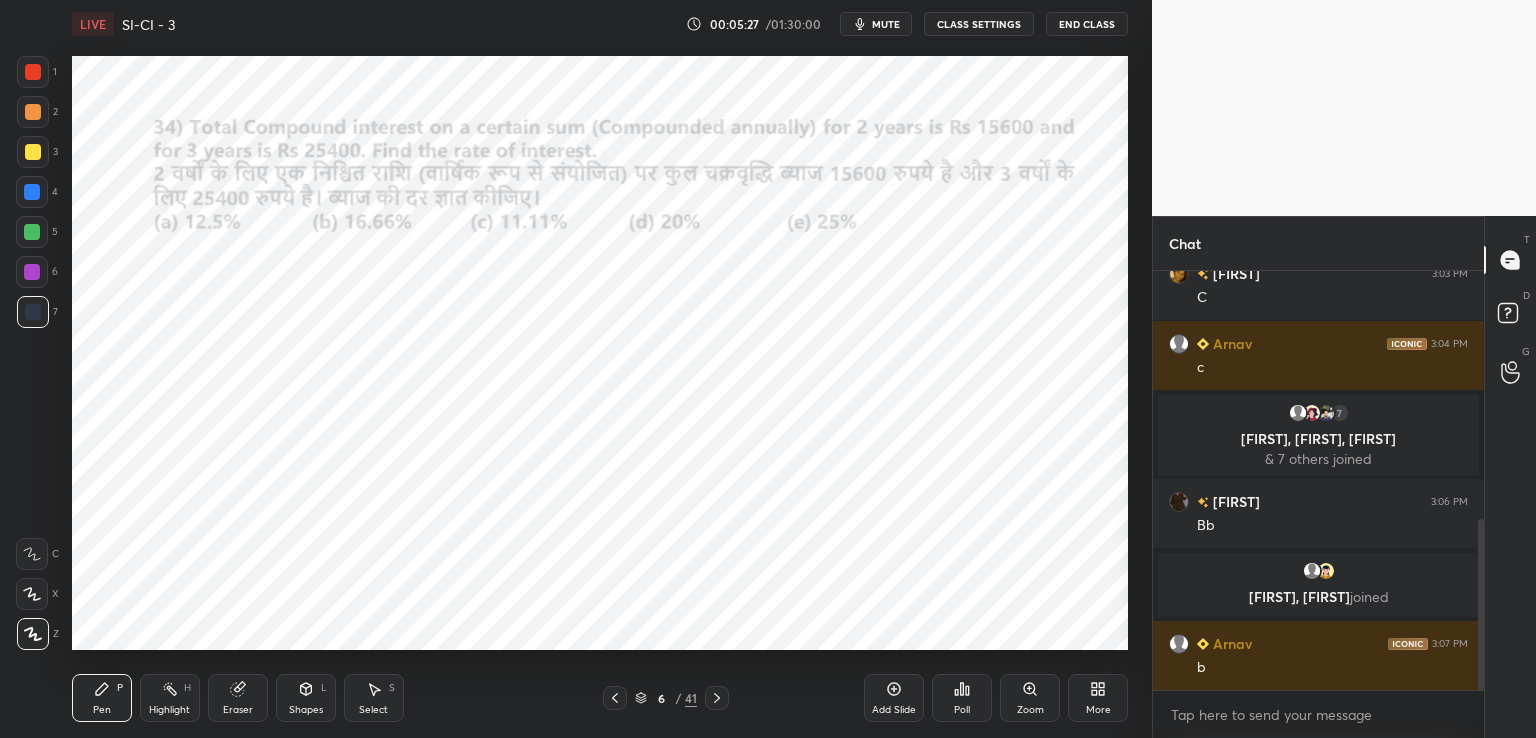 click at bounding box center (33, 72) 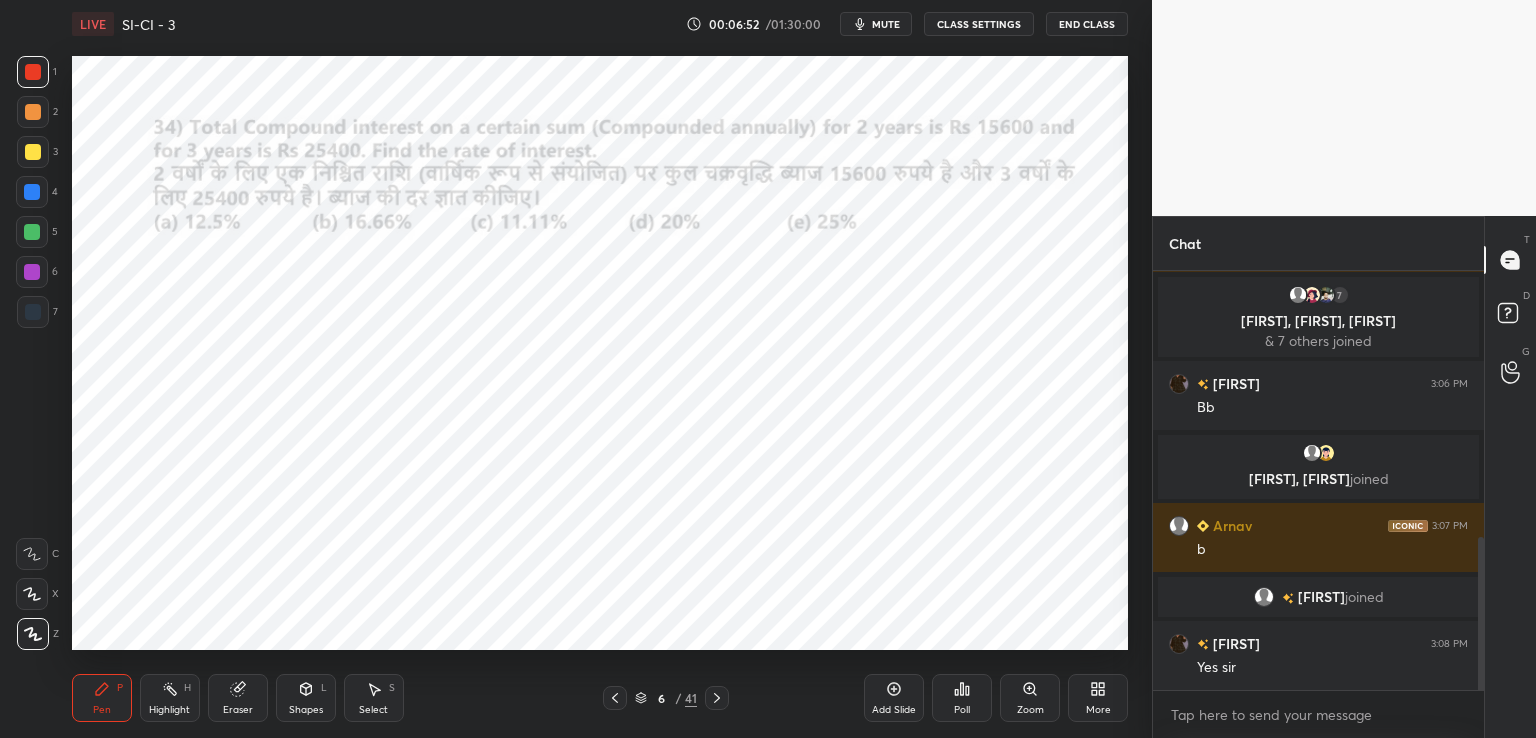 scroll, scrollTop: 800, scrollLeft: 0, axis: vertical 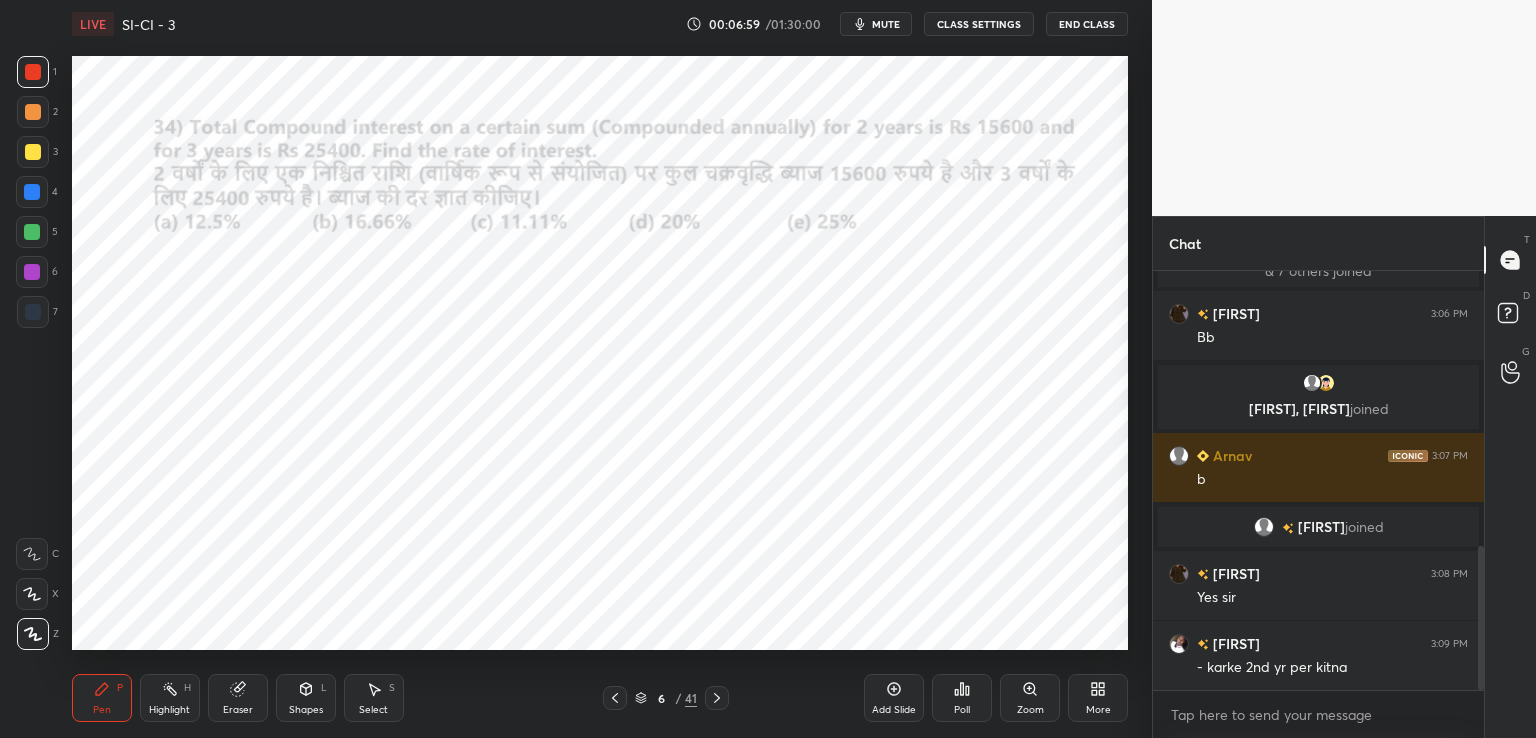 click on "Eraser" at bounding box center (238, 698) 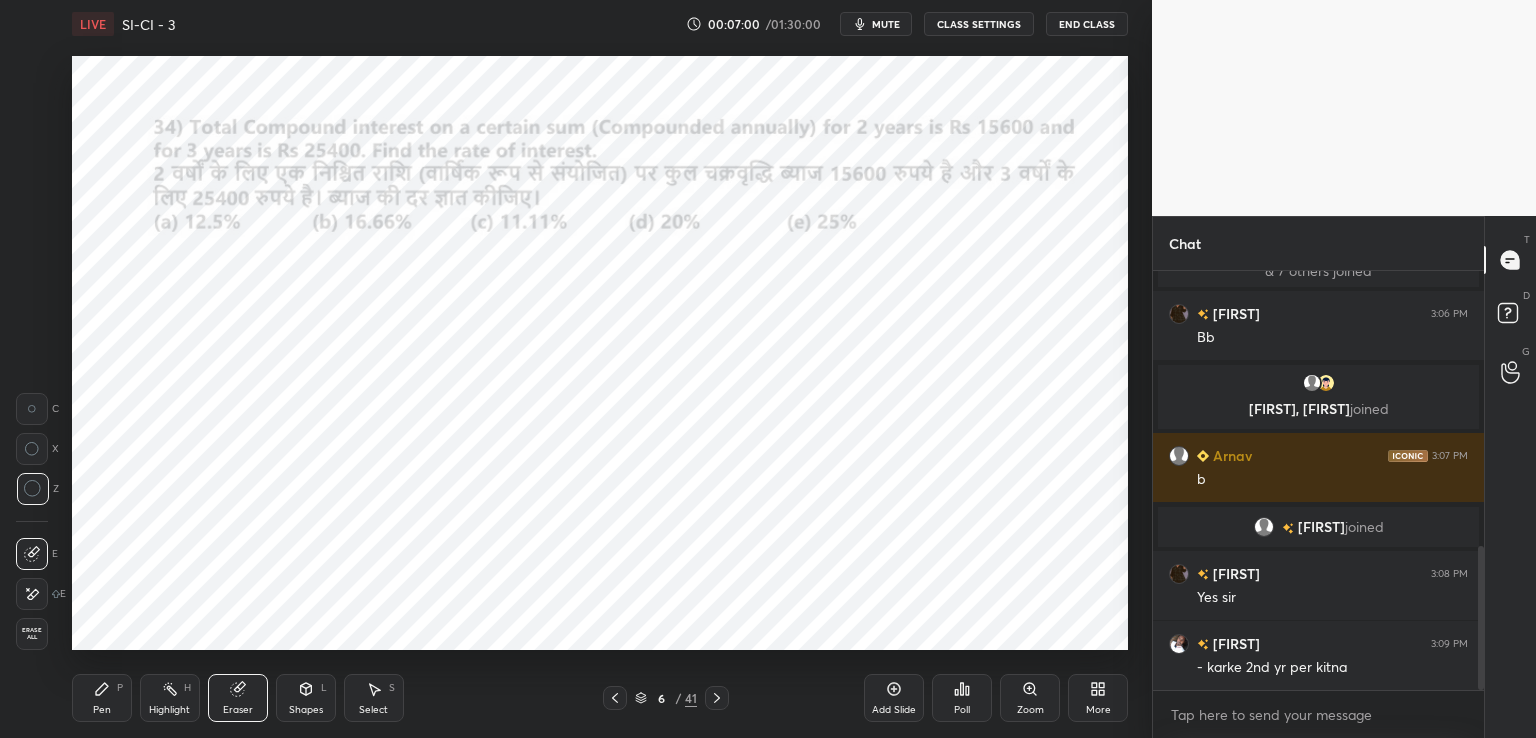 click on "Erase all" at bounding box center (32, 634) 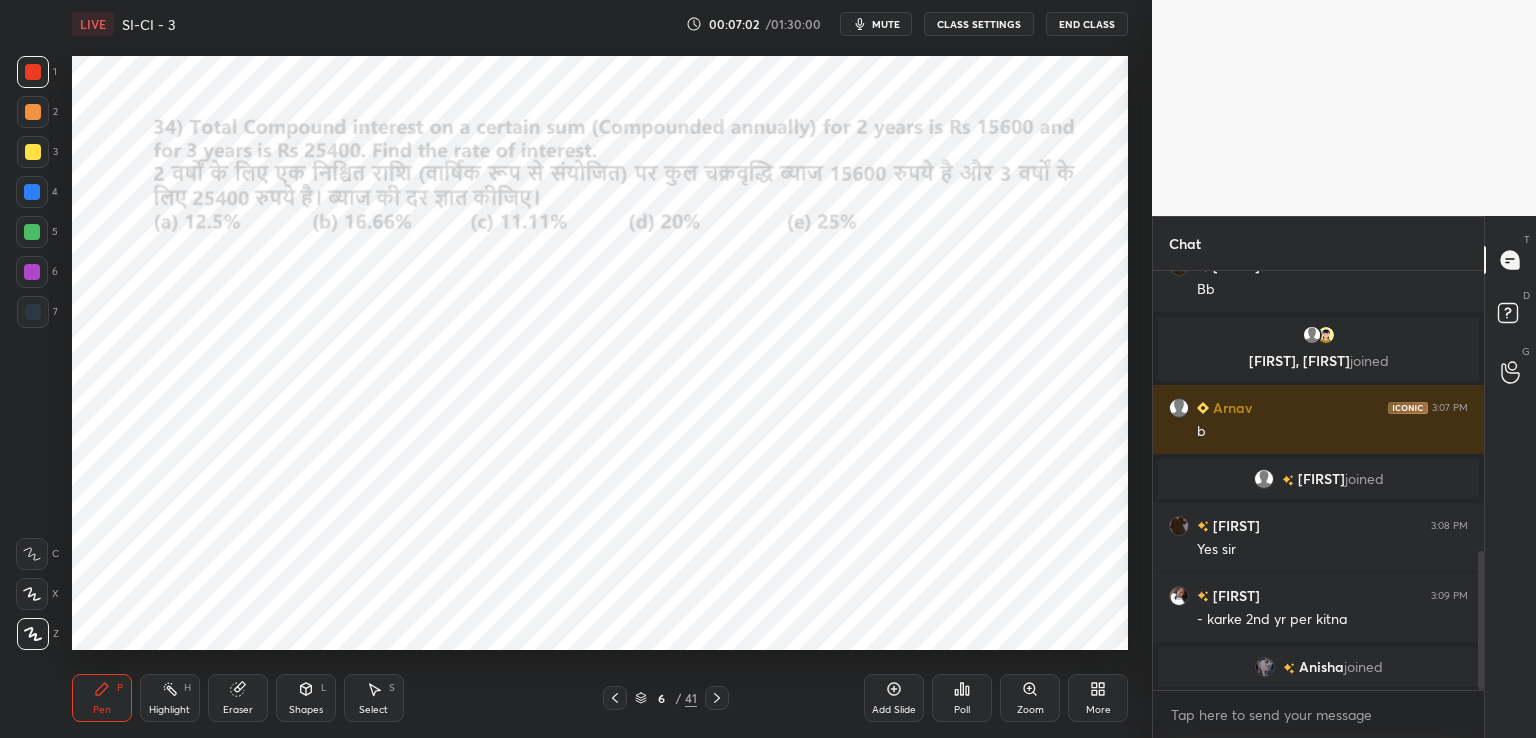 scroll, scrollTop: 872, scrollLeft: 0, axis: vertical 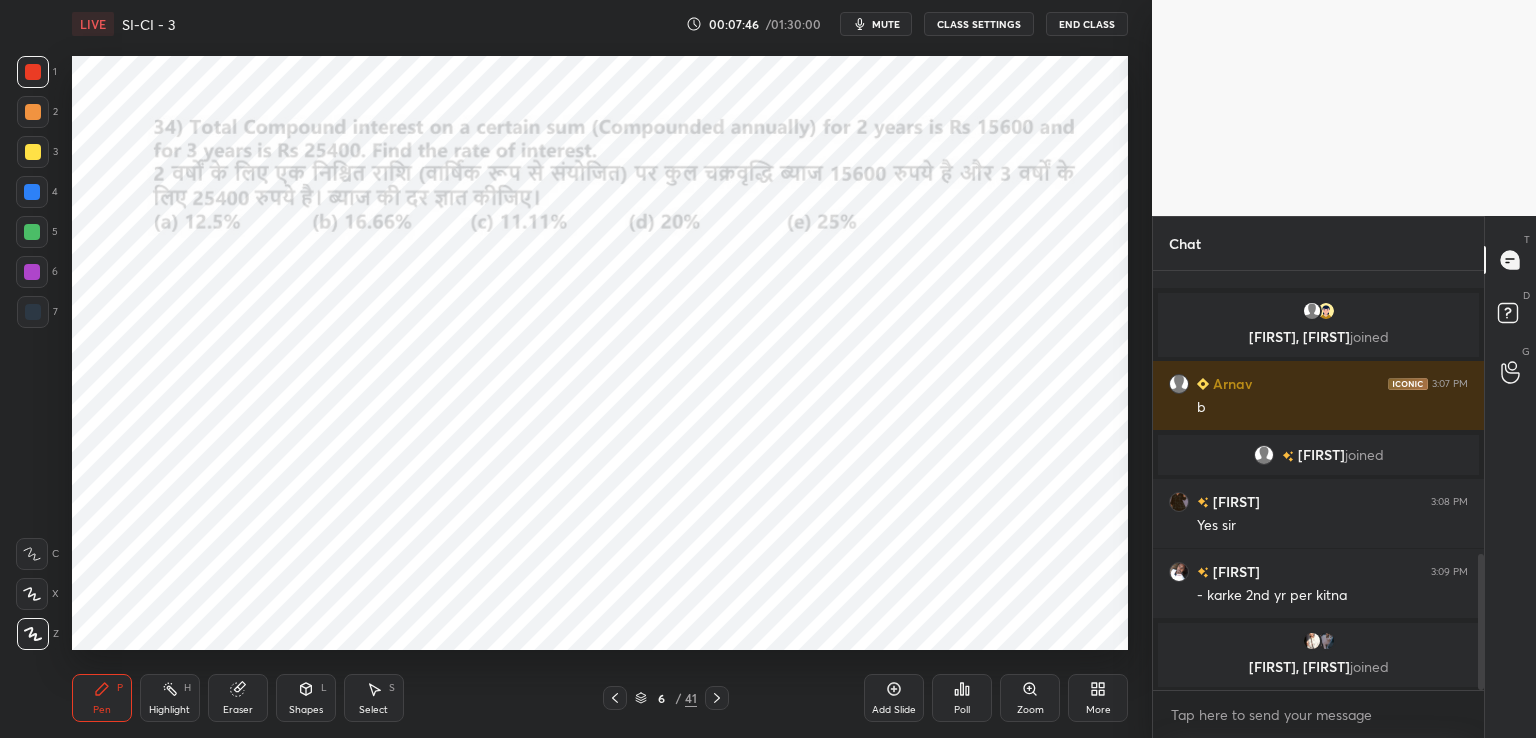 click at bounding box center [33, 312] 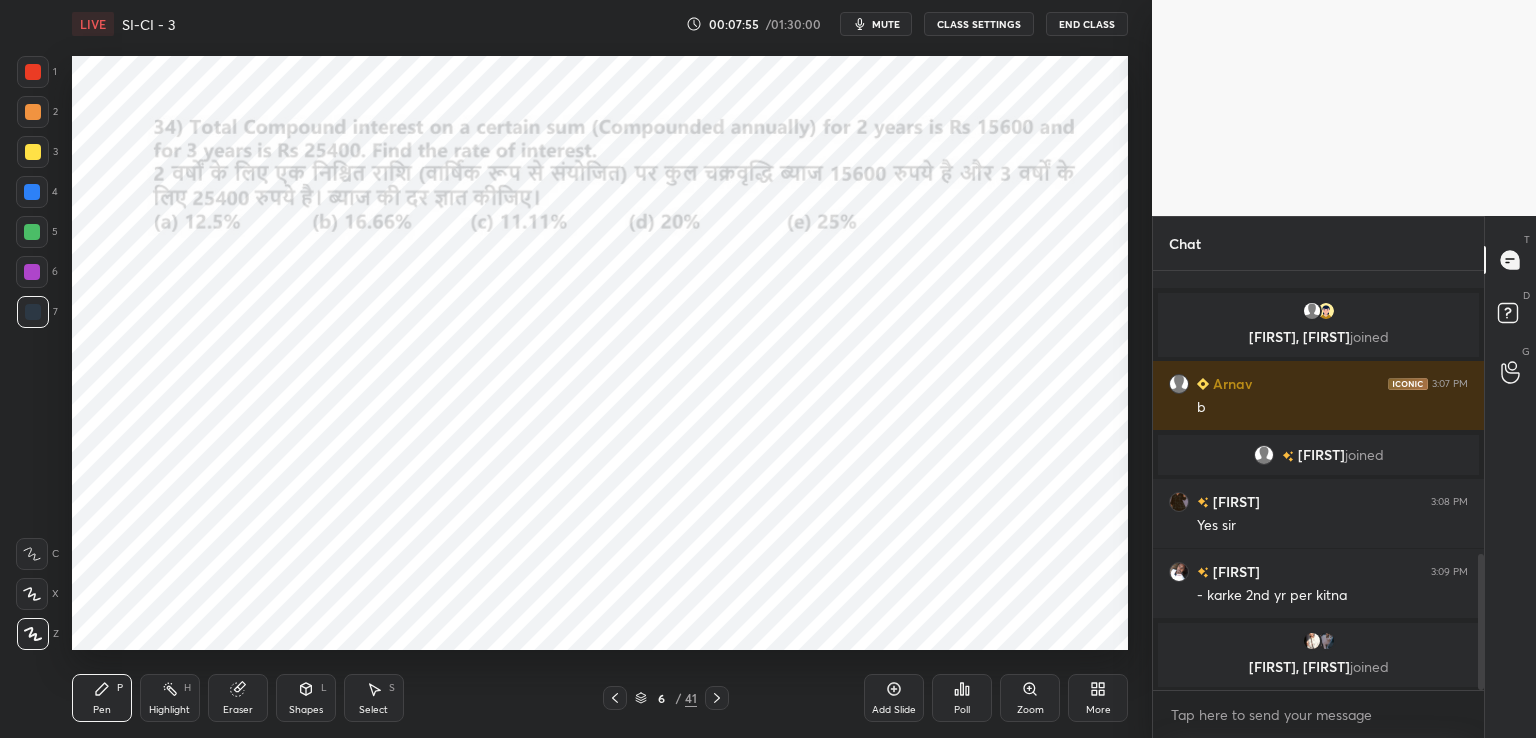 click at bounding box center (32, 192) 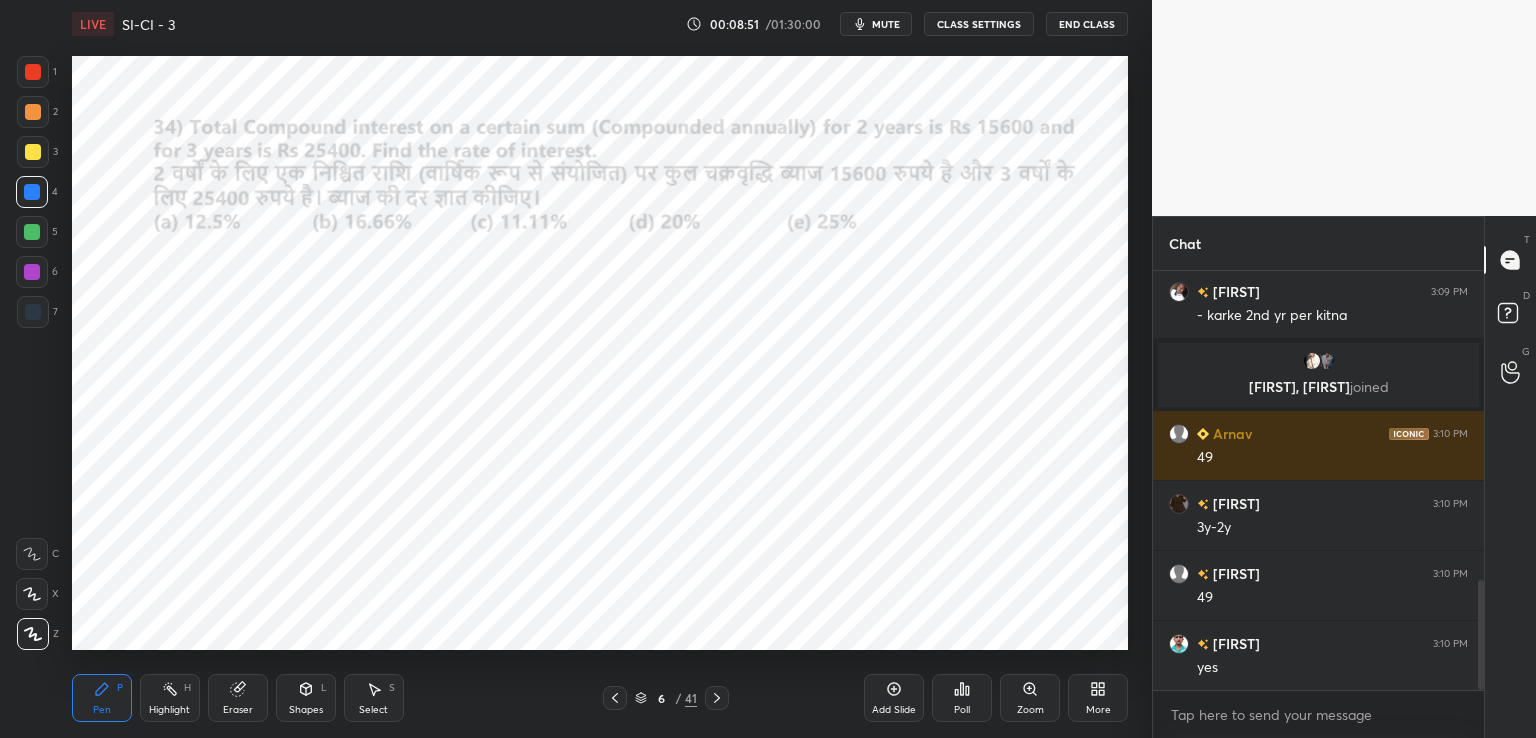 scroll, scrollTop: 1184, scrollLeft: 0, axis: vertical 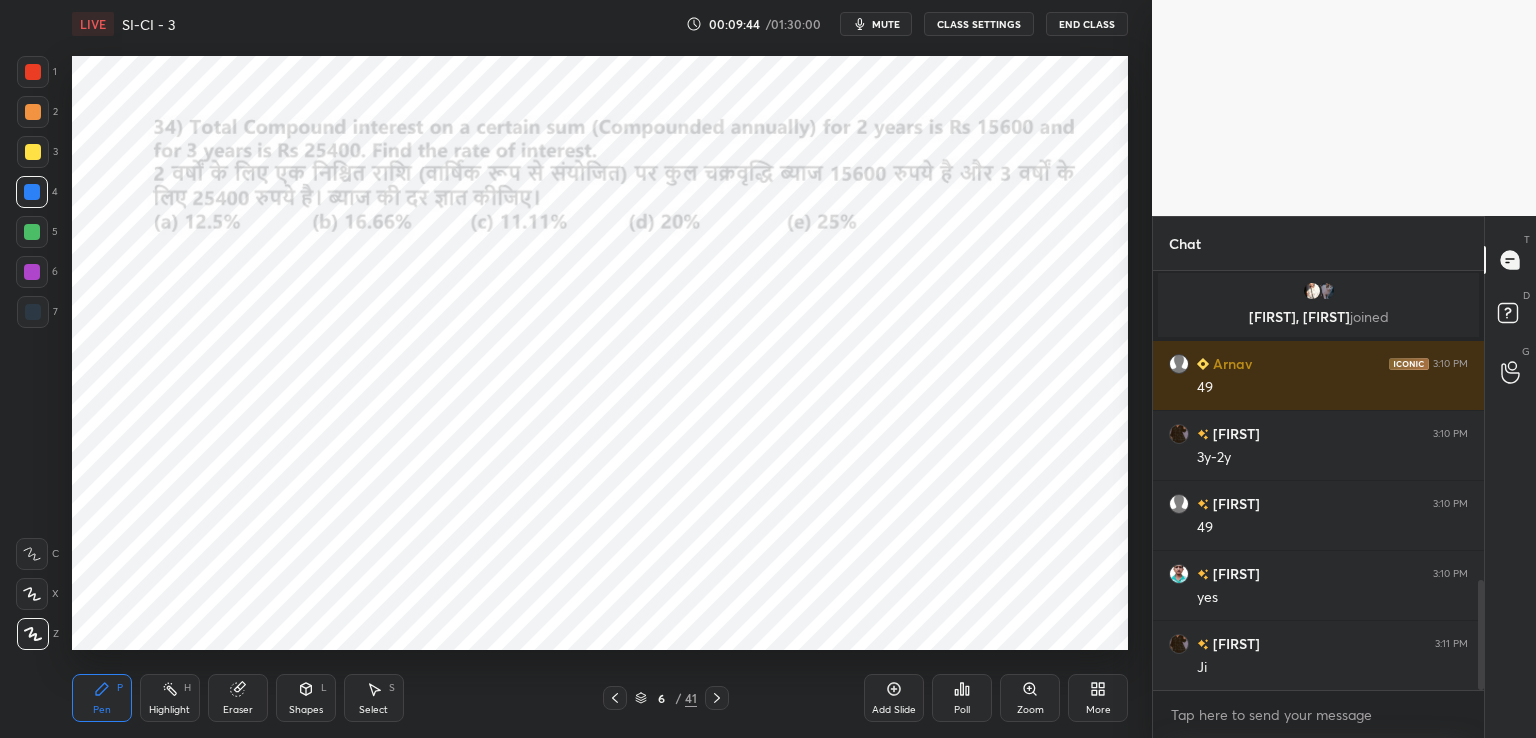 click at bounding box center (33, 72) 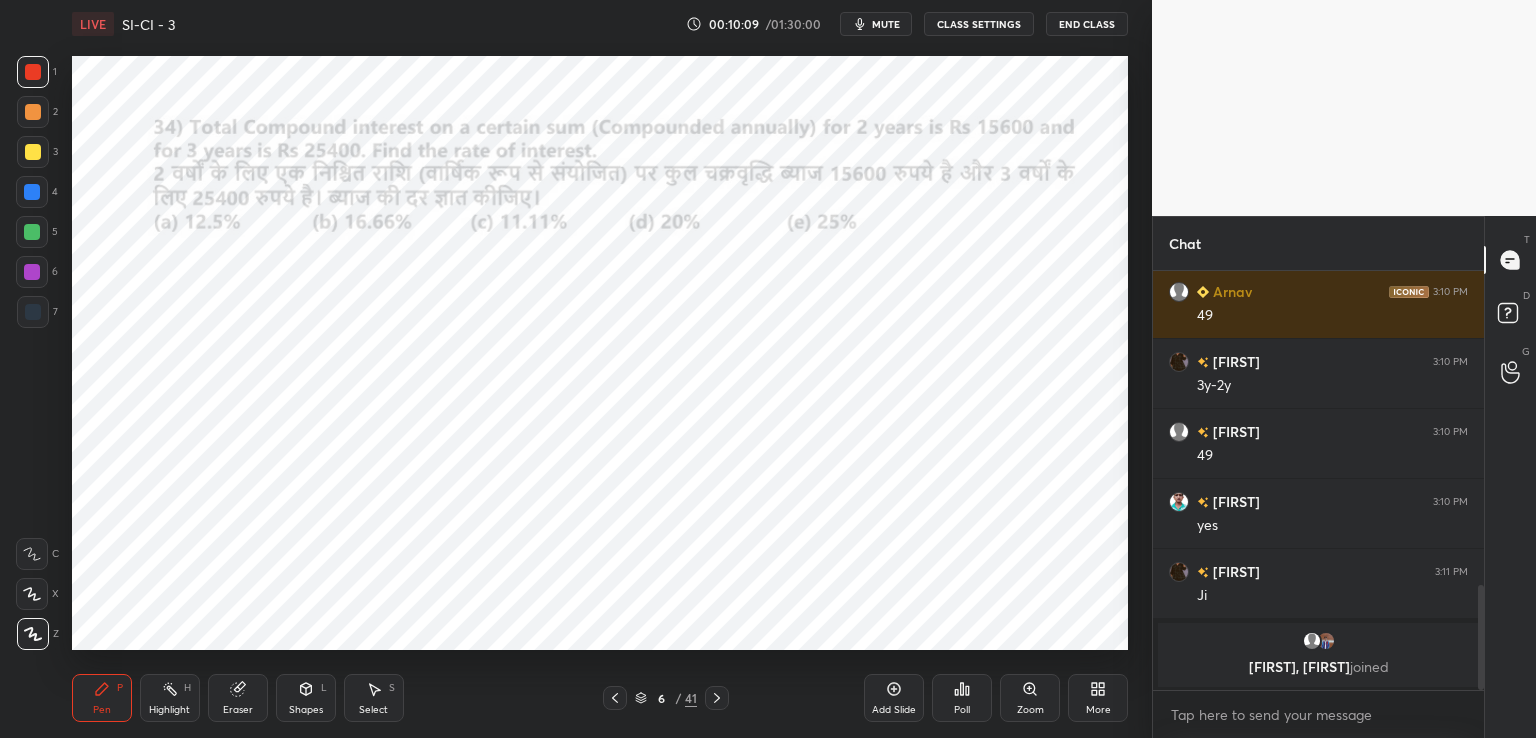 scroll, scrollTop: 1240, scrollLeft: 0, axis: vertical 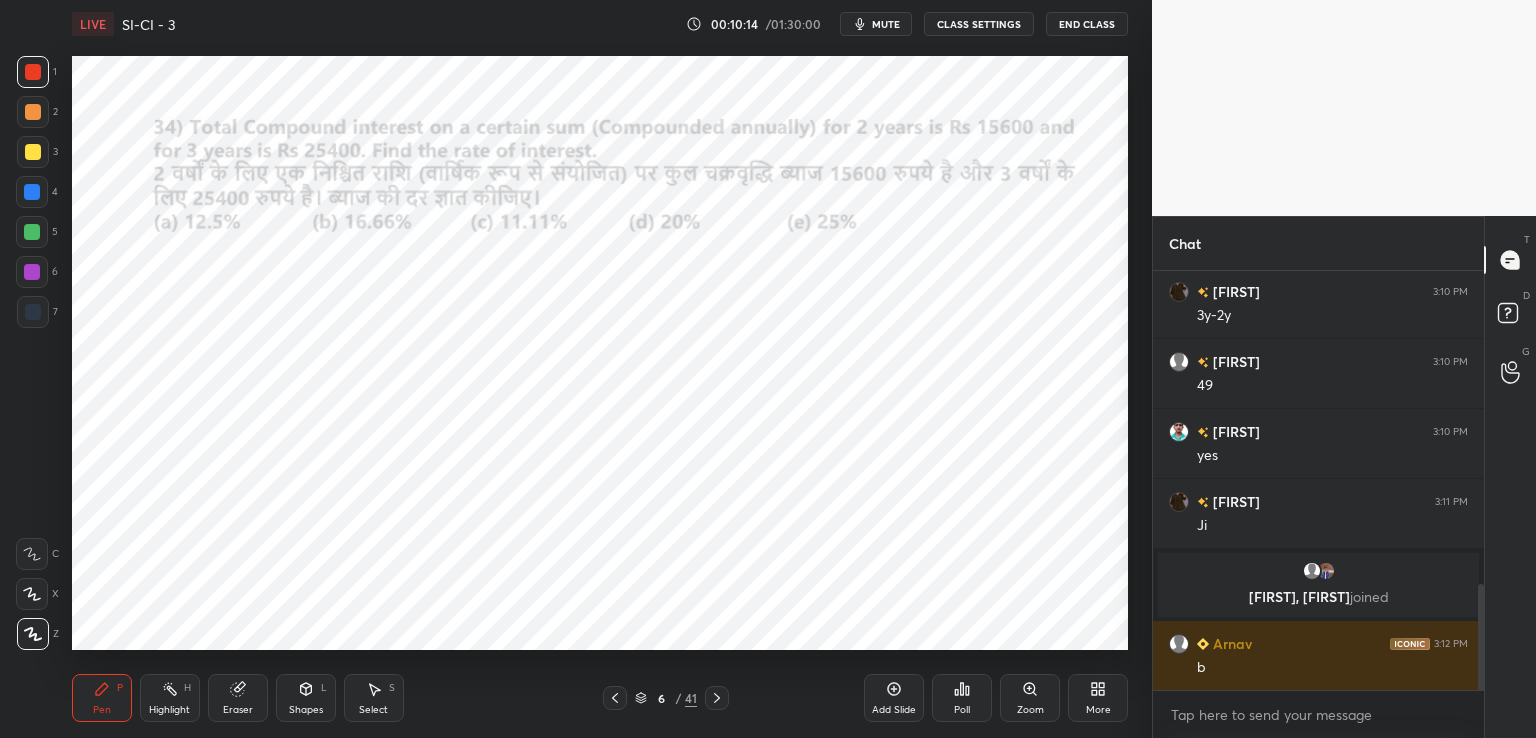 click at bounding box center [33, 312] 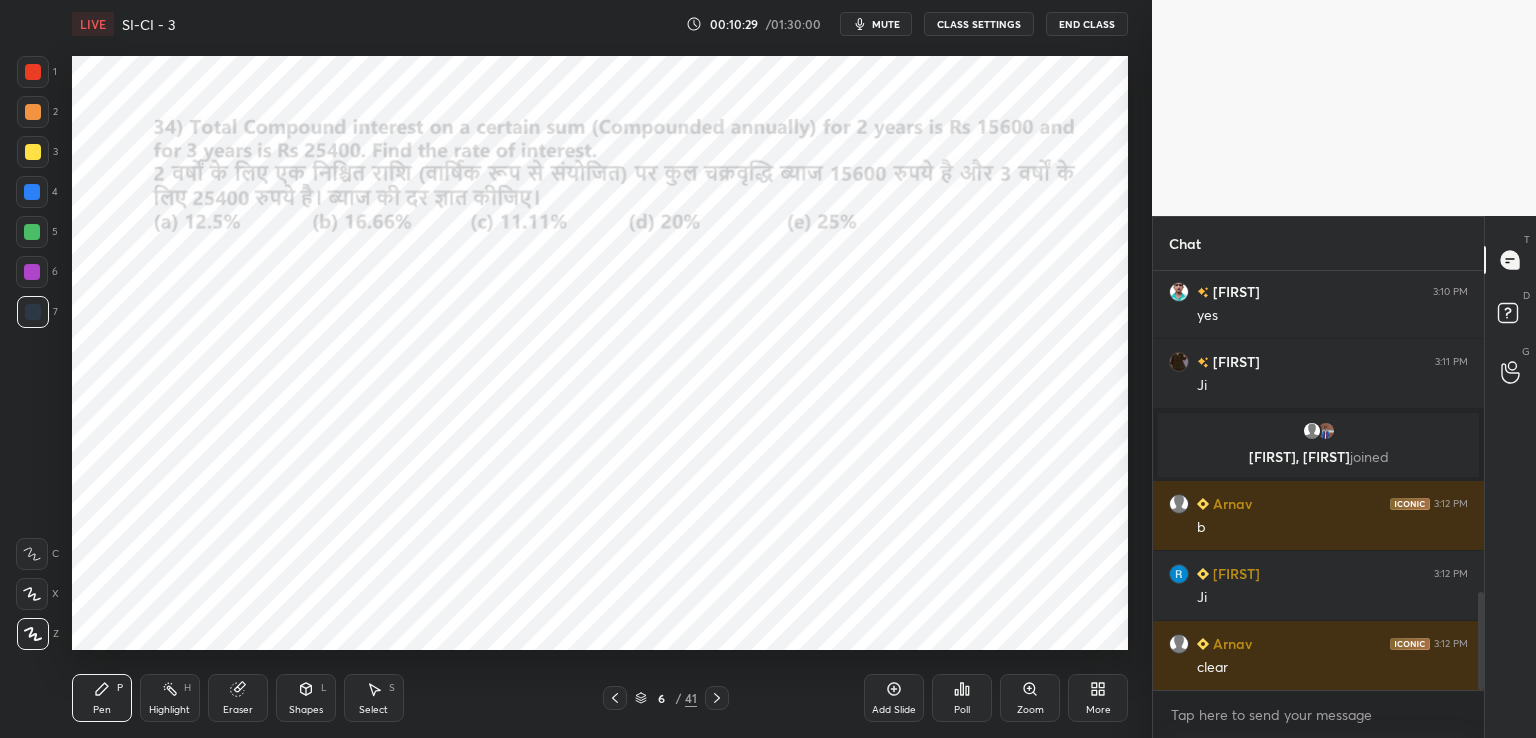scroll, scrollTop: 1450, scrollLeft: 0, axis: vertical 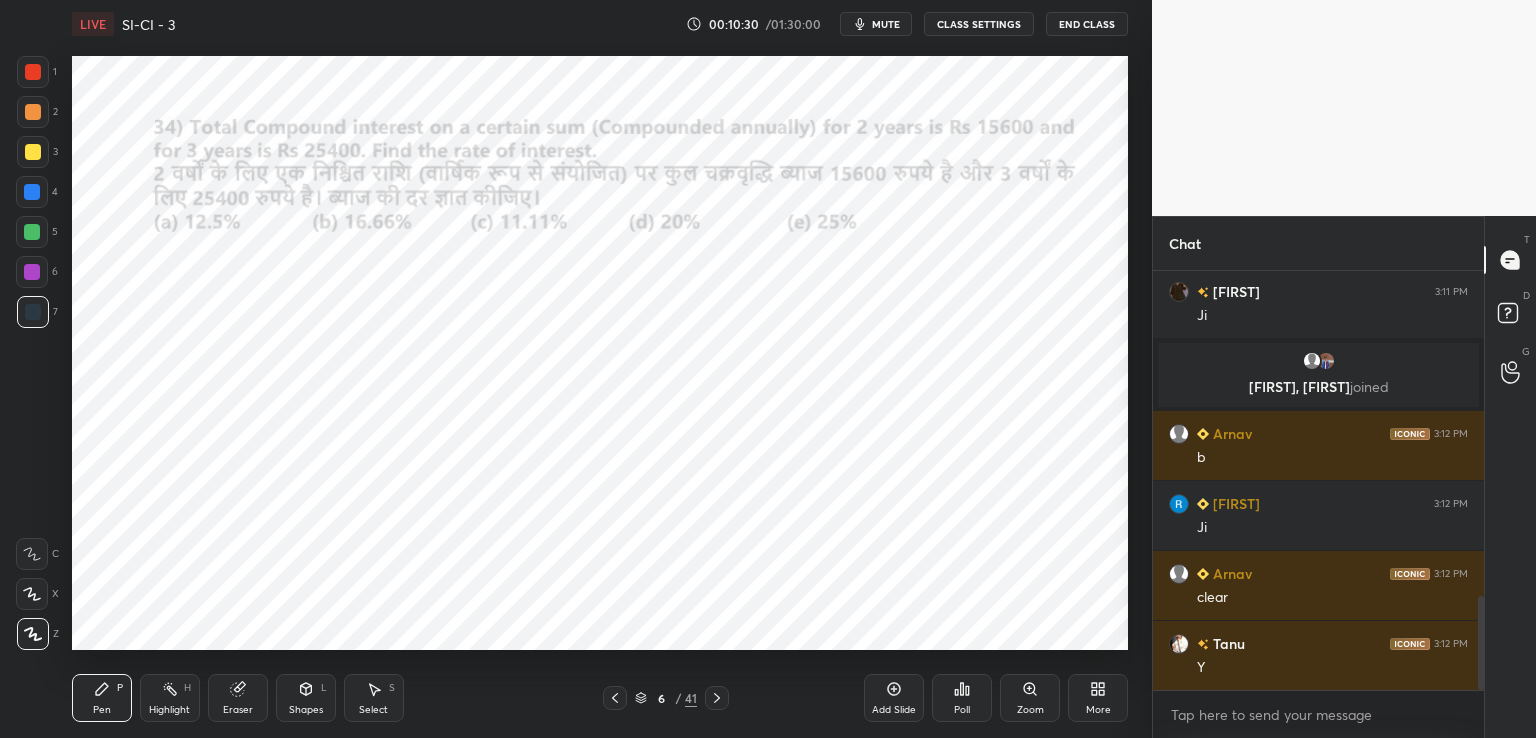 click at bounding box center (32, 192) 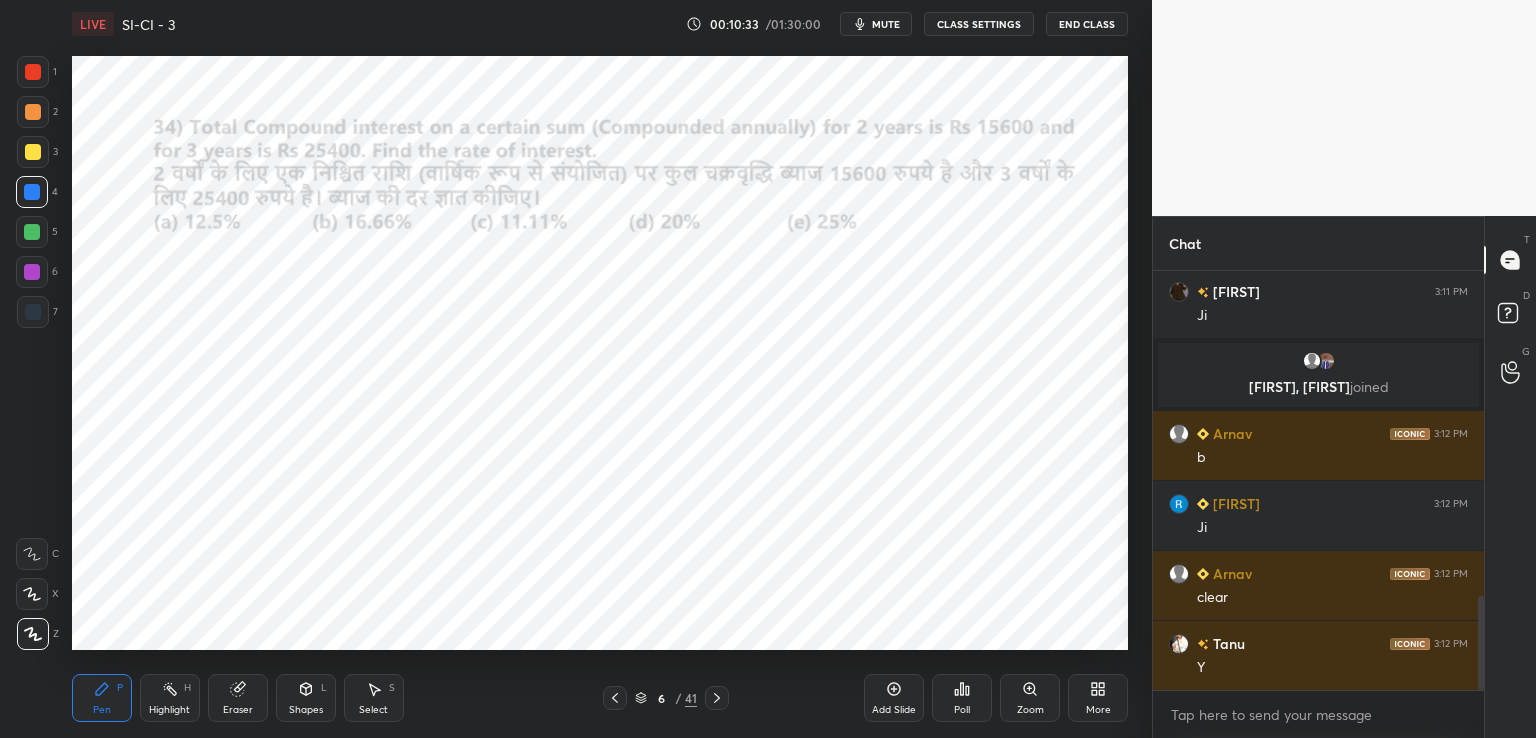 scroll, scrollTop: 1520, scrollLeft: 0, axis: vertical 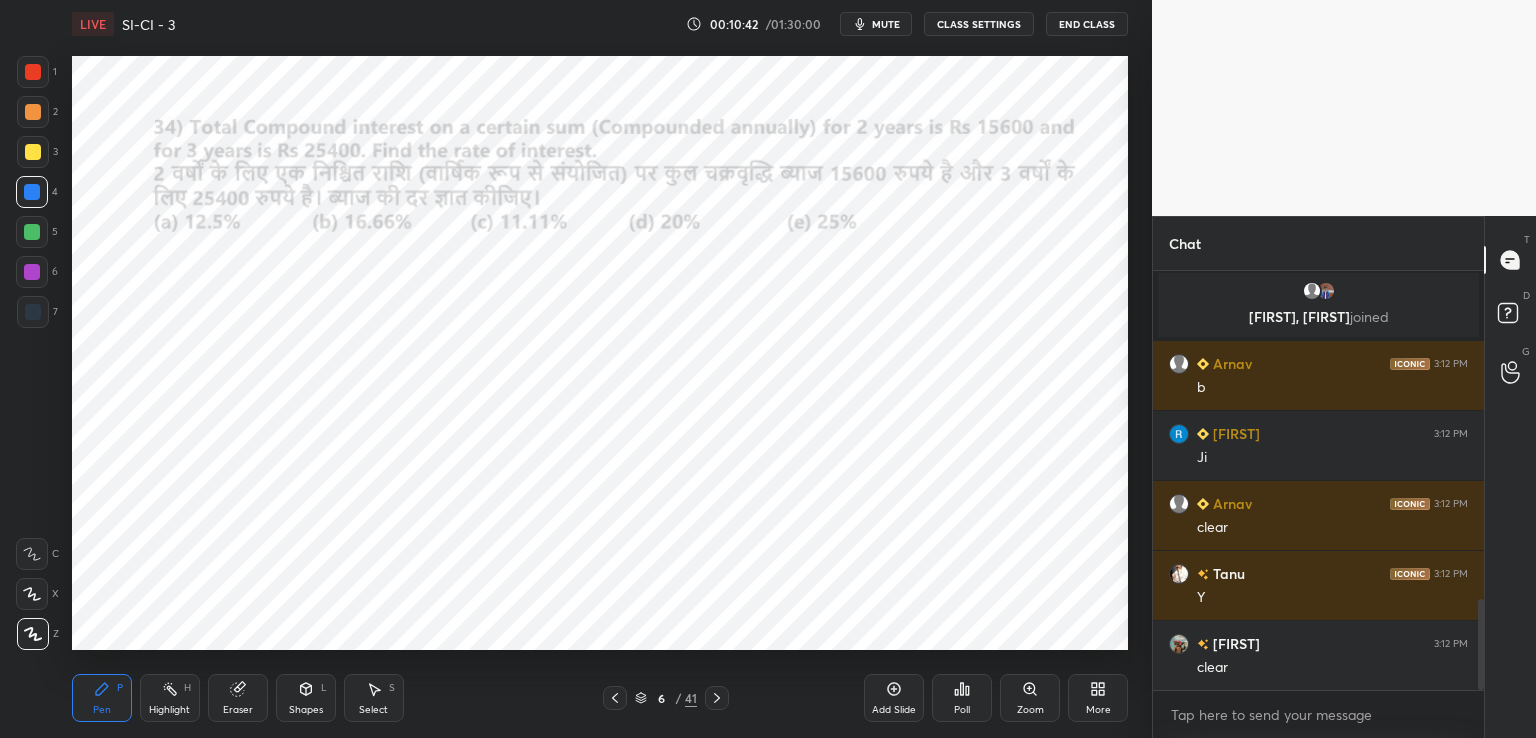 click at bounding box center (33, 72) 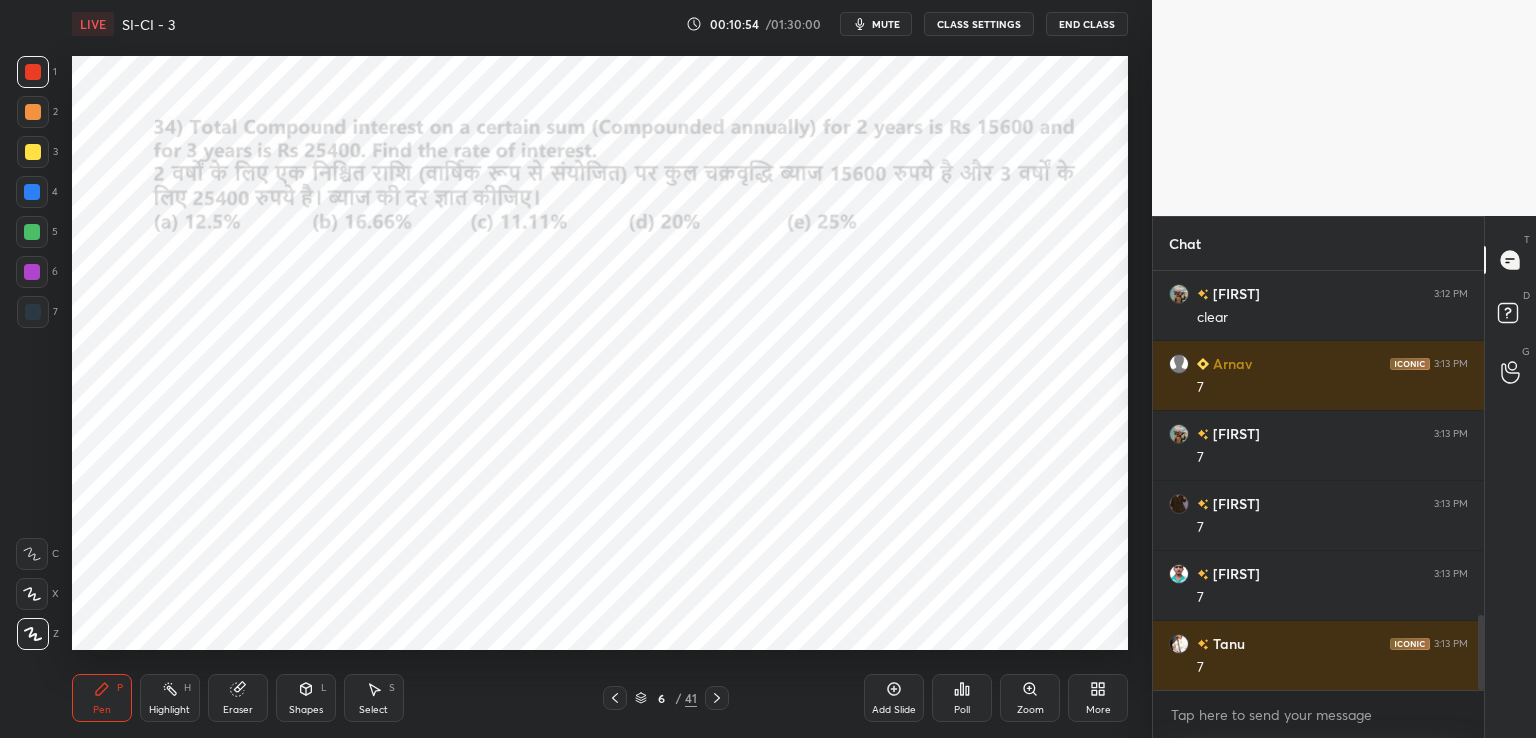 scroll, scrollTop: 1940, scrollLeft: 0, axis: vertical 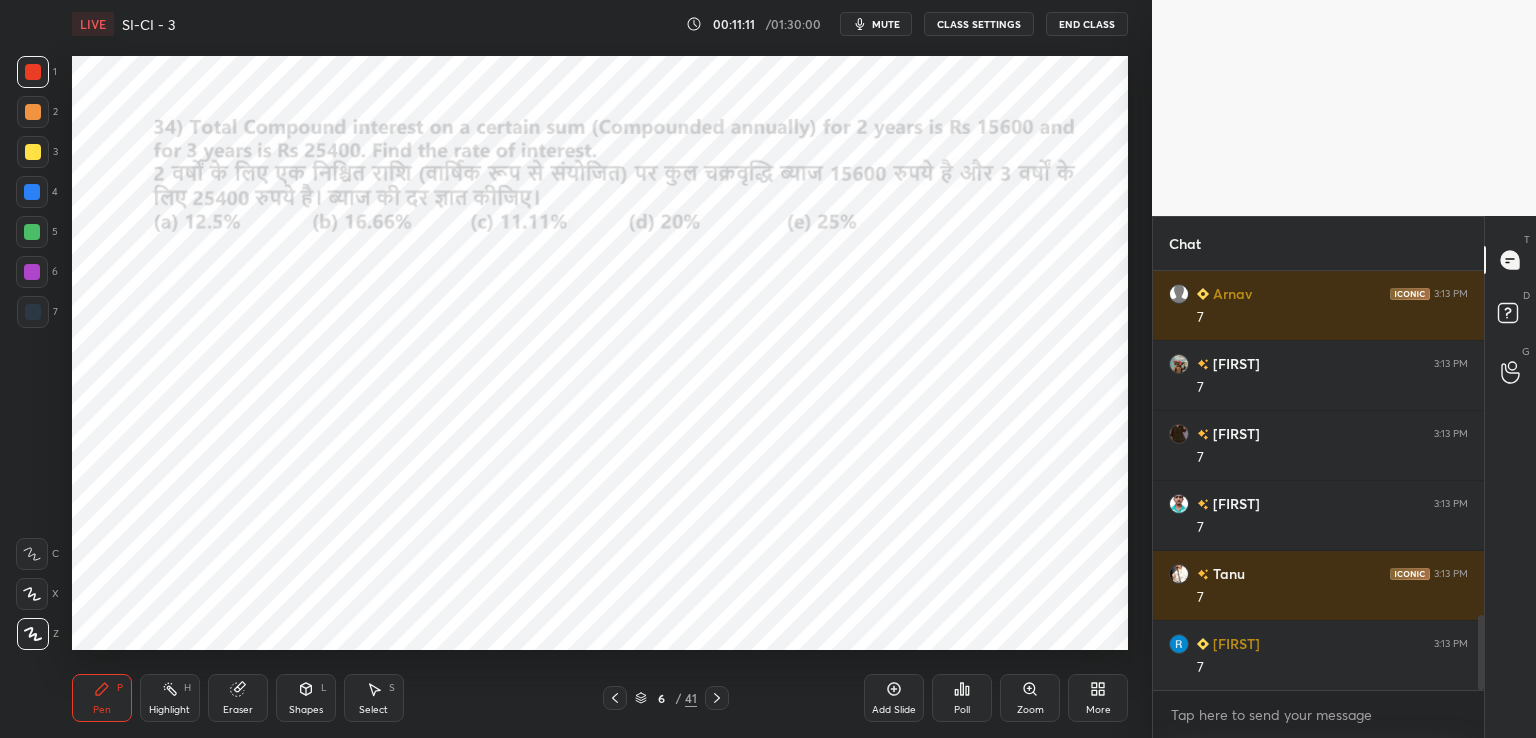 click at bounding box center (32, 232) 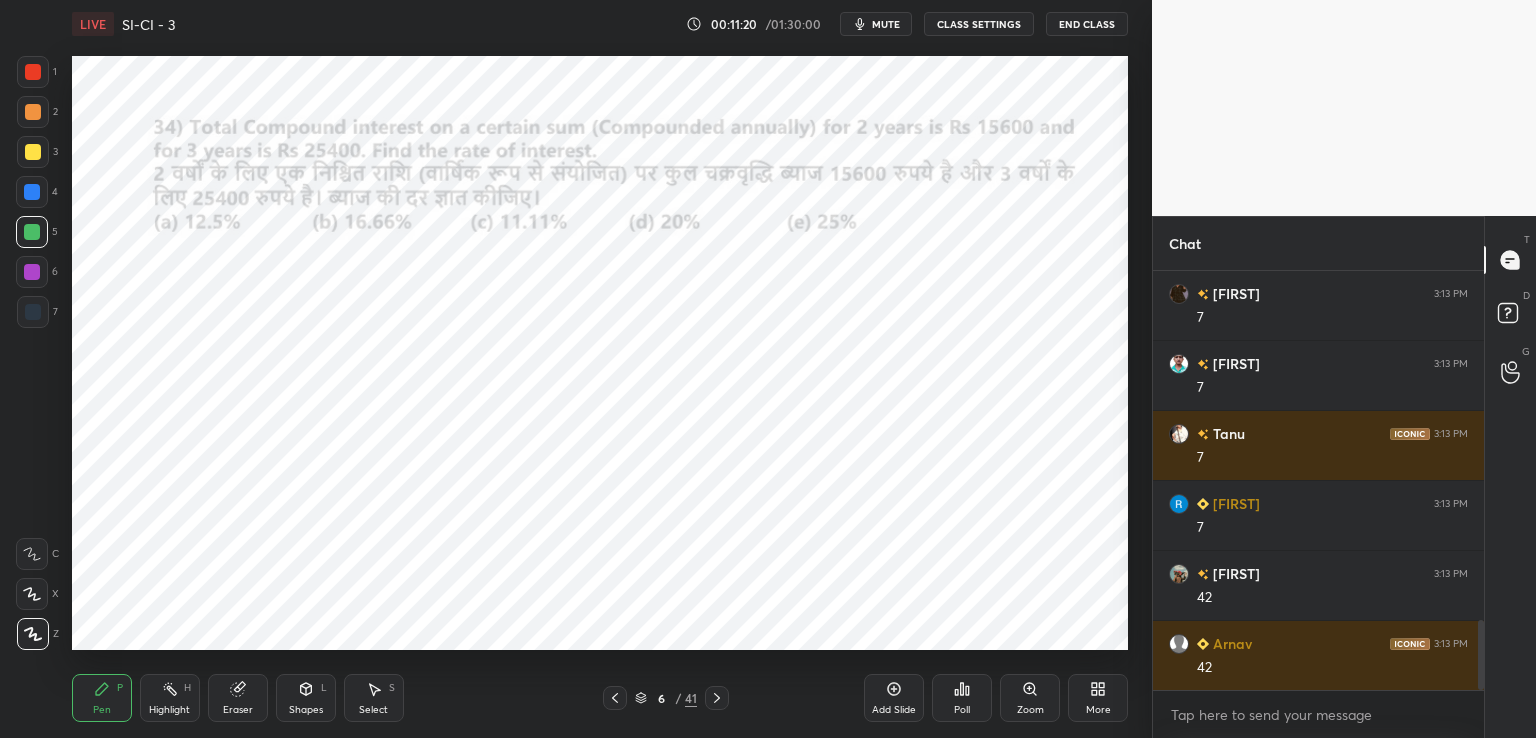 scroll, scrollTop: 2150, scrollLeft: 0, axis: vertical 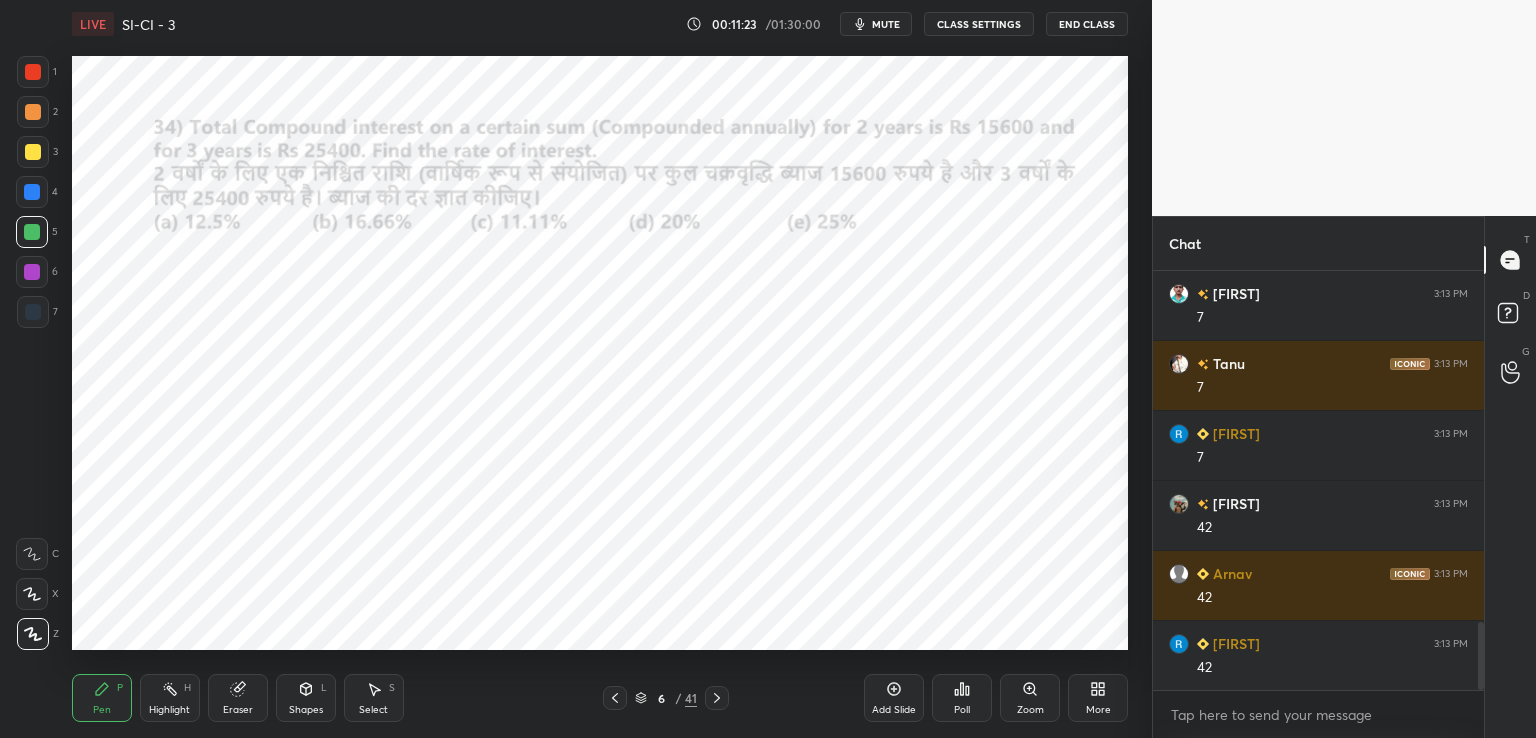 click at bounding box center (33, 72) 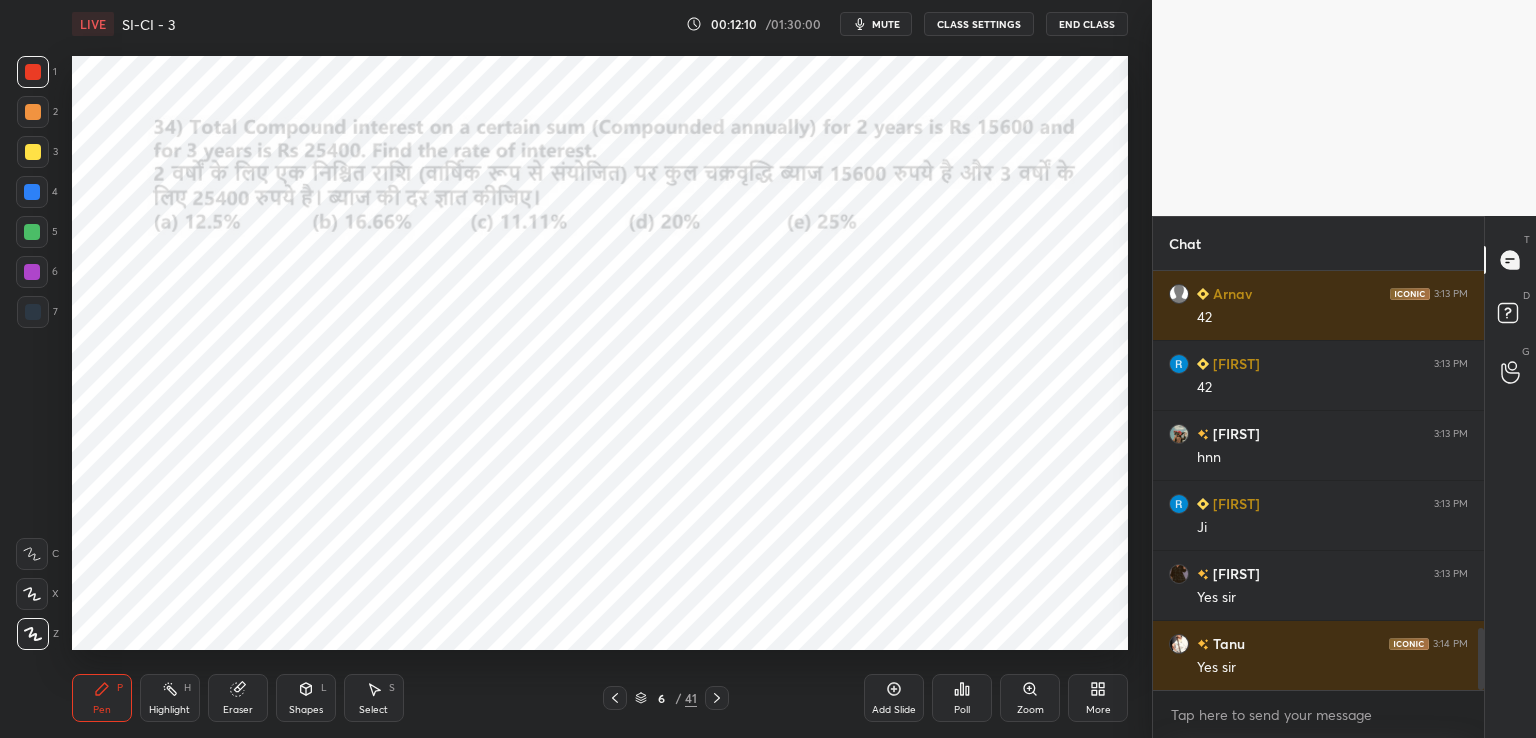 scroll, scrollTop: 2478, scrollLeft: 0, axis: vertical 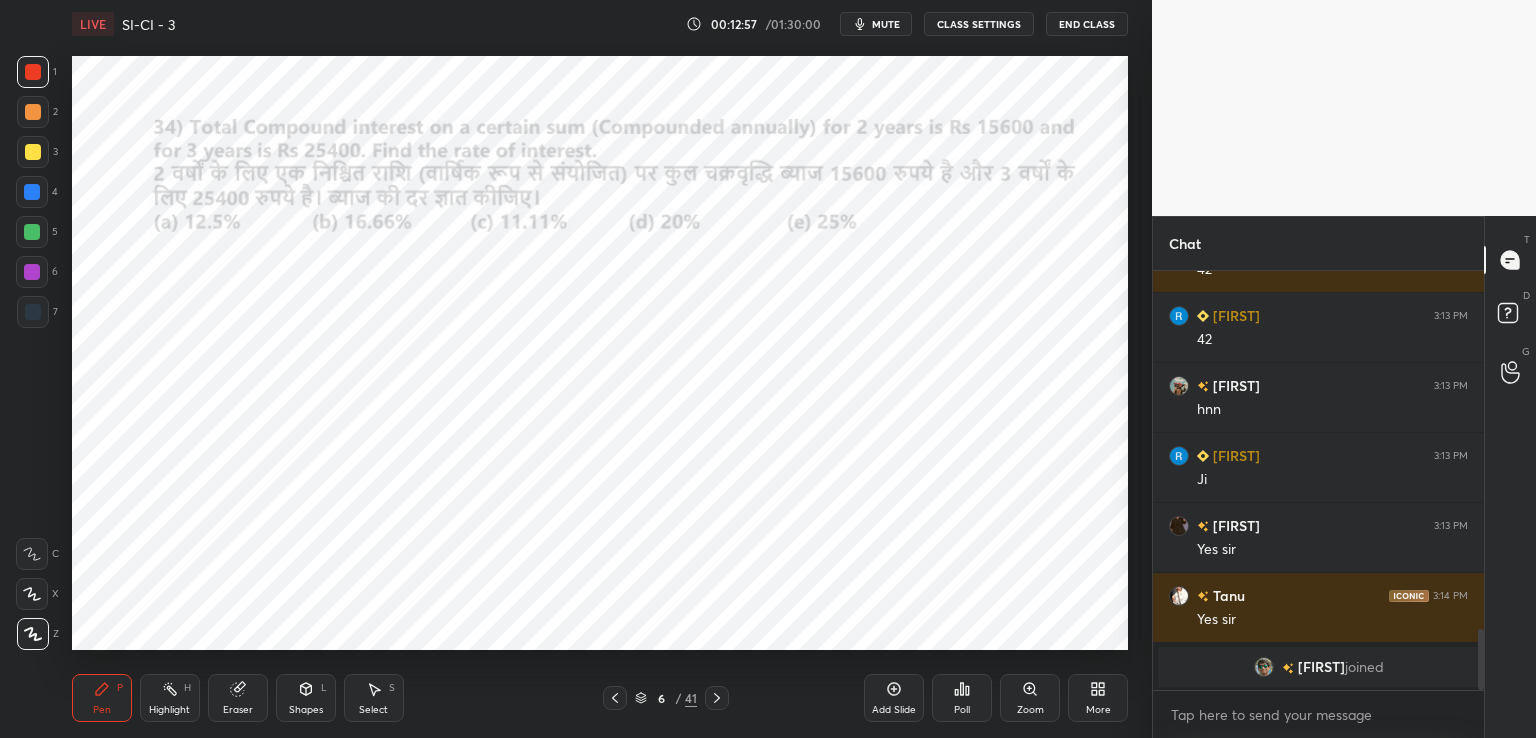 click at bounding box center (717, 698) 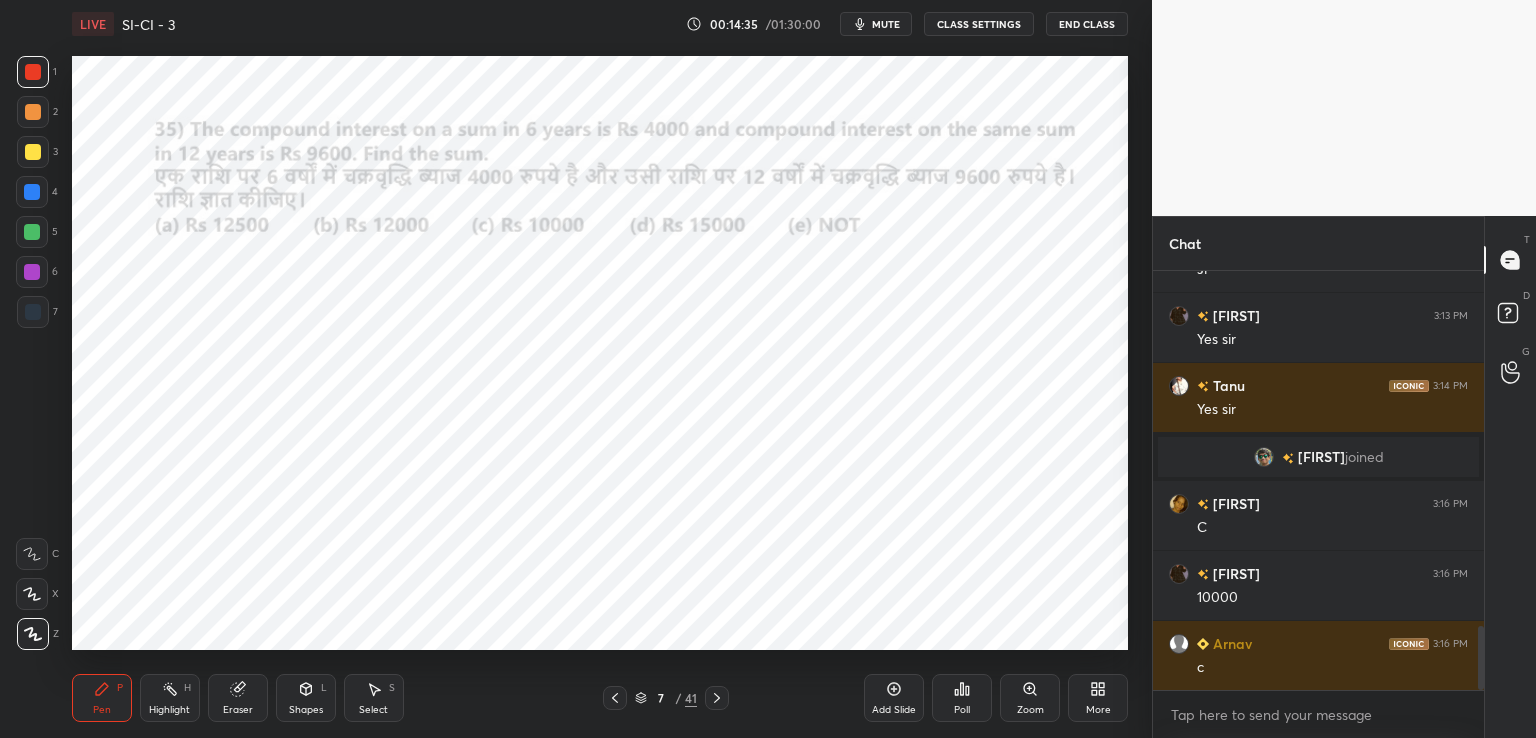 scroll, scrollTop: 2418, scrollLeft: 0, axis: vertical 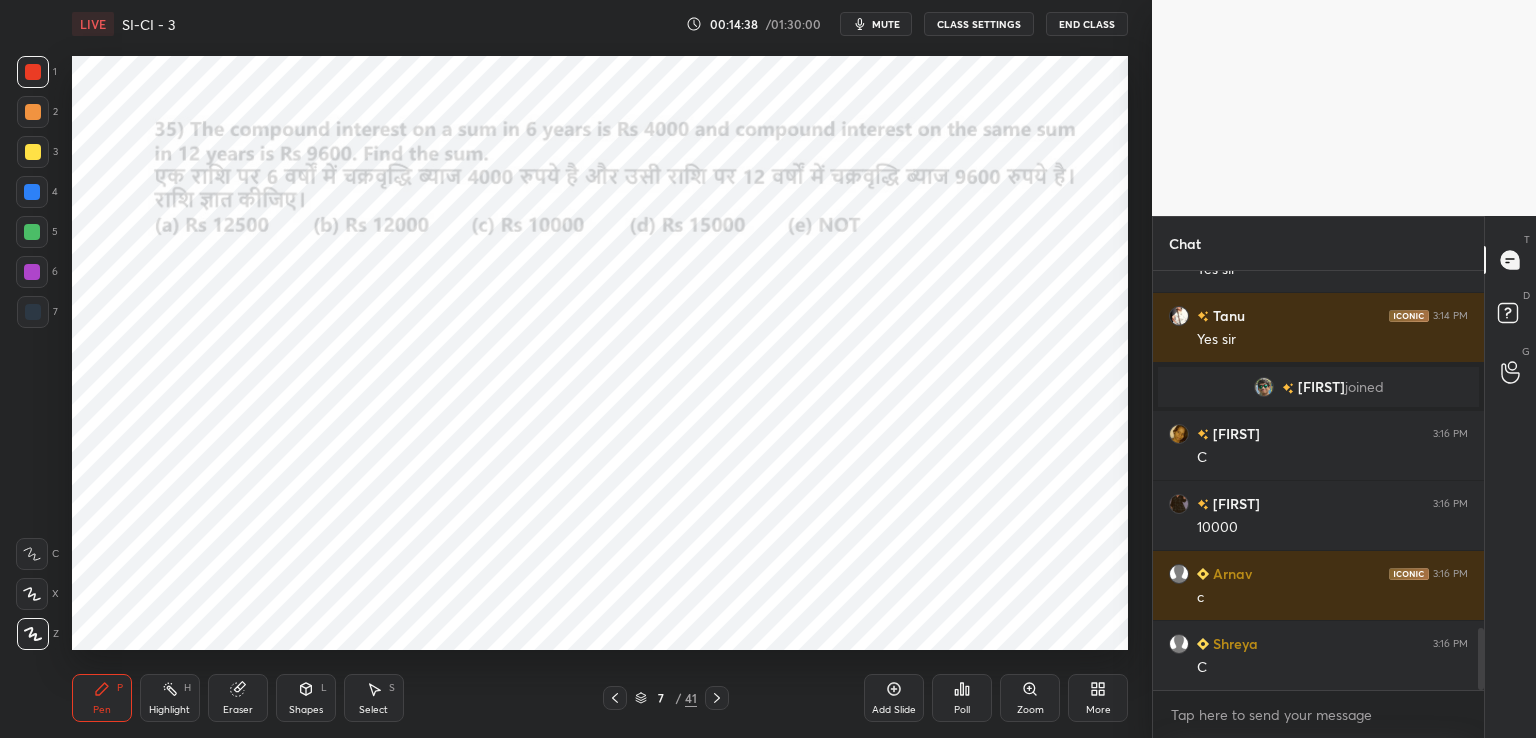 click 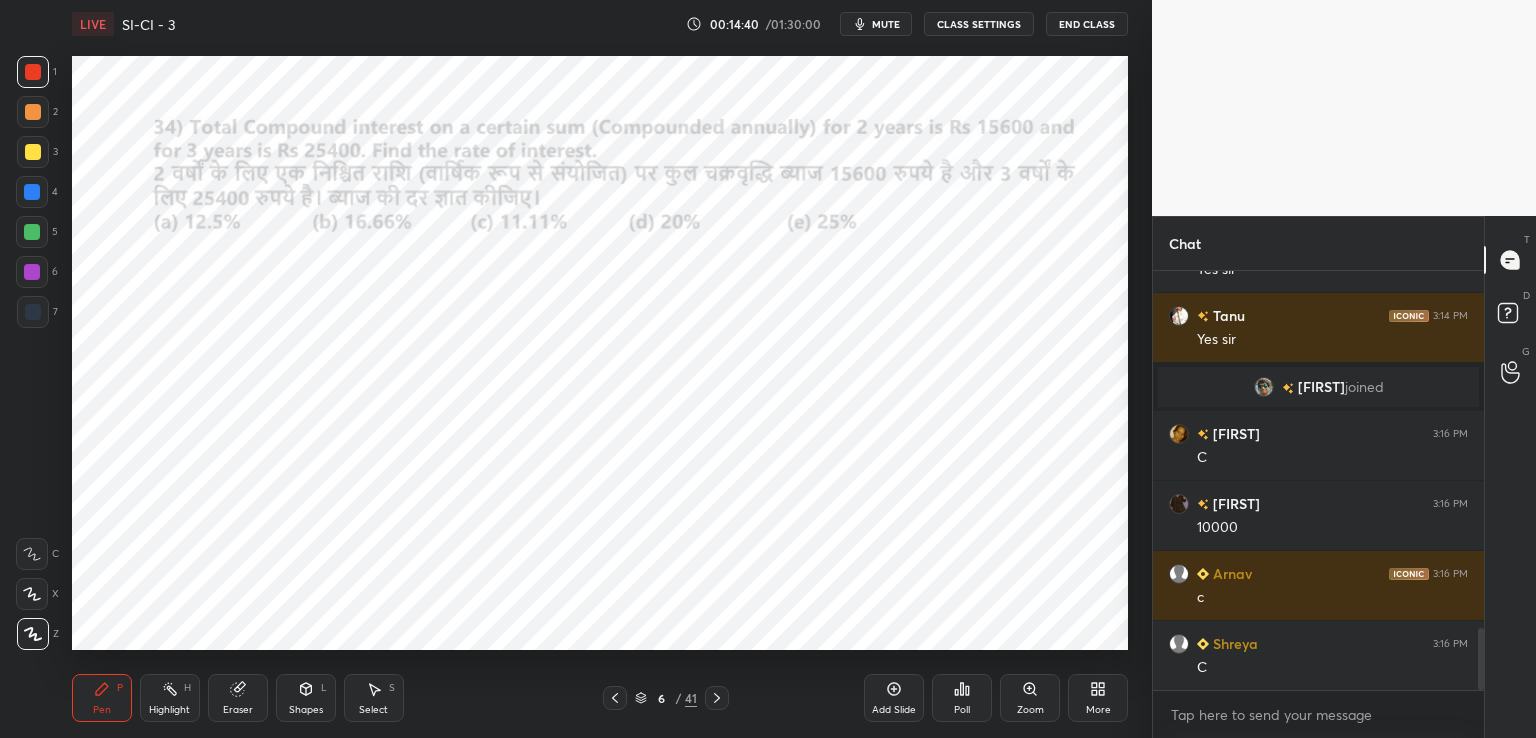 click 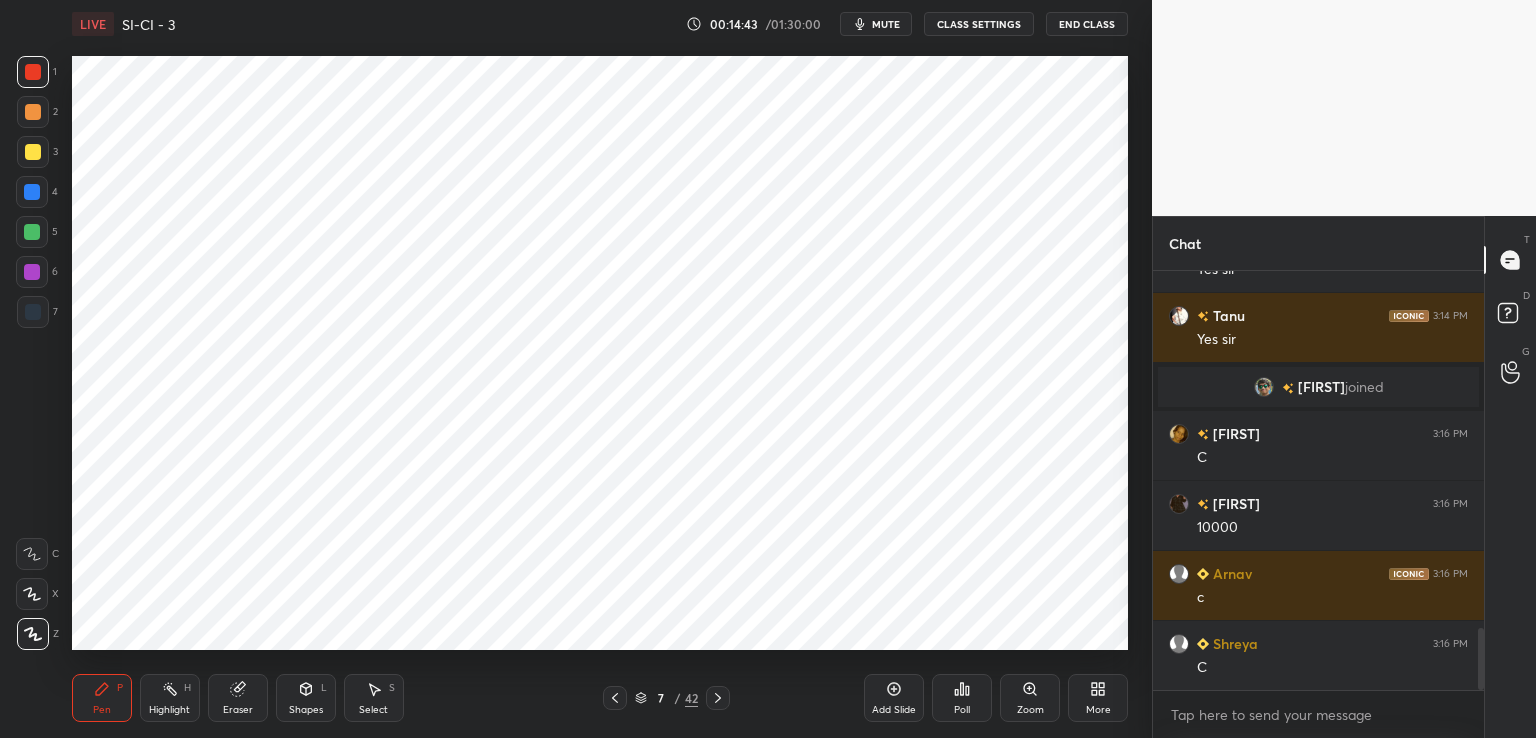 scroll, scrollTop: 2488, scrollLeft: 0, axis: vertical 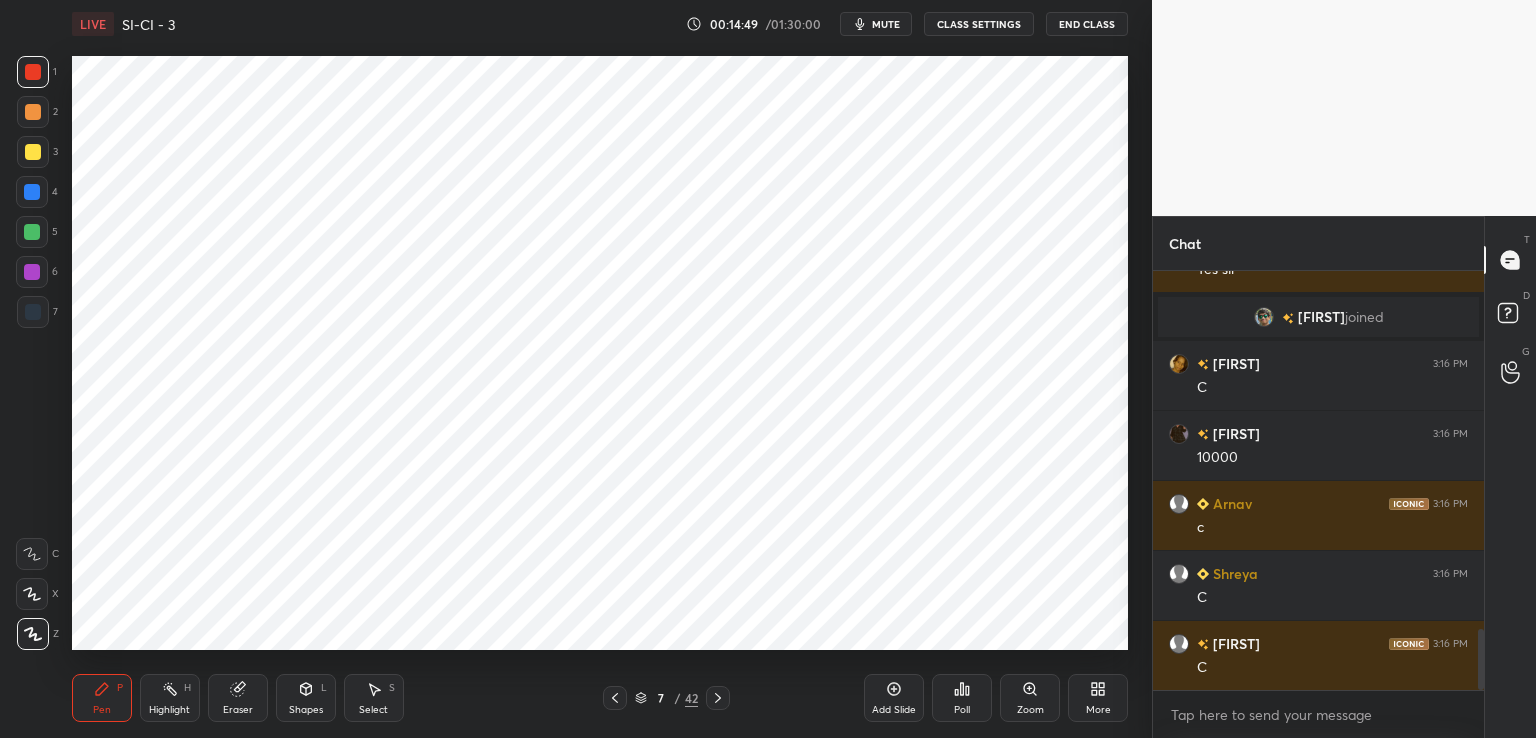 click at bounding box center [33, 312] 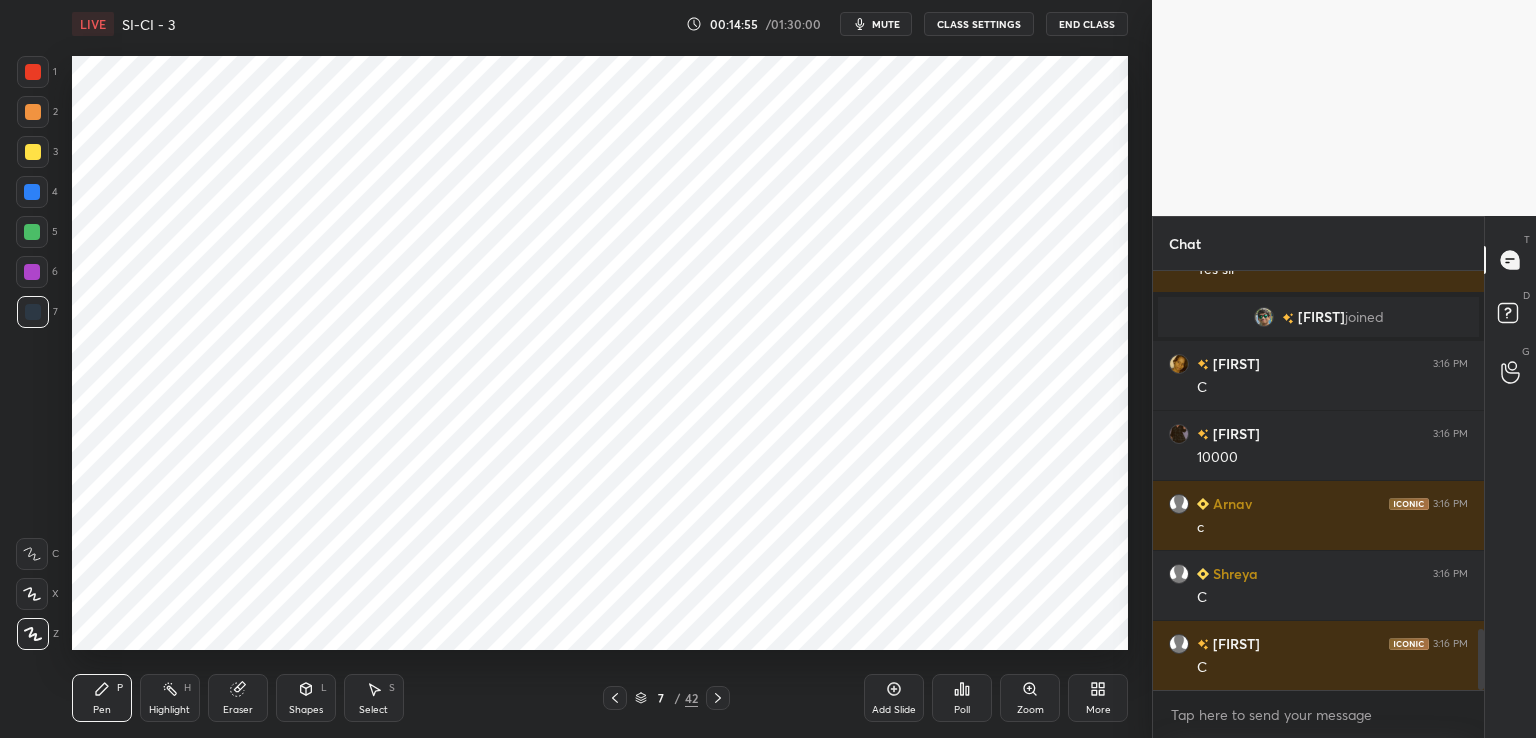 click 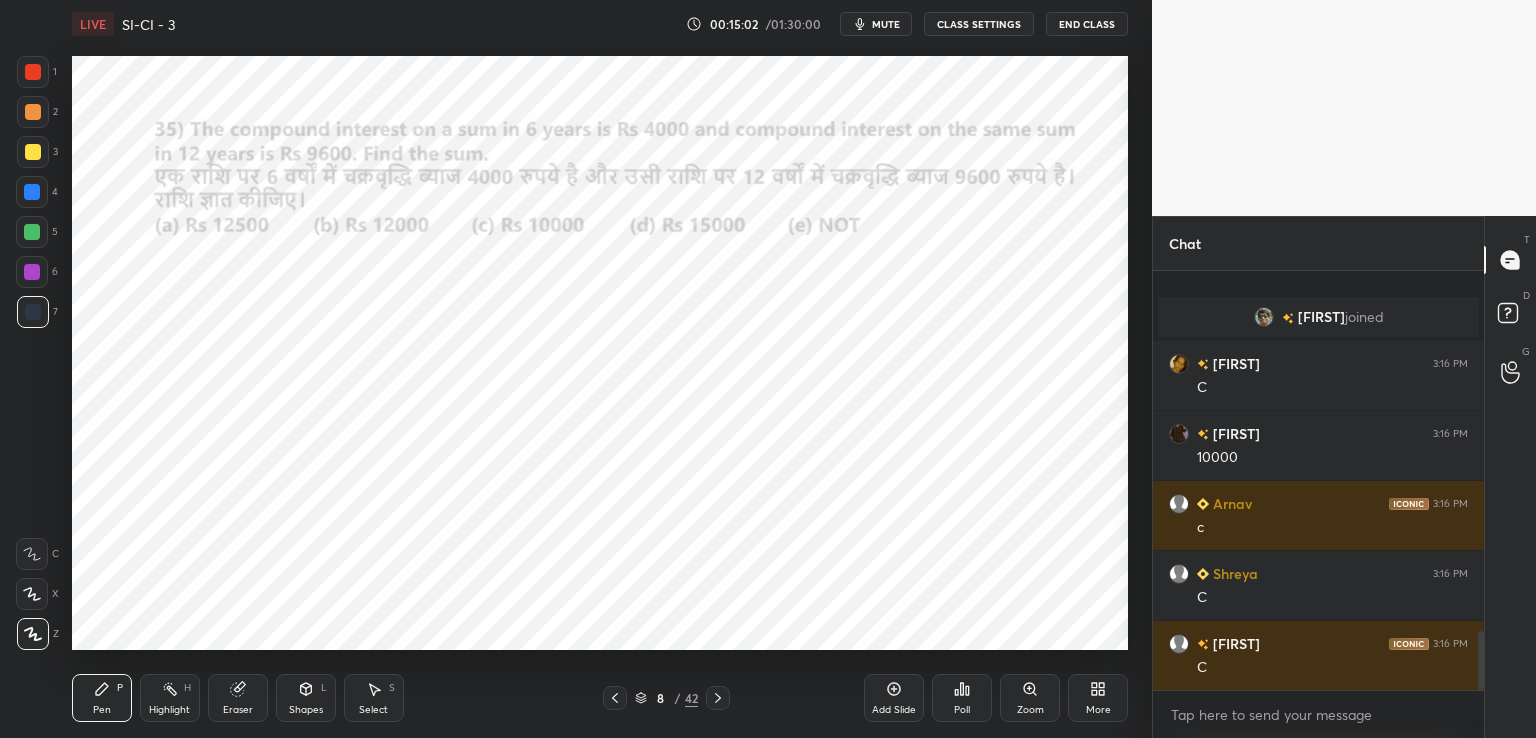 scroll, scrollTop: 2558, scrollLeft: 0, axis: vertical 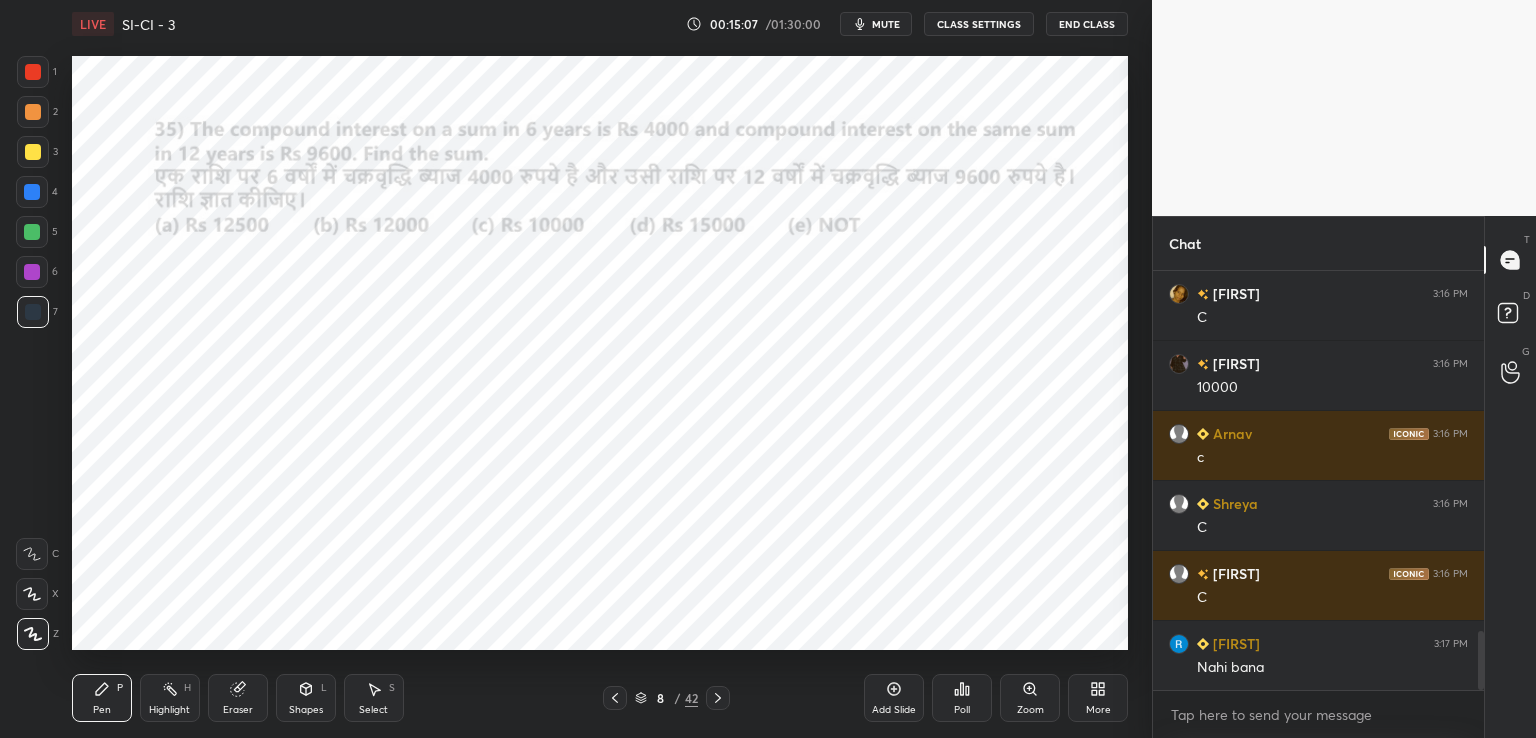 click at bounding box center (33, 72) 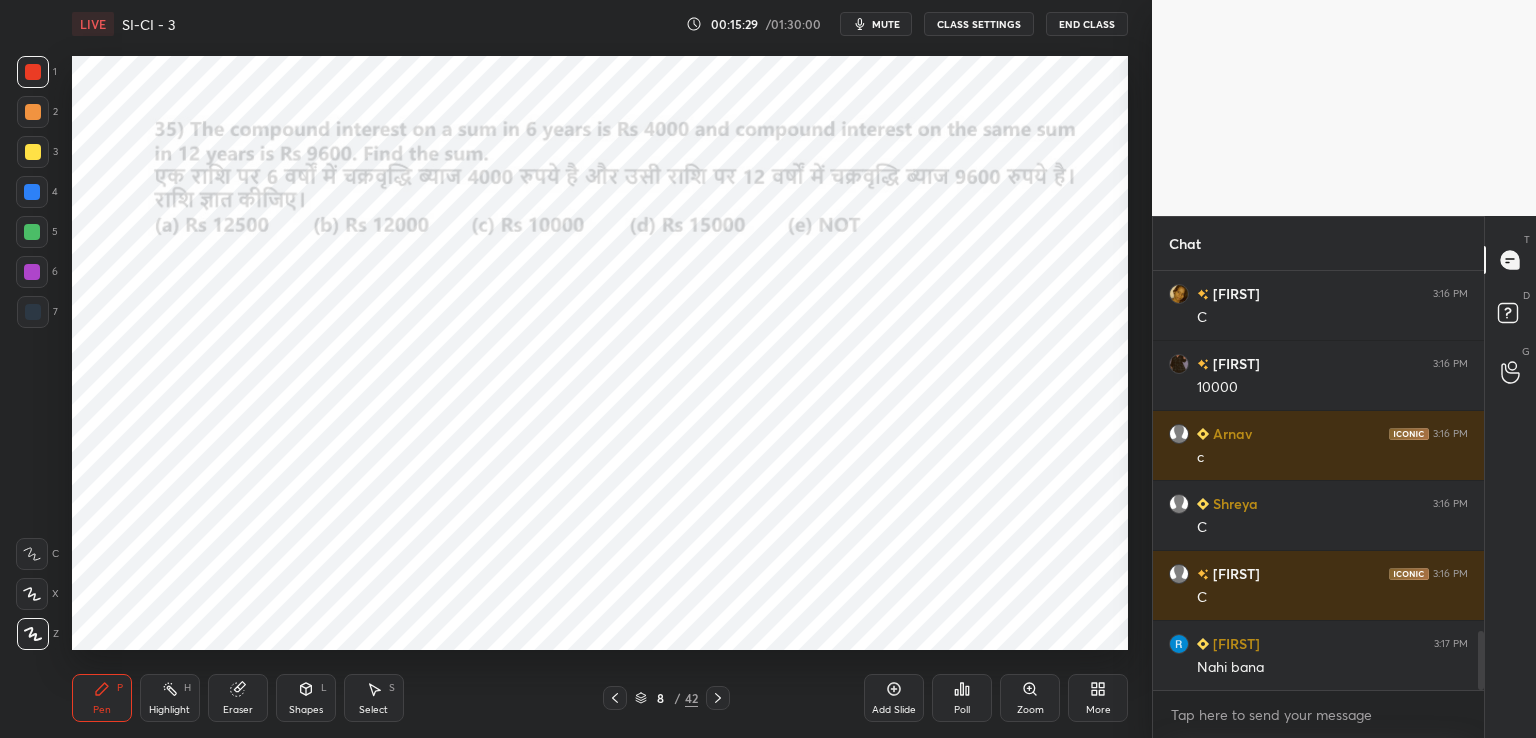 scroll, scrollTop: 2628, scrollLeft: 0, axis: vertical 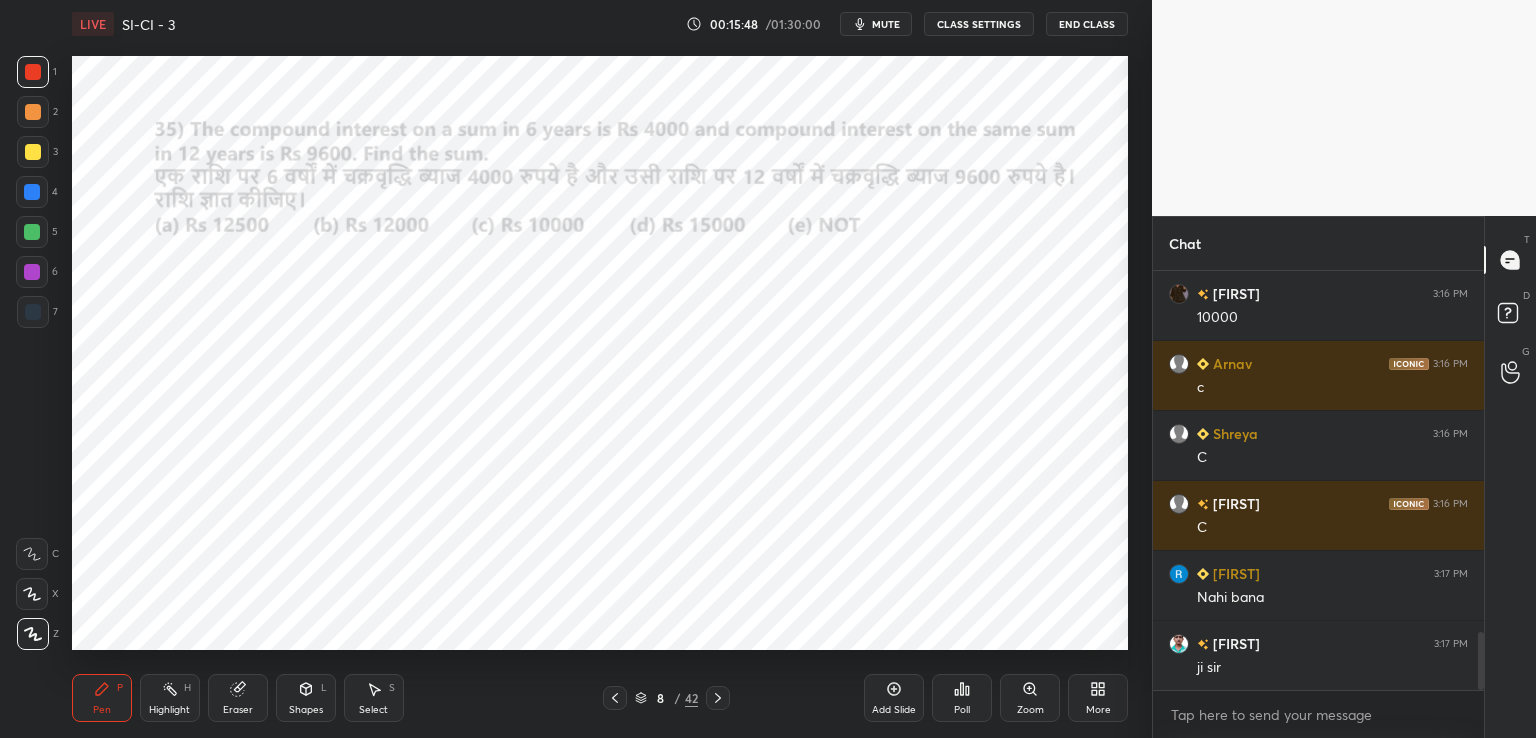 click on "Shapes" at bounding box center (306, 710) 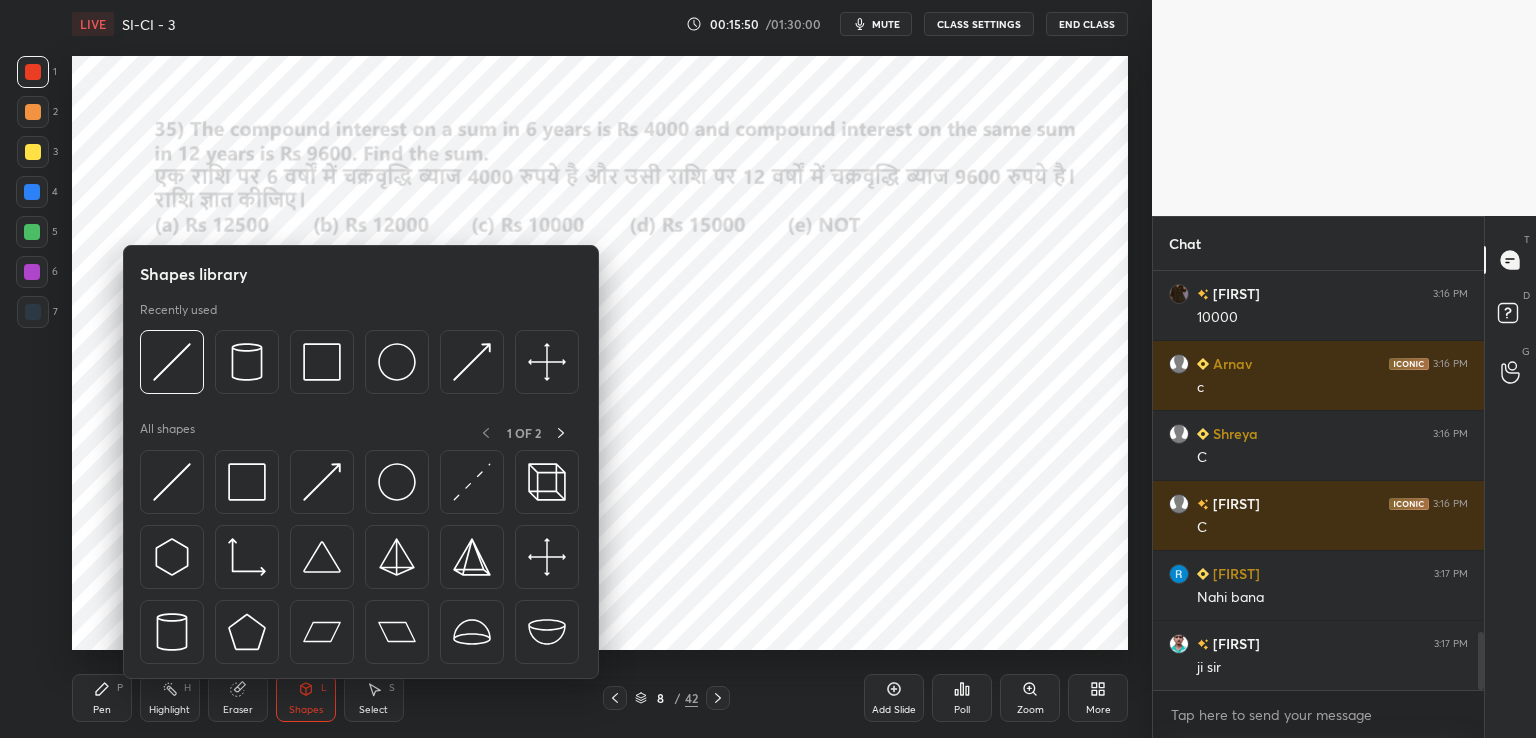 click on "Eraser" at bounding box center (238, 698) 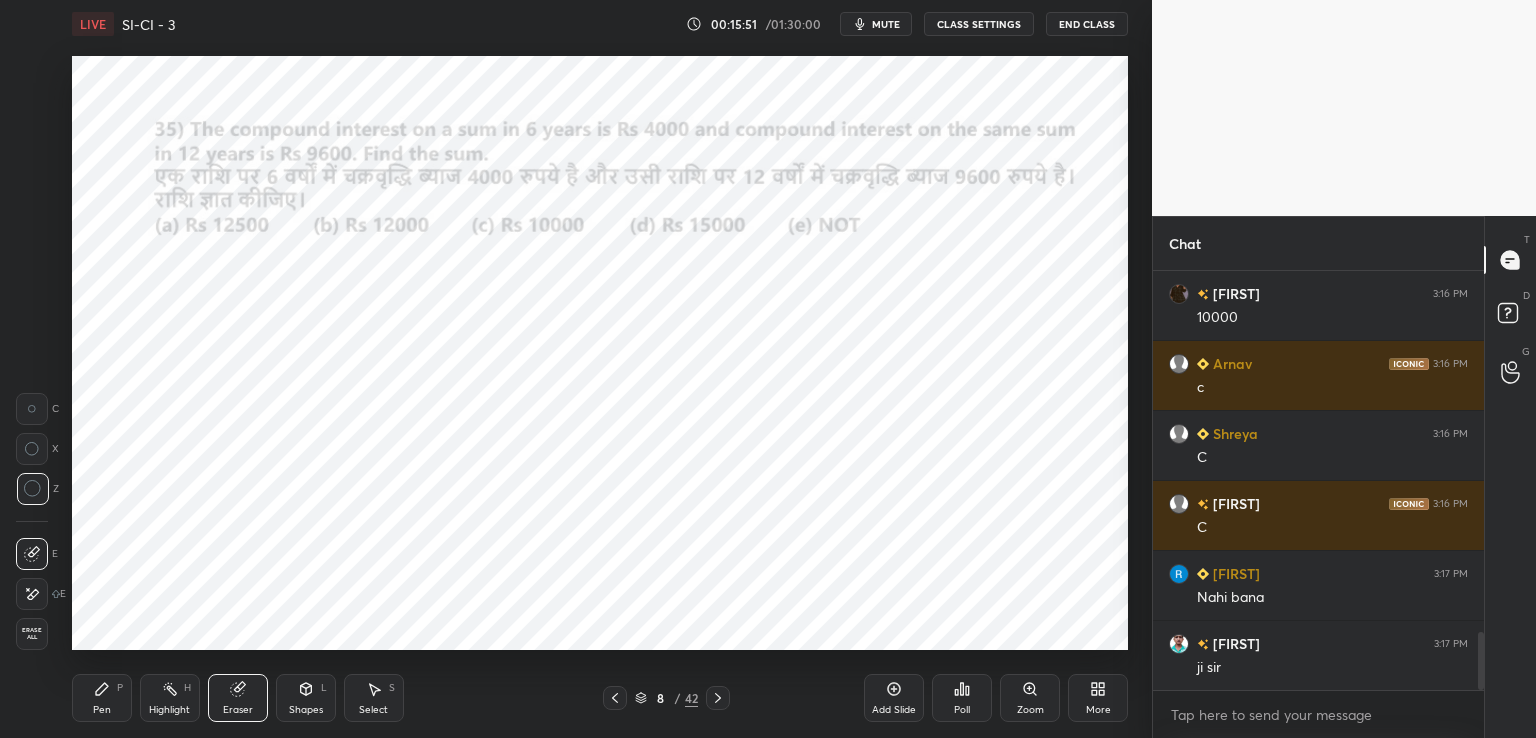 click on "Erase all" at bounding box center (32, 634) 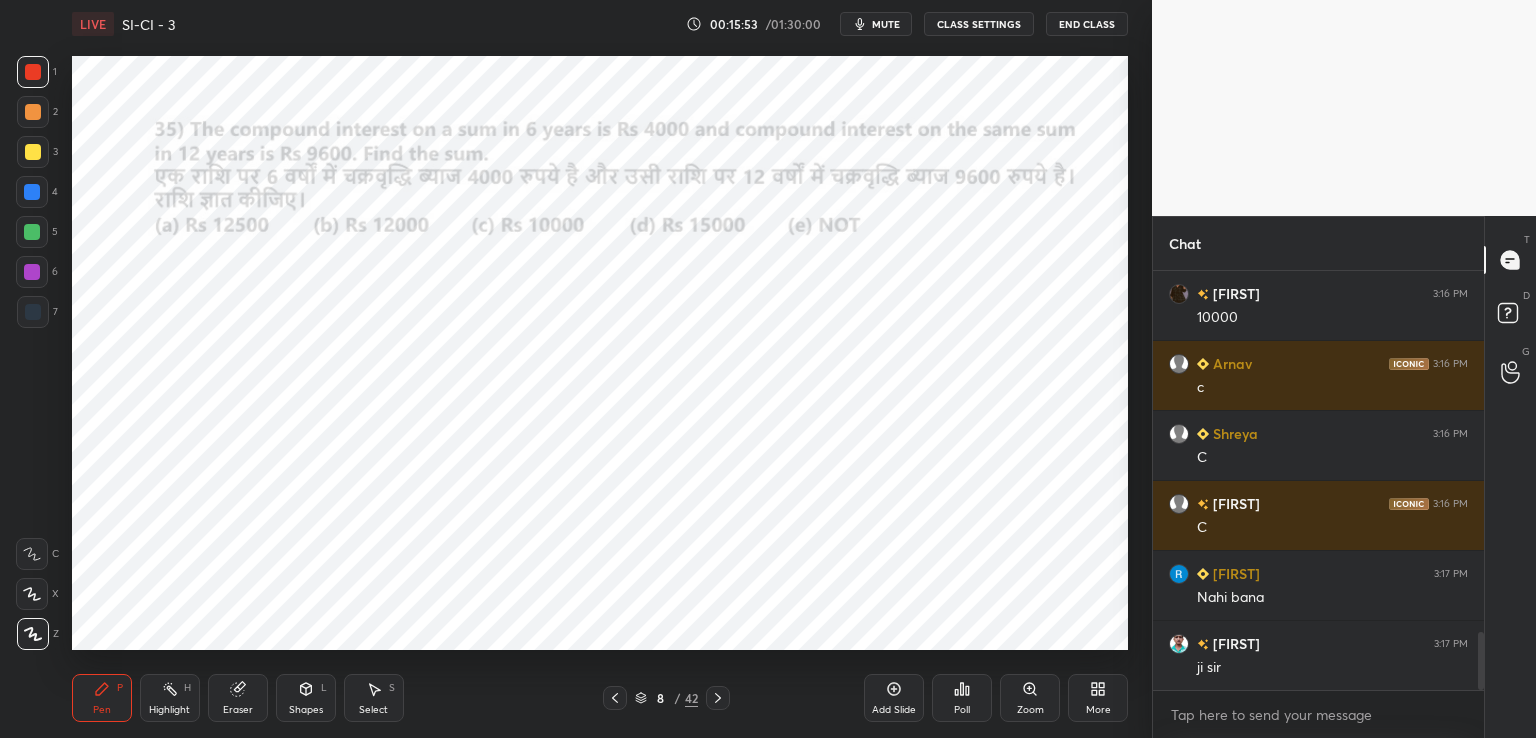 click at bounding box center [615, 698] 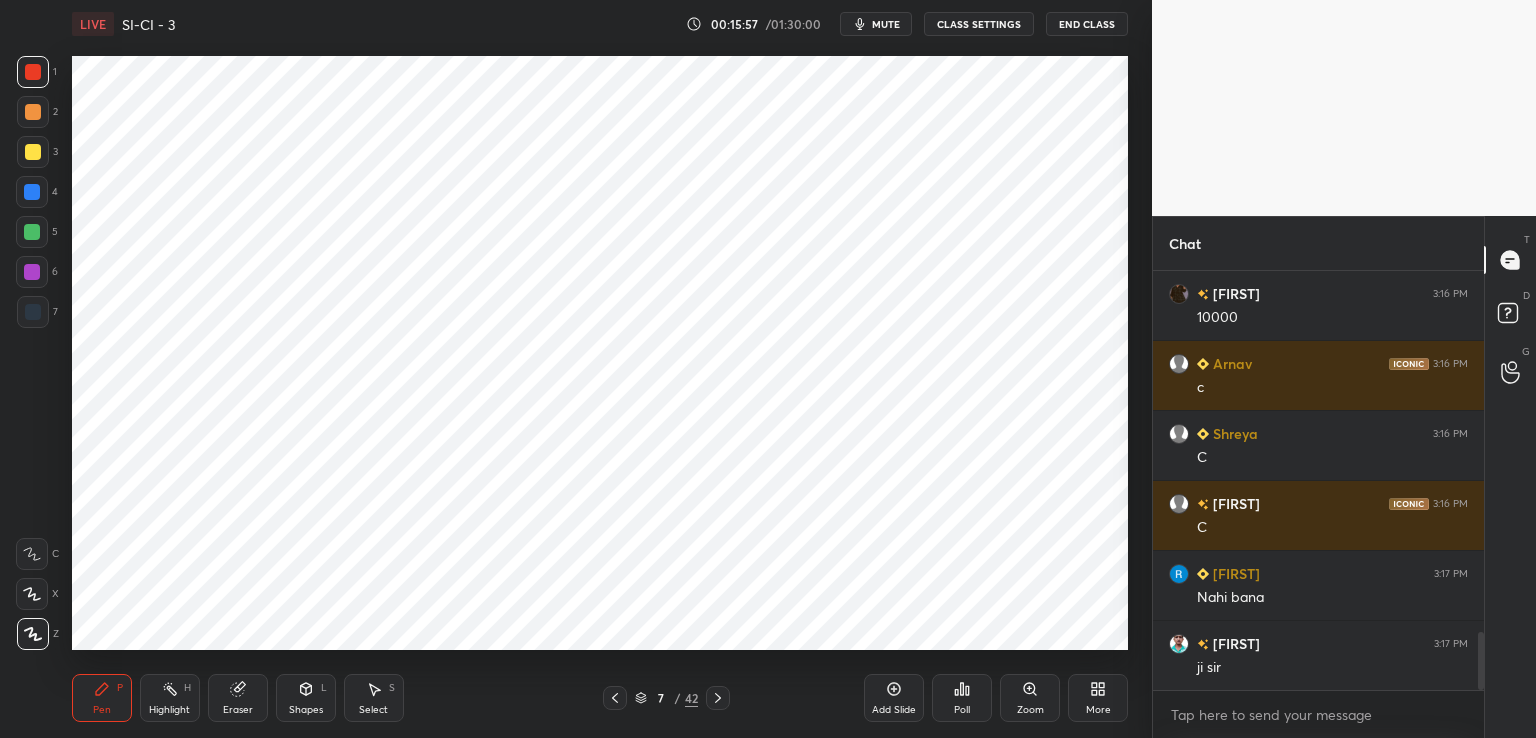 click at bounding box center (33, 312) 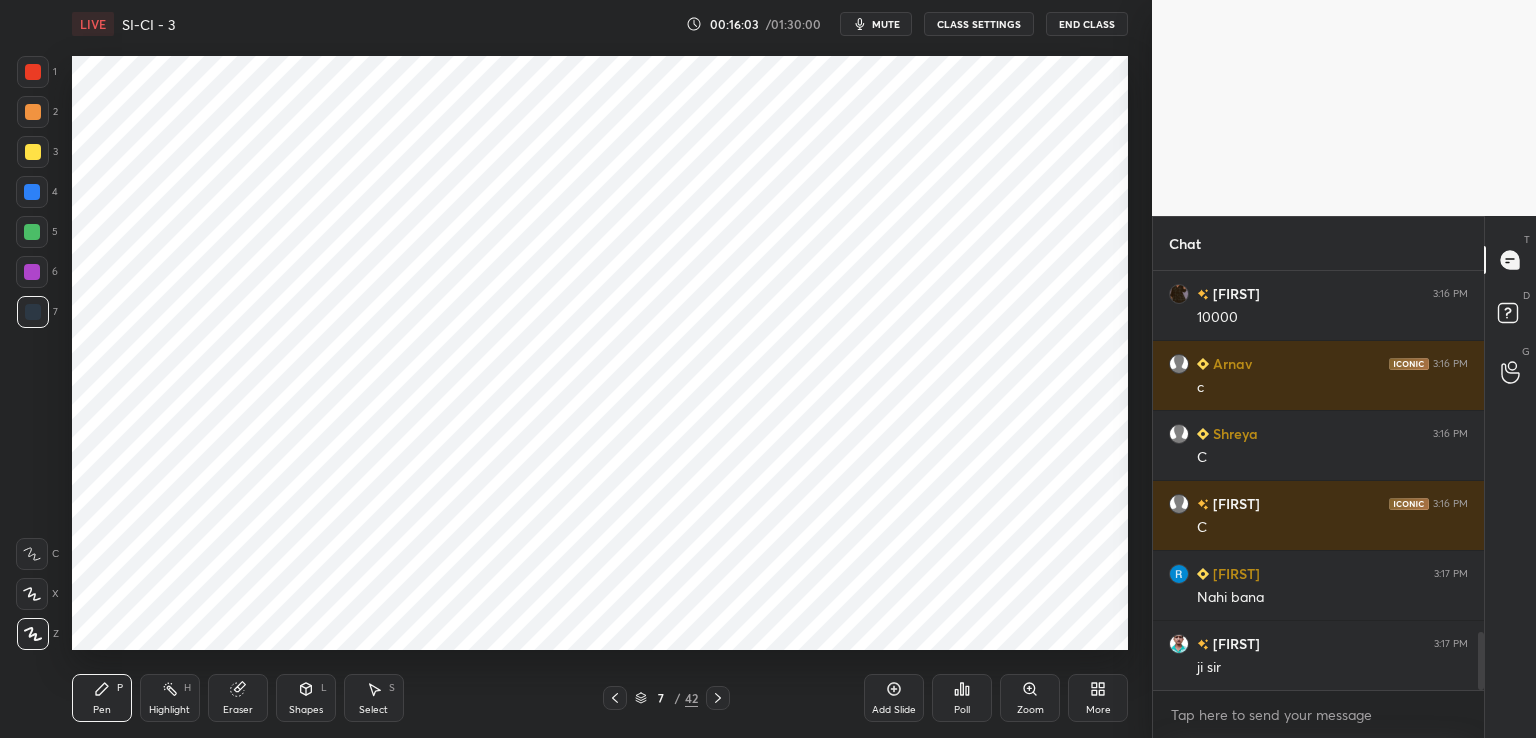 click 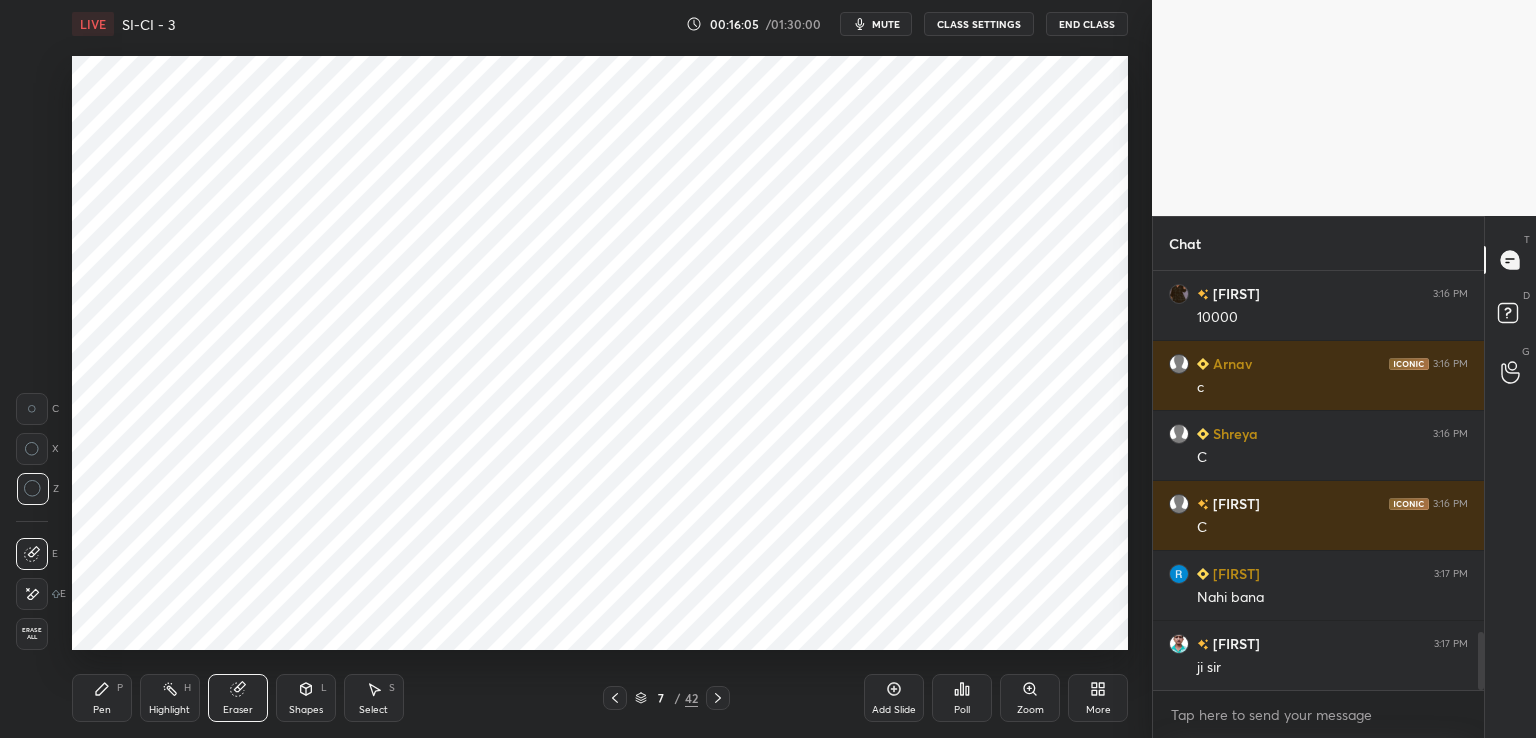click on "Pen P" at bounding box center (102, 698) 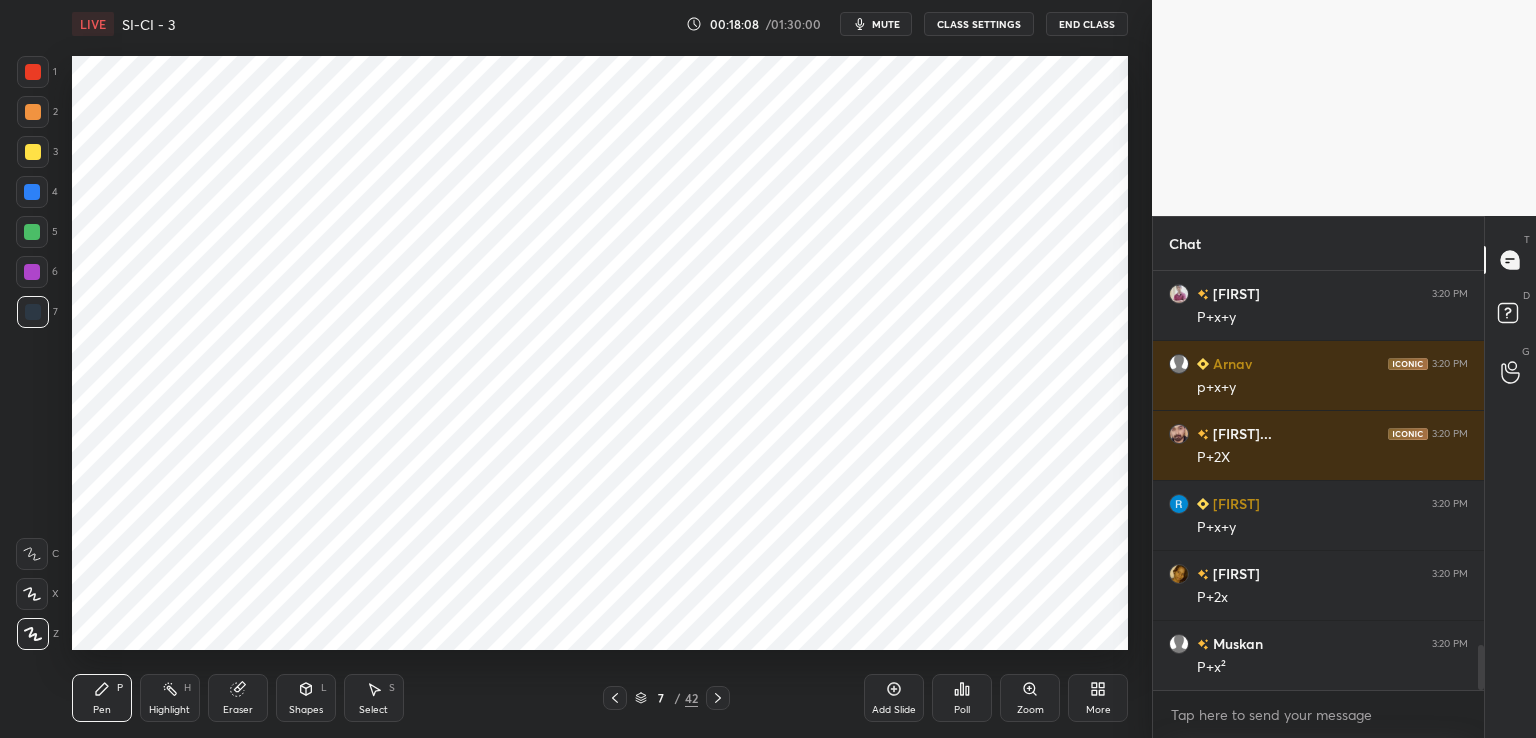 scroll, scrollTop: 3538, scrollLeft: 0, axis: vertical 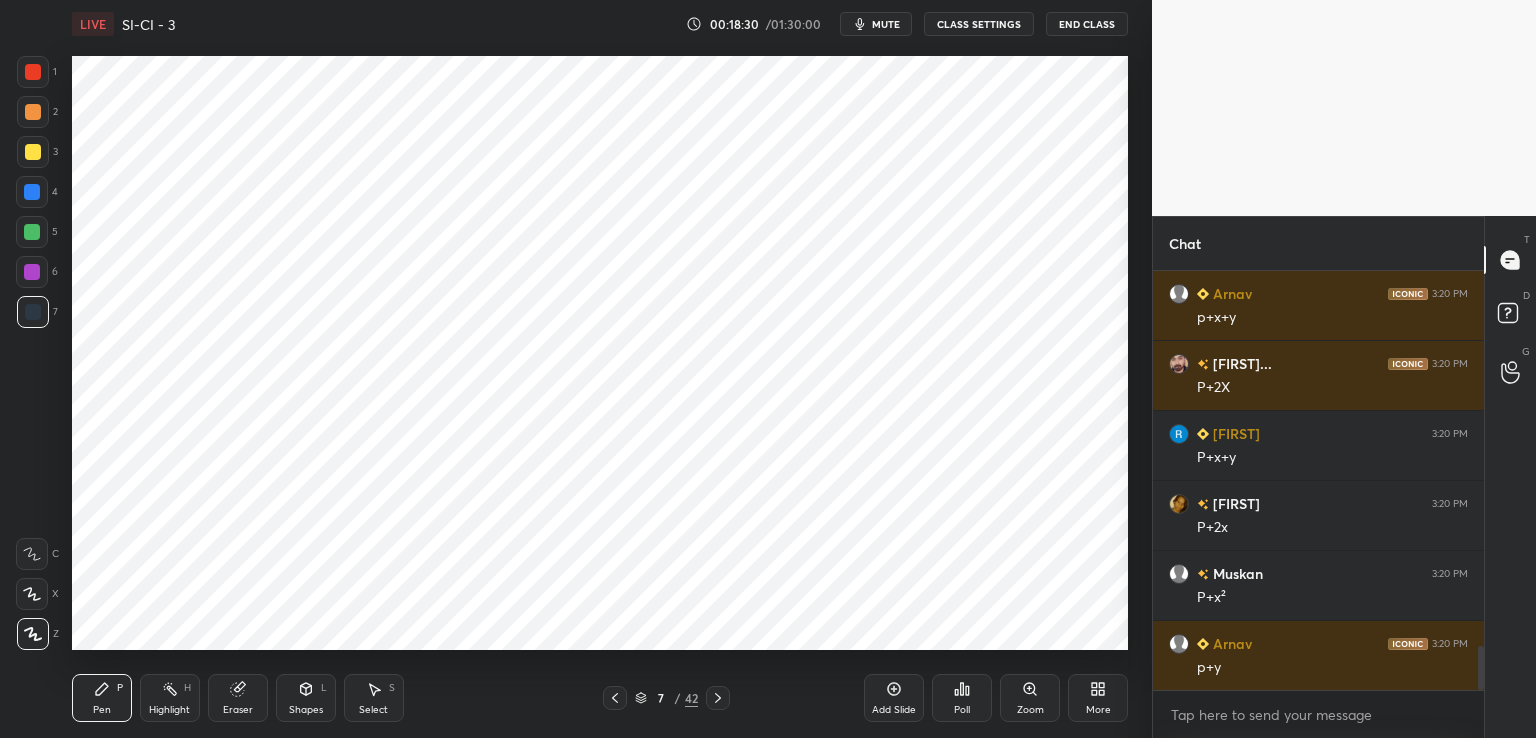 click at bounding box center [32, 232] 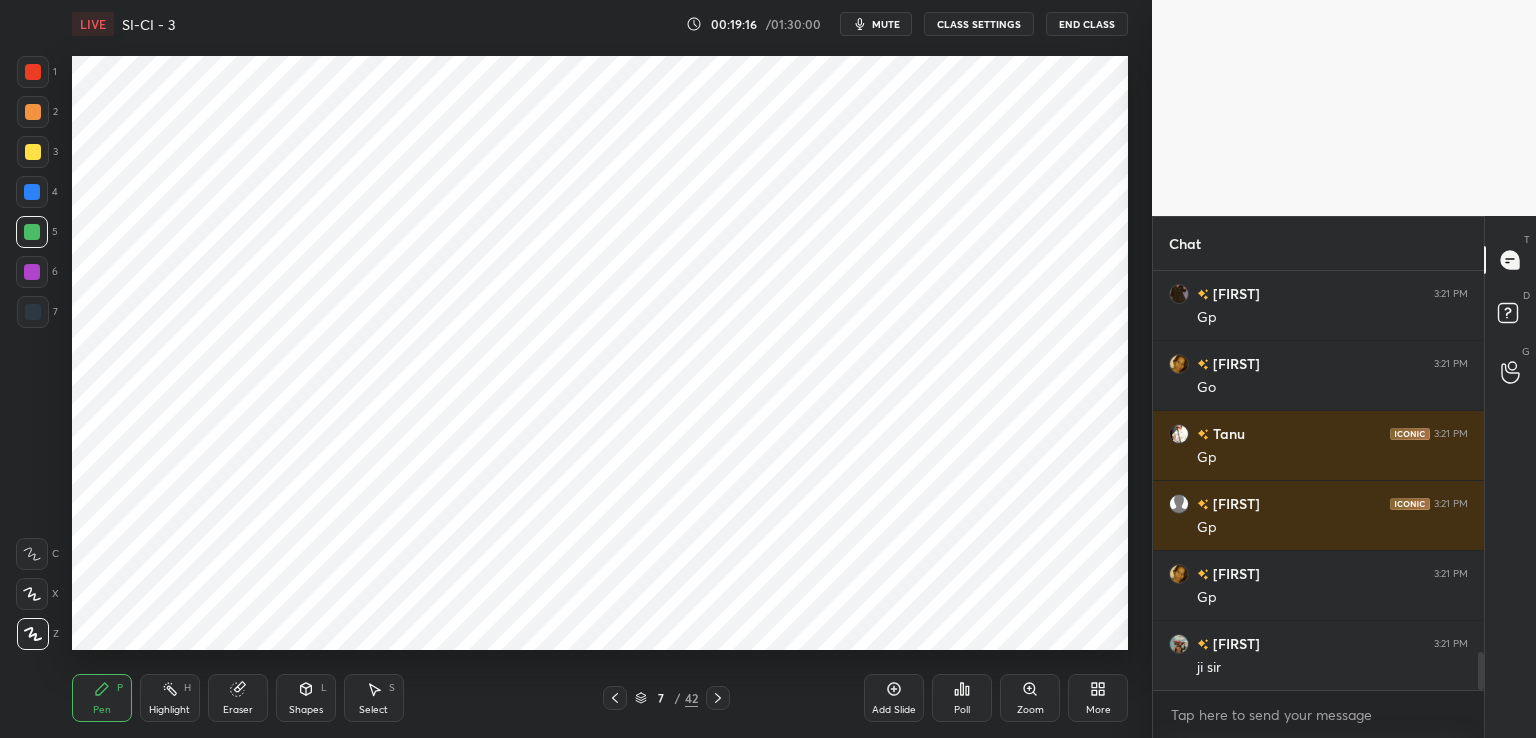 scroll, scrollTop: 4286, scrollLeft: 0, axis: vertical 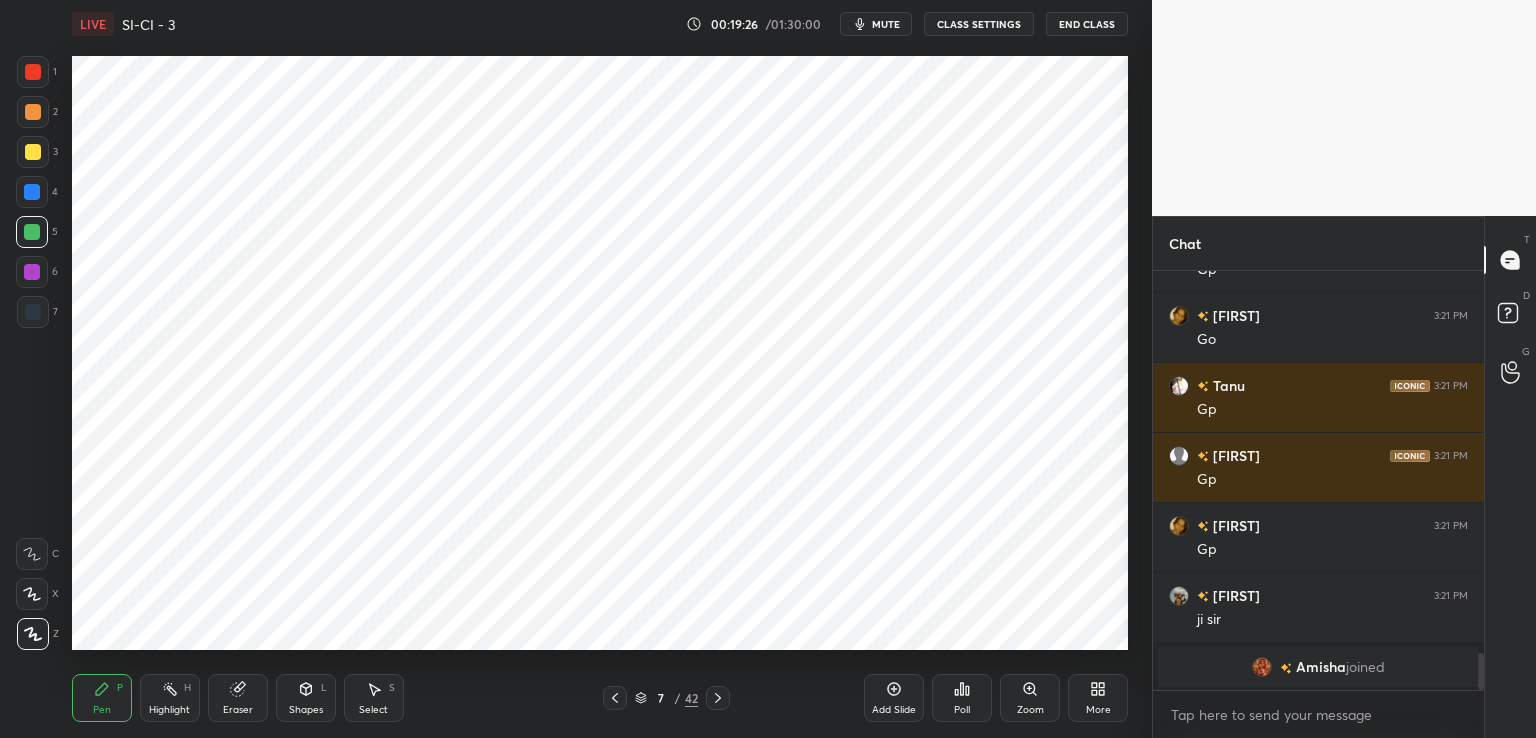 click at bounding box center (32, 192) 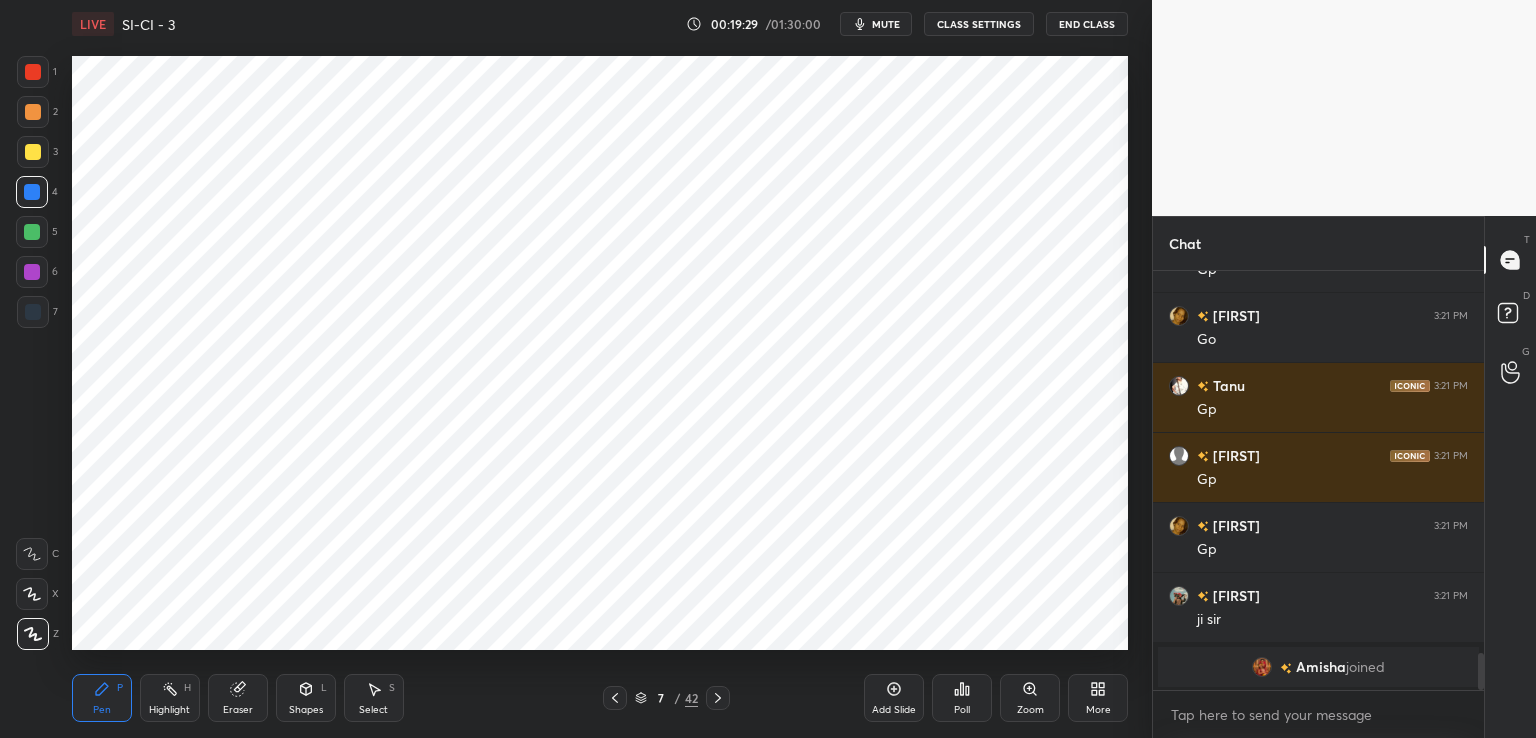 scroll, scrollTop: 3758, scrollLeft: 0, axis: vertical 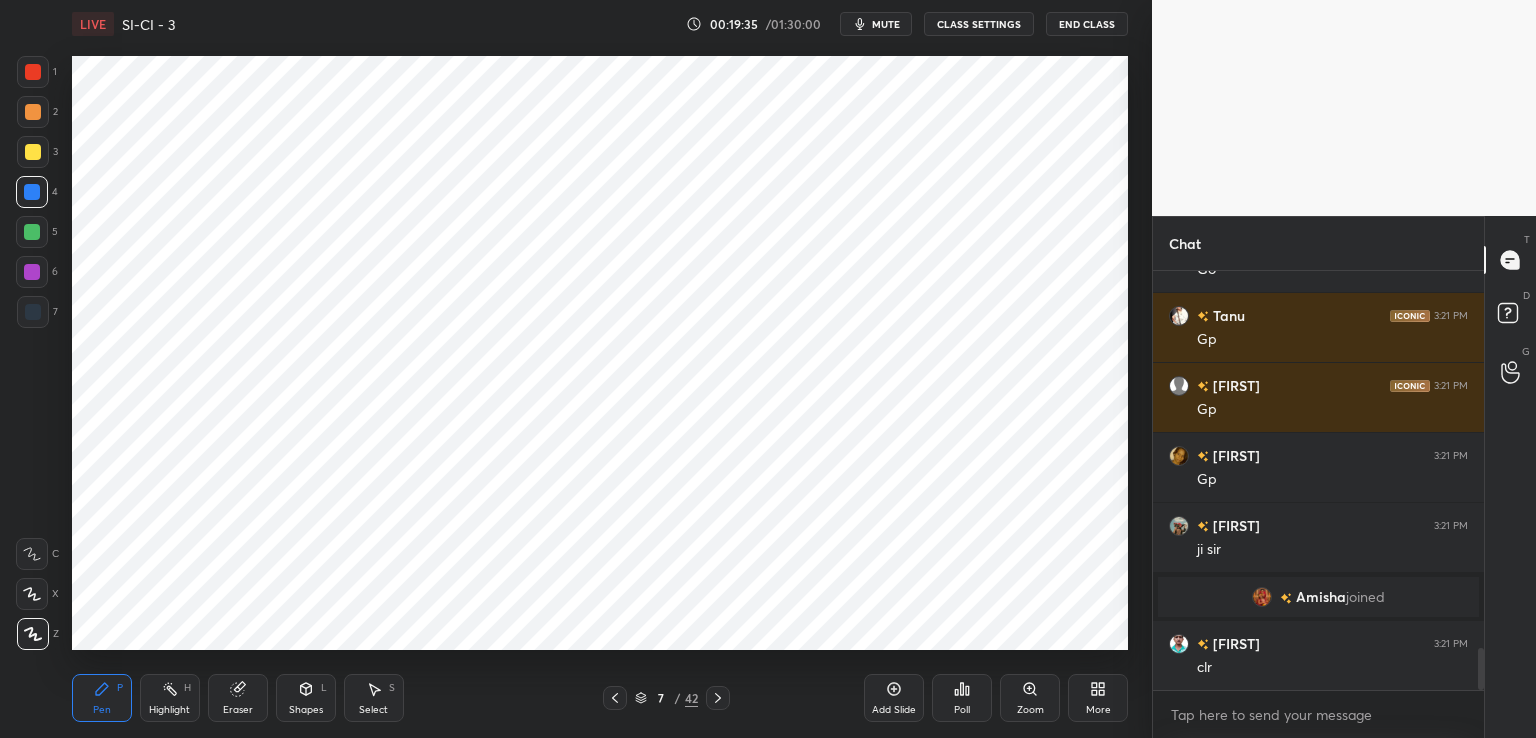 click on "Eraser" at bounding box center (238, 698) 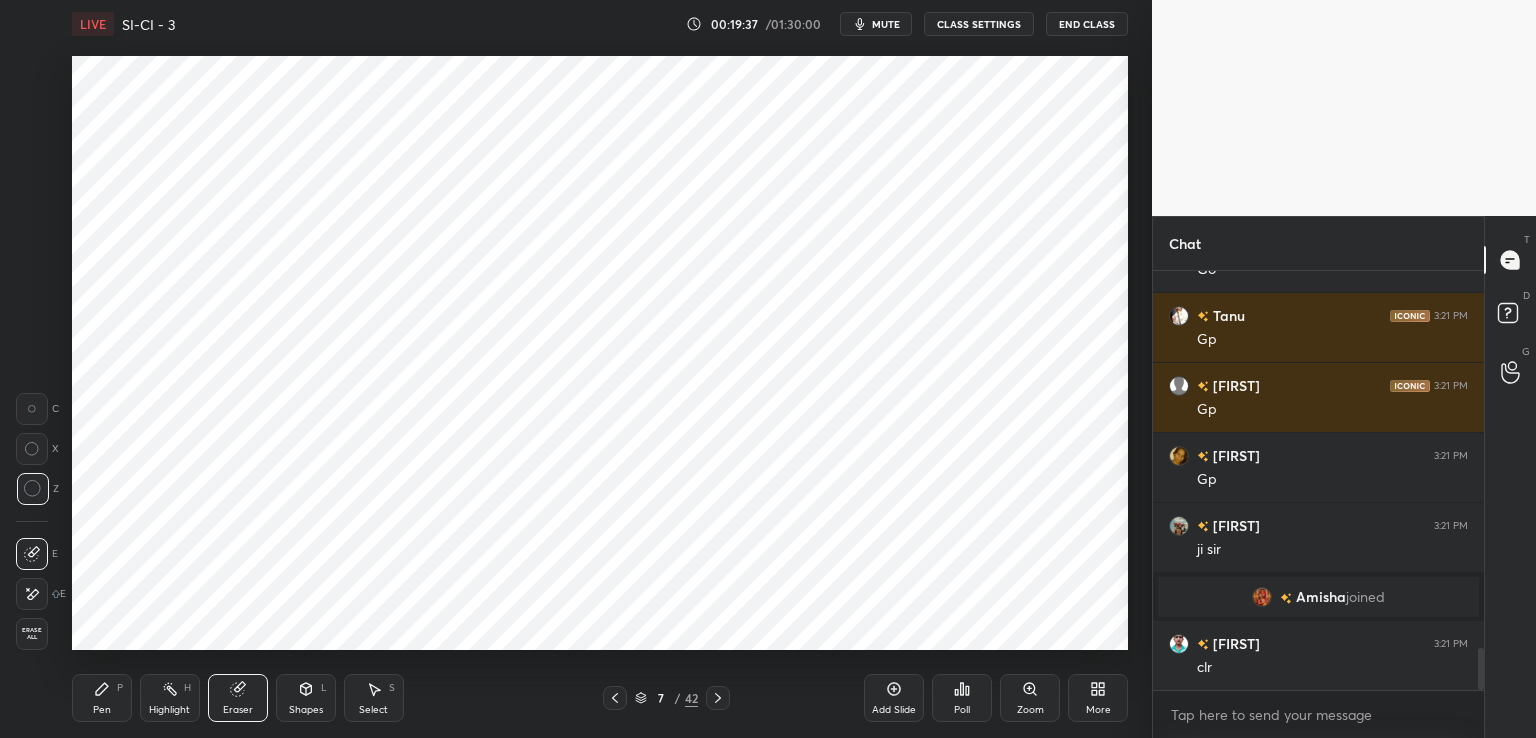 click on "Pen P" at bounding box center (102, 698) 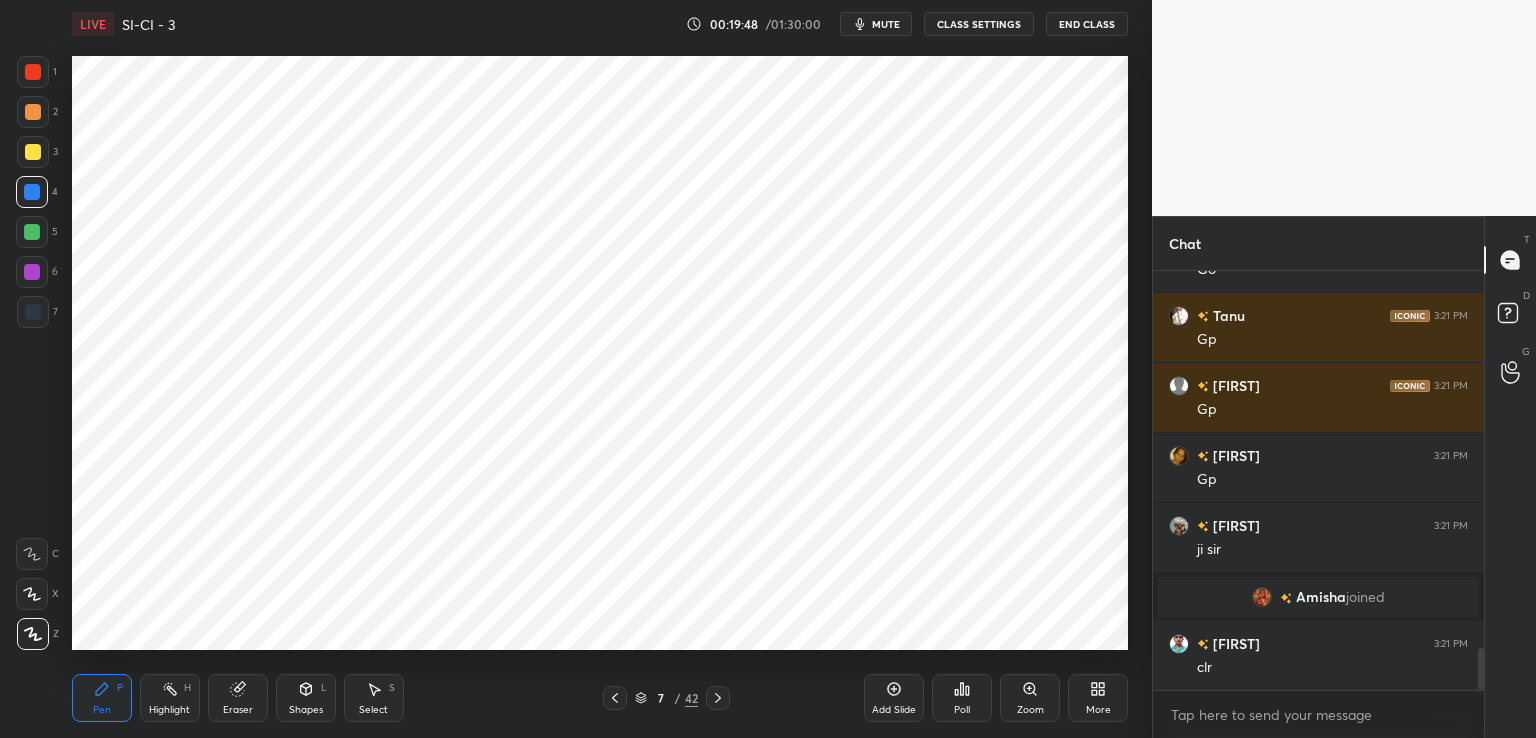 click on "Eraser" at bounding box center [238, 698] 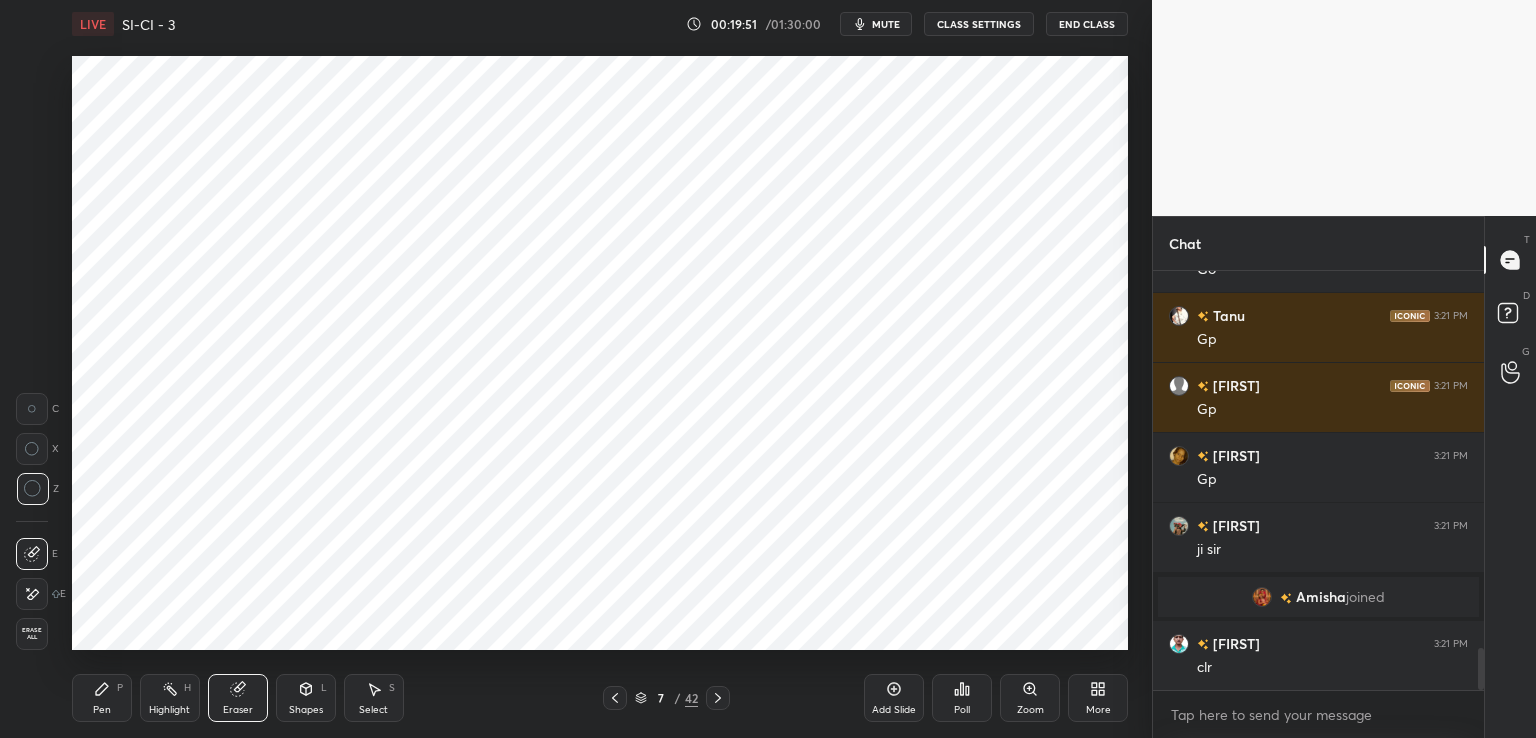 click on "P" at bounding box center [120, 688] 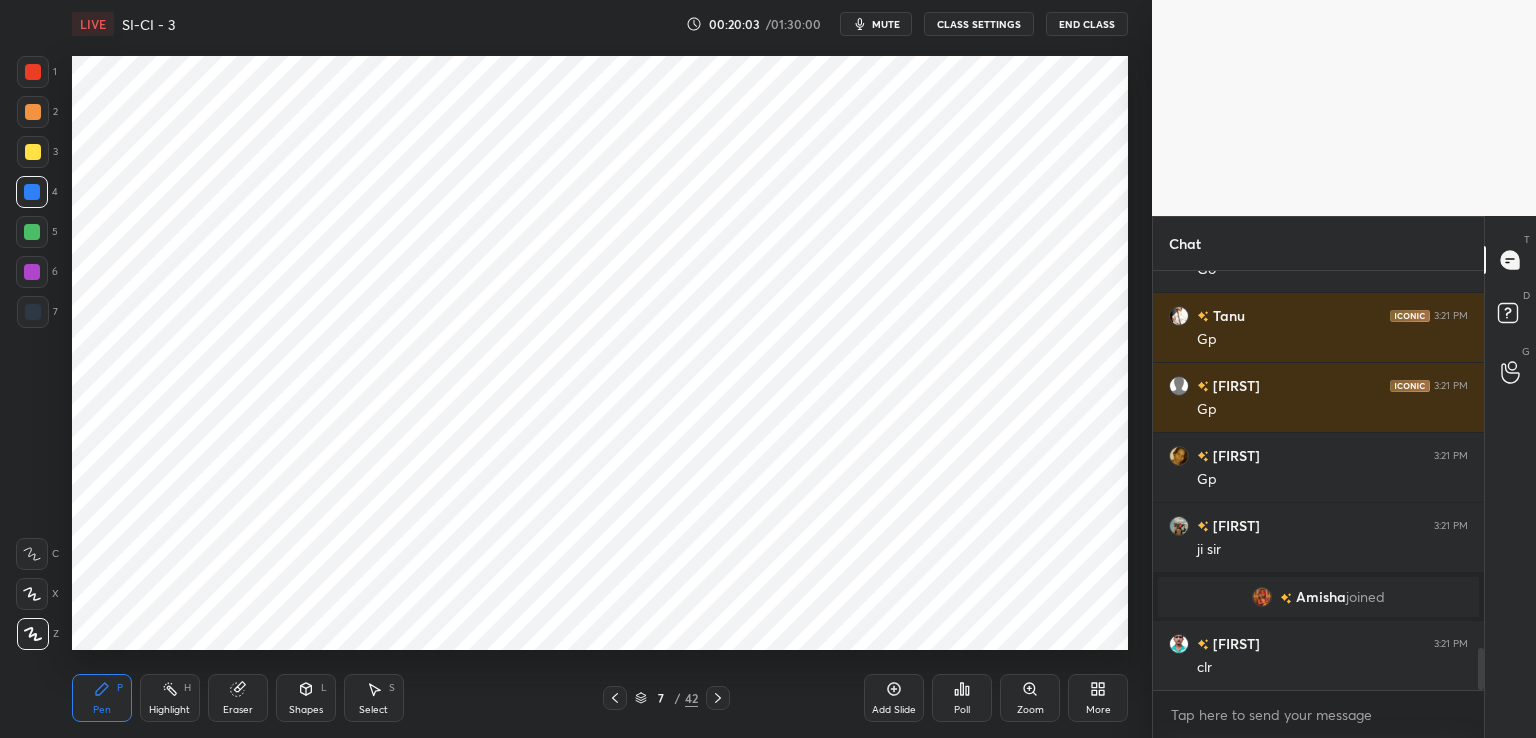 click on "Shapes" at bounding box center [306, 710] 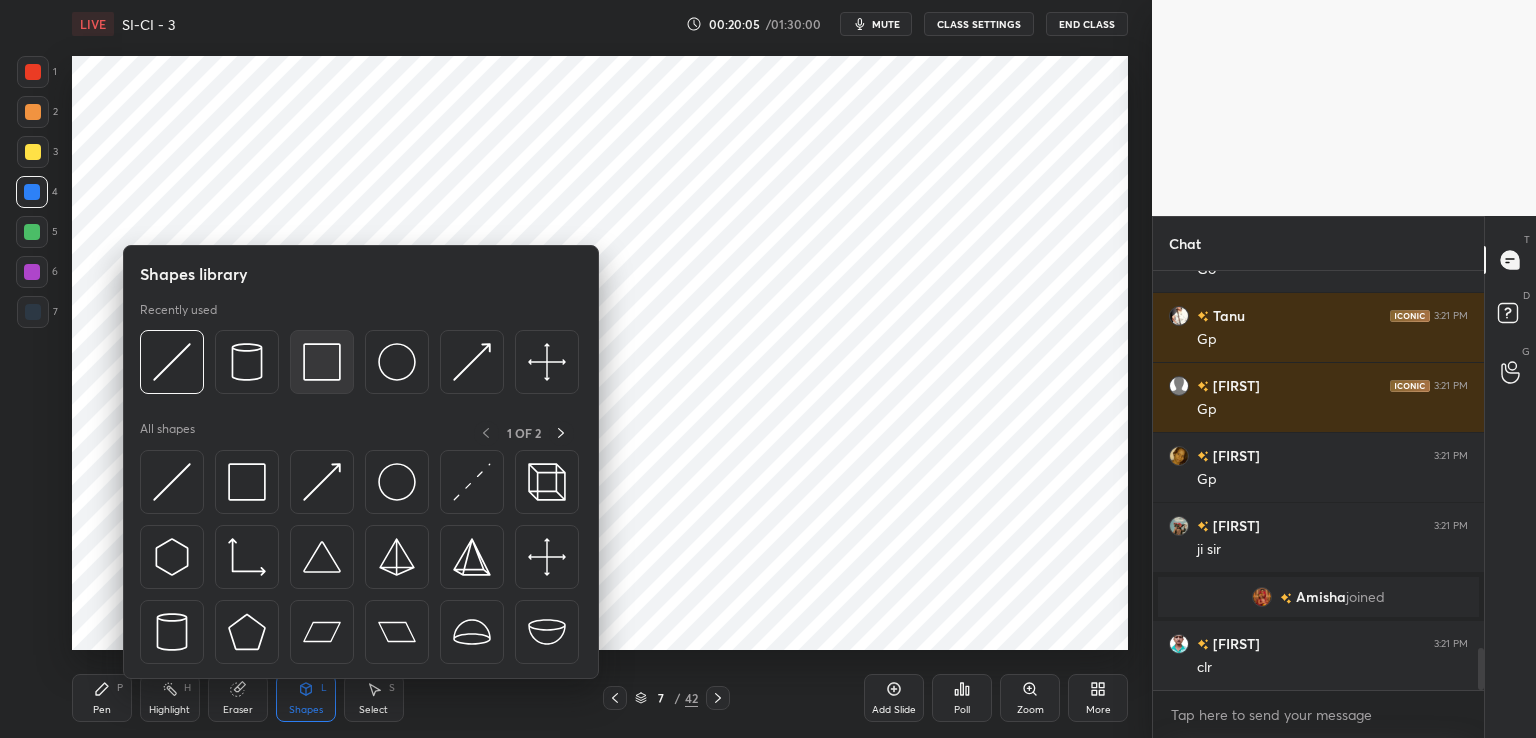 click at bounding box center (322, 362) 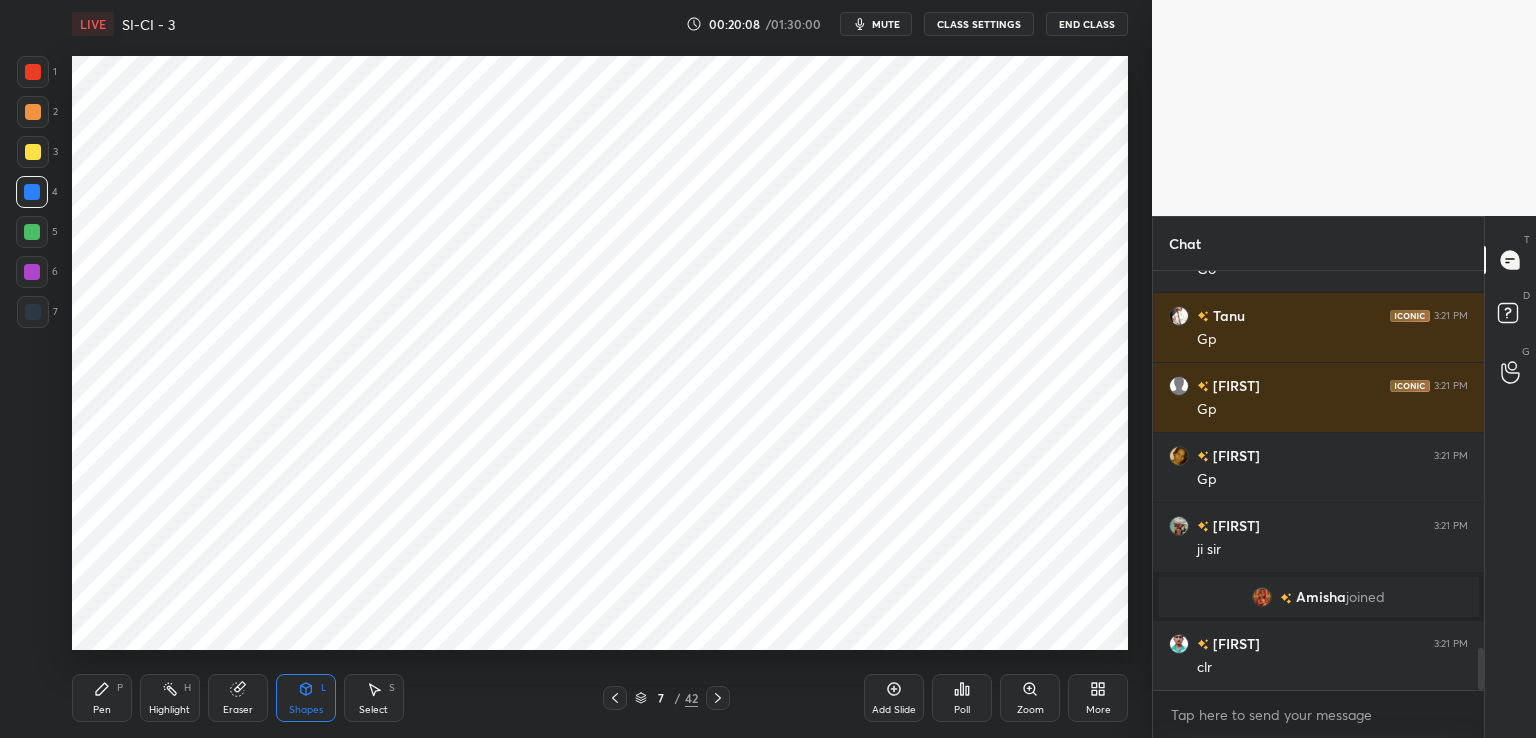 click on "Pen P" at bounding box center (102, 698) 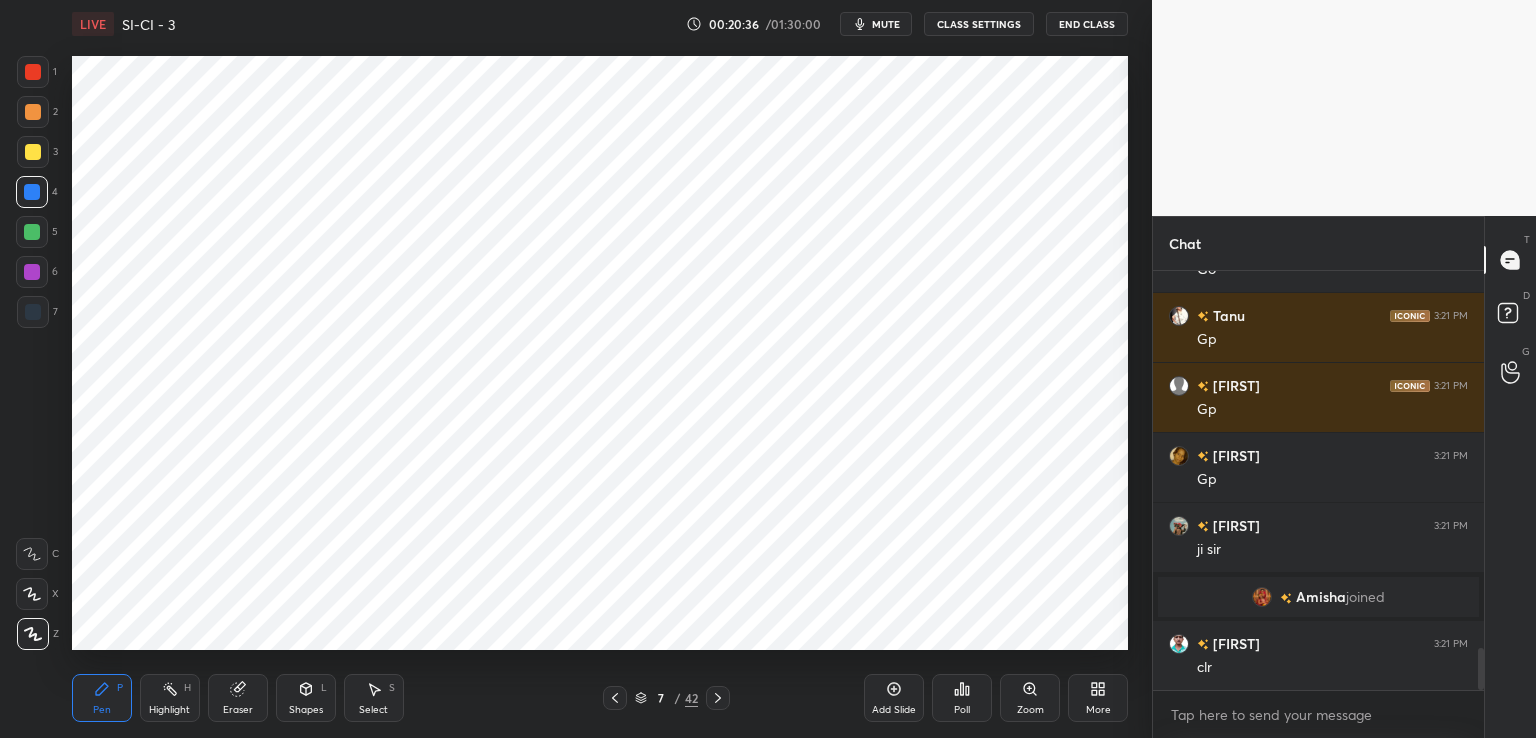 click 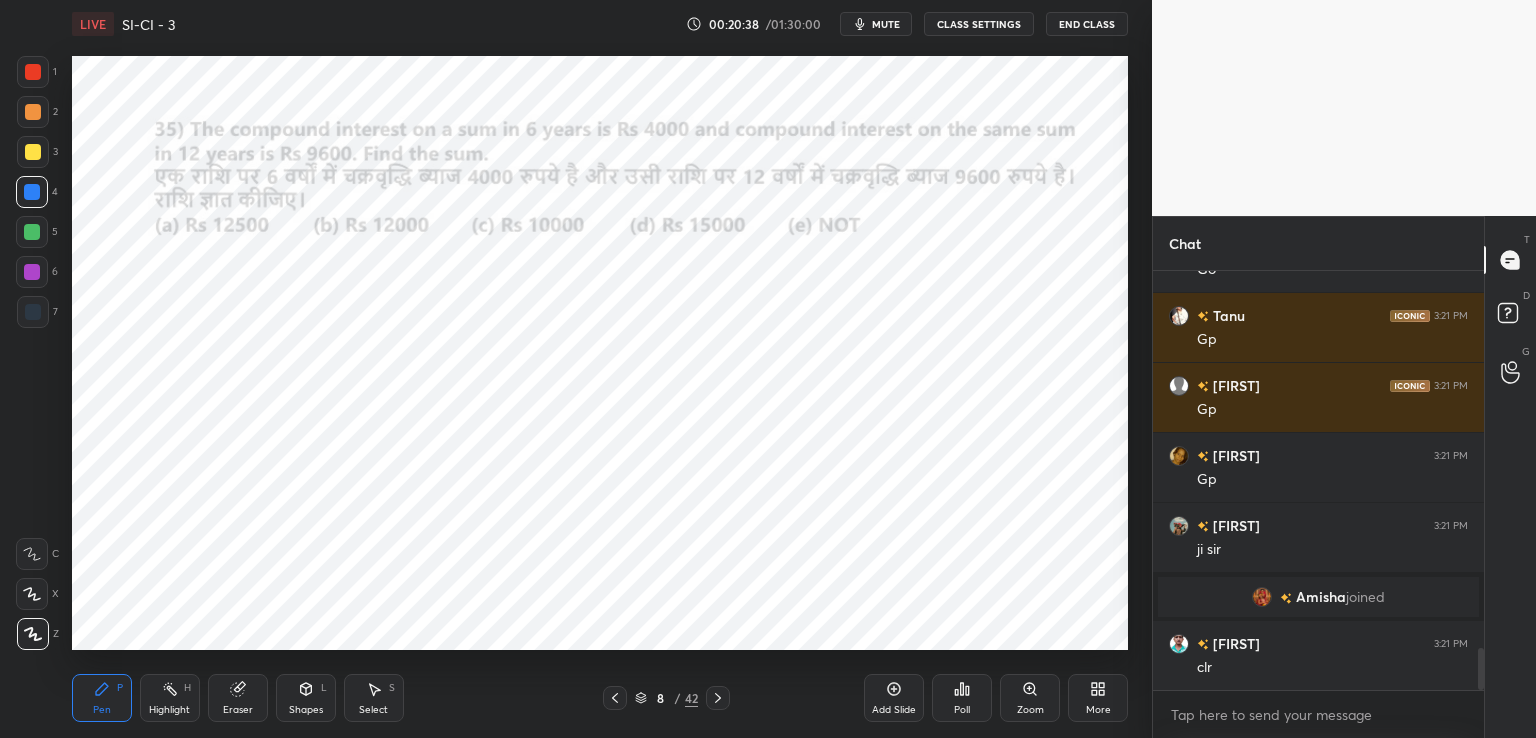 click at bounding box center [33, 72] 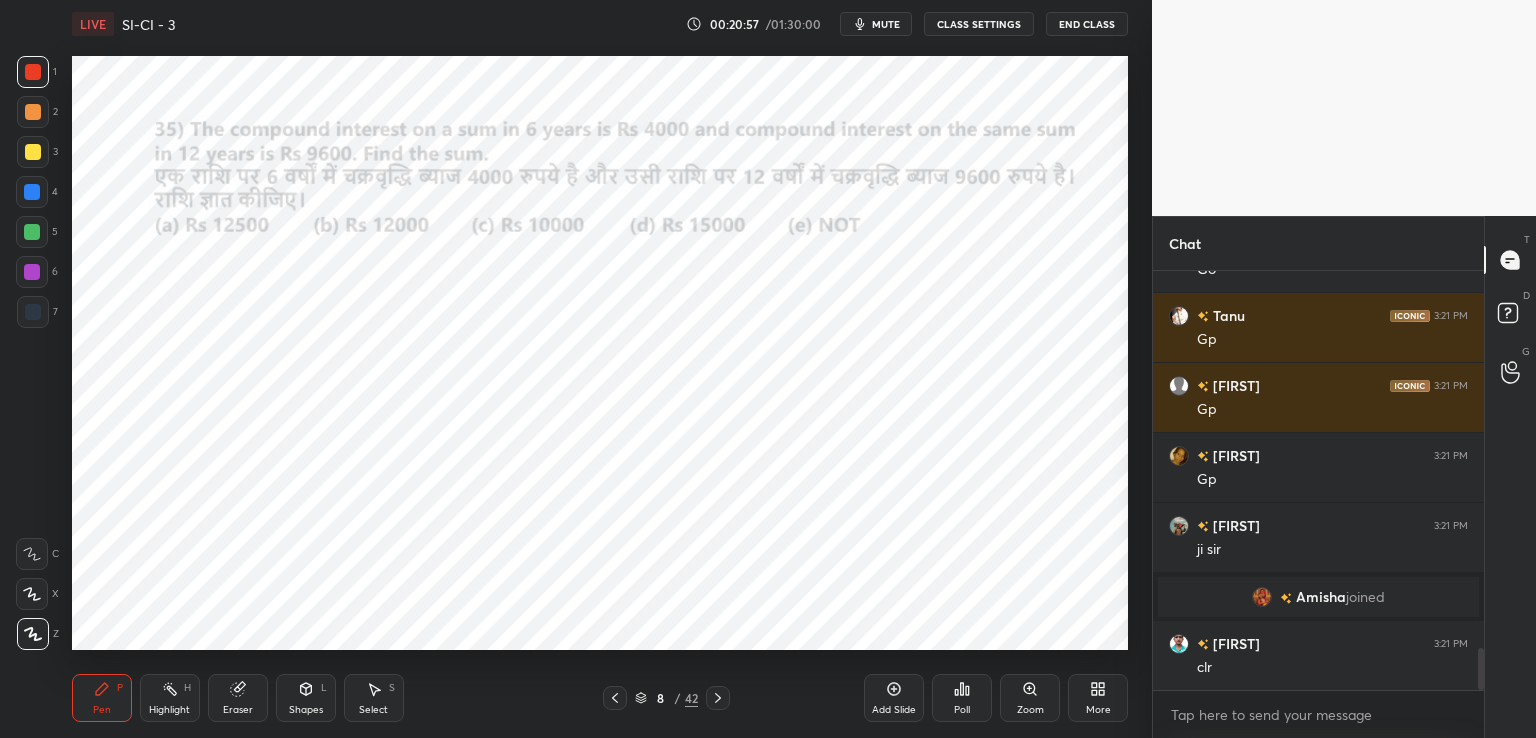 click at bounding box center [32, 192] 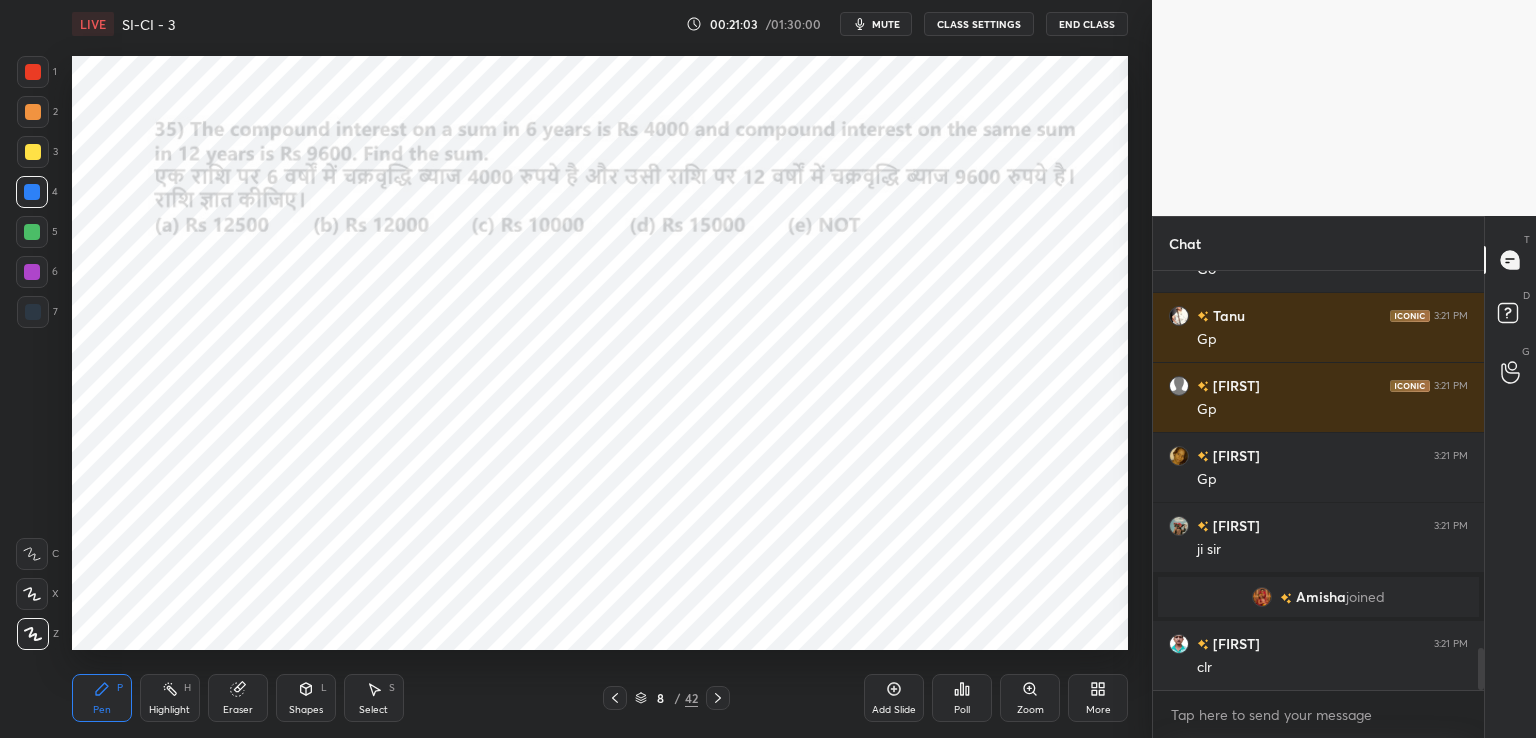 click 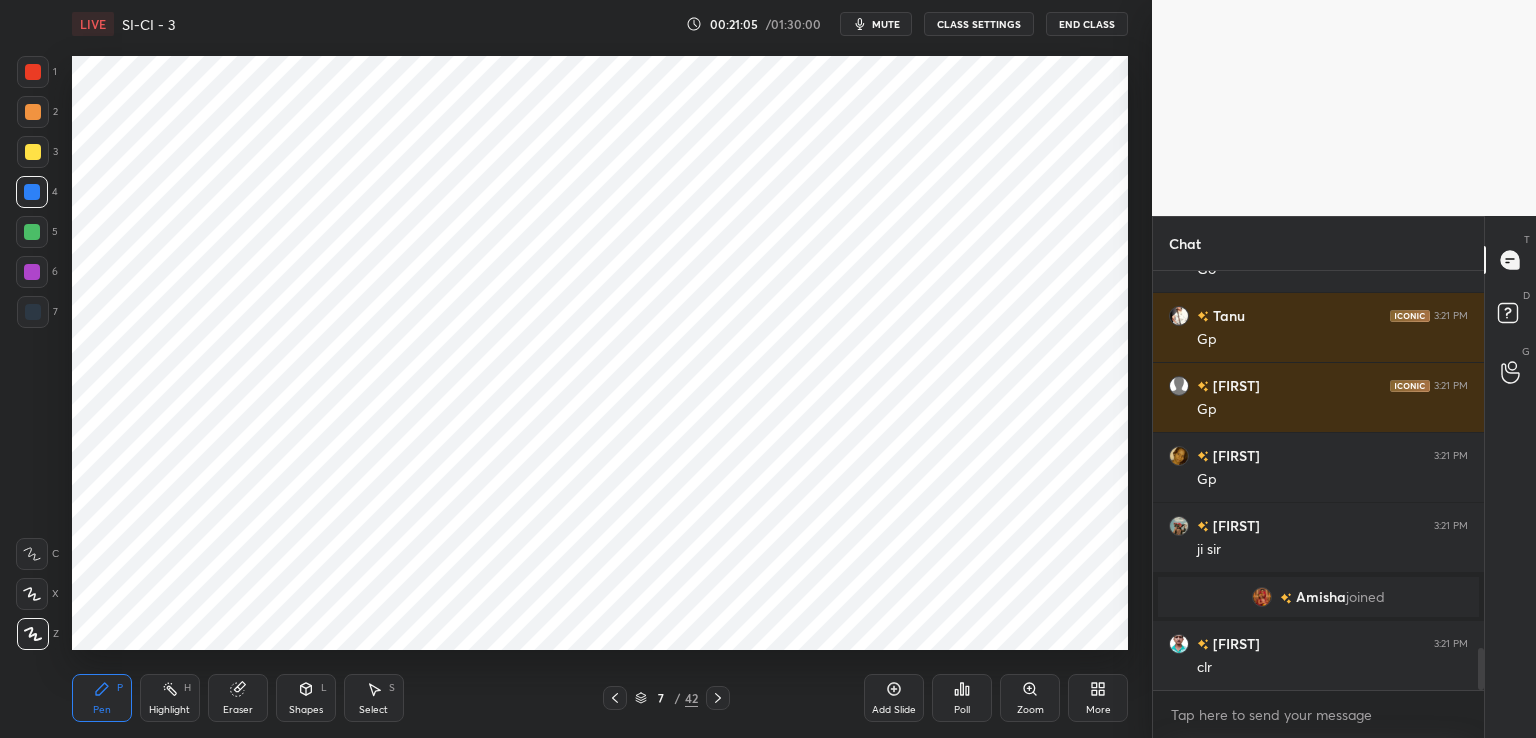 click 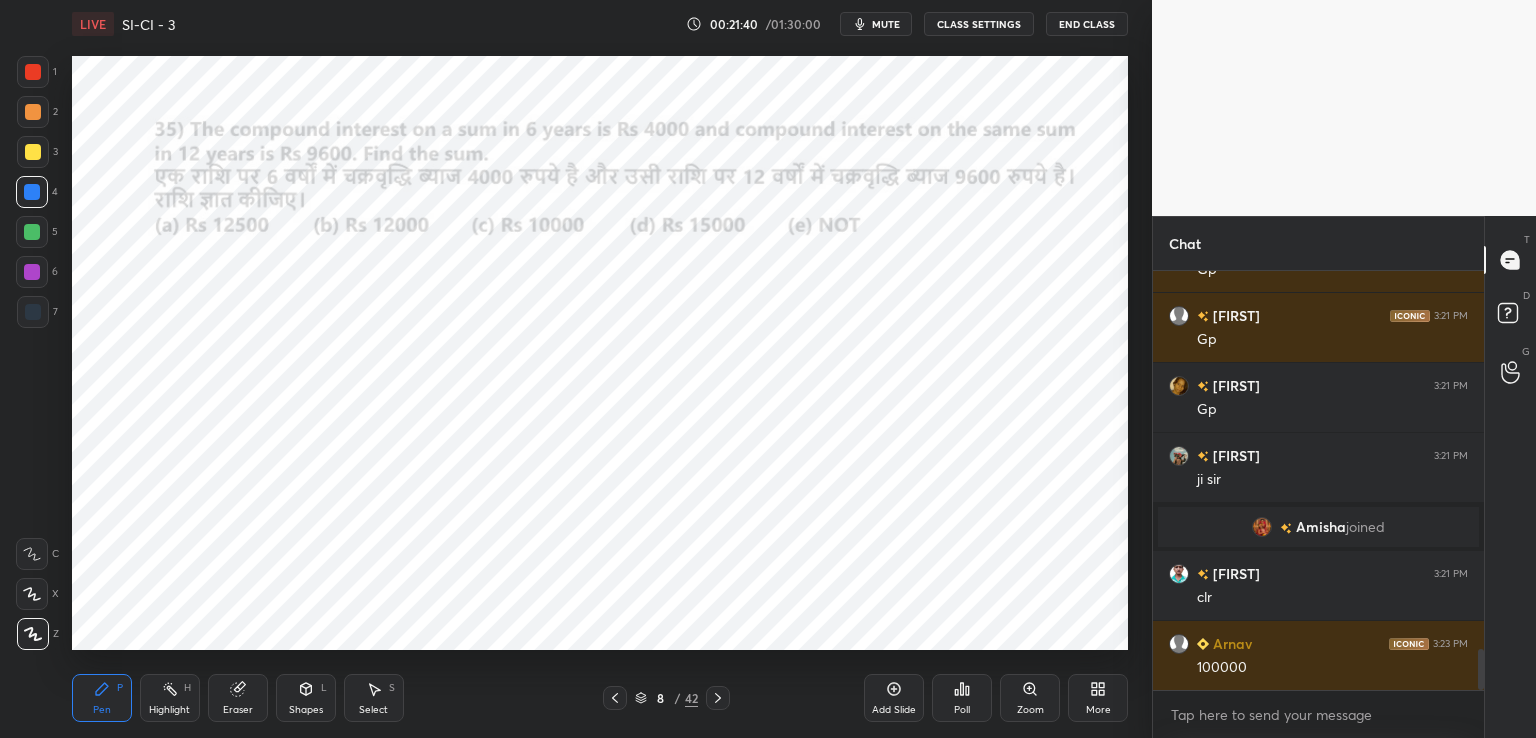 scroll, scrollTop: 3876, scrollLeft: 0, axis: vertical 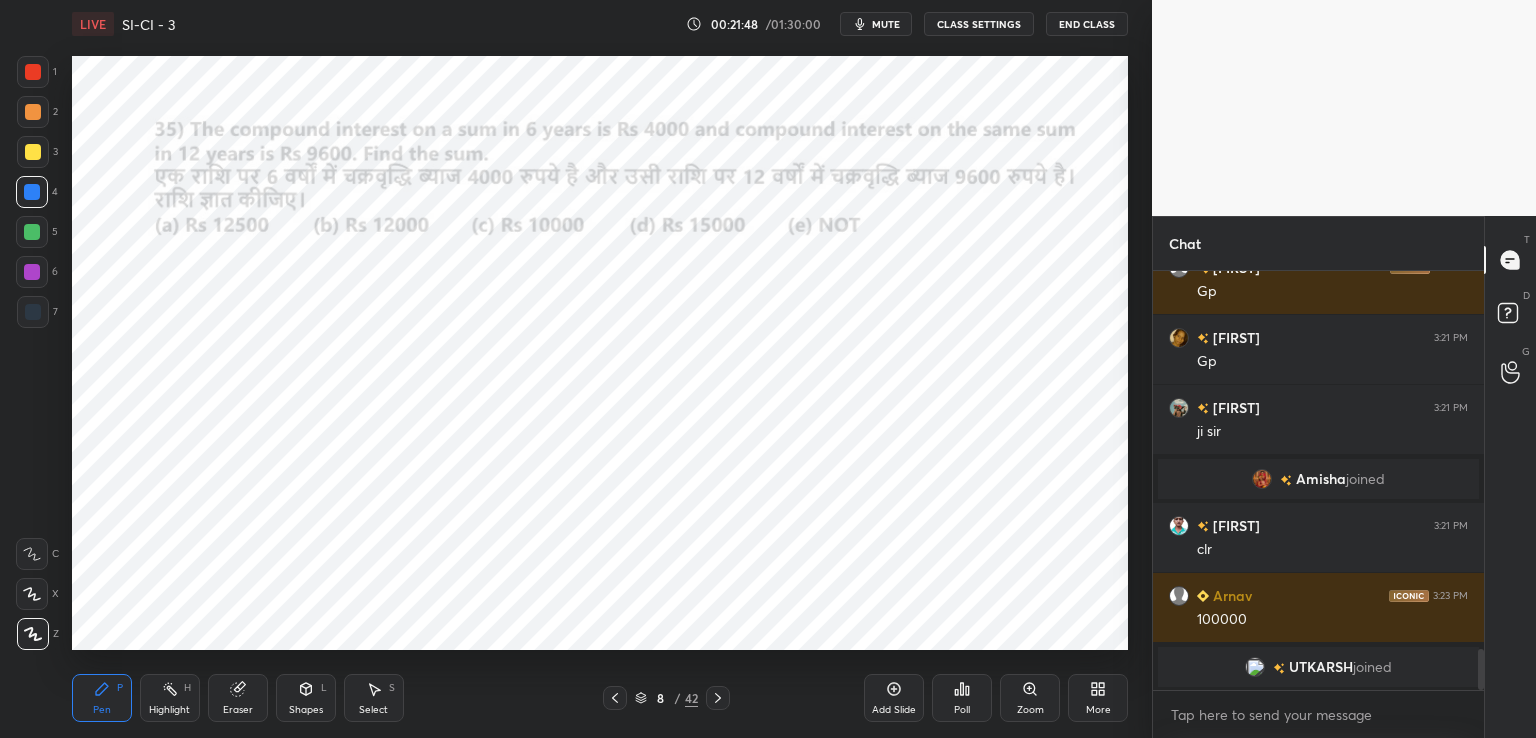 click 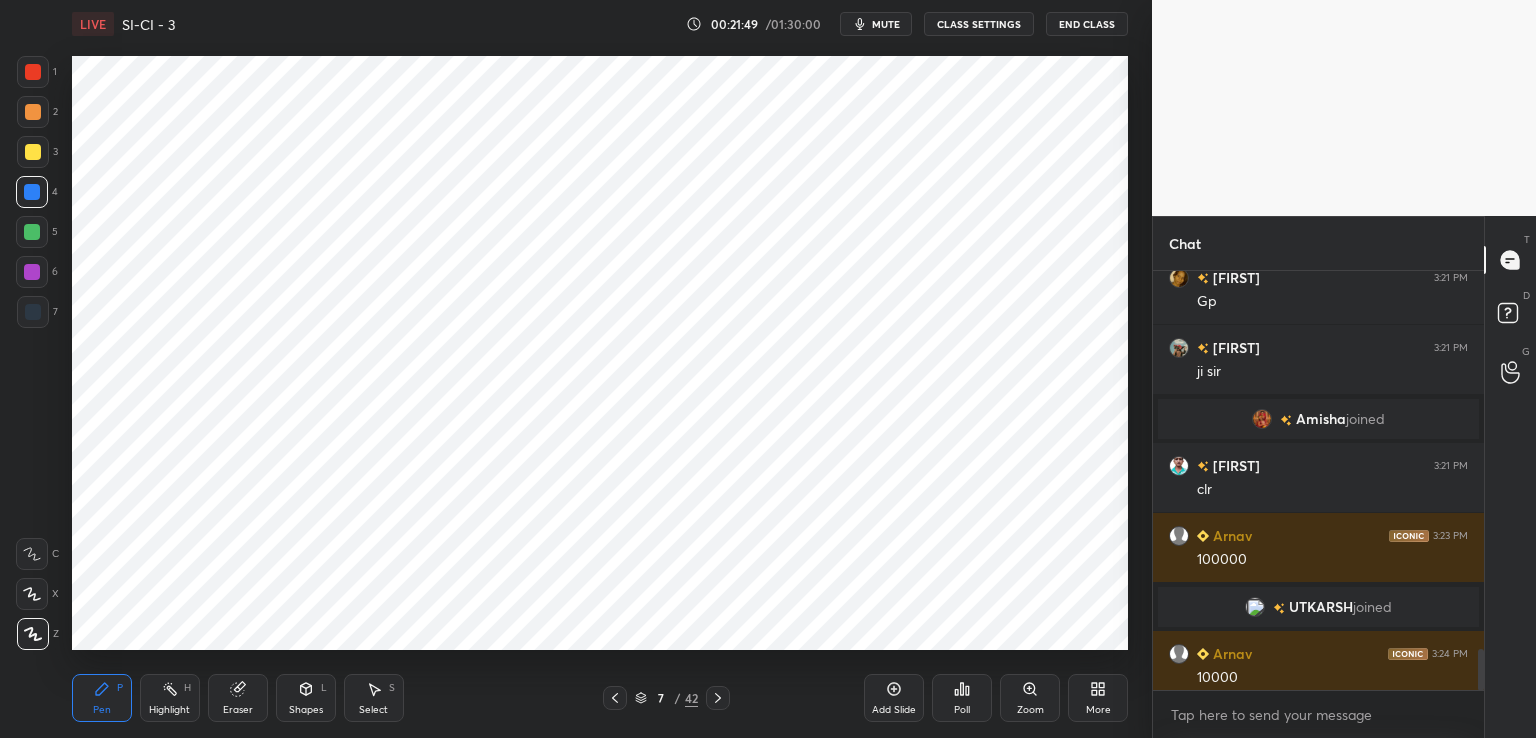 scroll, scrollTop: 3886, scrollLeft: 0, axis: vertical 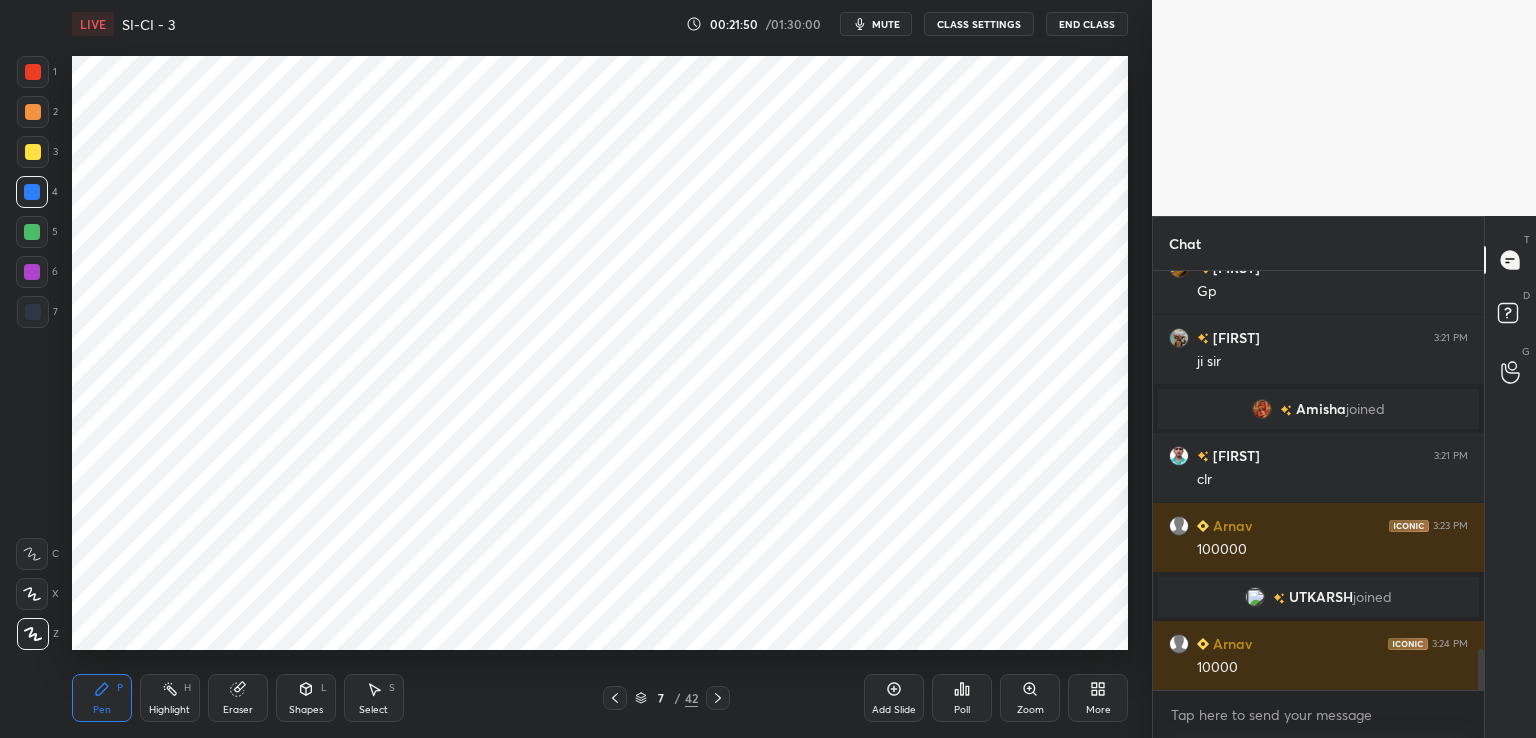 click 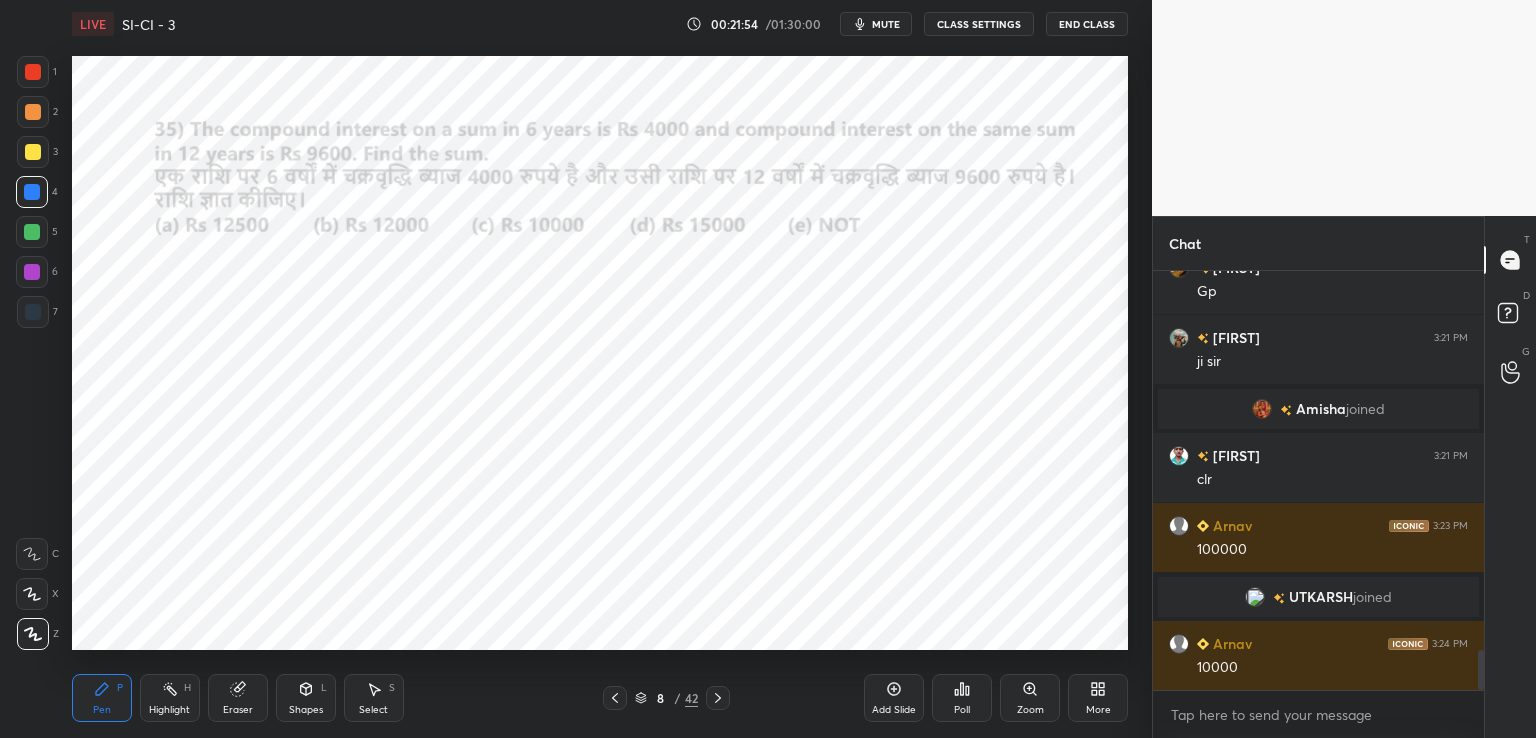 scroll, scrollTop: 3956, scrollLeft: 0, axis: vertical 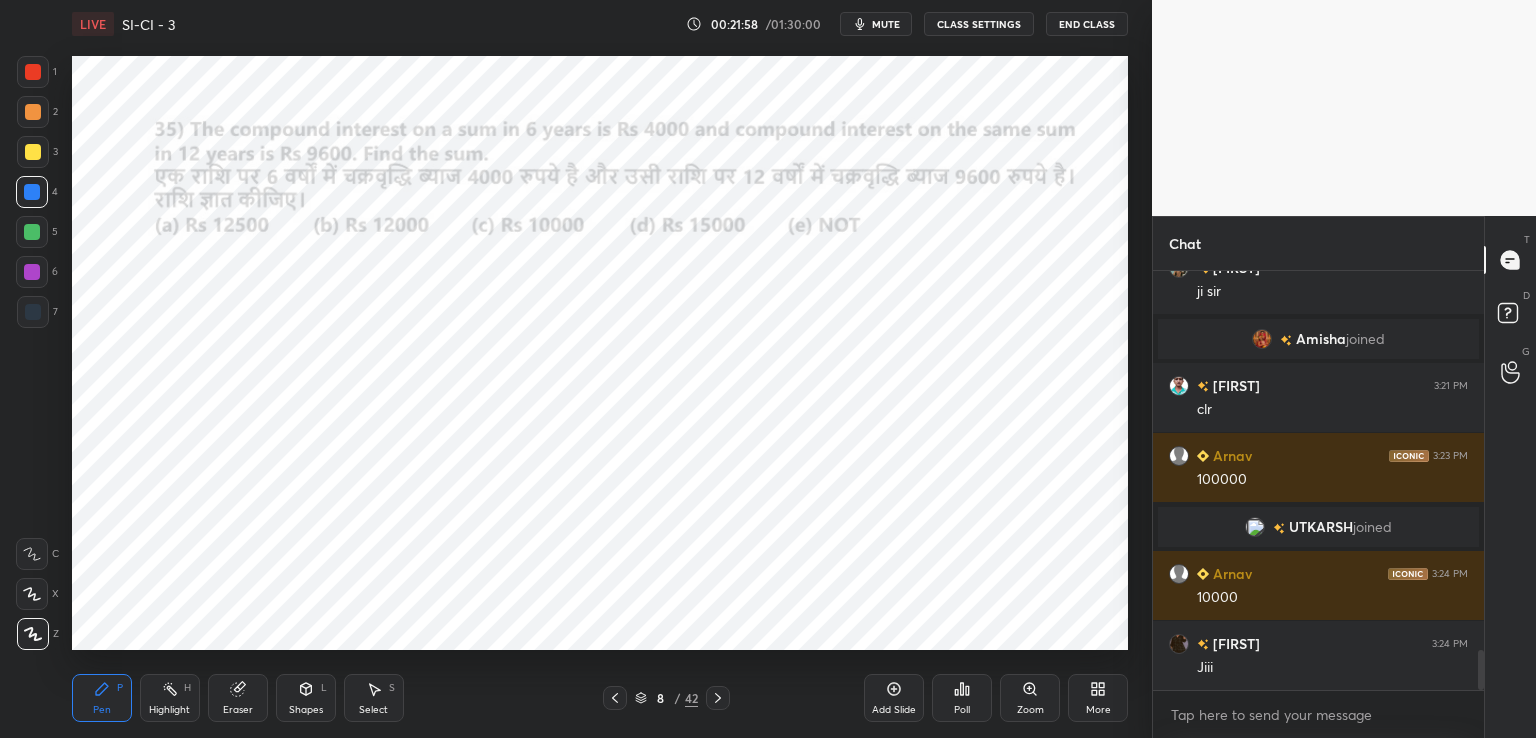click at bounding box center (718, 698) 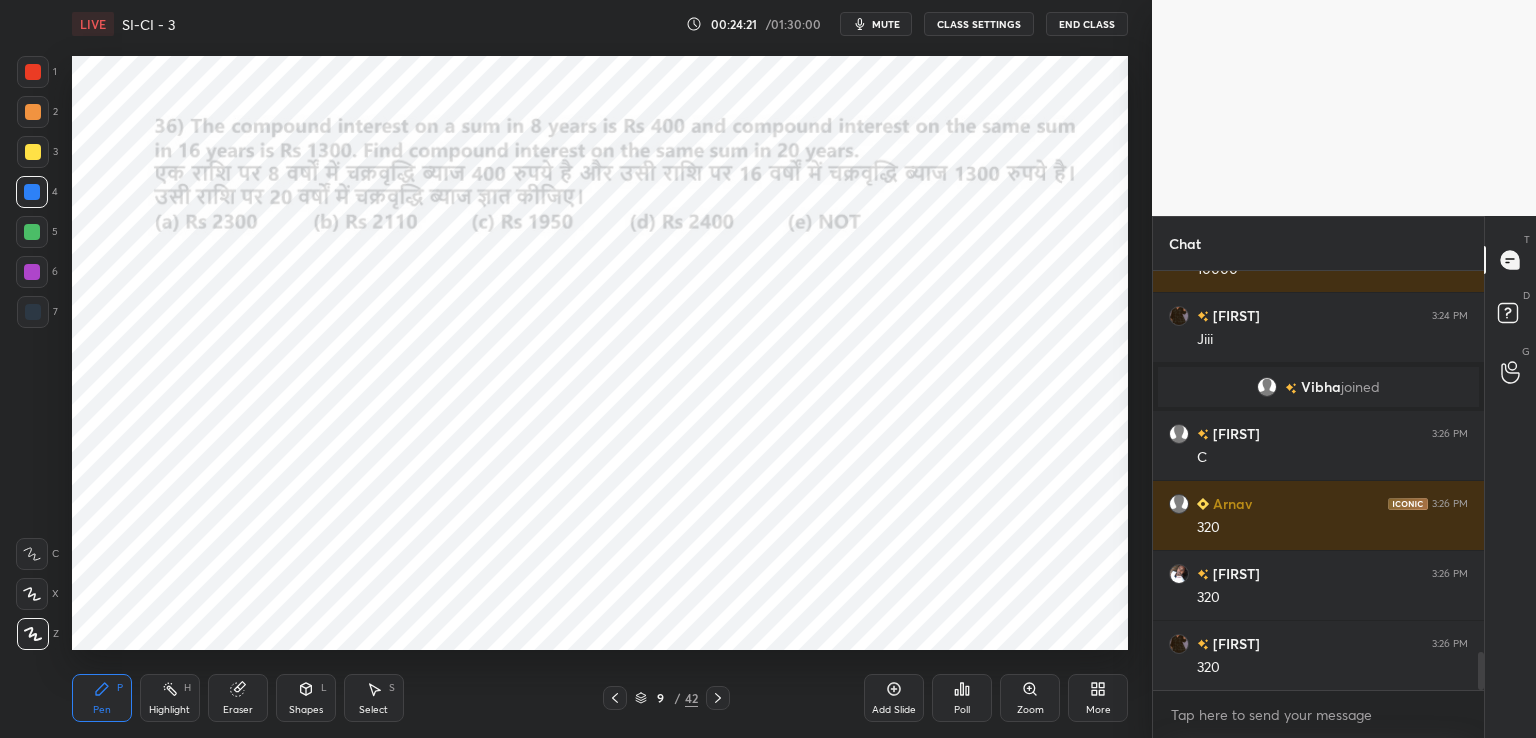 scroll, scrollTop: 4294, scrollLeft: 0, axis: vertical 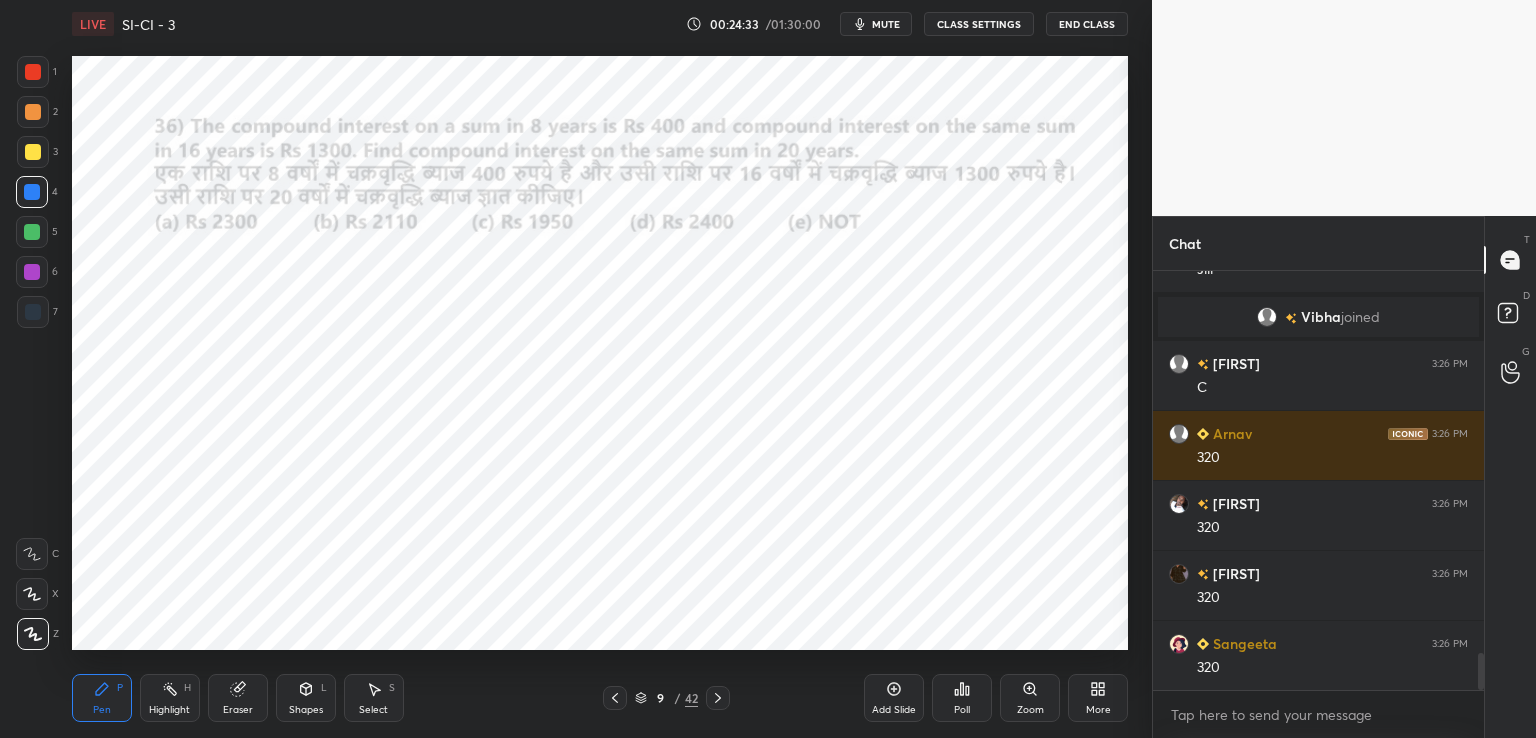 click at bounding box center [33, 72] 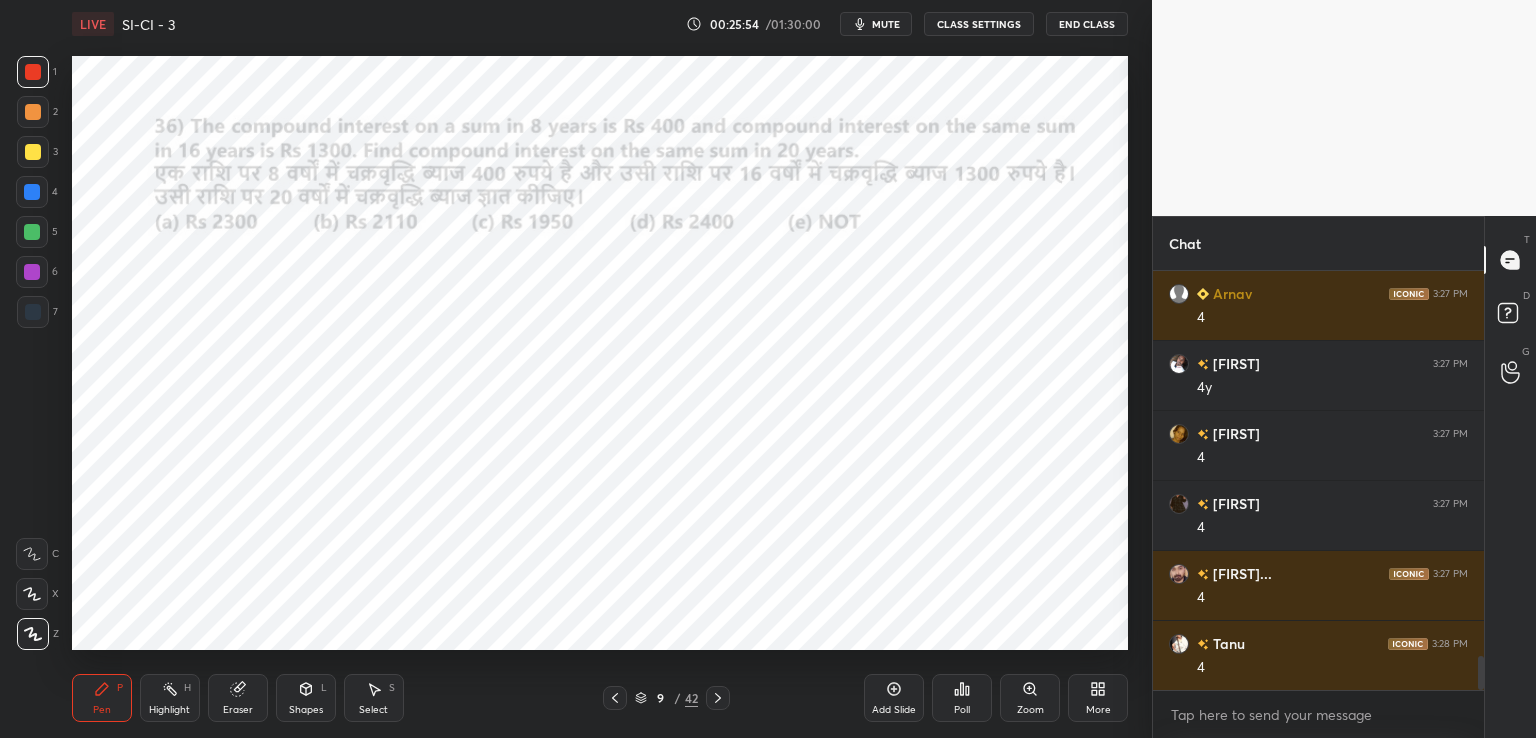 scroll, scrollTop: 4784, scrollLeft: 0, axis: vertical 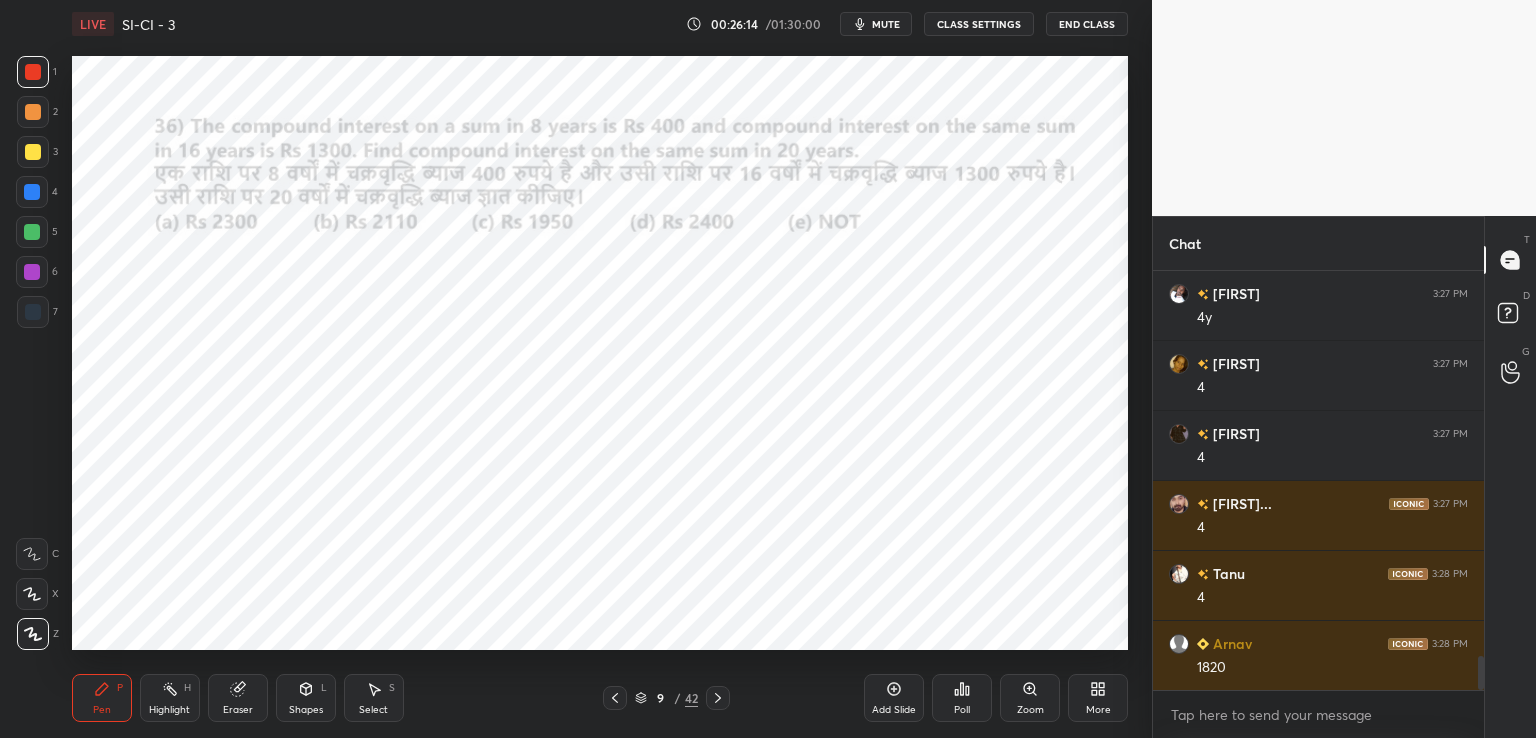 click at bounding box center [32, 272] 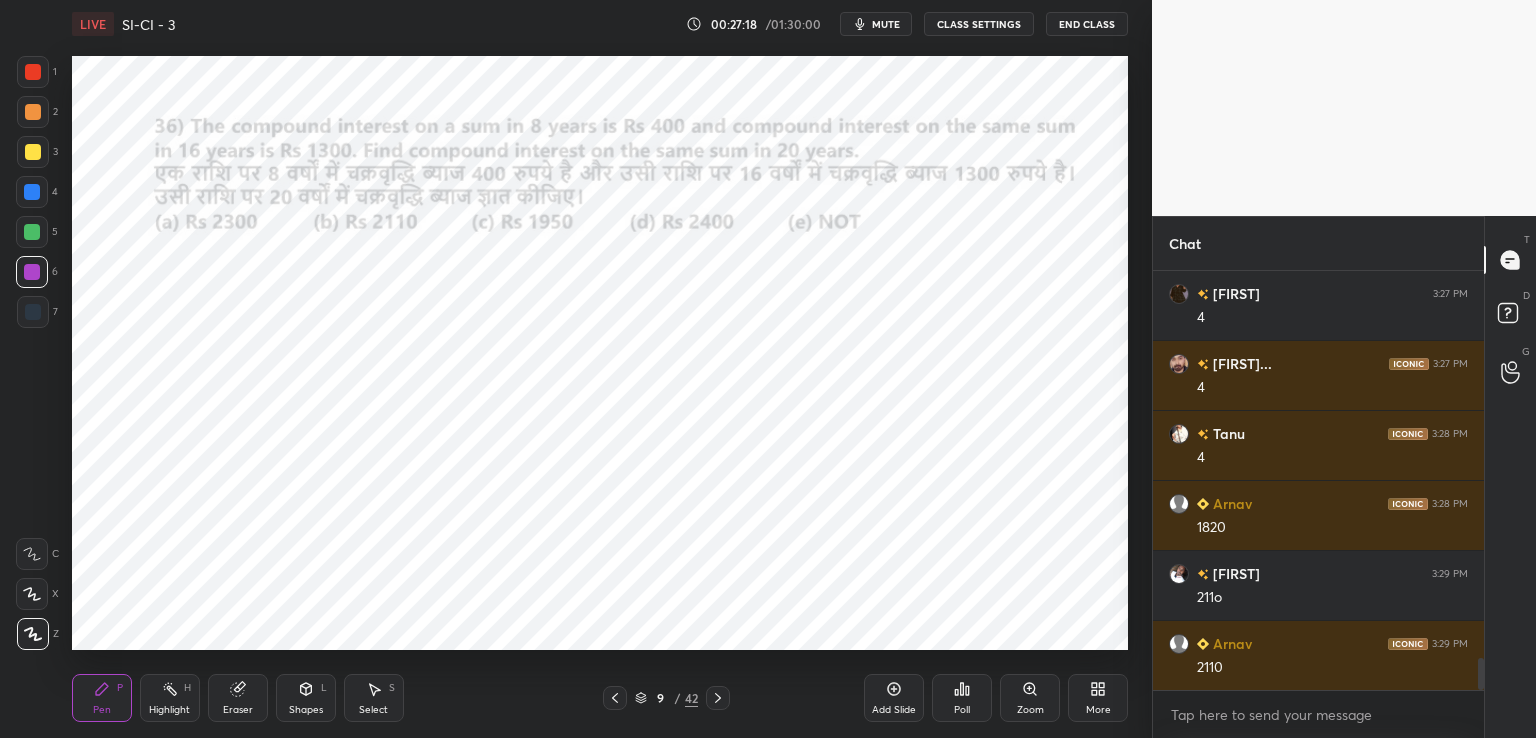 scroll, scrollTop: 4994, scrollLeft: 0, axis: vertical 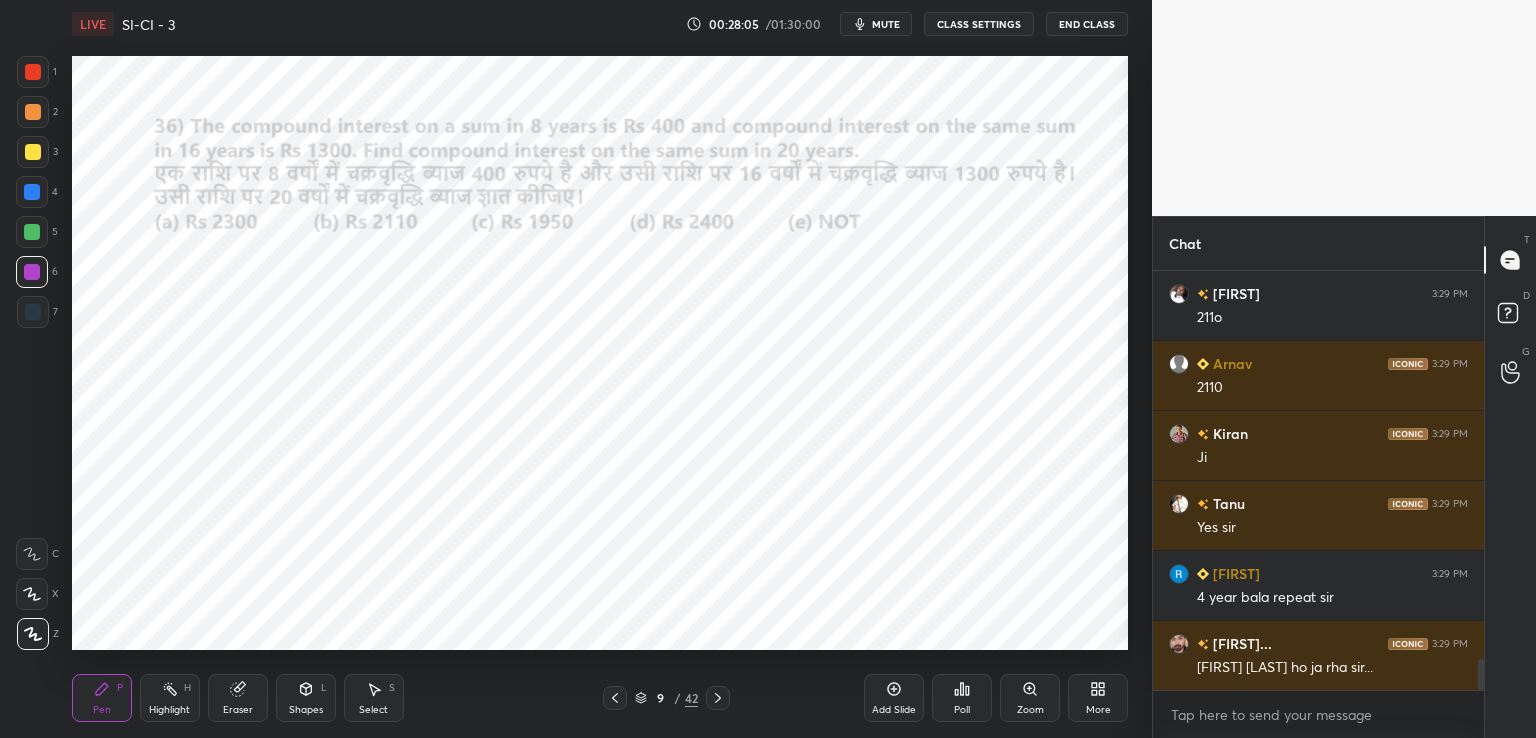 click 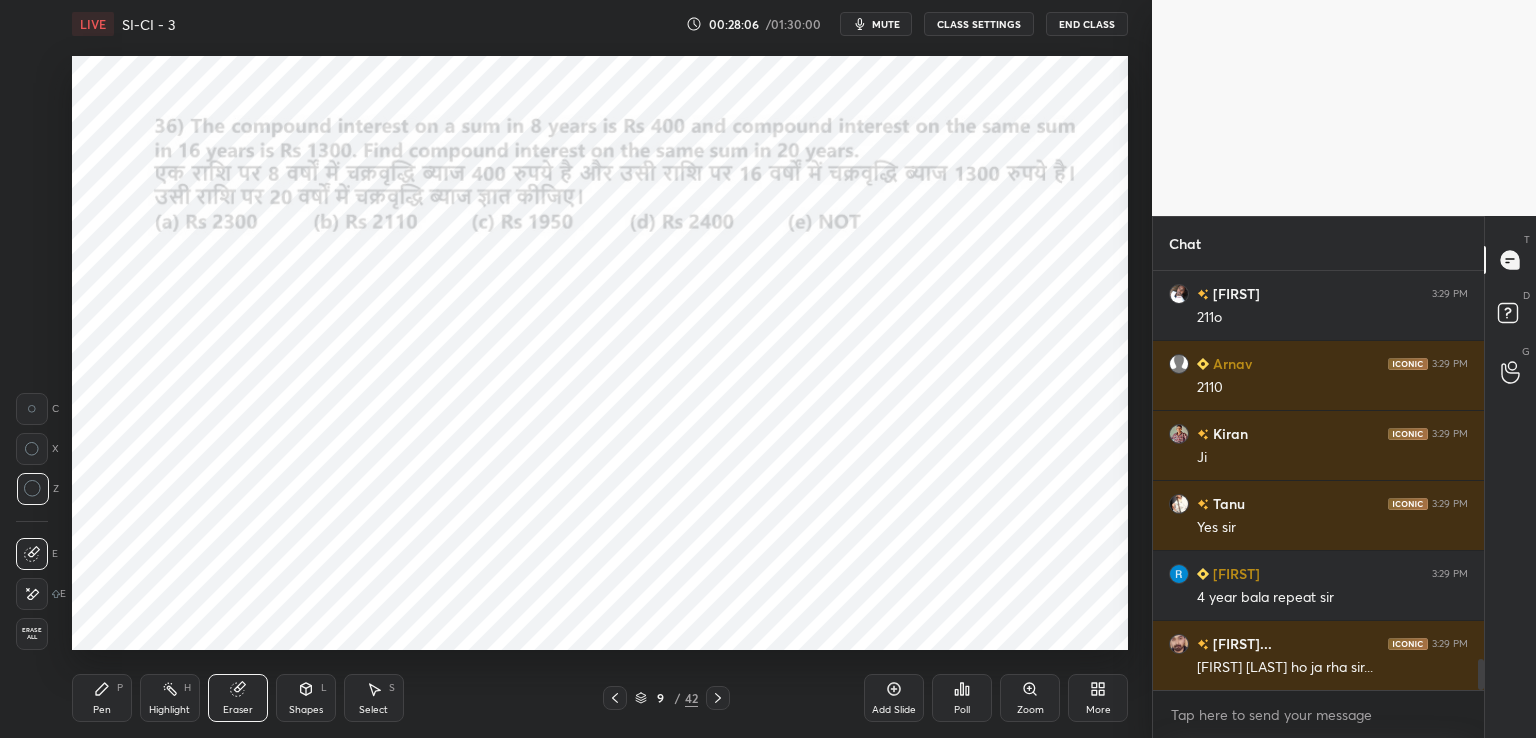 scroll, scrollTop: 5274, scrollLeft: 0, axis: vertical 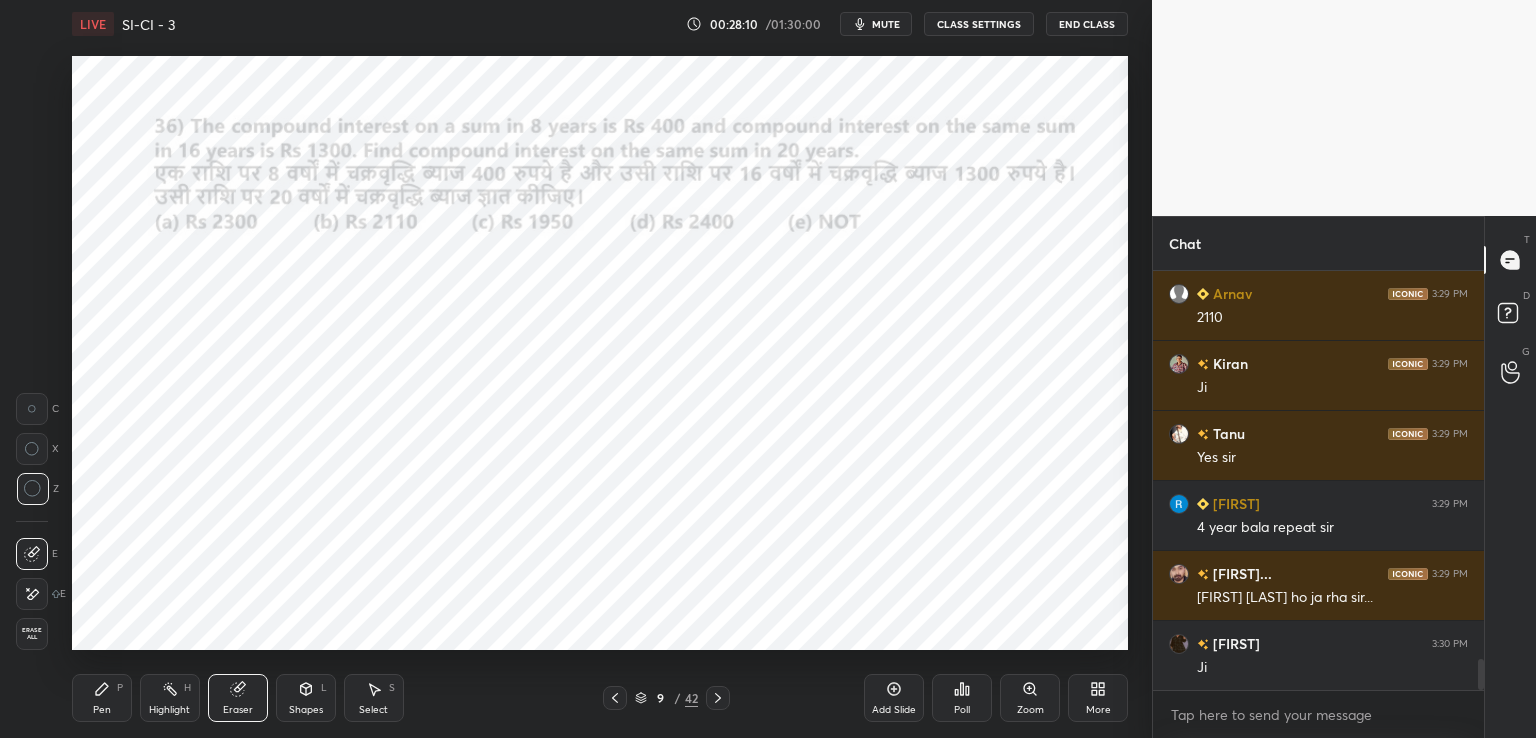 click on "Pen P" at bounding box center [102, 698] 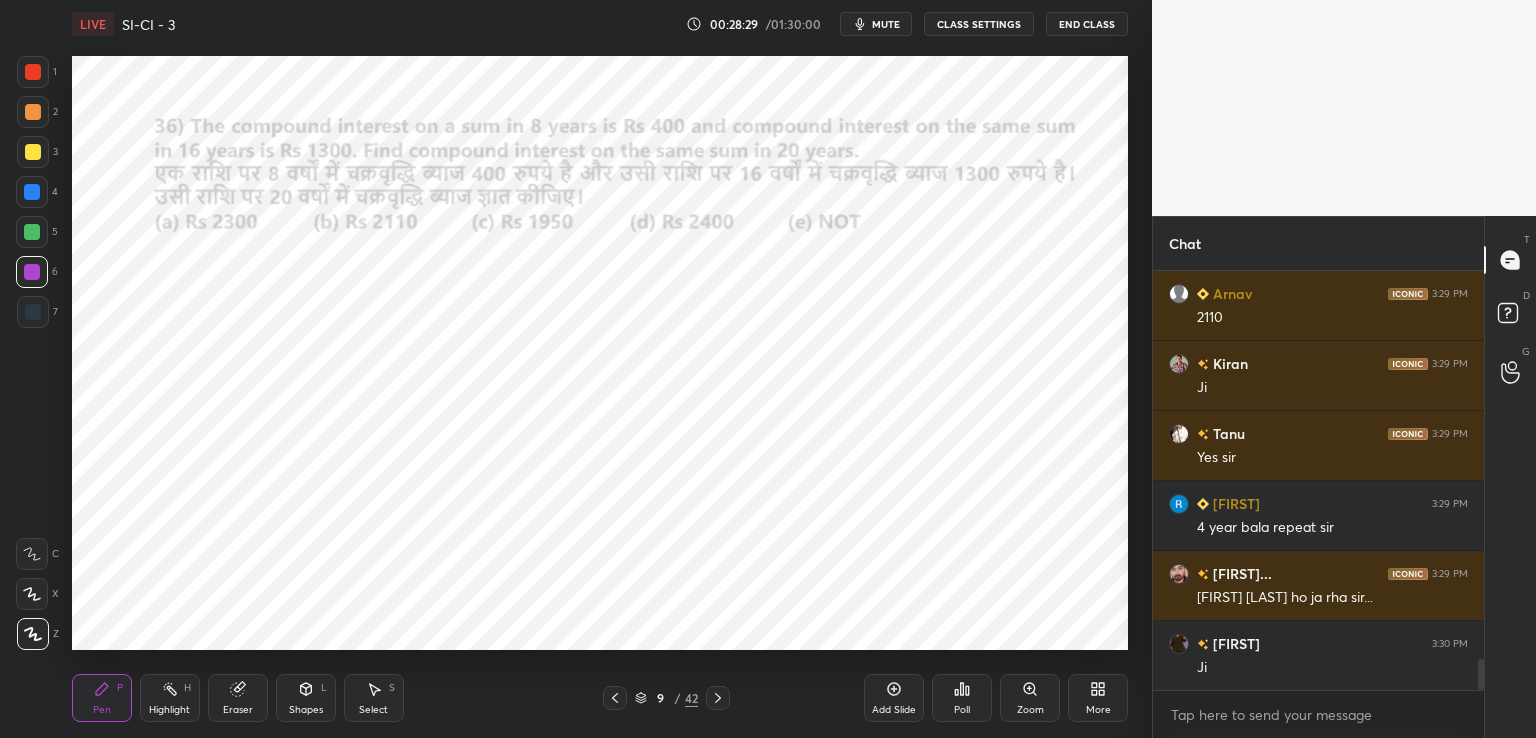 click 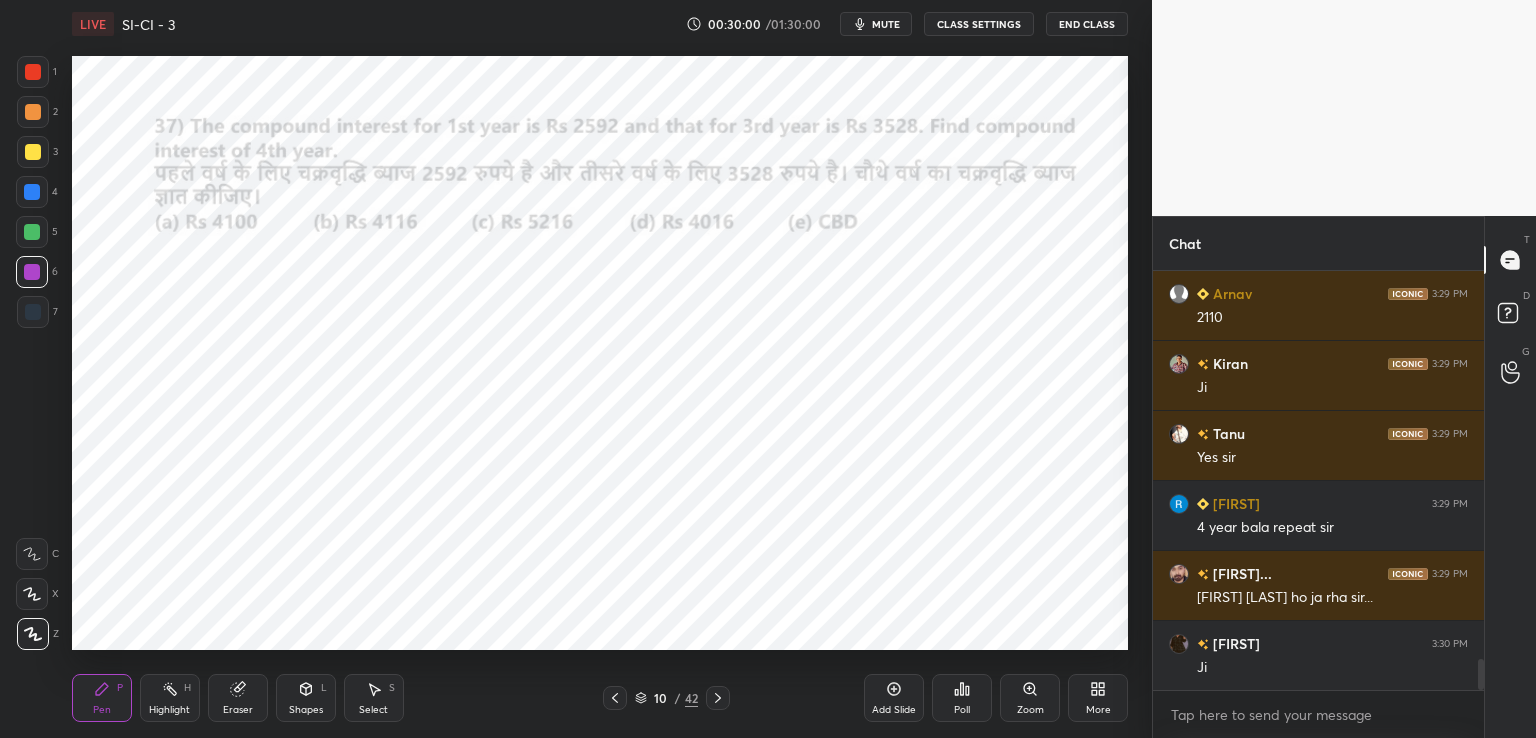 click at bounding box center (33, 72) 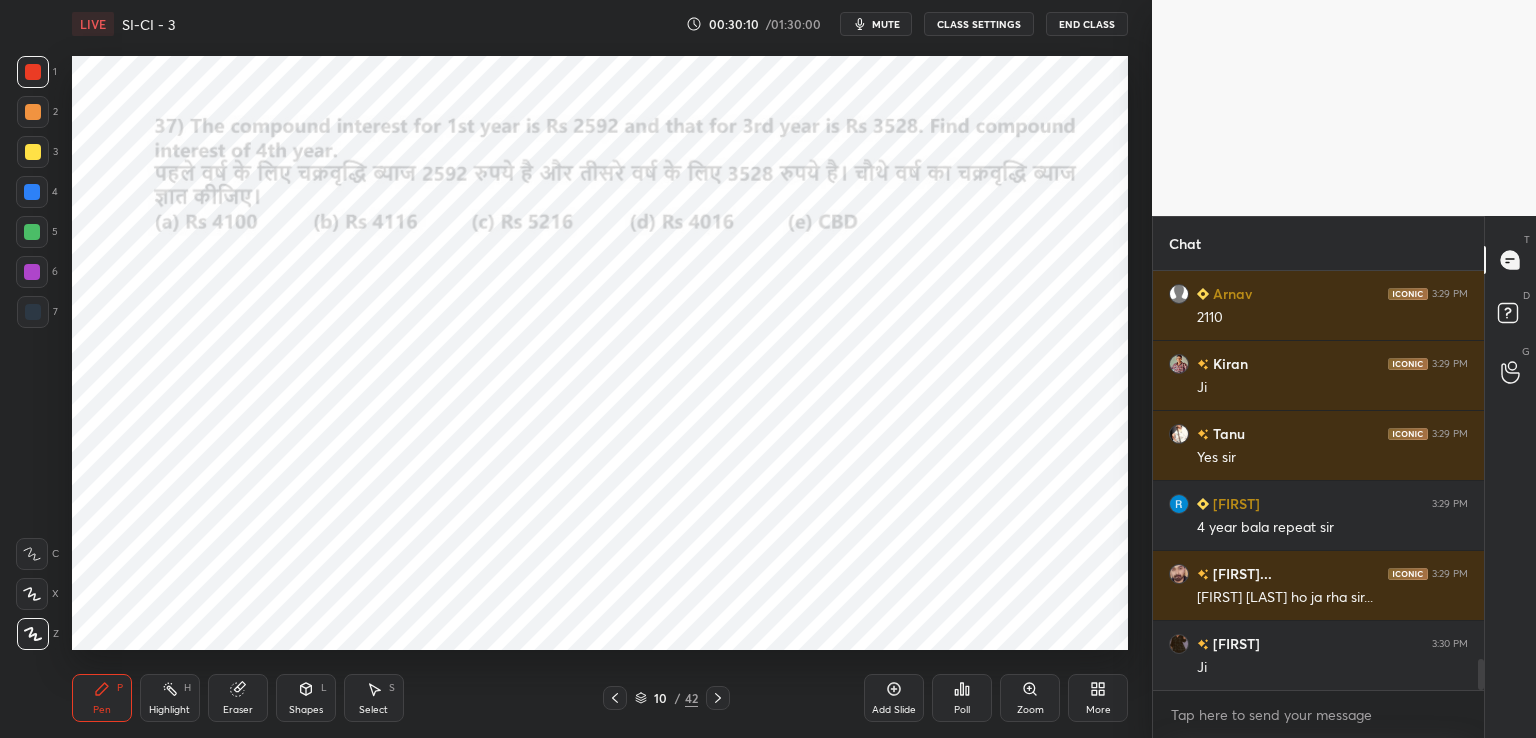 click at bounding box center (32, 192) 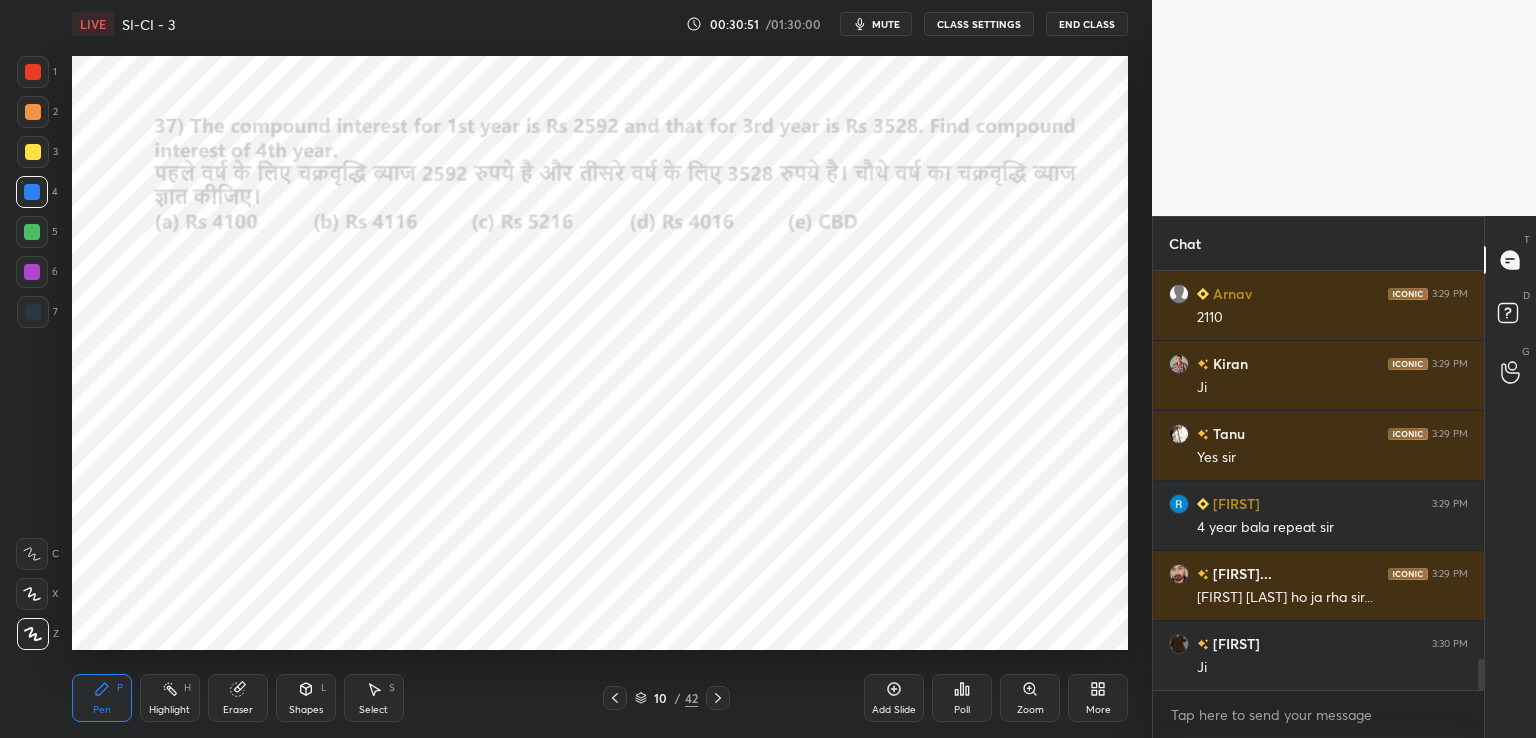 click at bounding box center (33, 72) 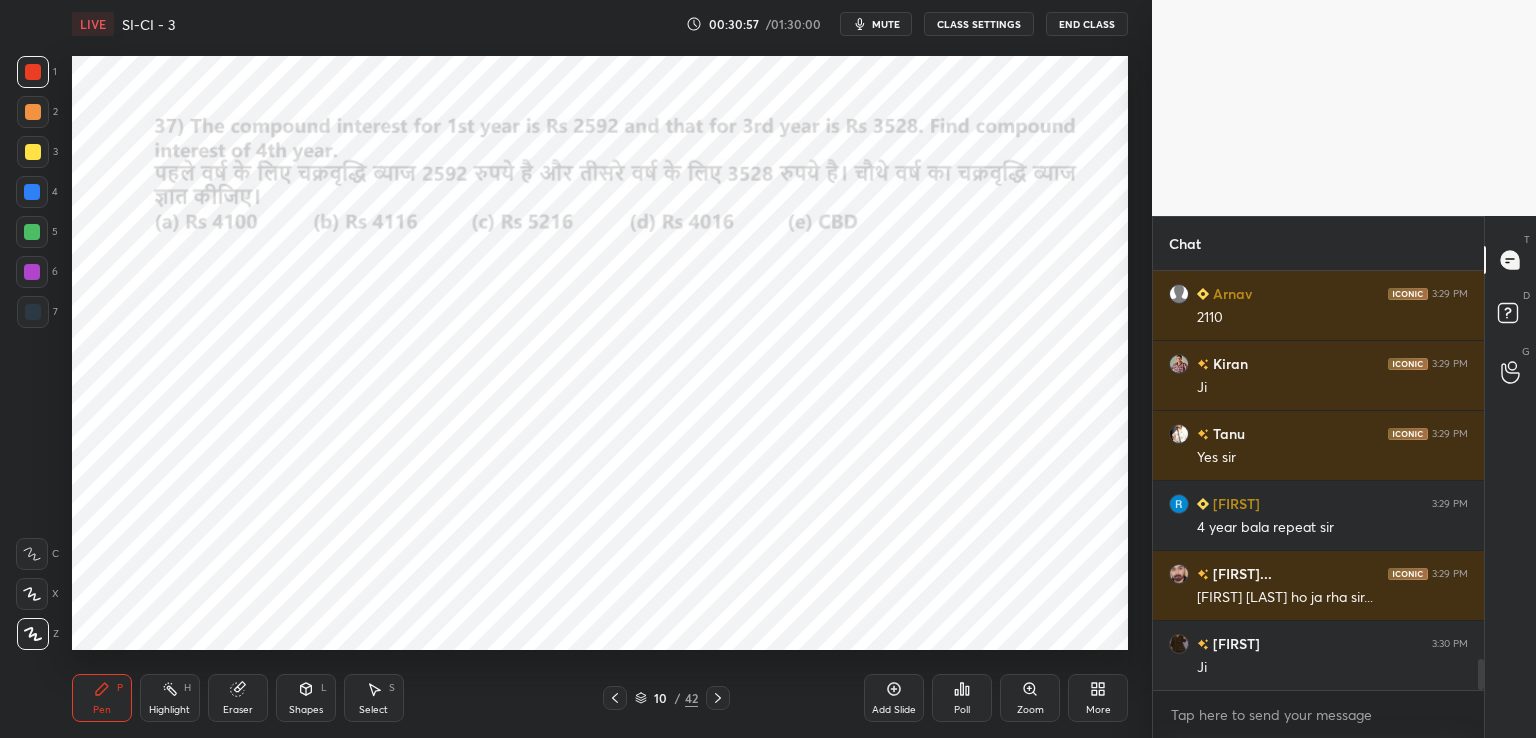 click at bounding box center [33, 312] 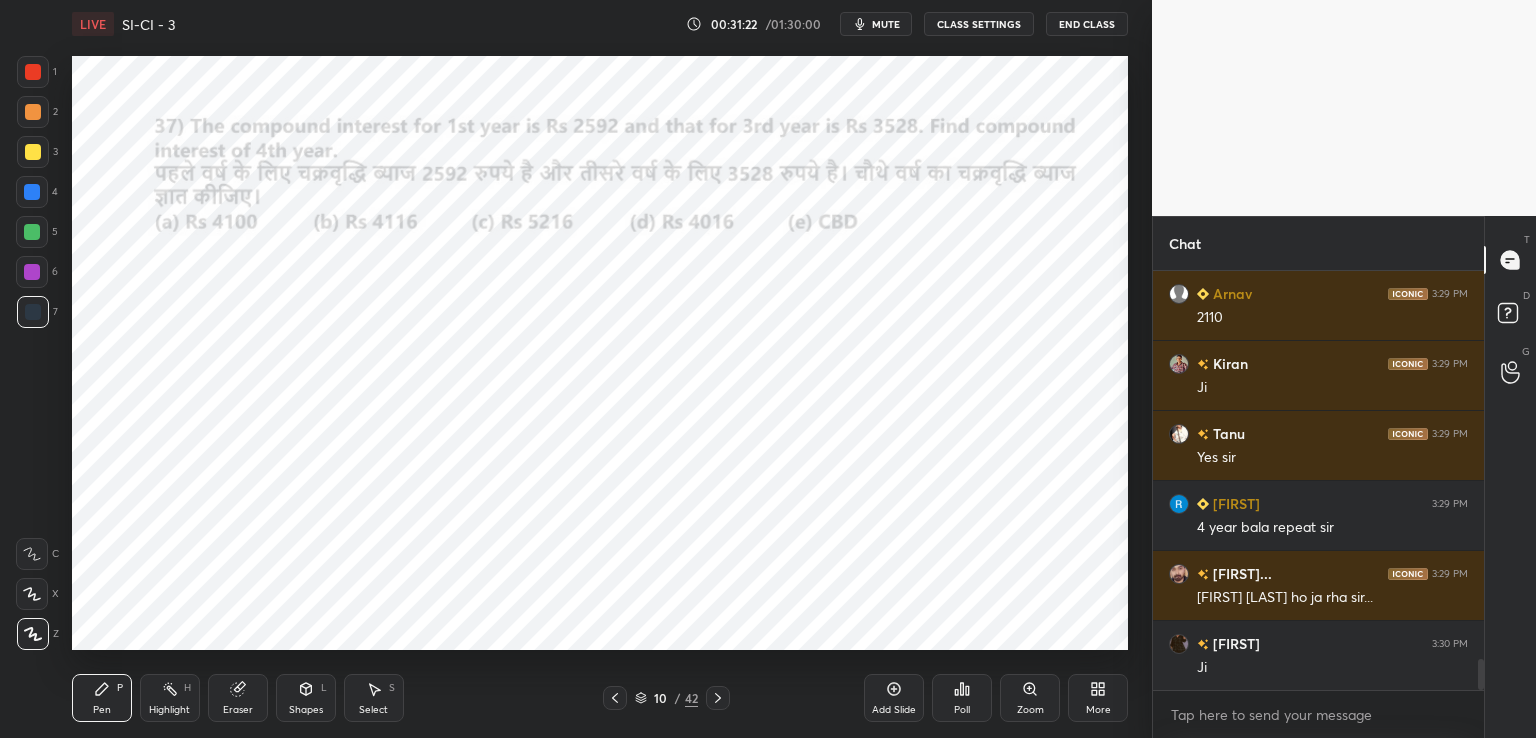 scroll, scrollTop: 5344, scrollLeft: 0, axis: vertical 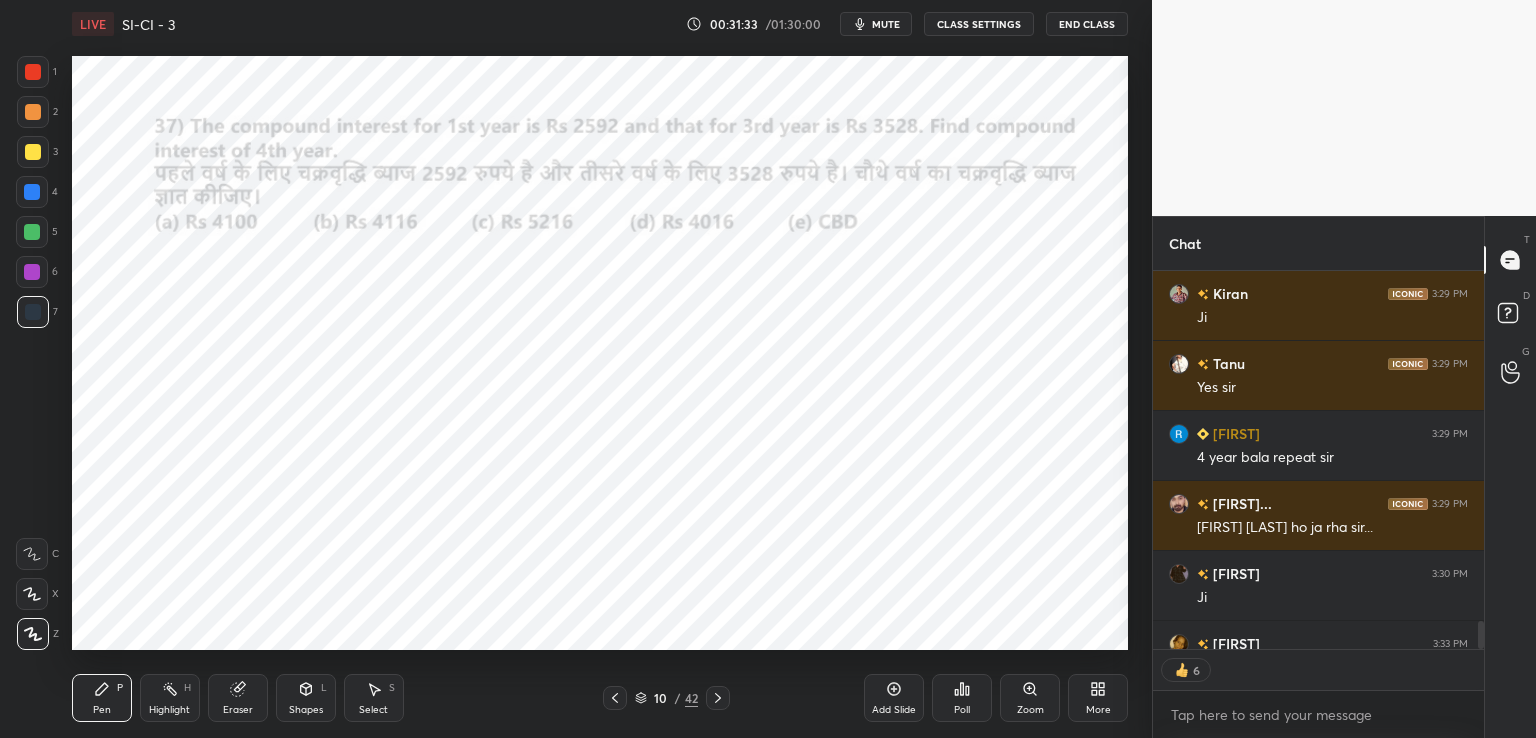 click on "10 / 42" at bounding box center (666, 698) 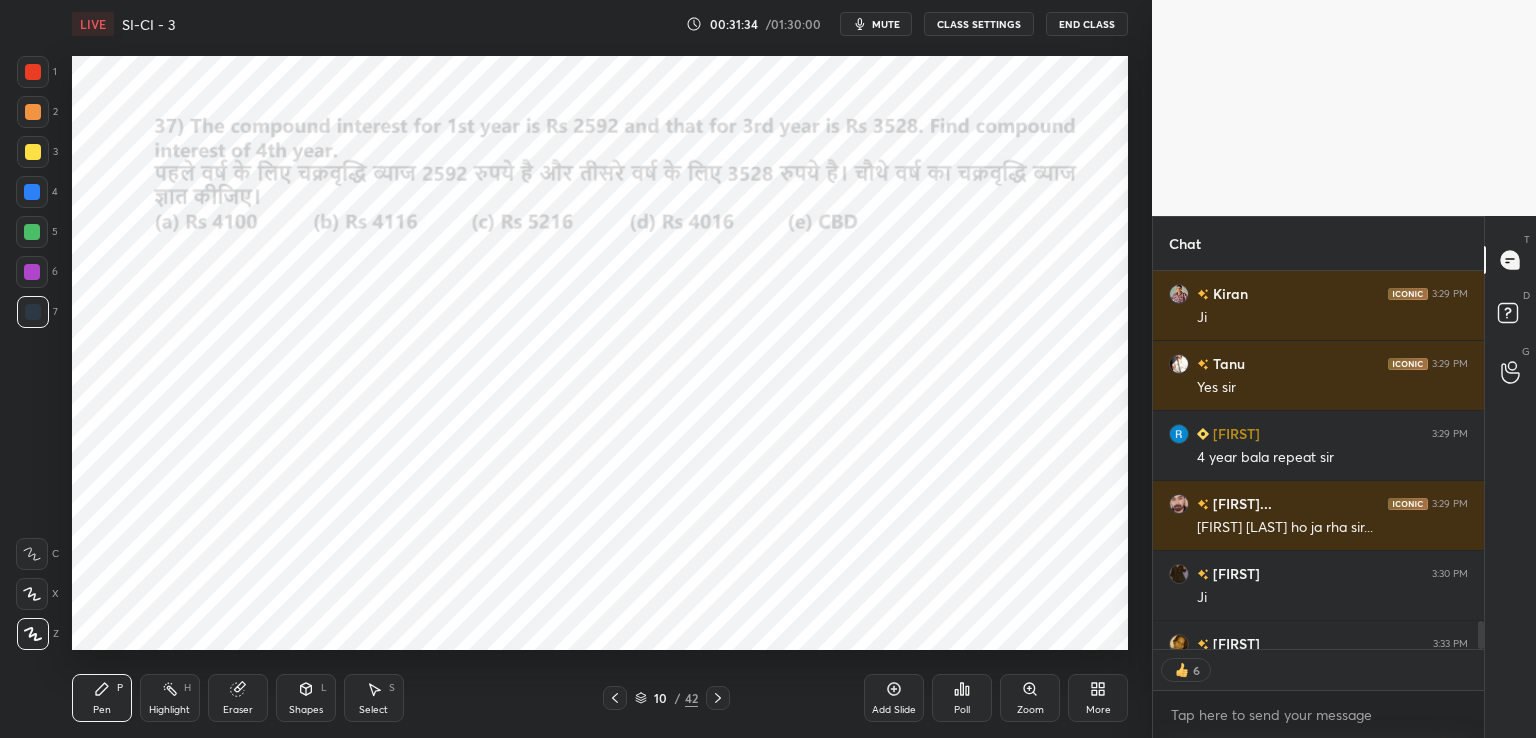 click 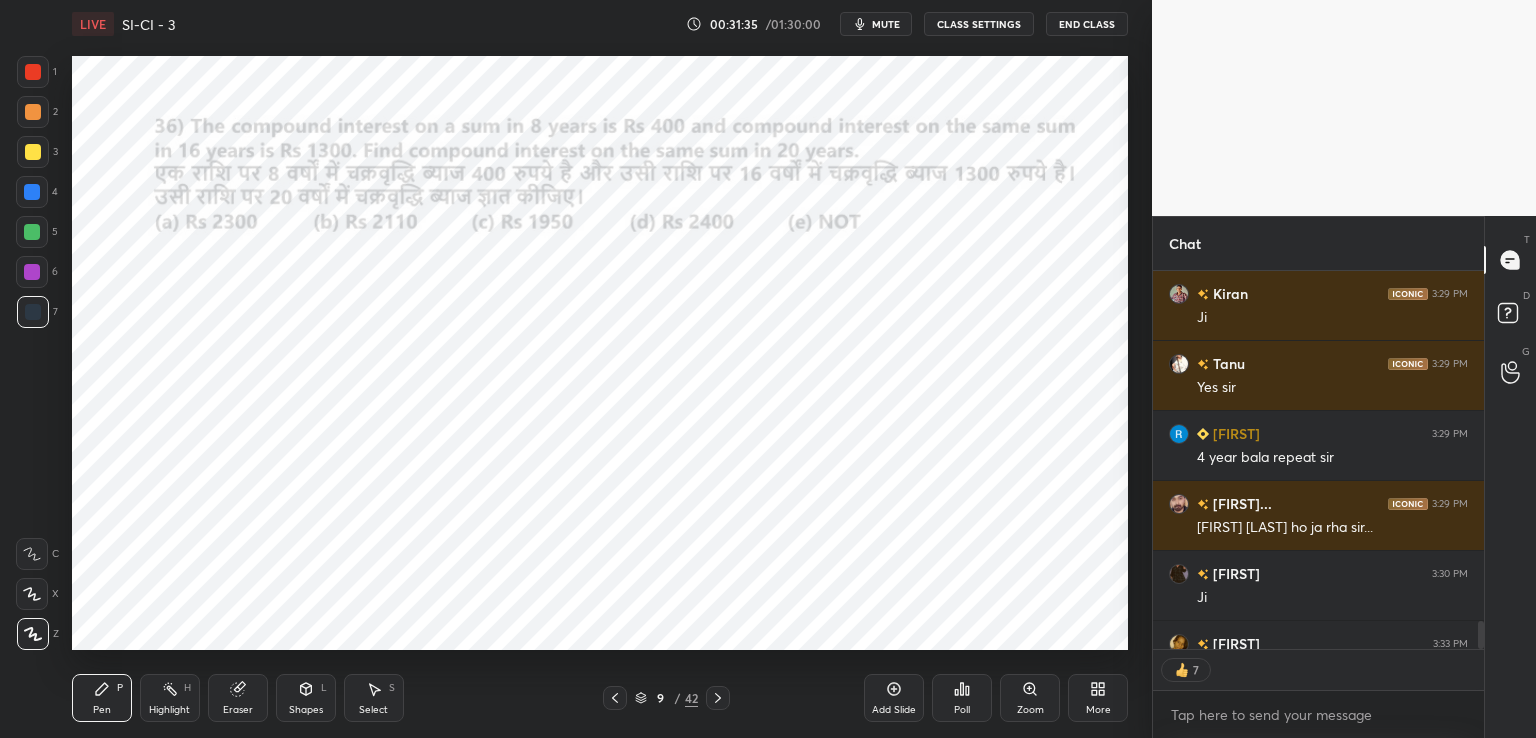 click 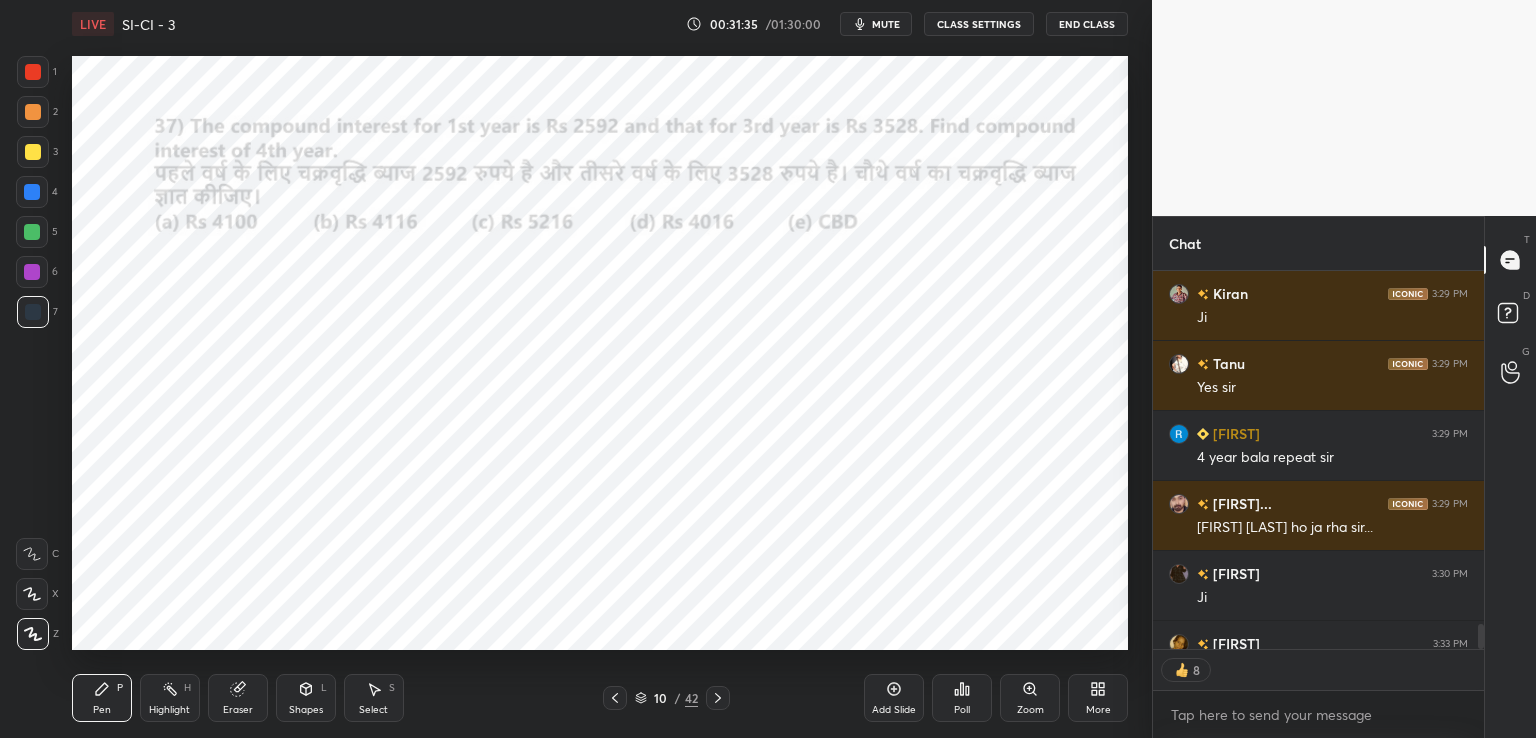 scroll, scrollTop: 5455, scrollLeft: 0, axis: vertical 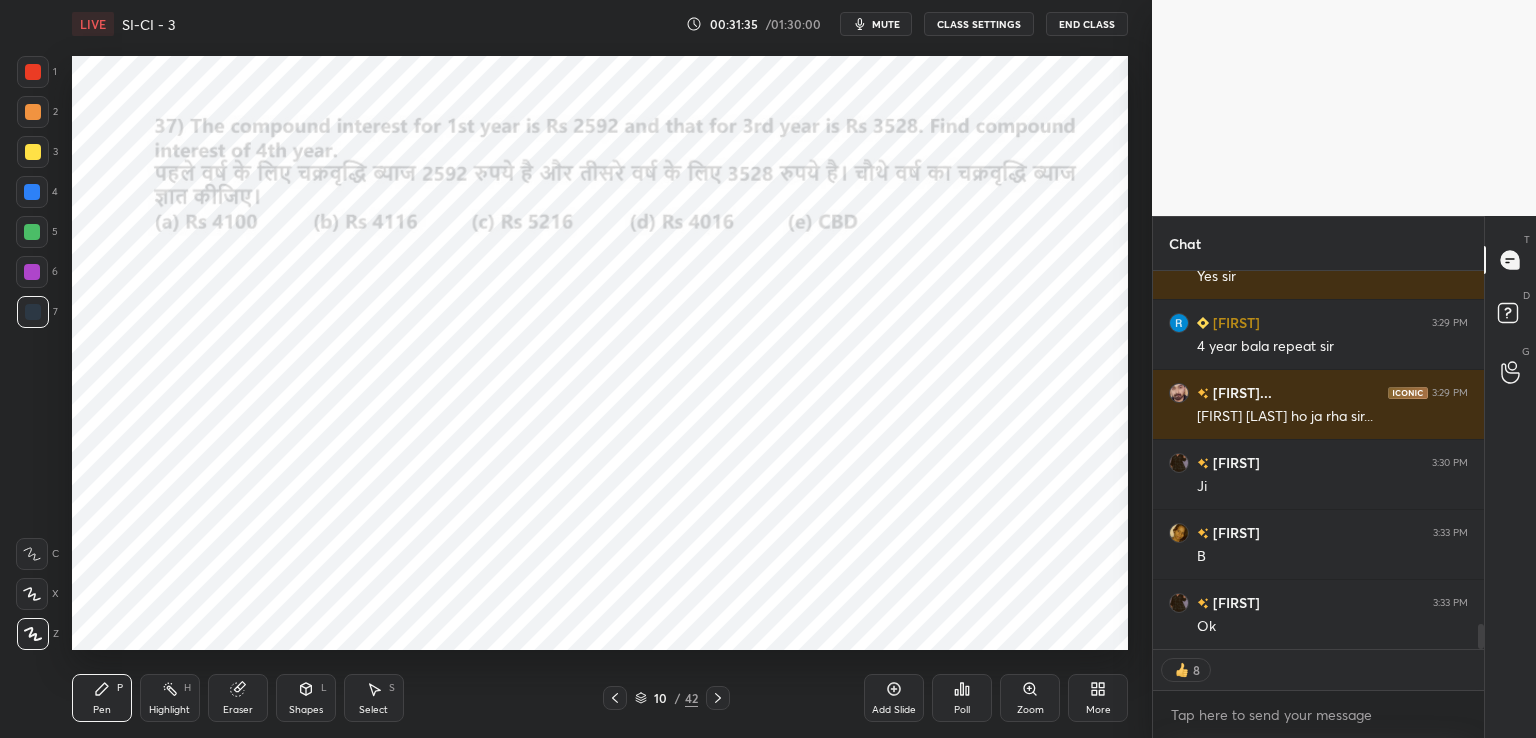 click 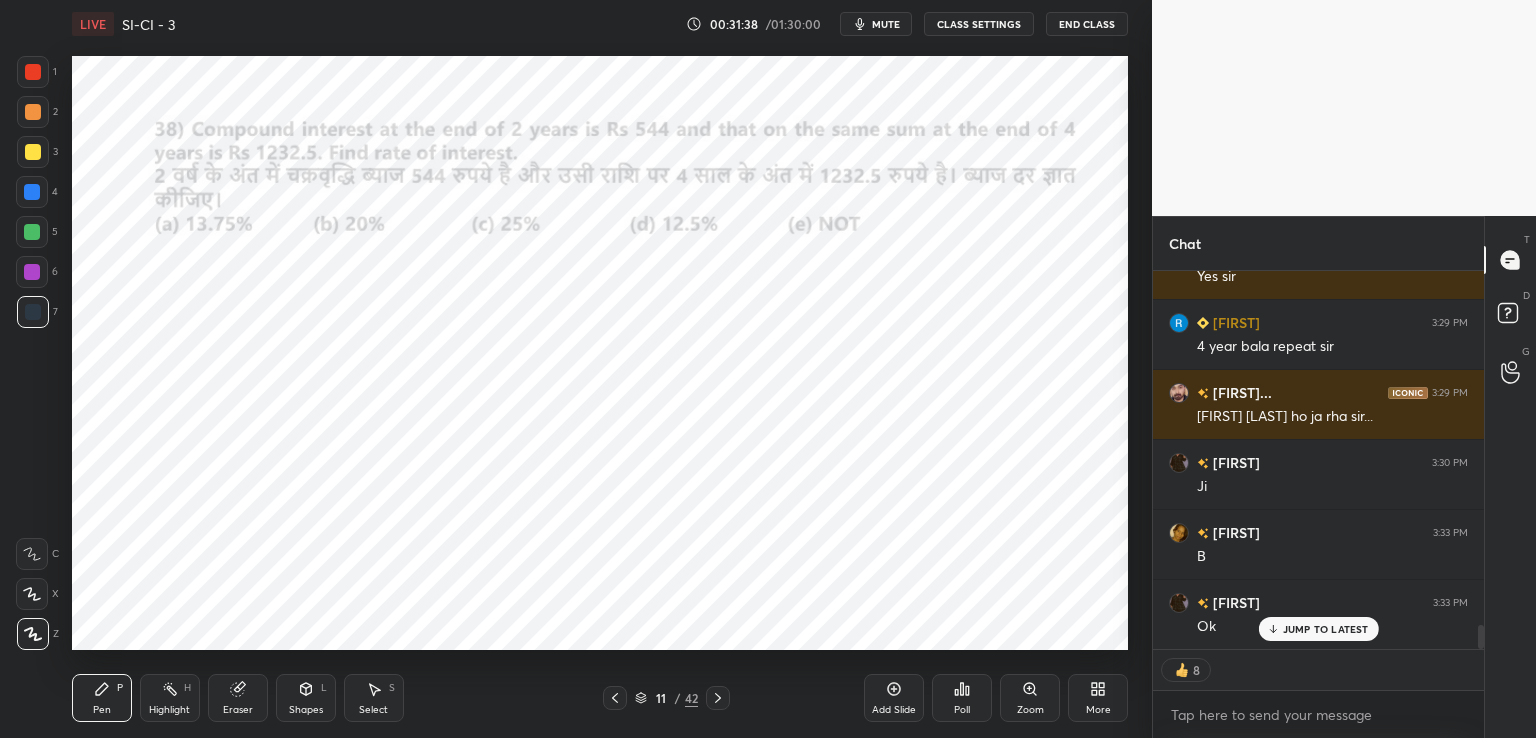 scroll, scrollTop: 5524, scrollLeft: 0, axis: vertical 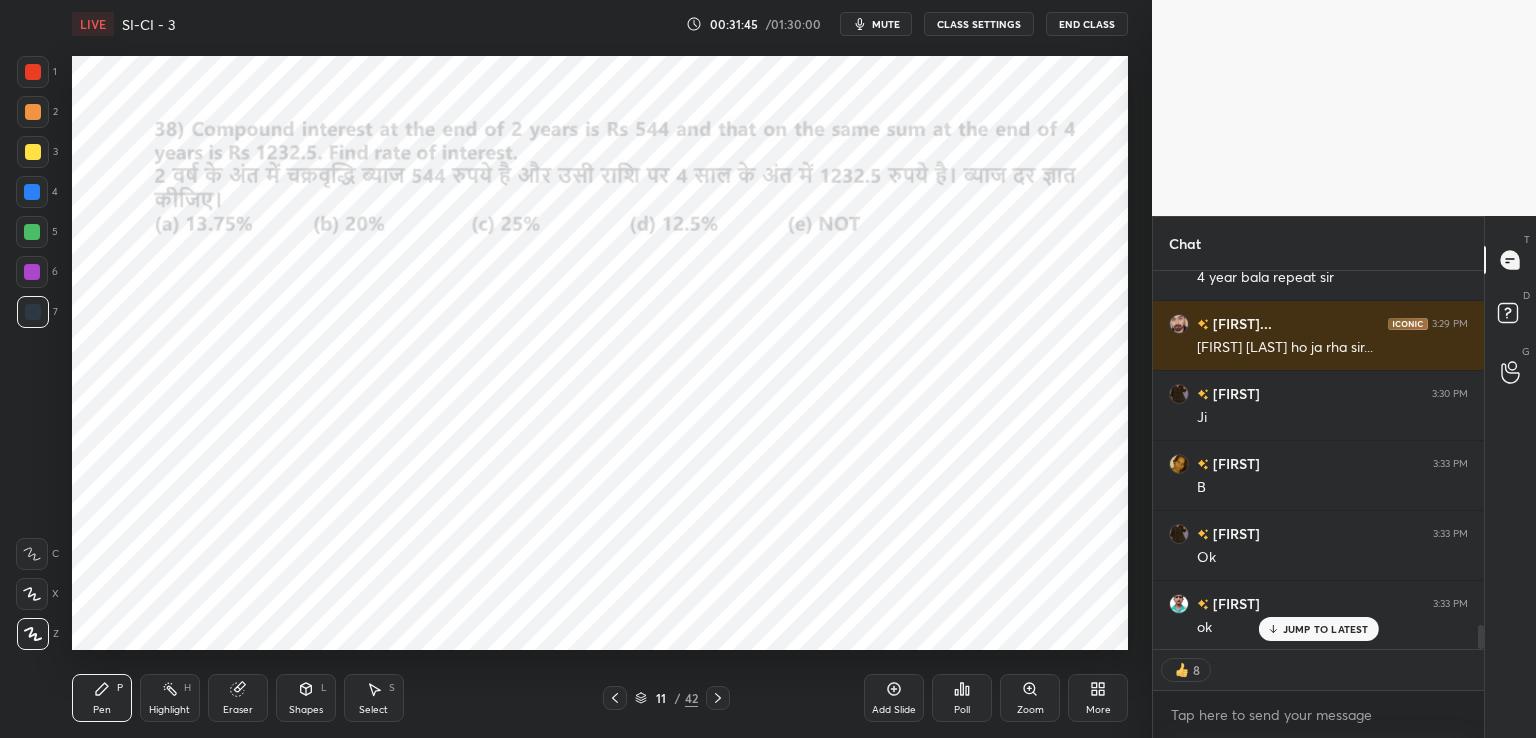 type on "x" 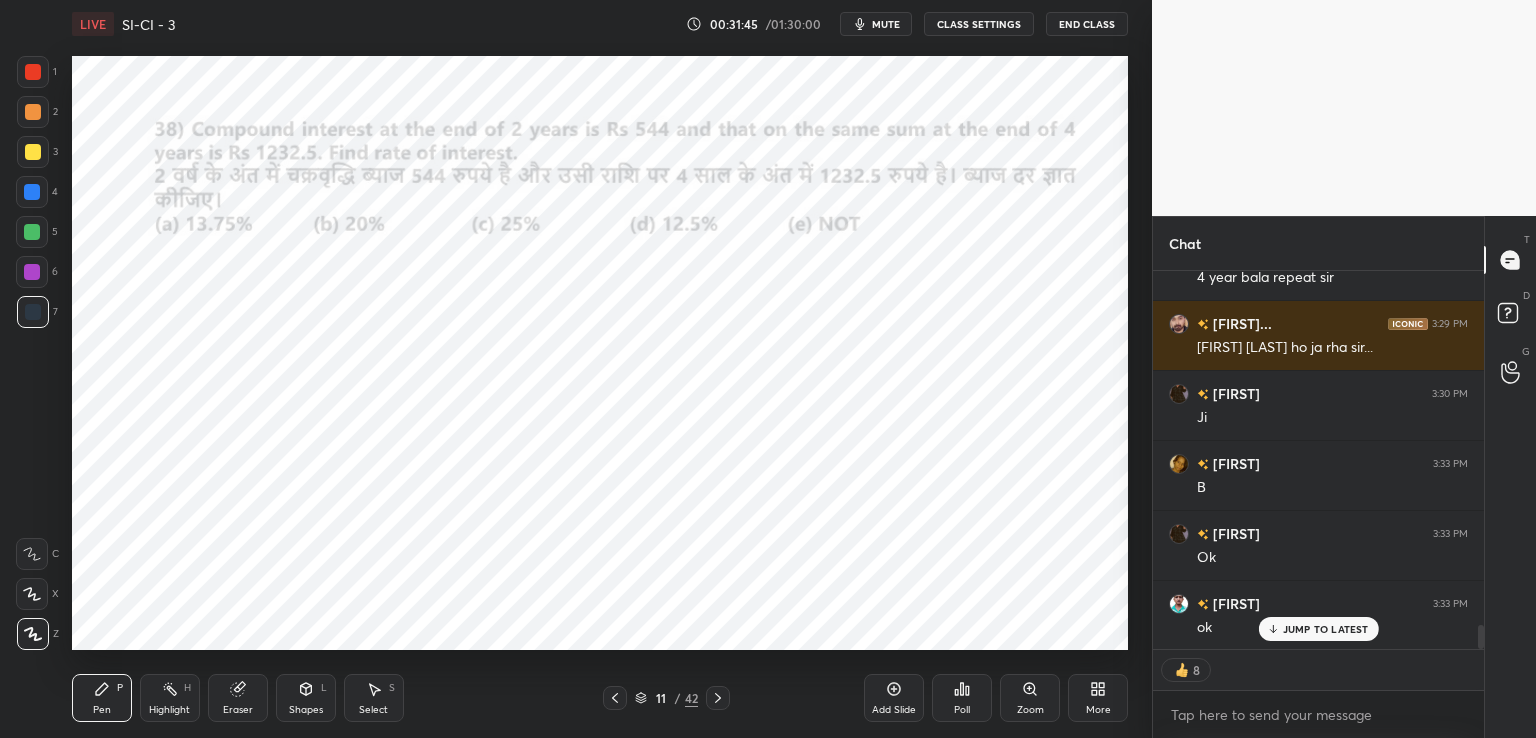 scroll, scrollTop: 7, scrollLeft: 6, axis: both 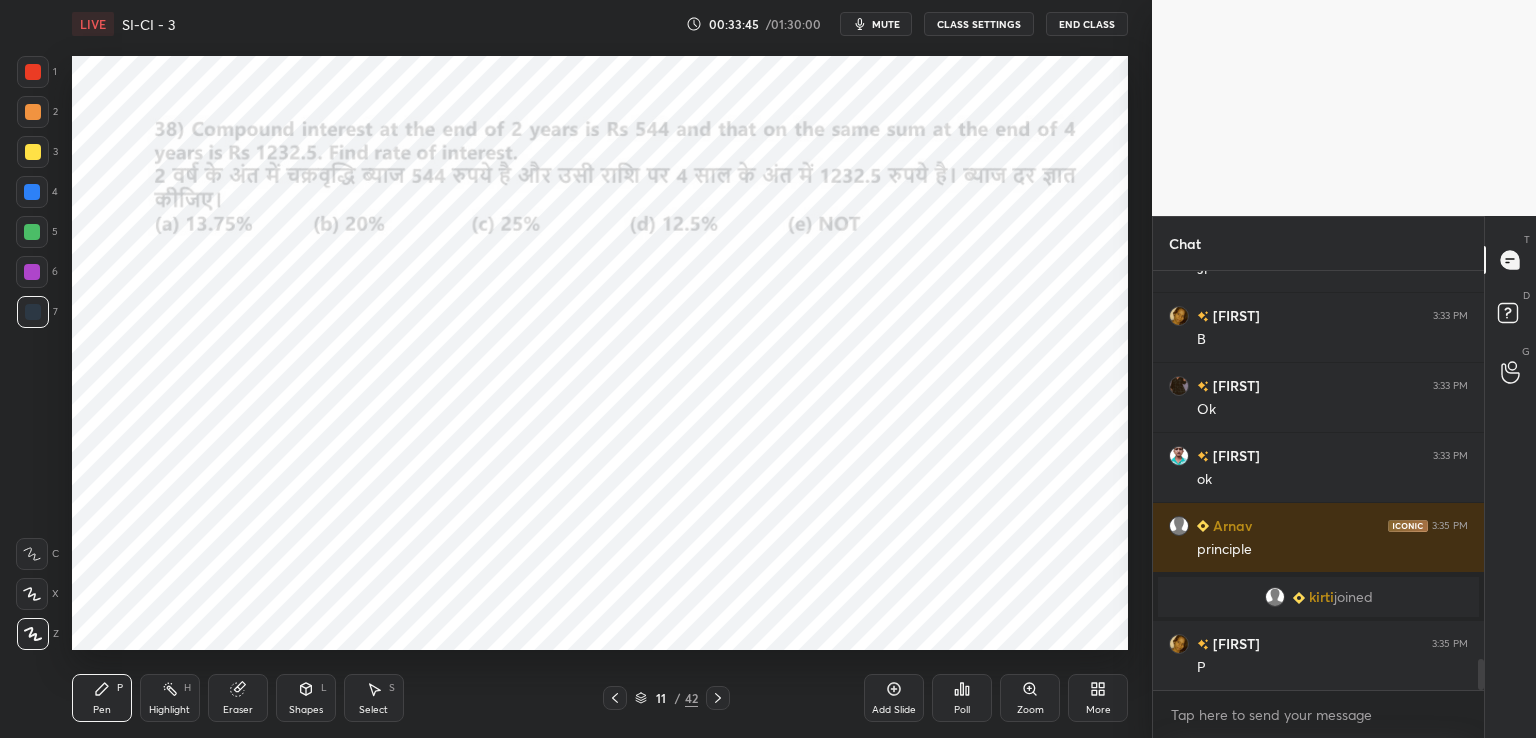click at bounding box center [33, 72] 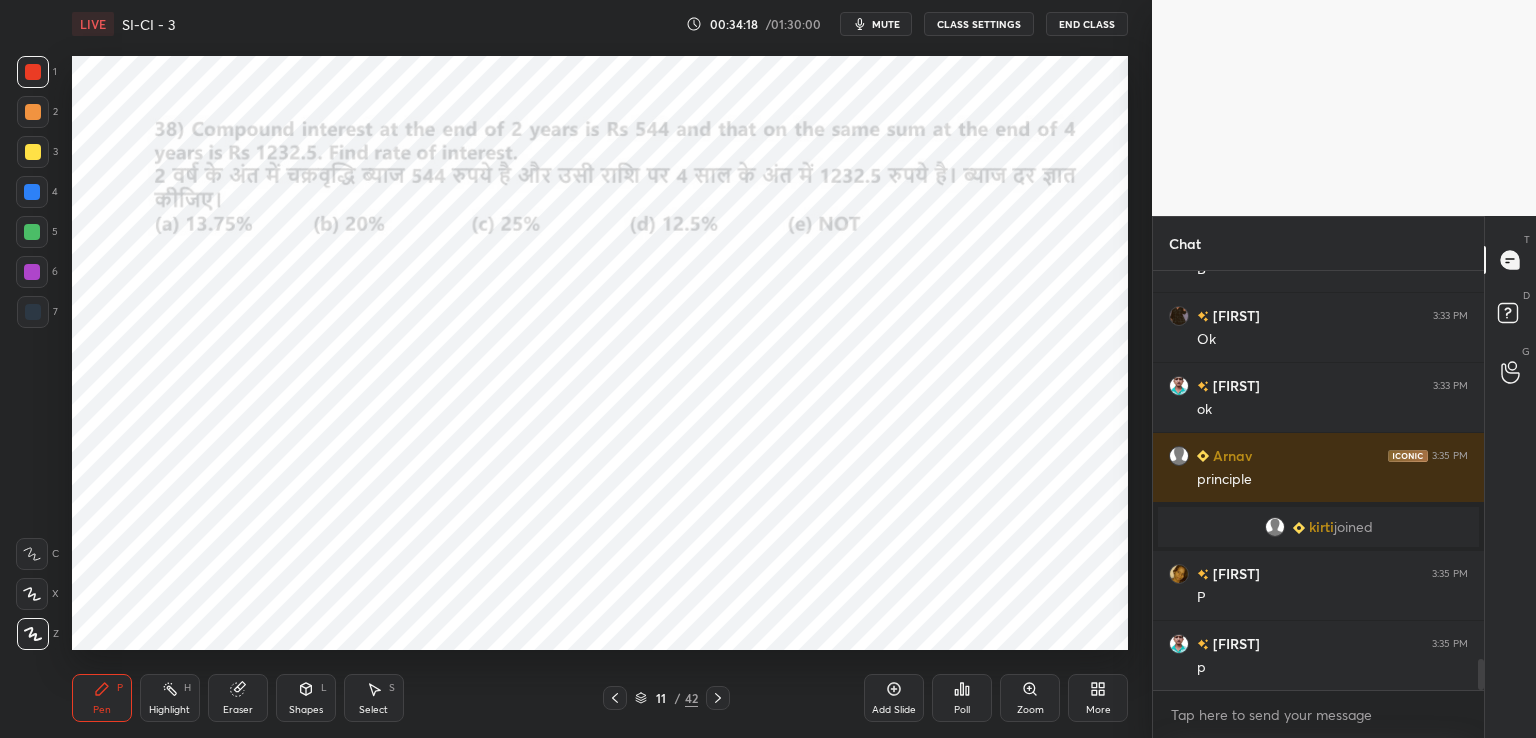 scroll, scrollTop: 5398, scrollLeft: 0, axis: vertical 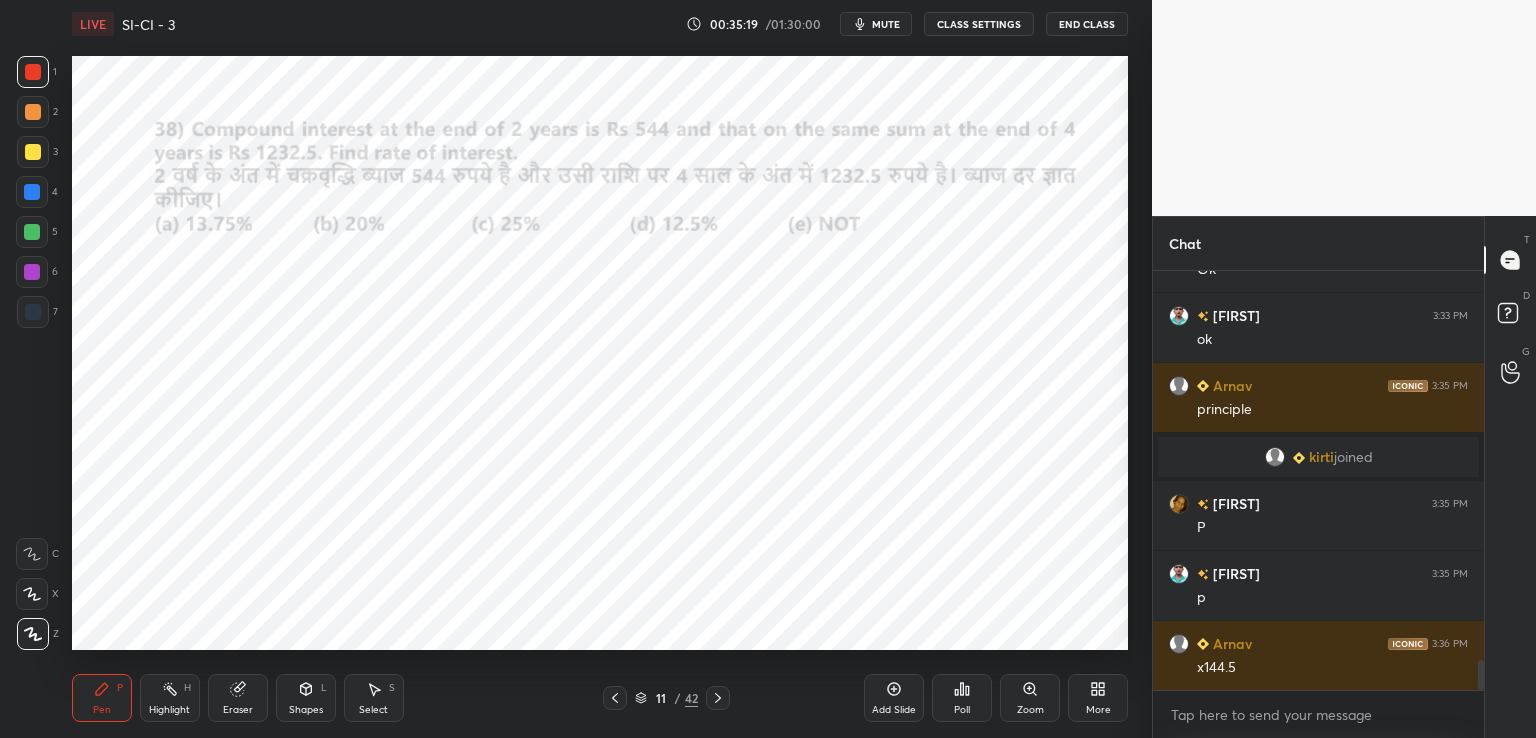 click at bounding box center (32, 192) 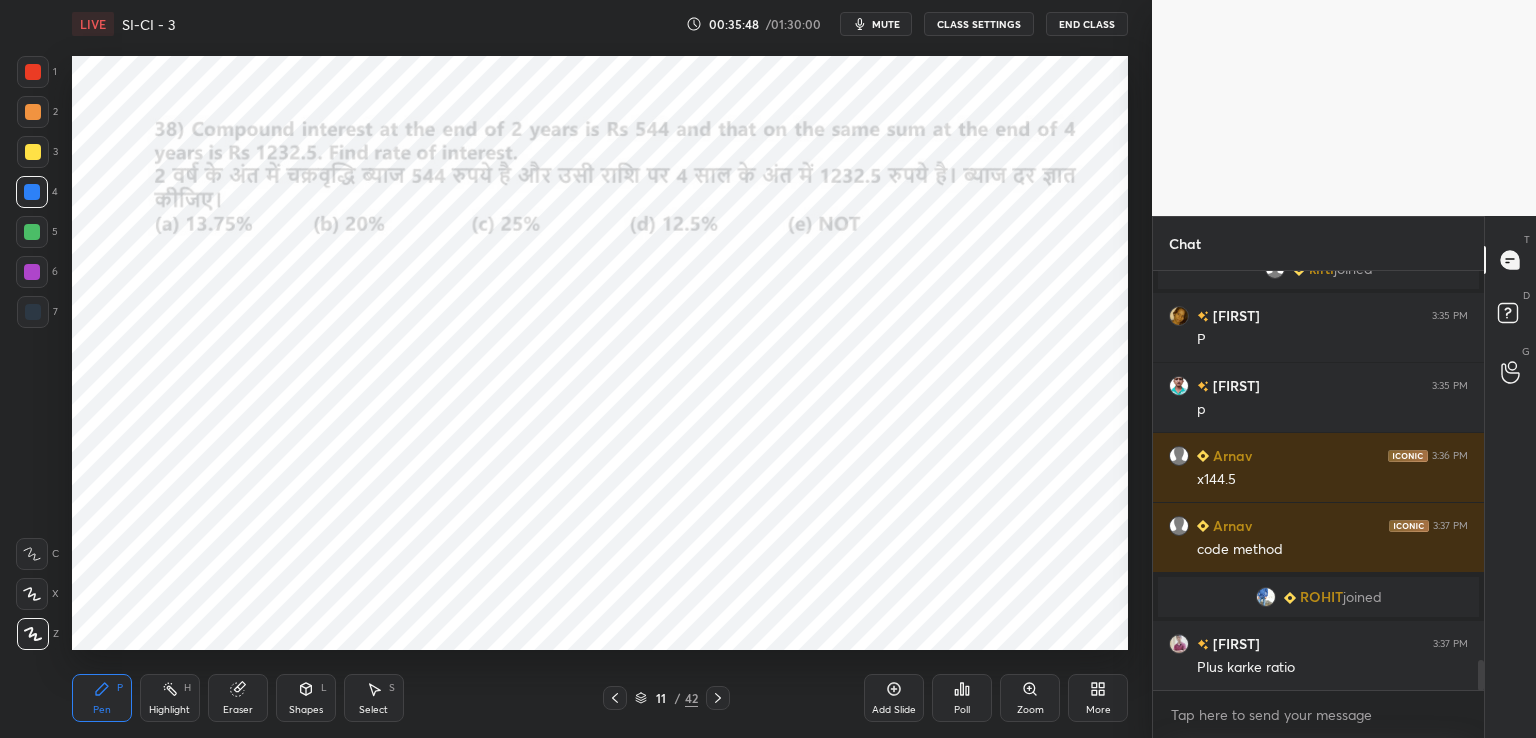 scroll, scrollTop: 5556, scrollLeft: 0, axis: vertical 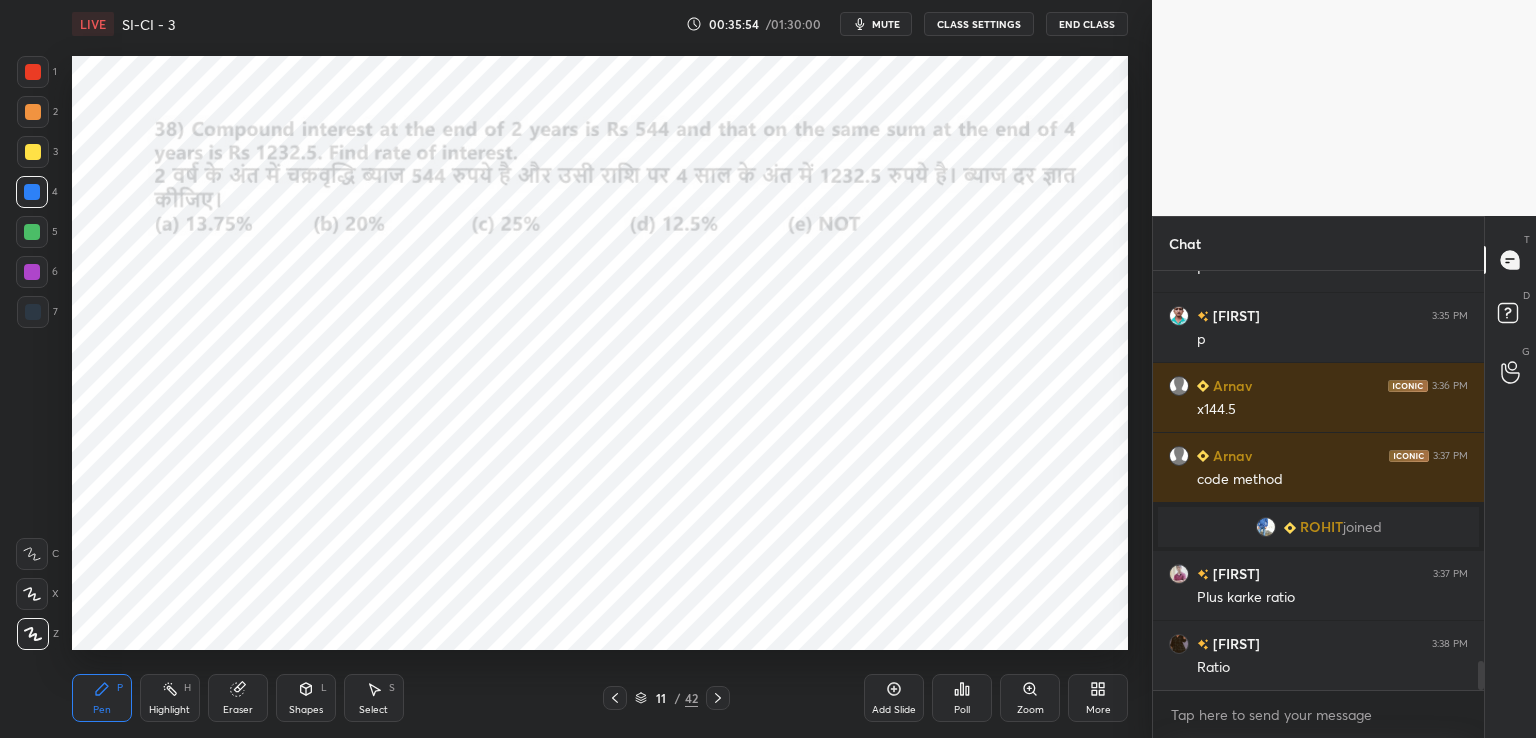 click at bounding box center (32, 272) 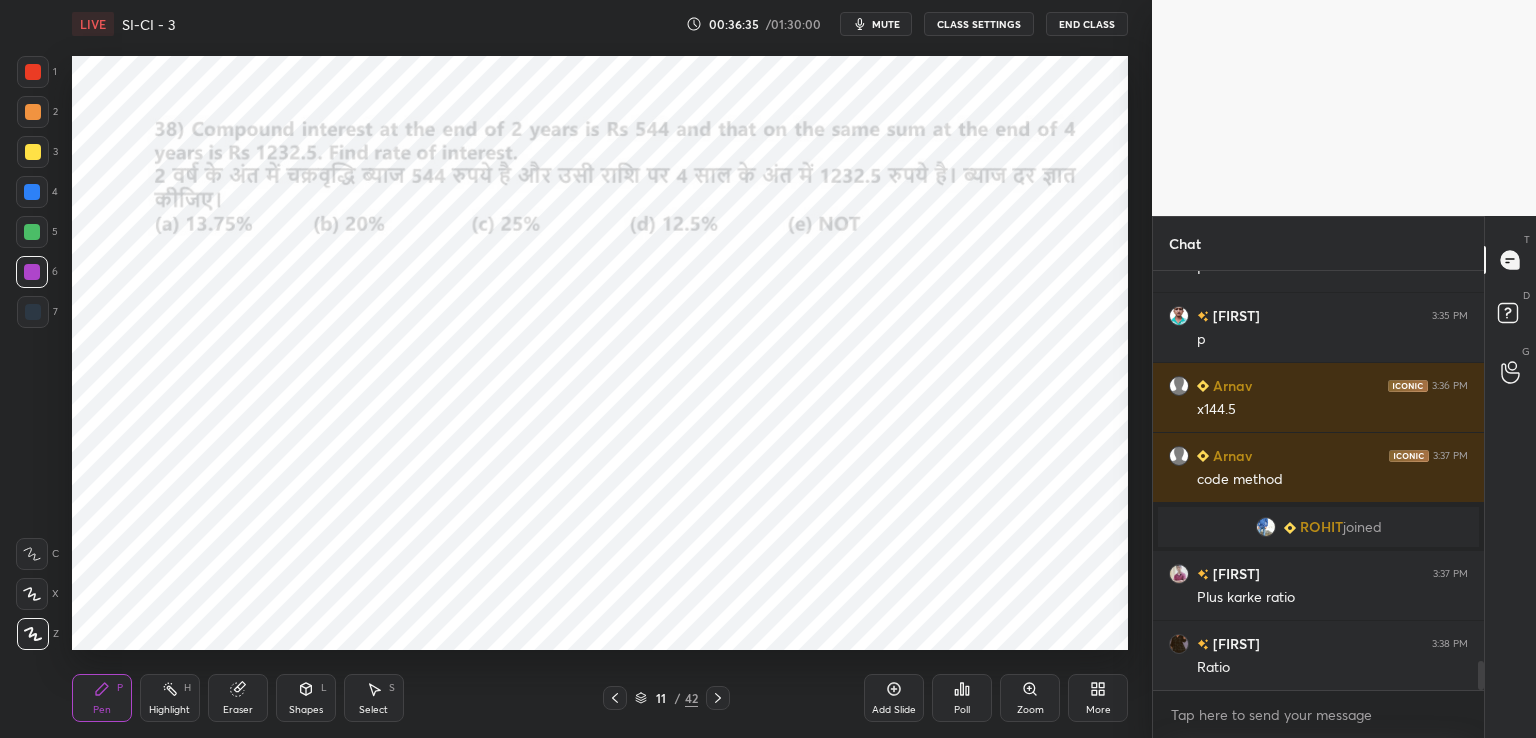 click 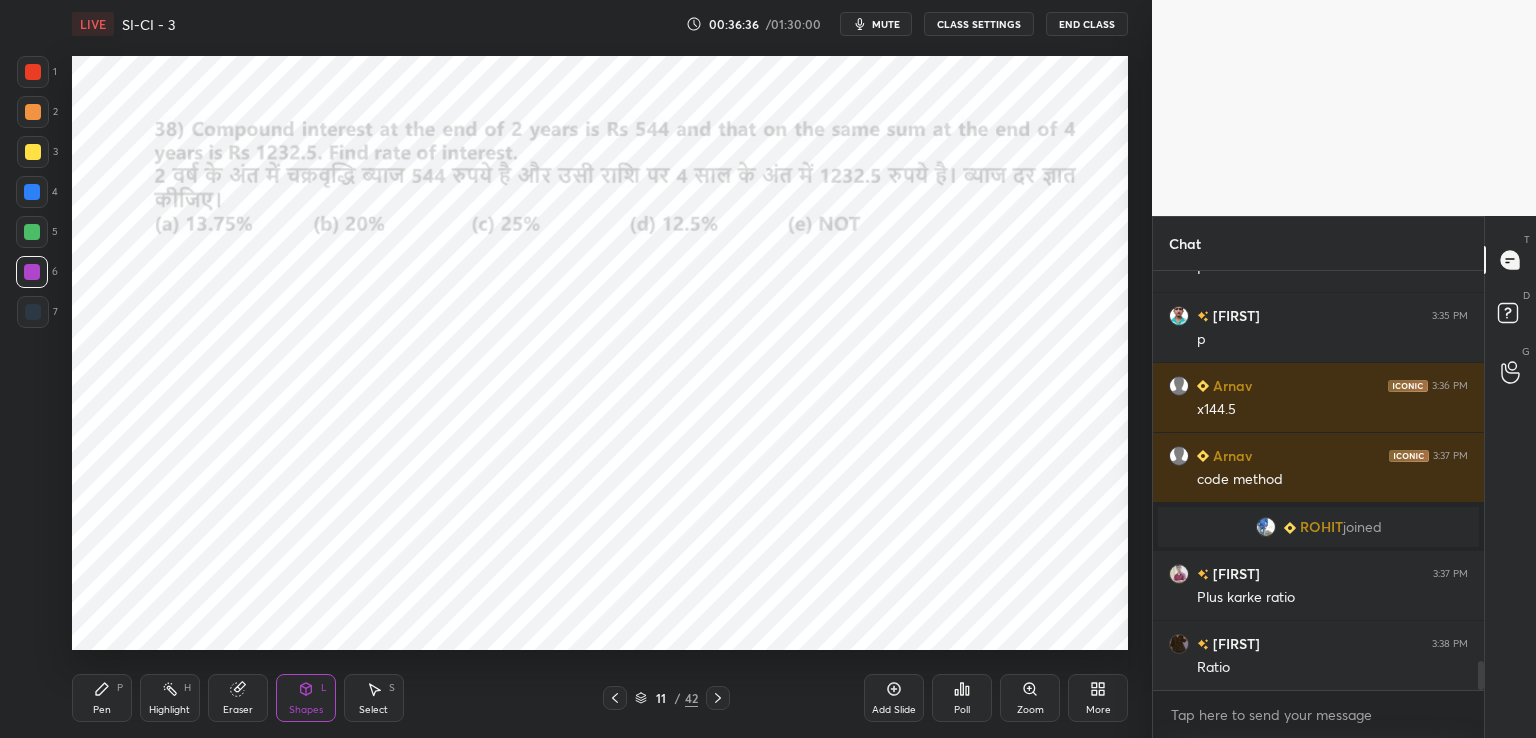 click on "Eraser" at bounding box center (238, 698) 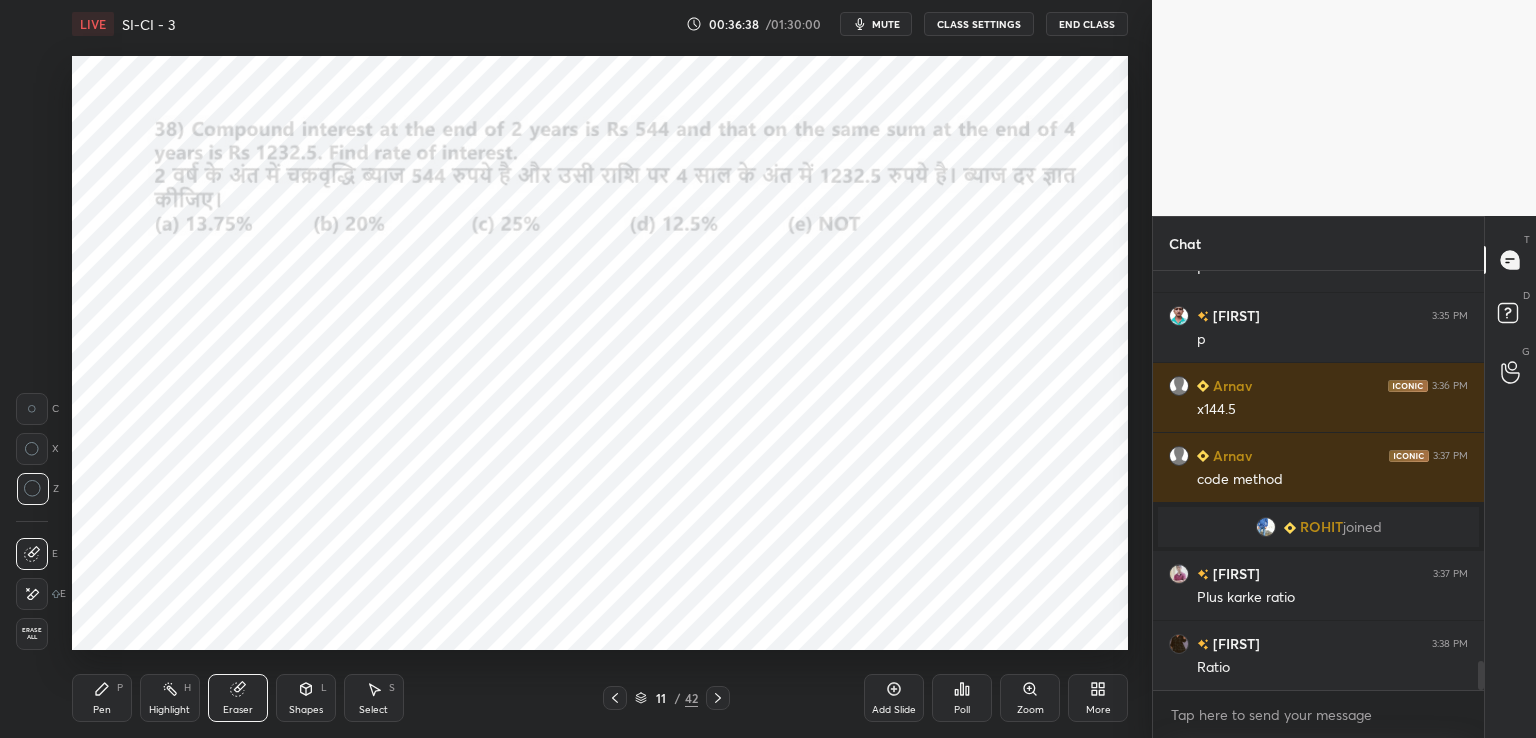 click on "Pen P" at bounding box center [102, 698] 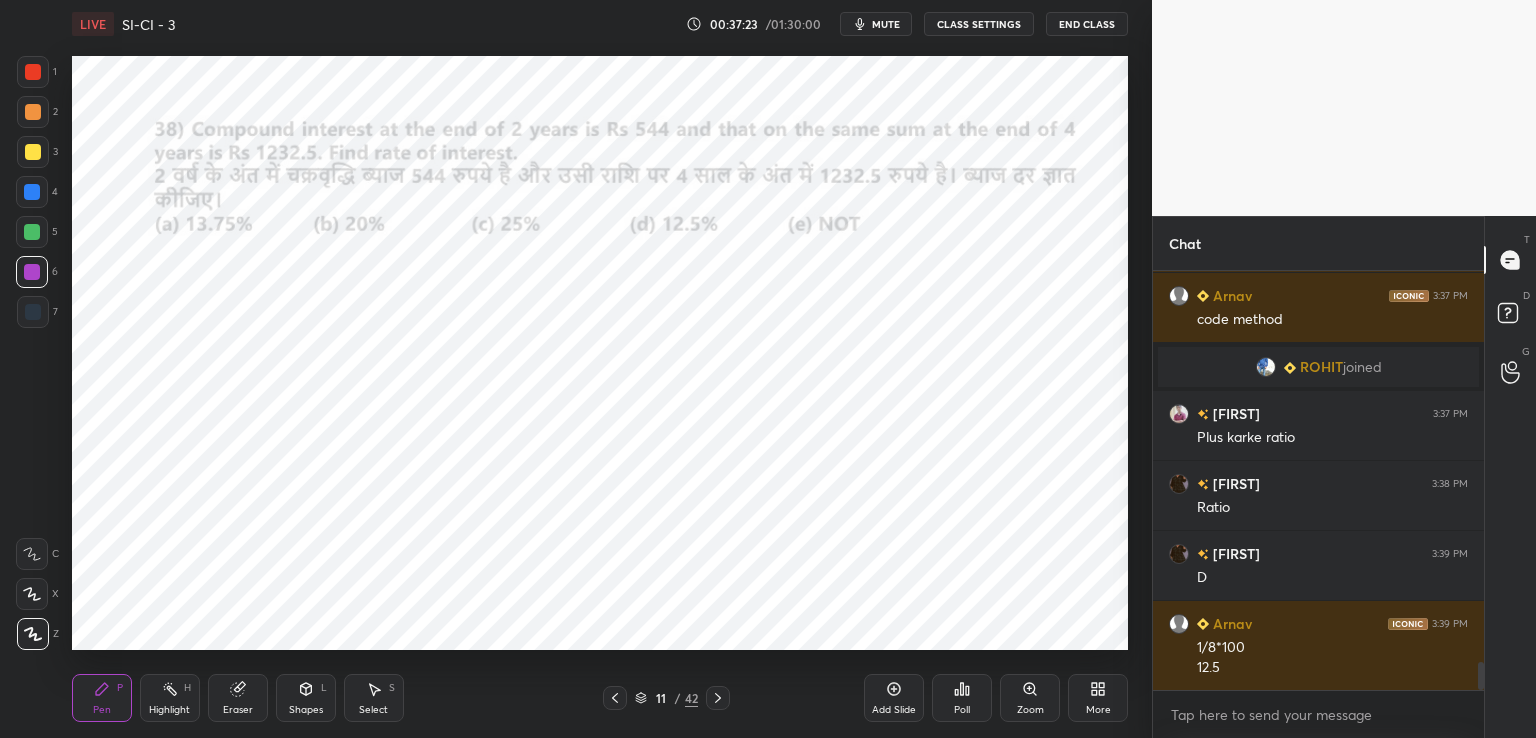 scroll, scrollTop: 5786, scrollLeft: 0, axis: vertical 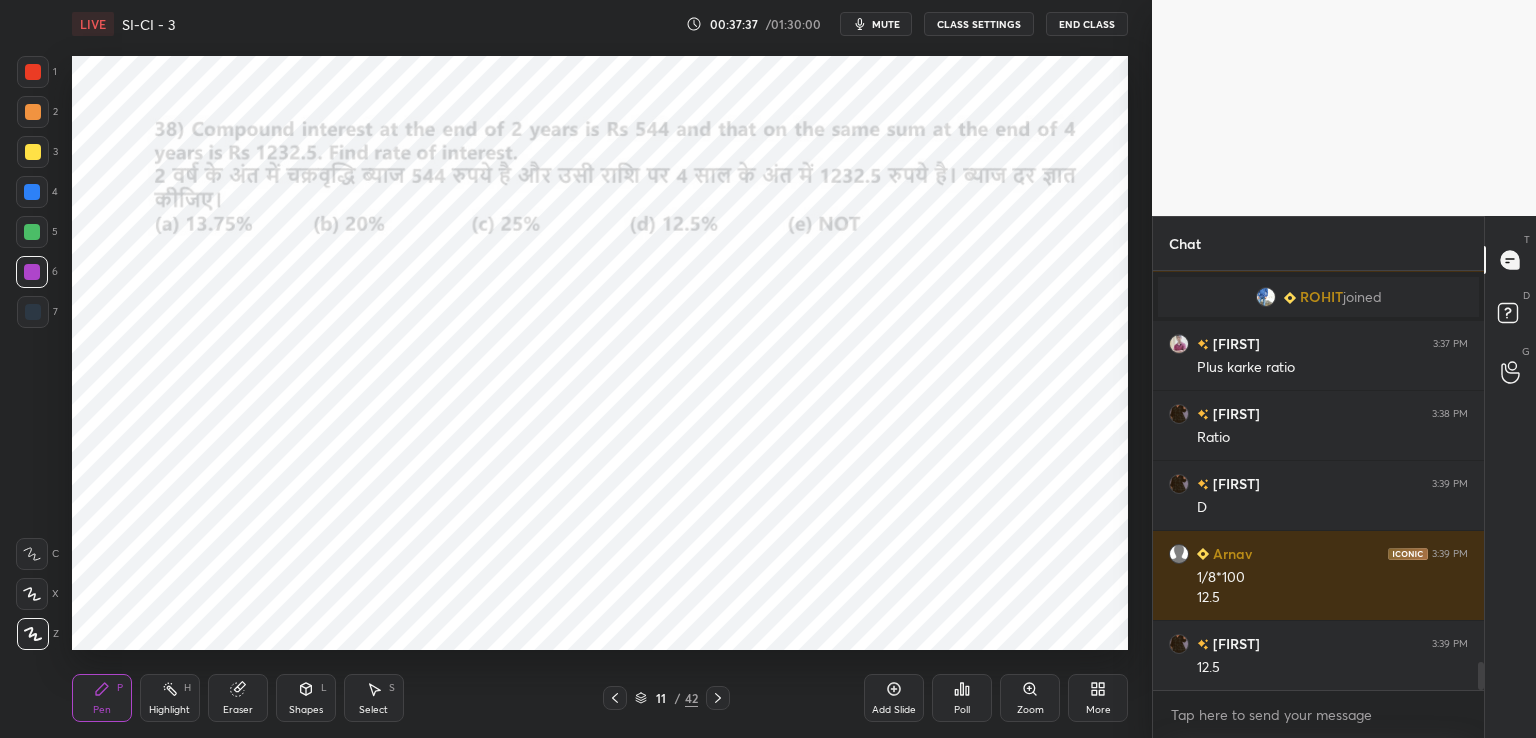 click 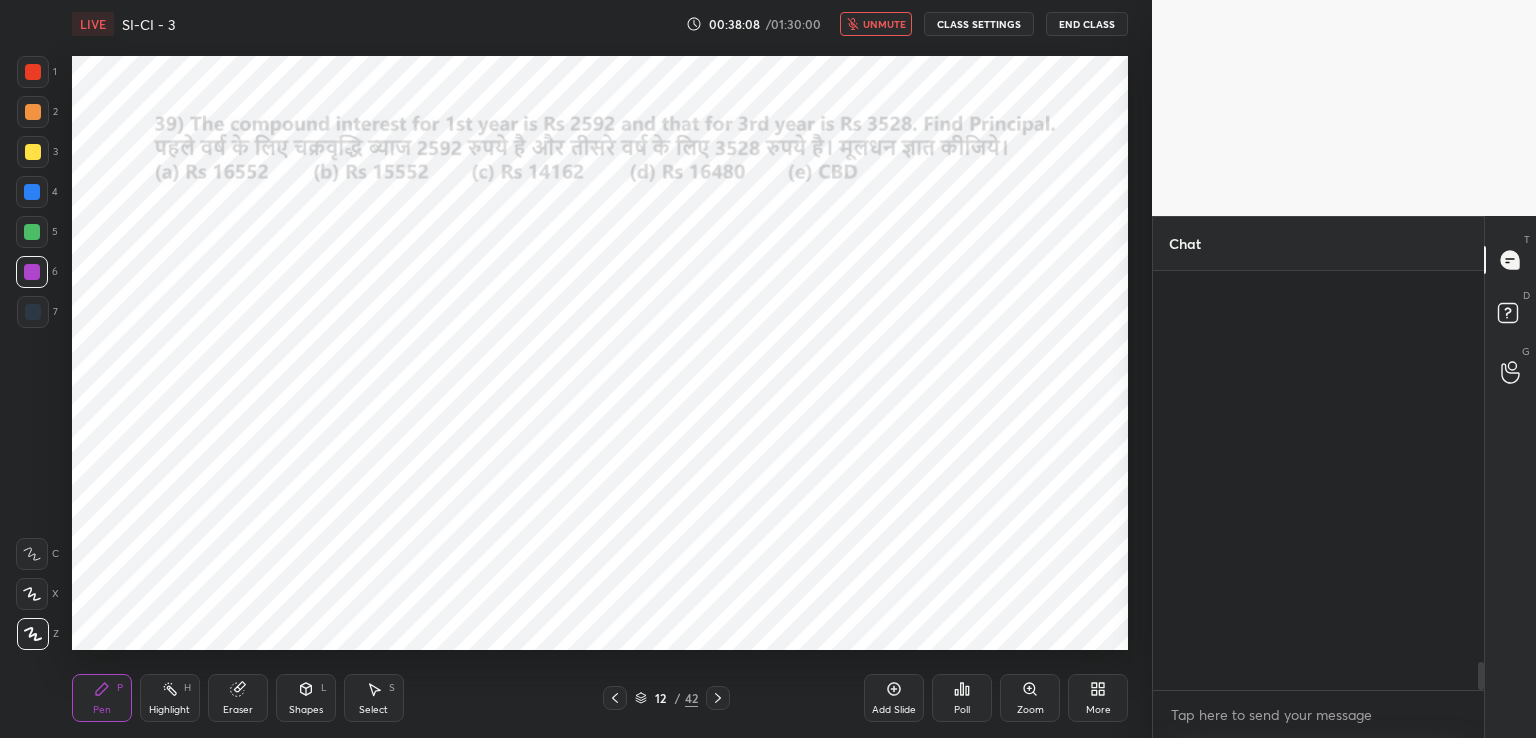 scroll, scrollTop: 0, scrollLeft: 0, axis: both 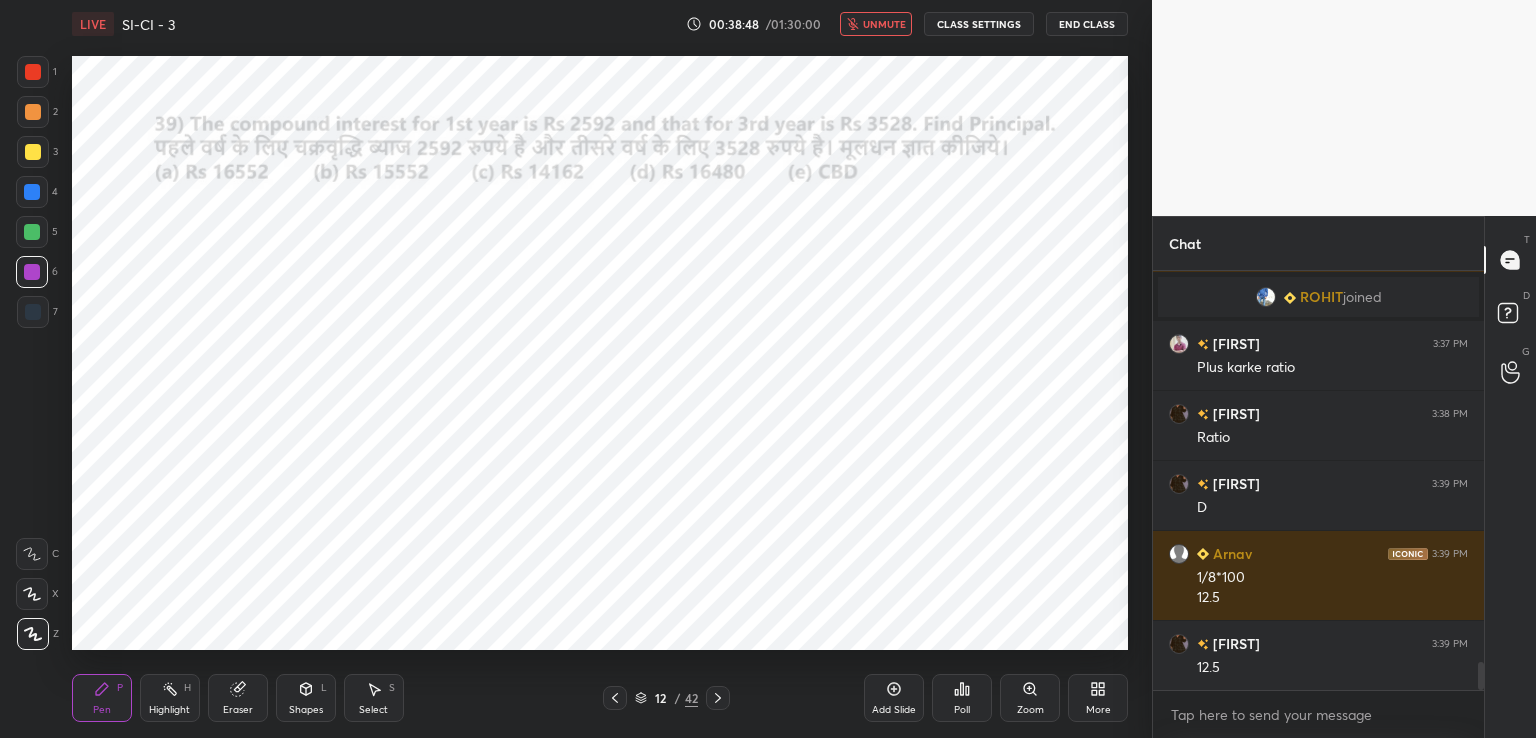 click on "unmute" at bounding box center (884, 24) 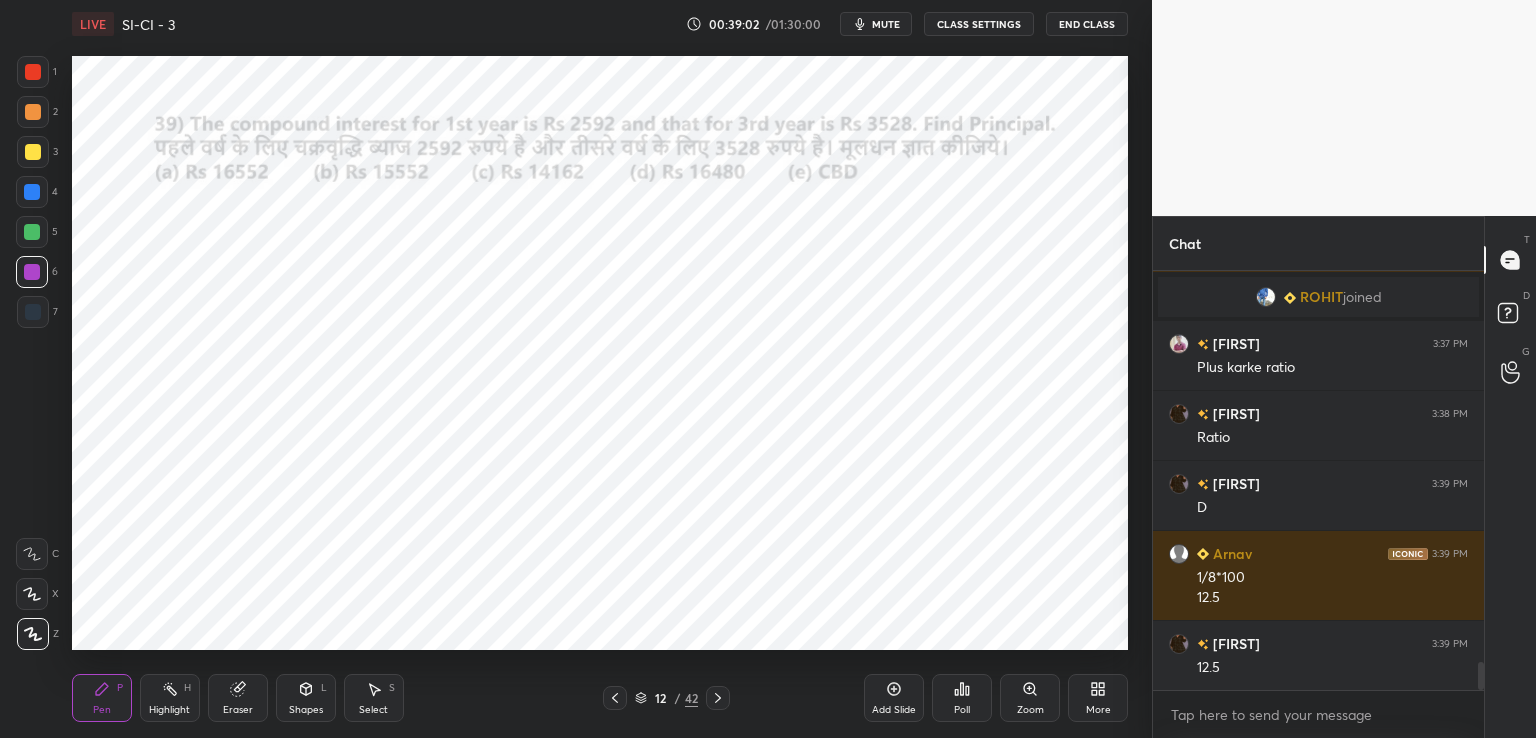 click at bounding box center (33, 72) 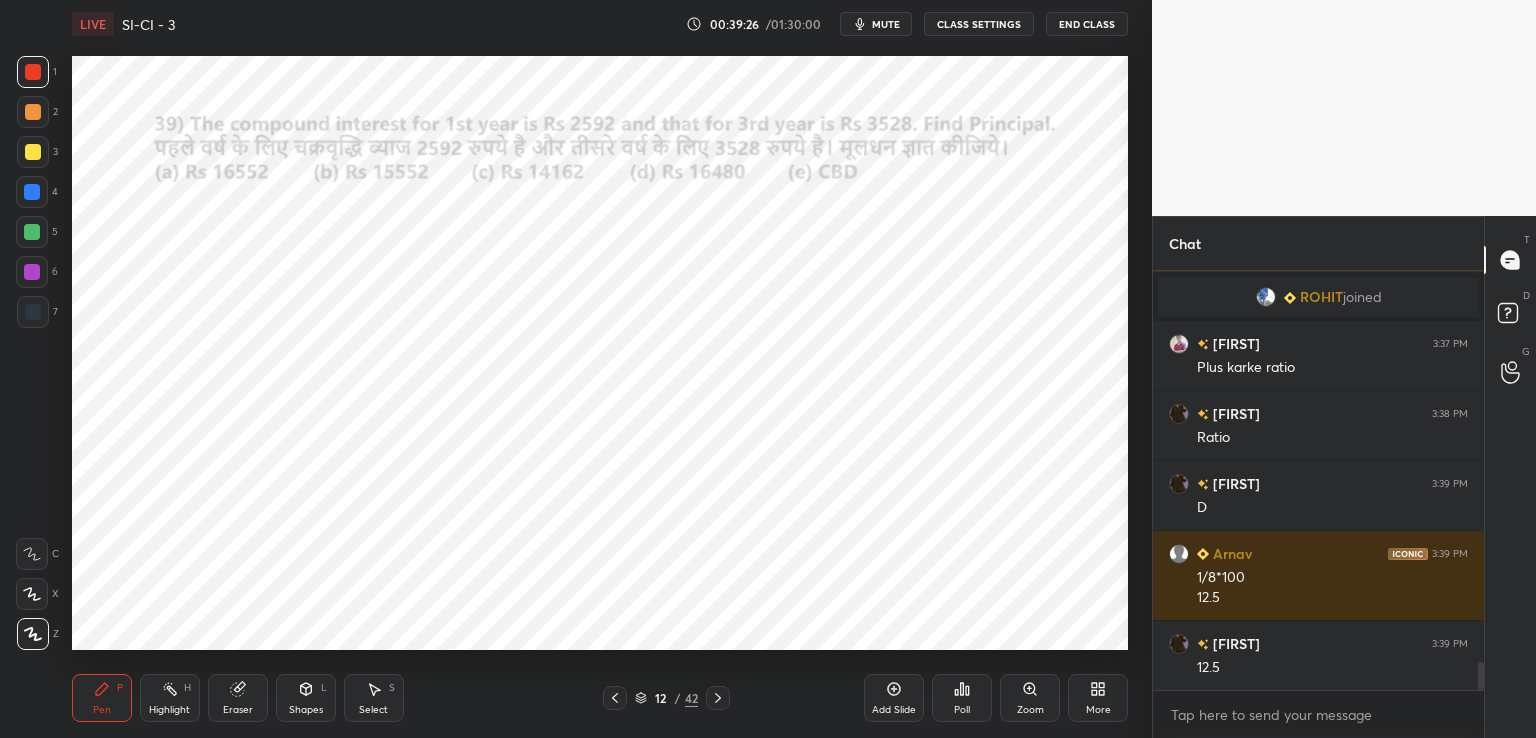 click 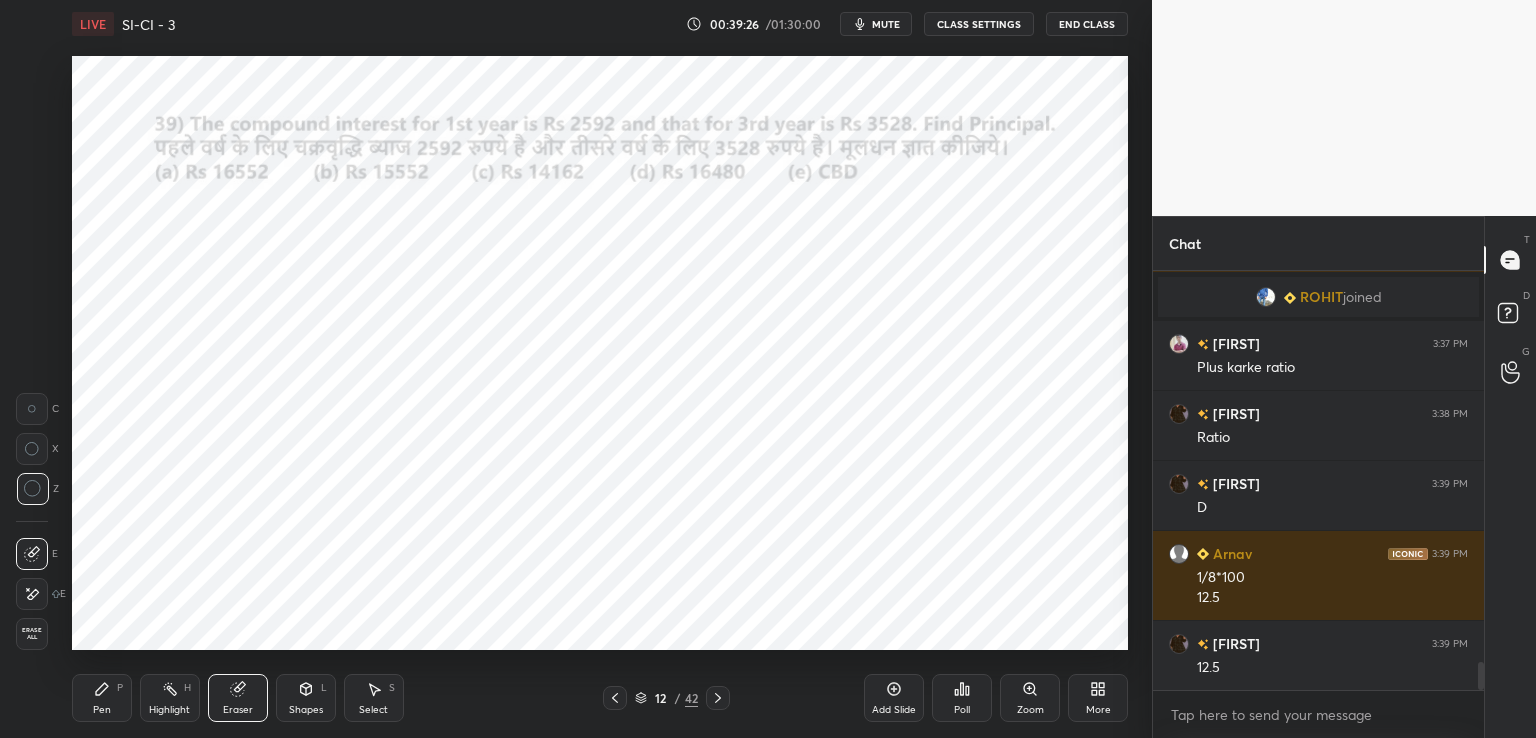 click on "Shapes L" at bounding box center [306, 698] 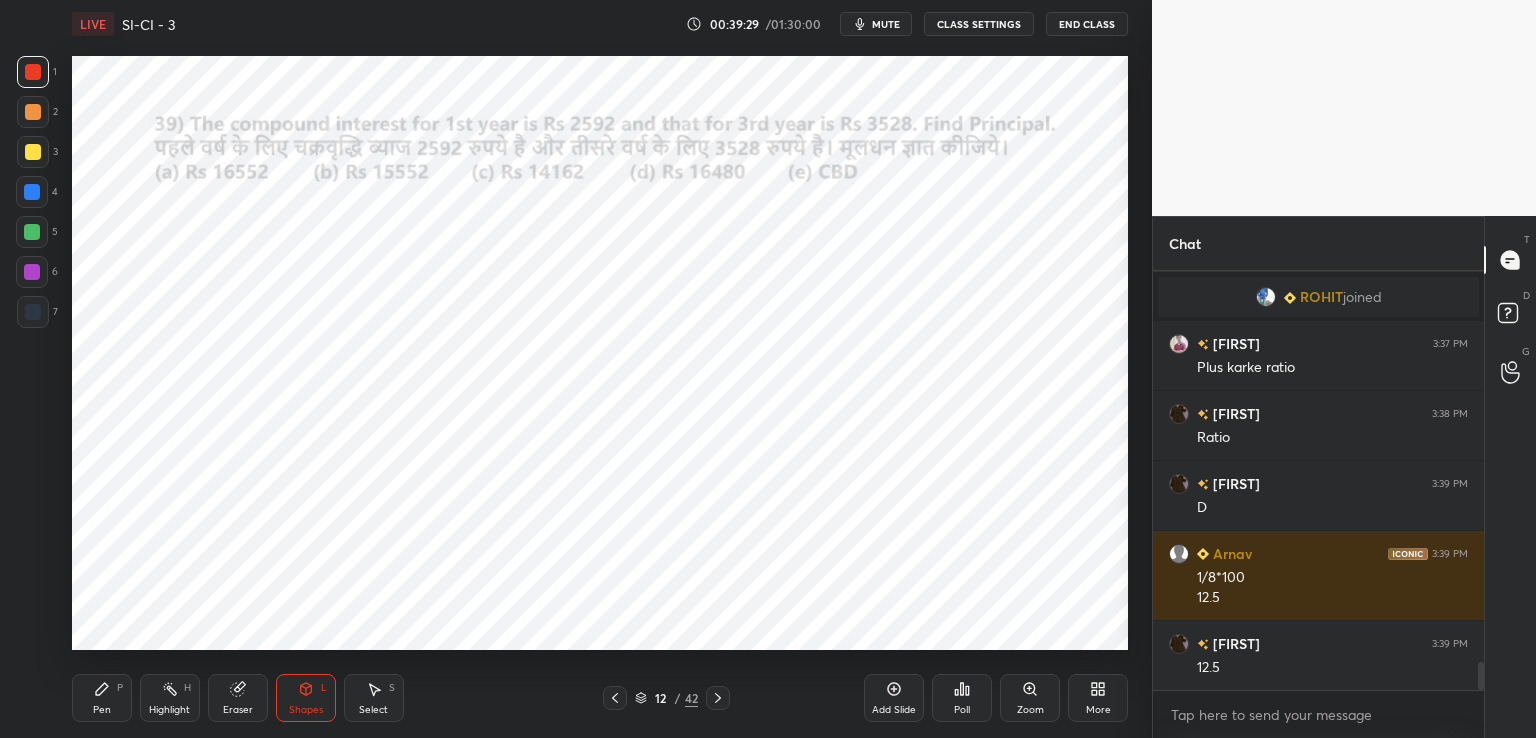 click 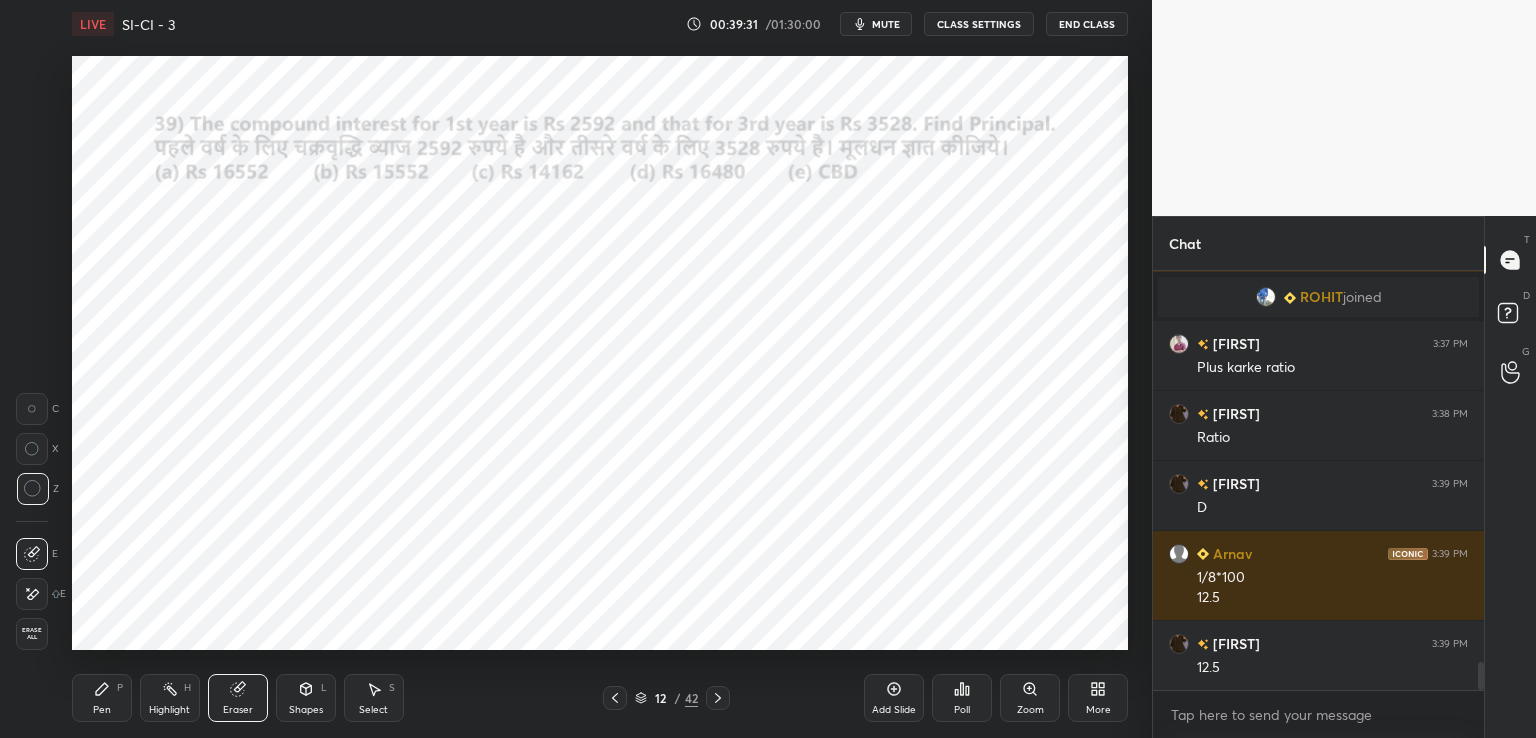 click on "Pen P" at bounding box center (102, 698) 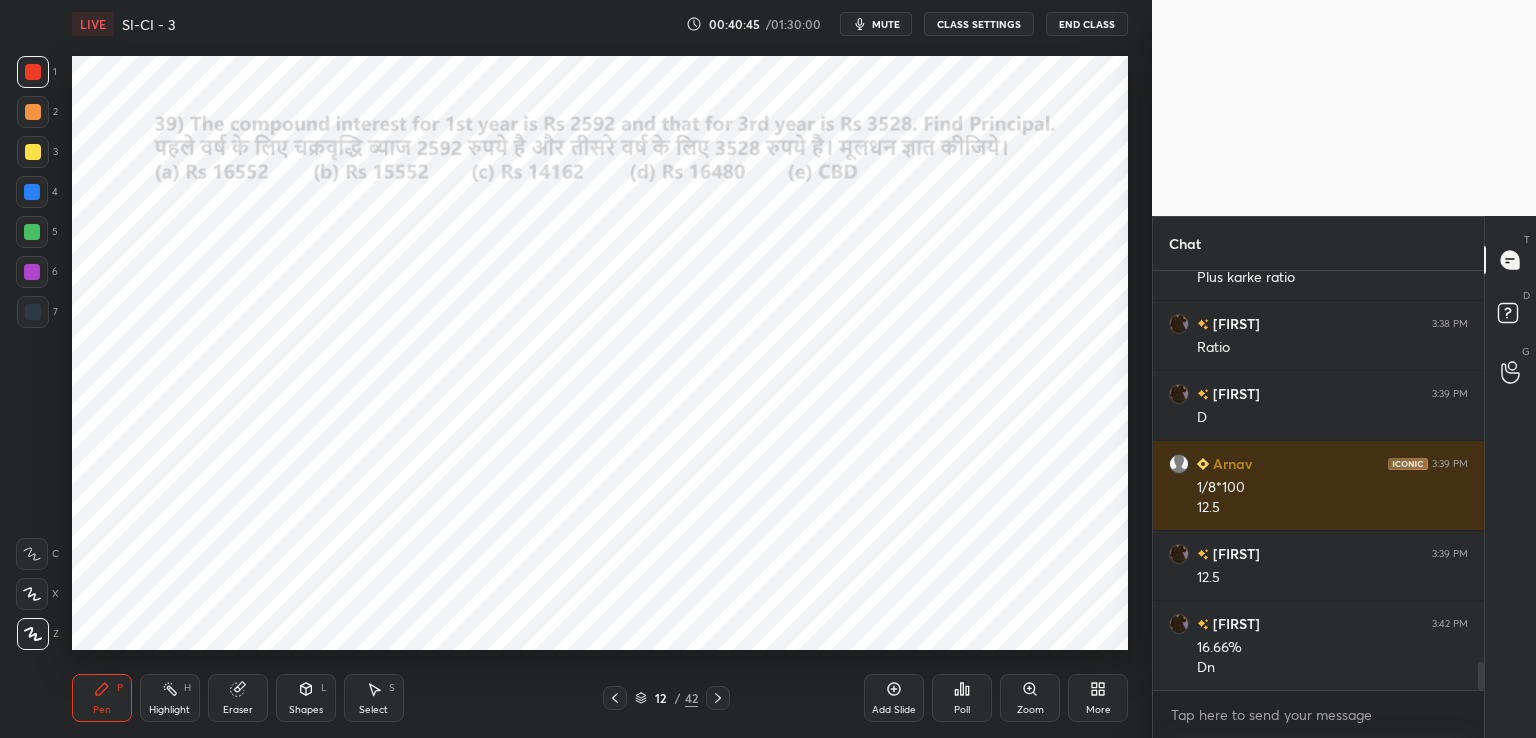scroll, scrollTop: 5946, scrollLeft: 0, axis: vertical 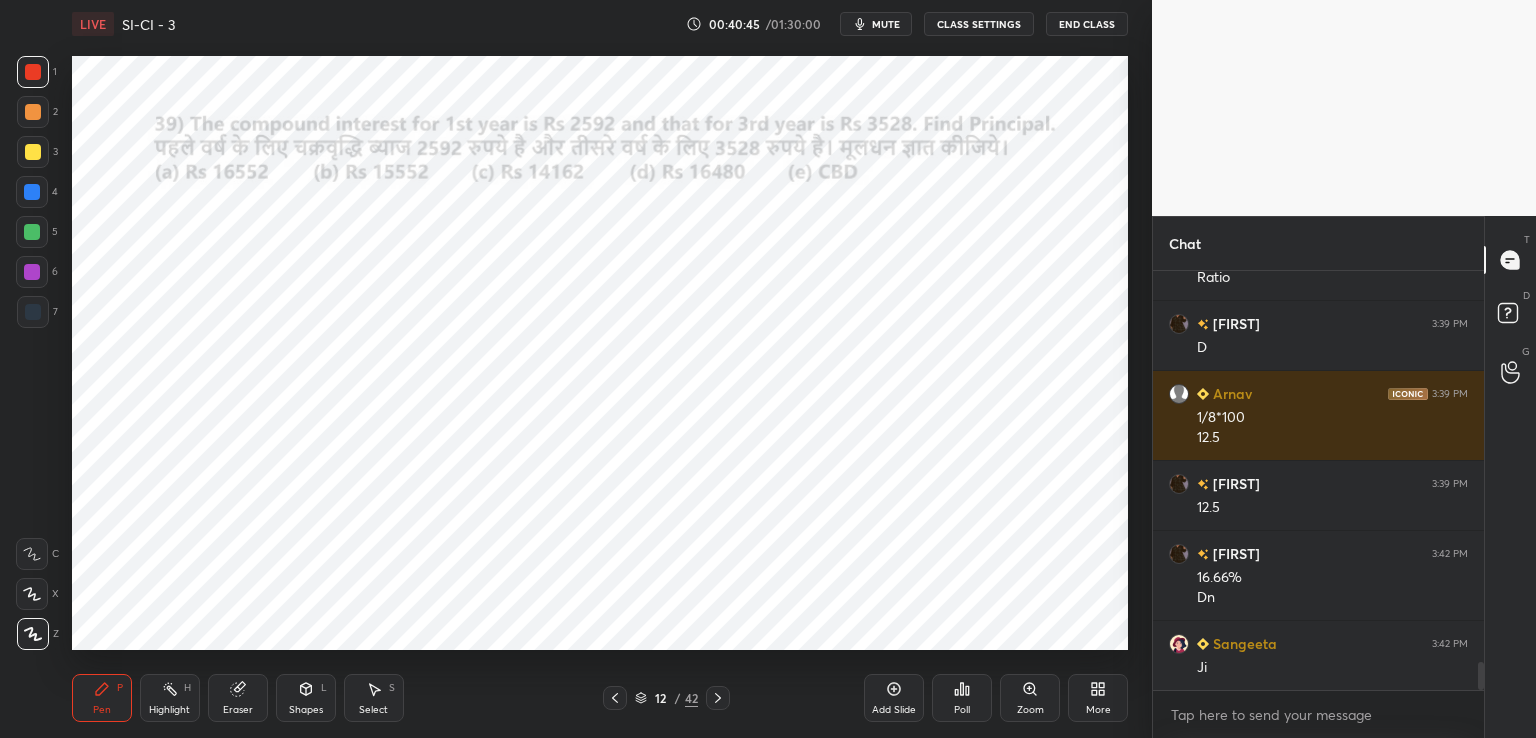 click 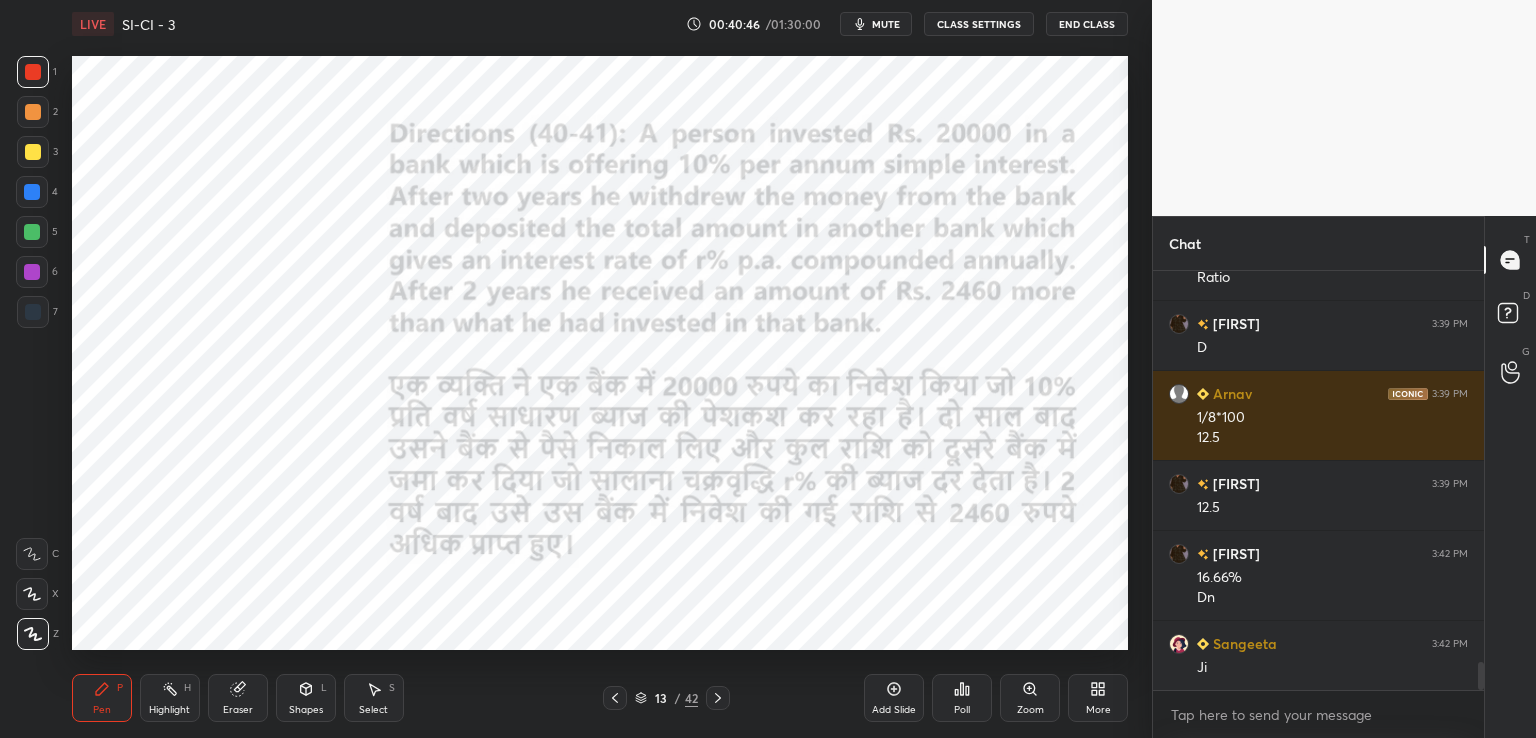 click 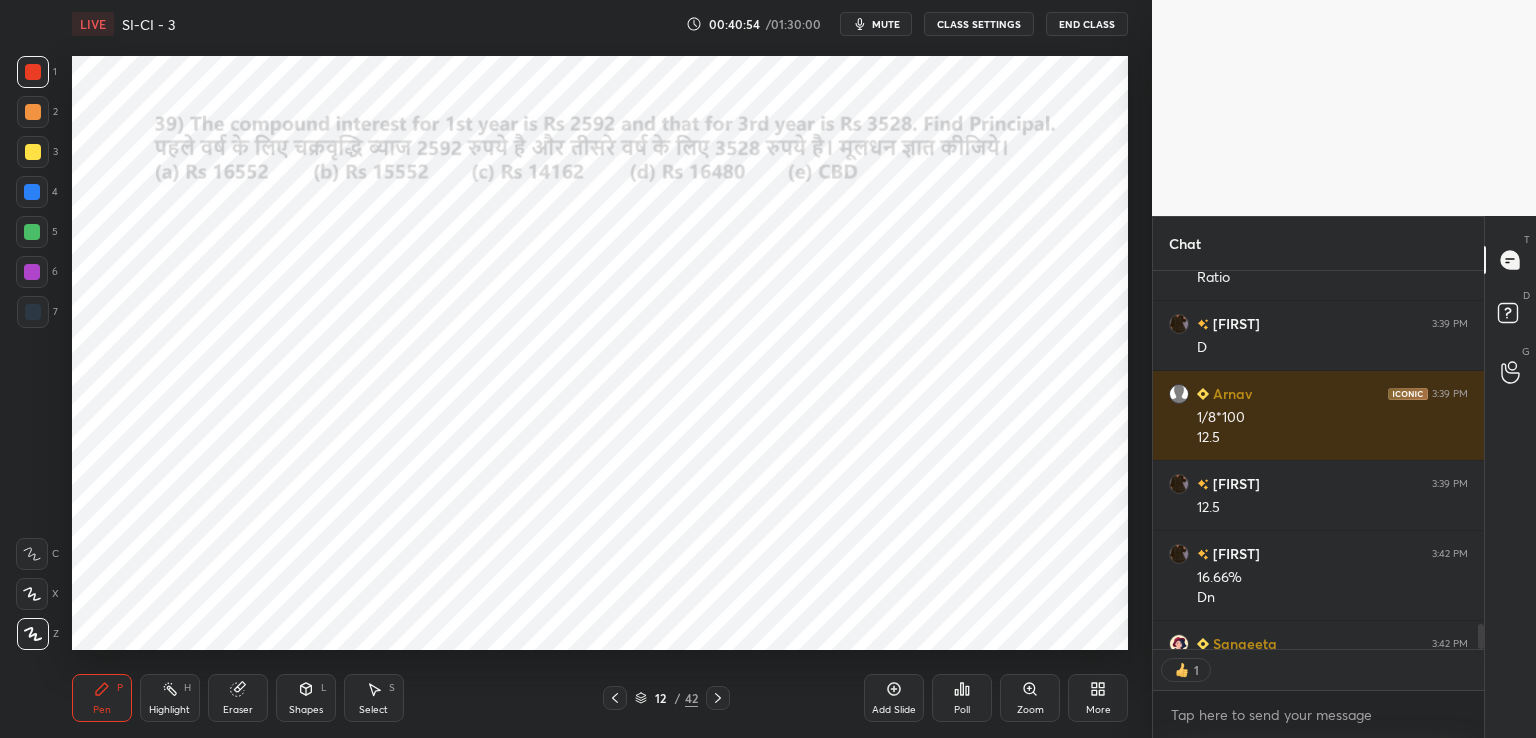 scroll, scrollTop: 7, scrollLeft: 6, axis: both 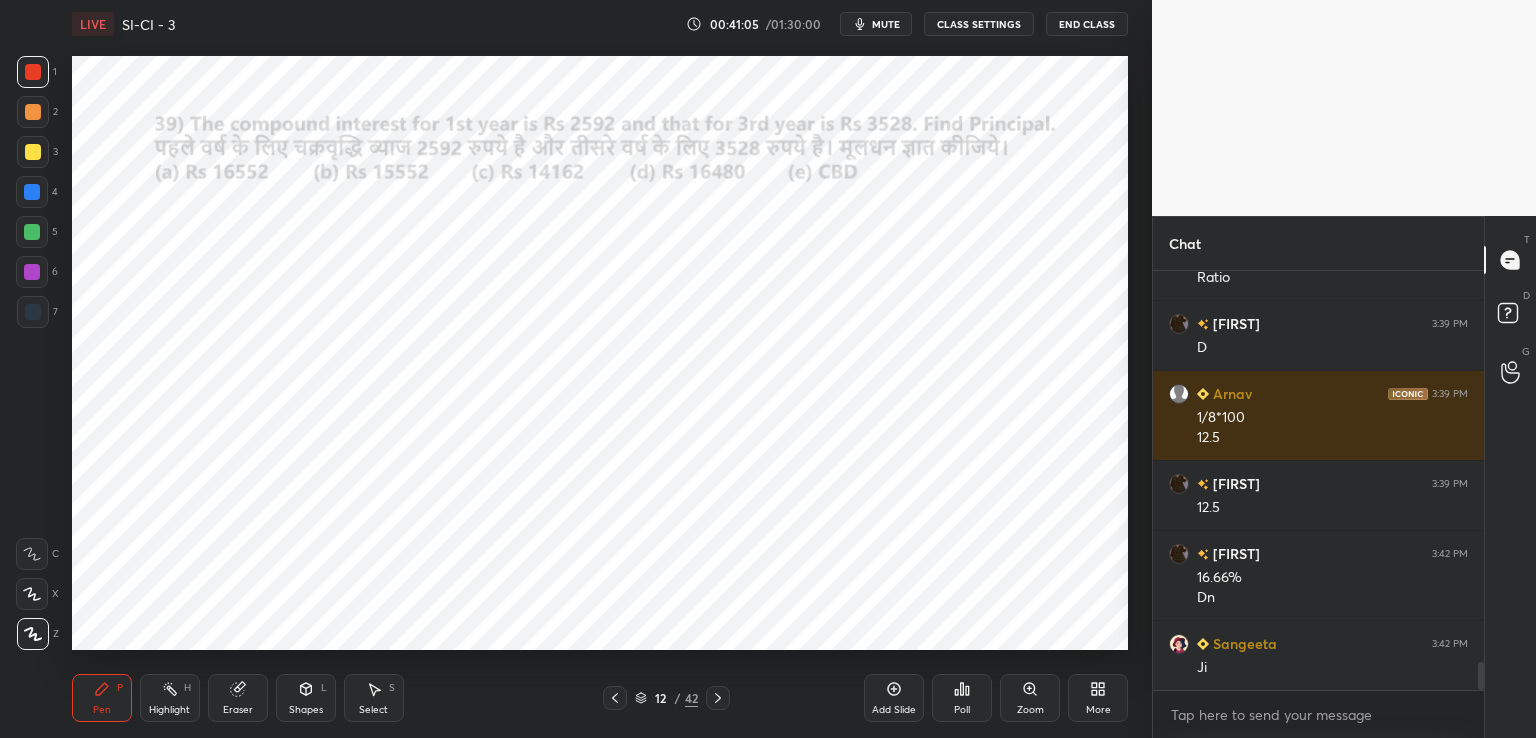 click 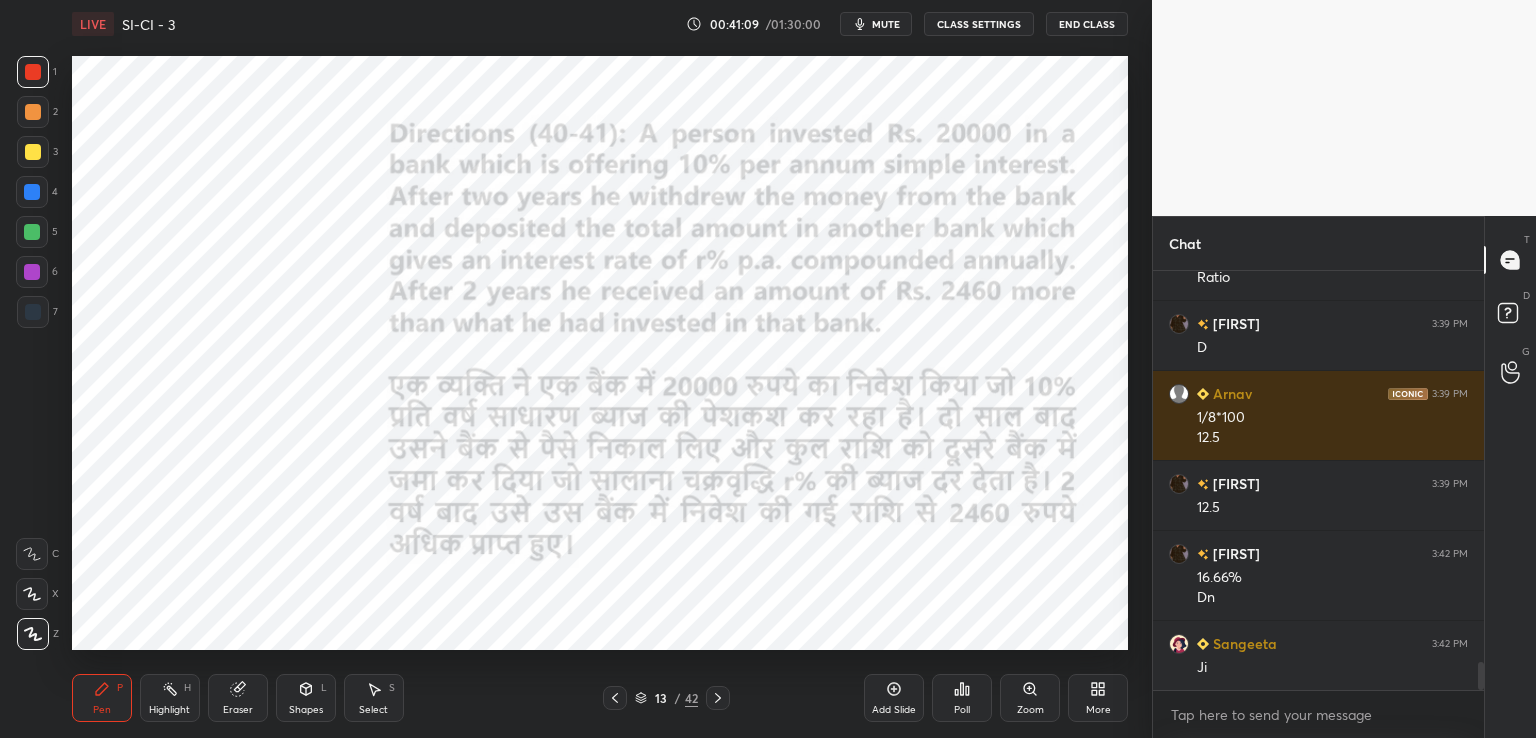 scroll, scrollTop: 6016, scrollLeft: 0, axis: vertical 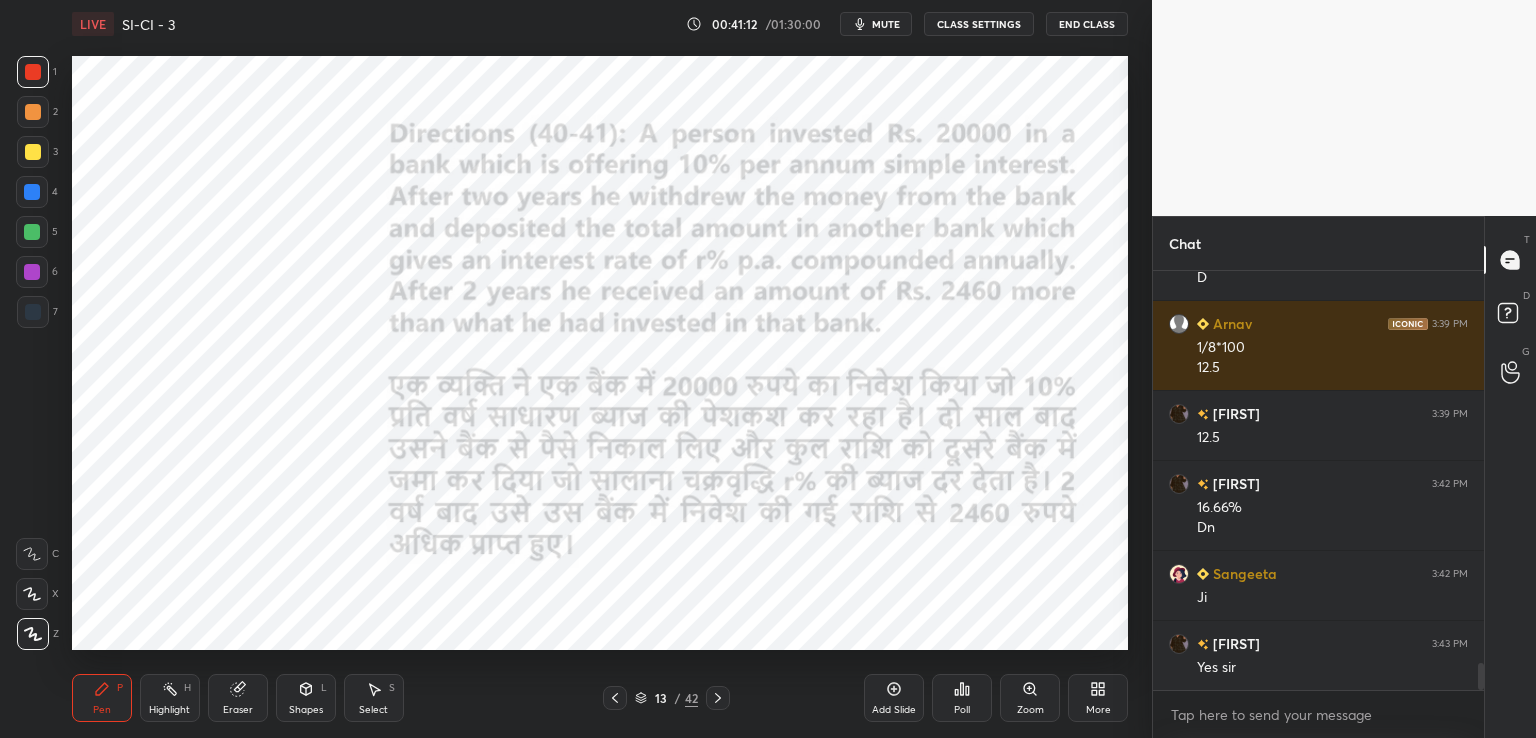 click 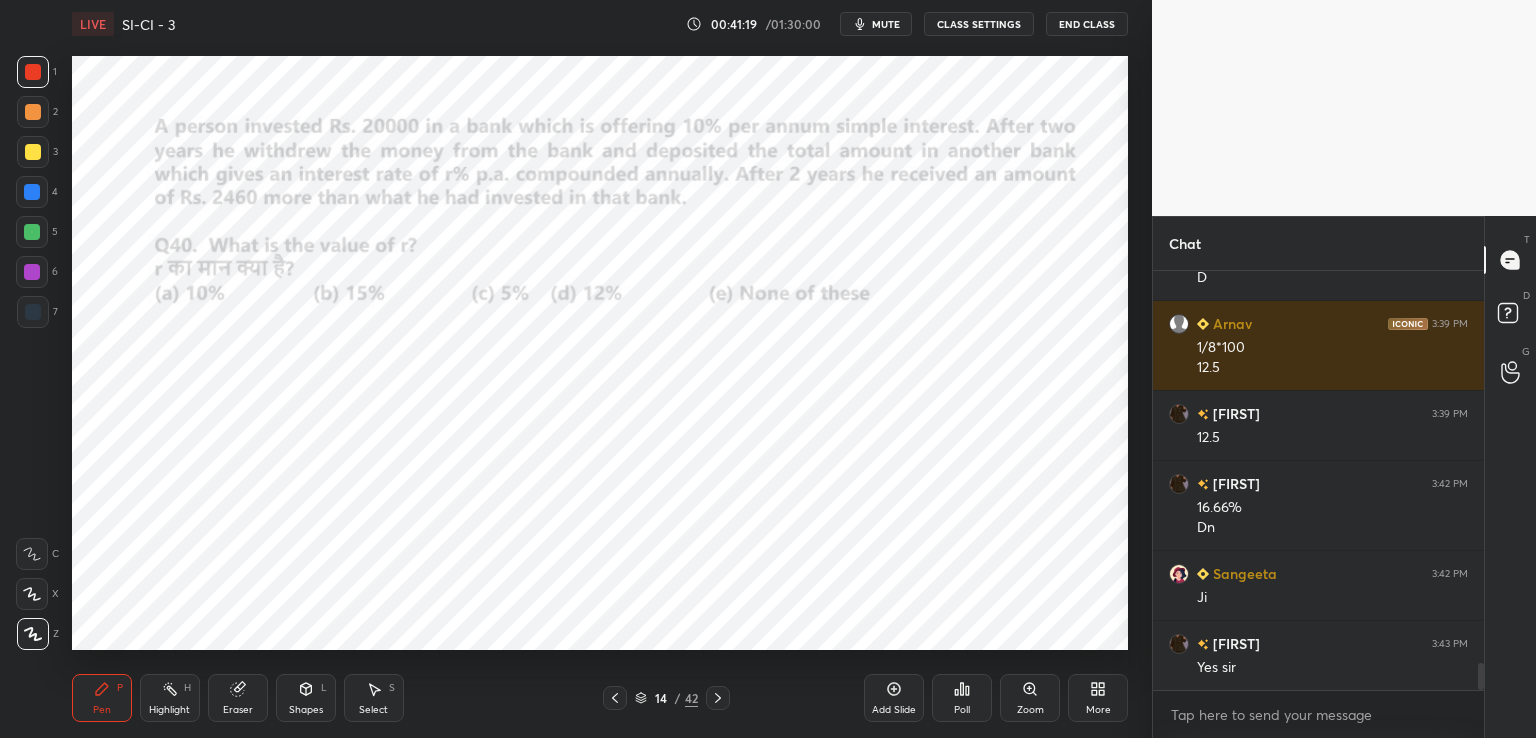 click 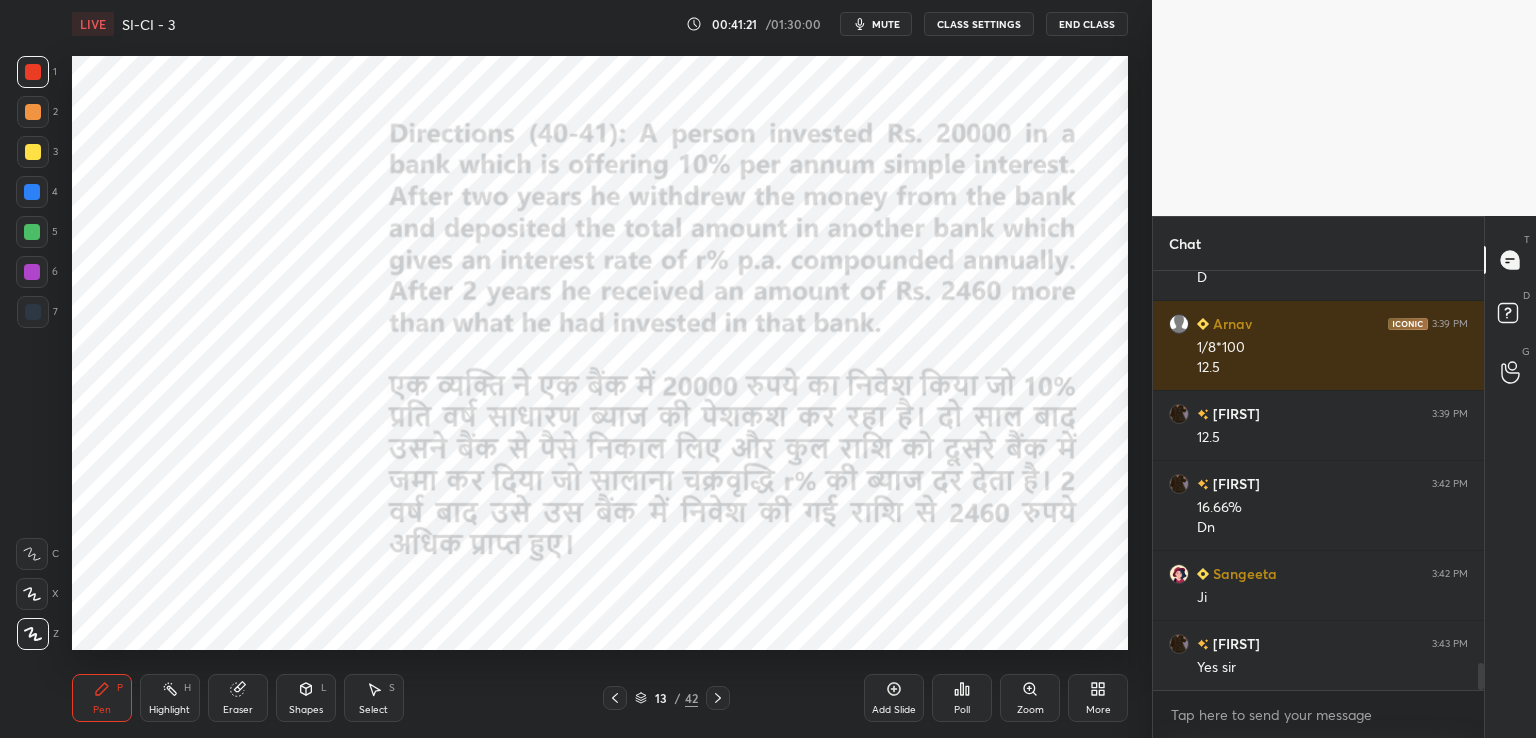 click on "mute" at bounding box center [886, 24] 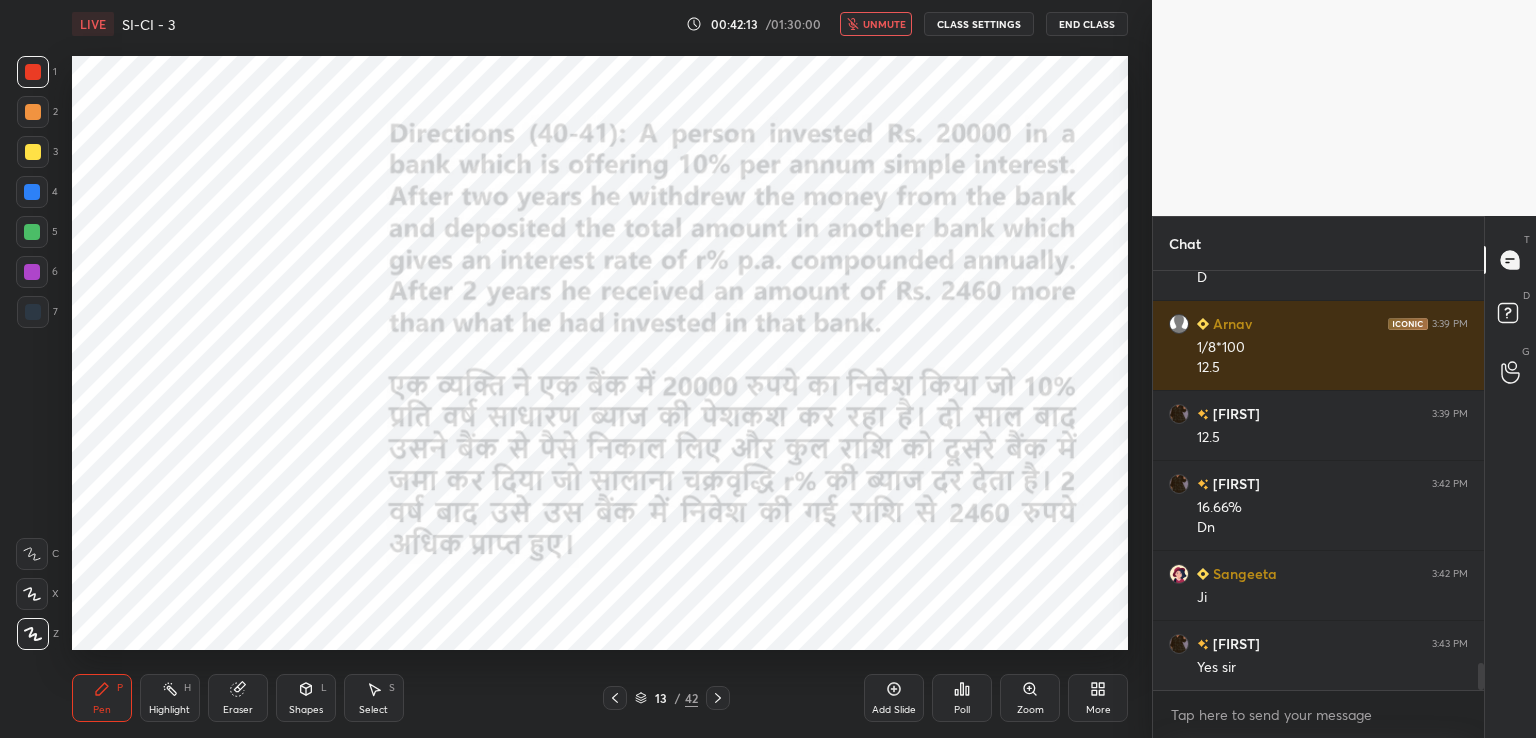 click on "00:42:13 /  01:30:00 unmute CLASS SETTINGS End Class" at bounding box center [907, 24] 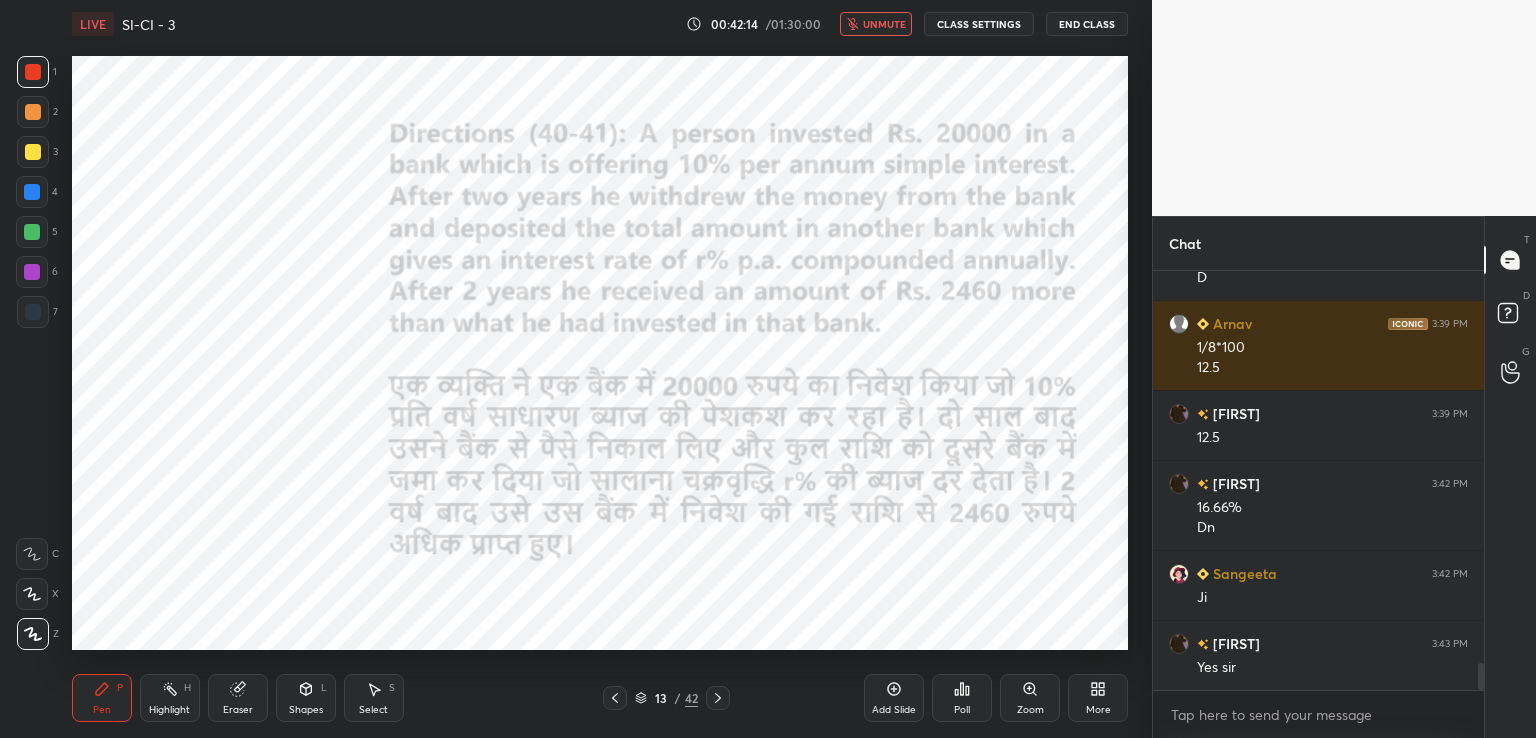 click 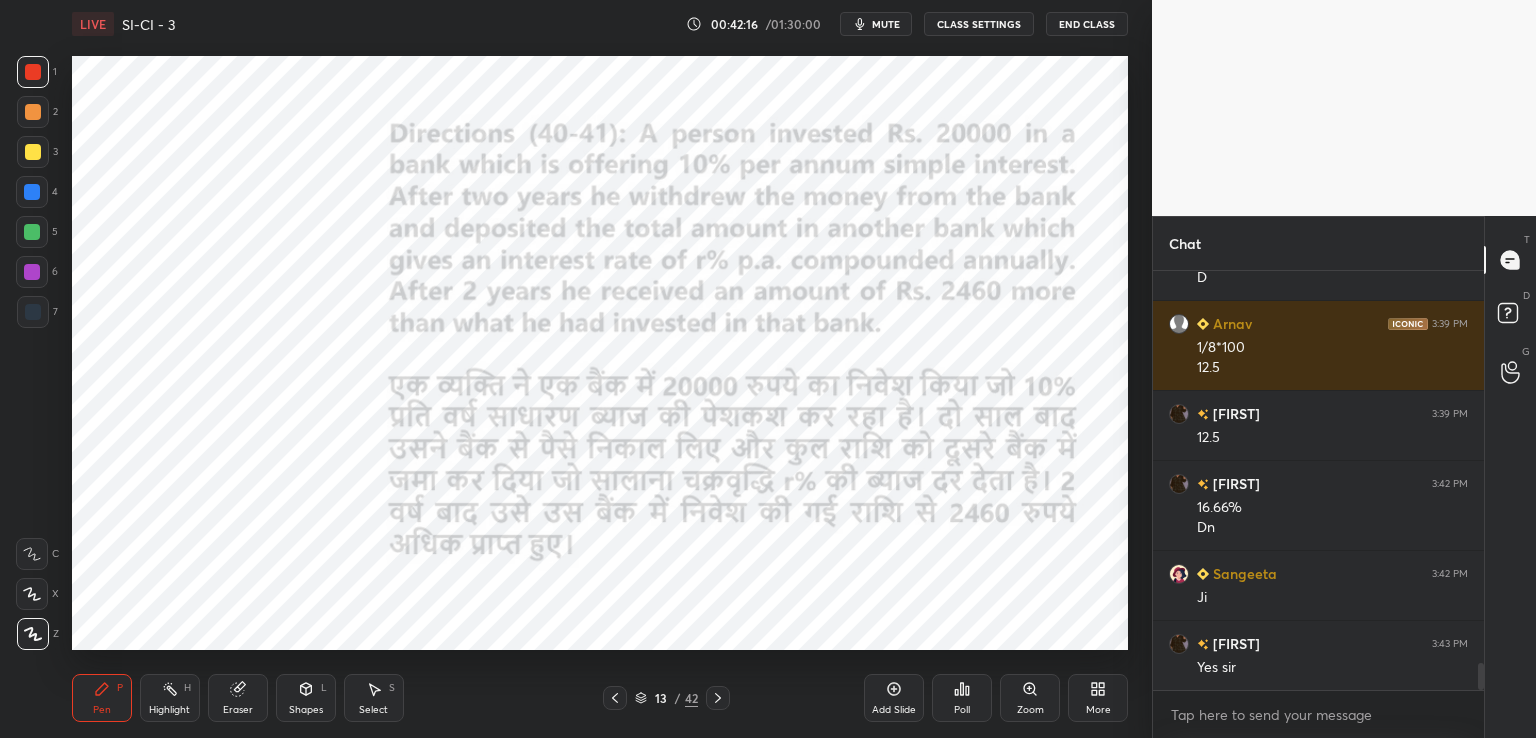 click 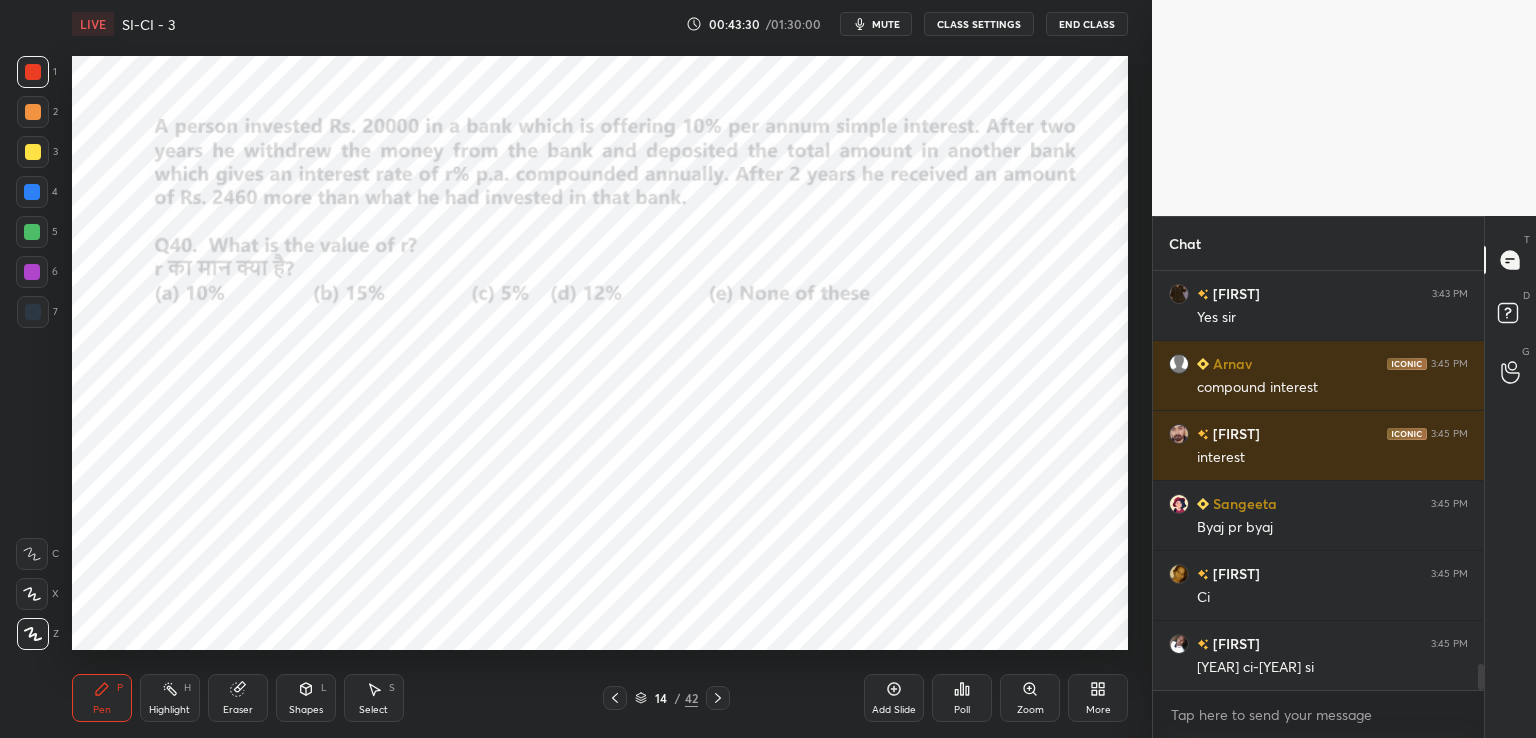 scroll, scrollTop: 6436, scrollLeft: 0, axis: vertical 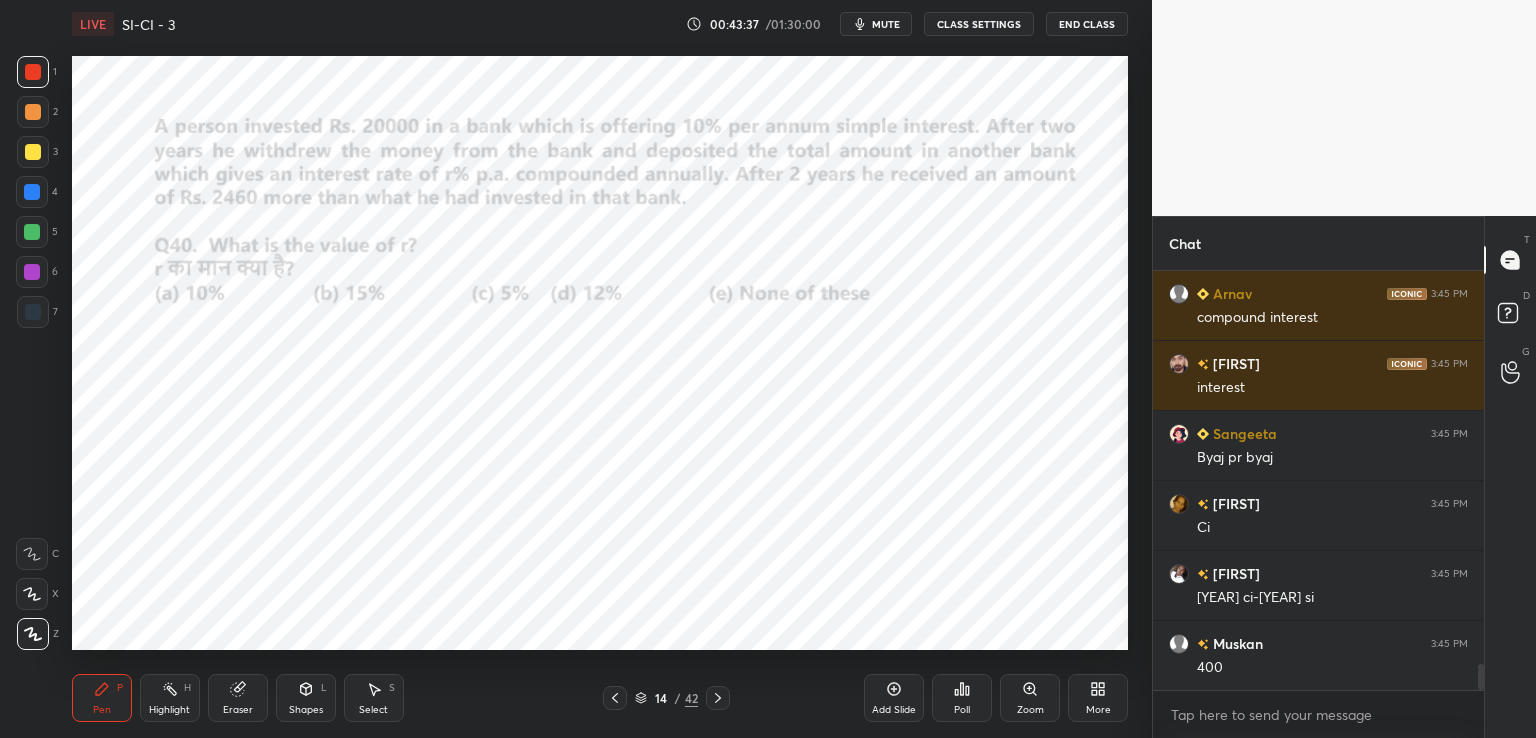 click on "Shapes L" at bounding box center (306, 698) 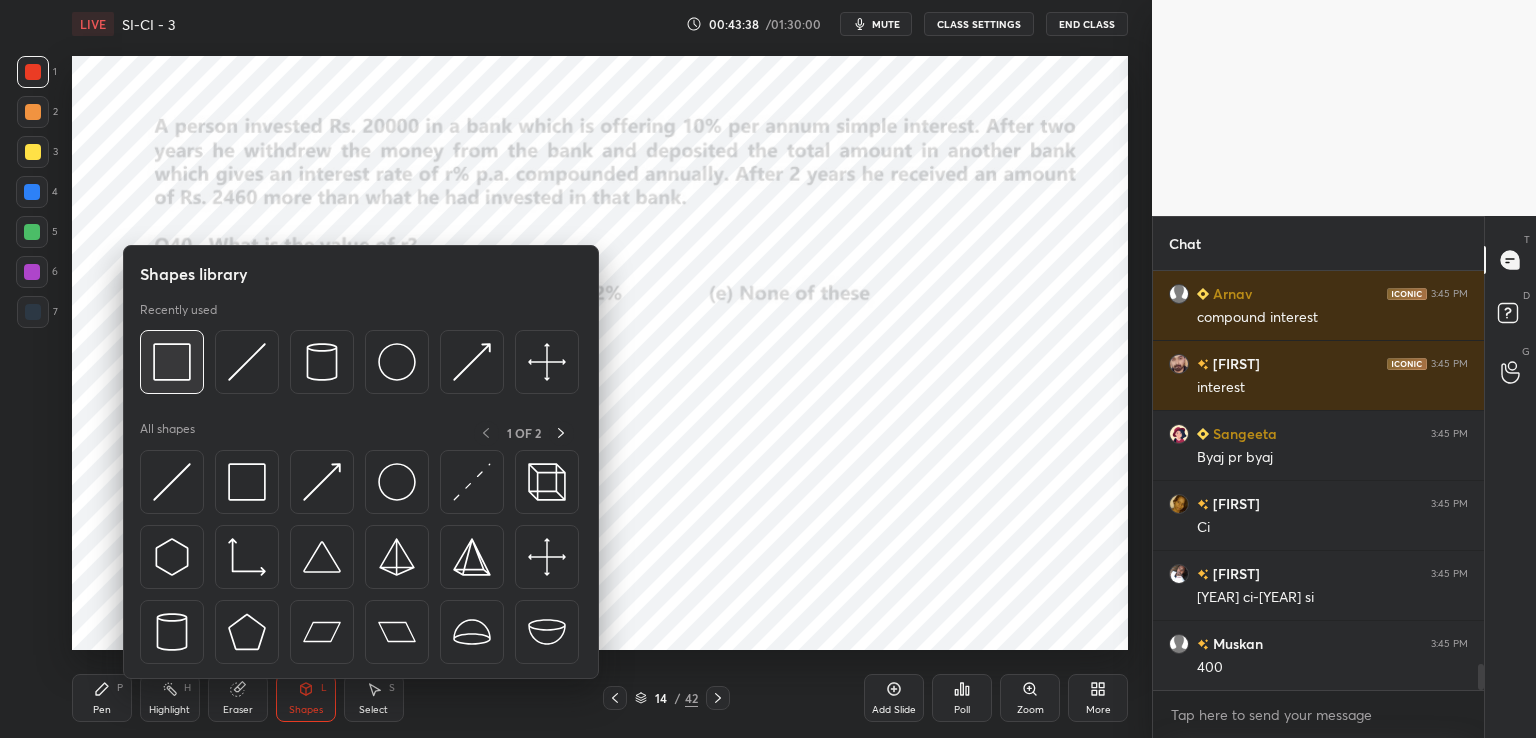 click at bounding box center [172, 362] 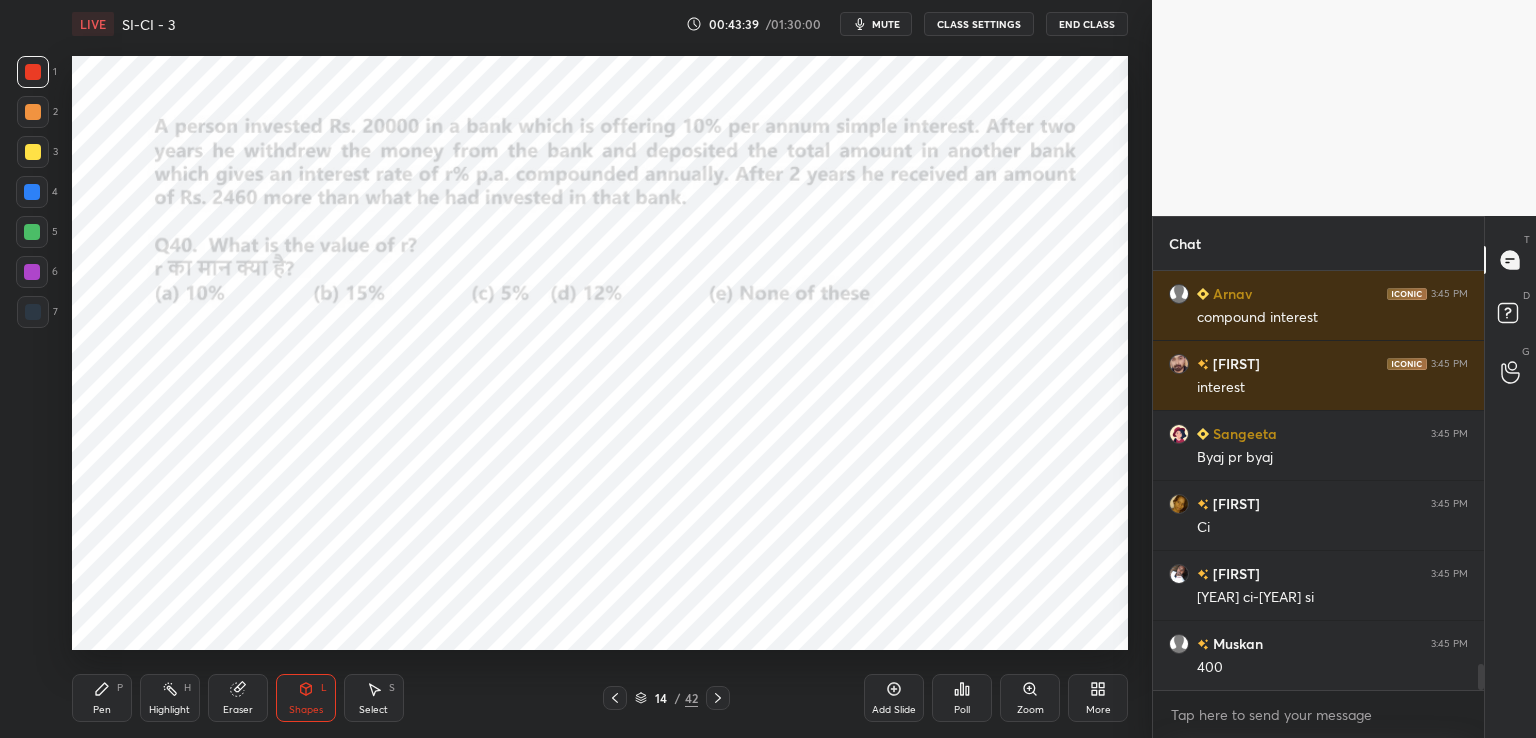 scroll, scrollTop: 6506, scrollLeft: 0, axis: vertical 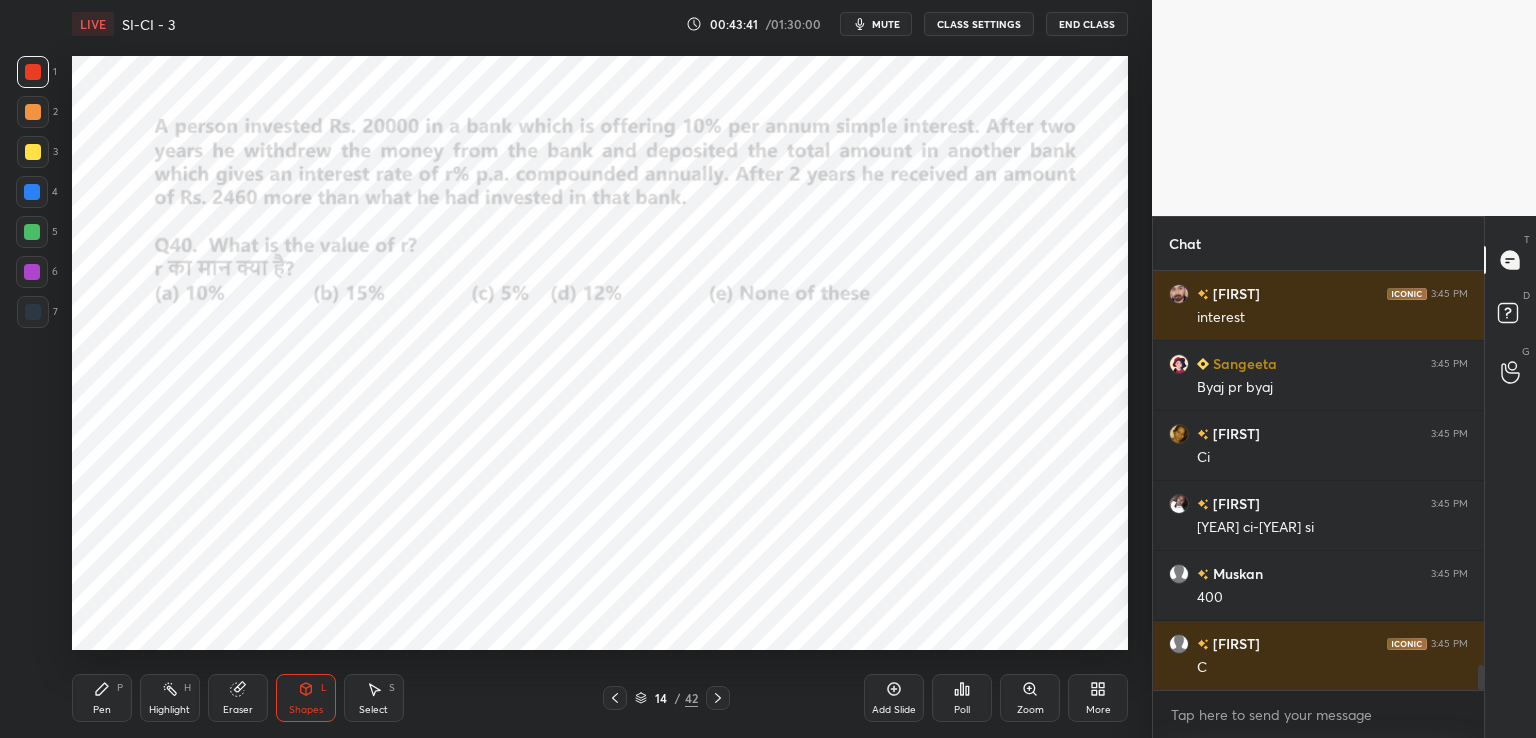 click 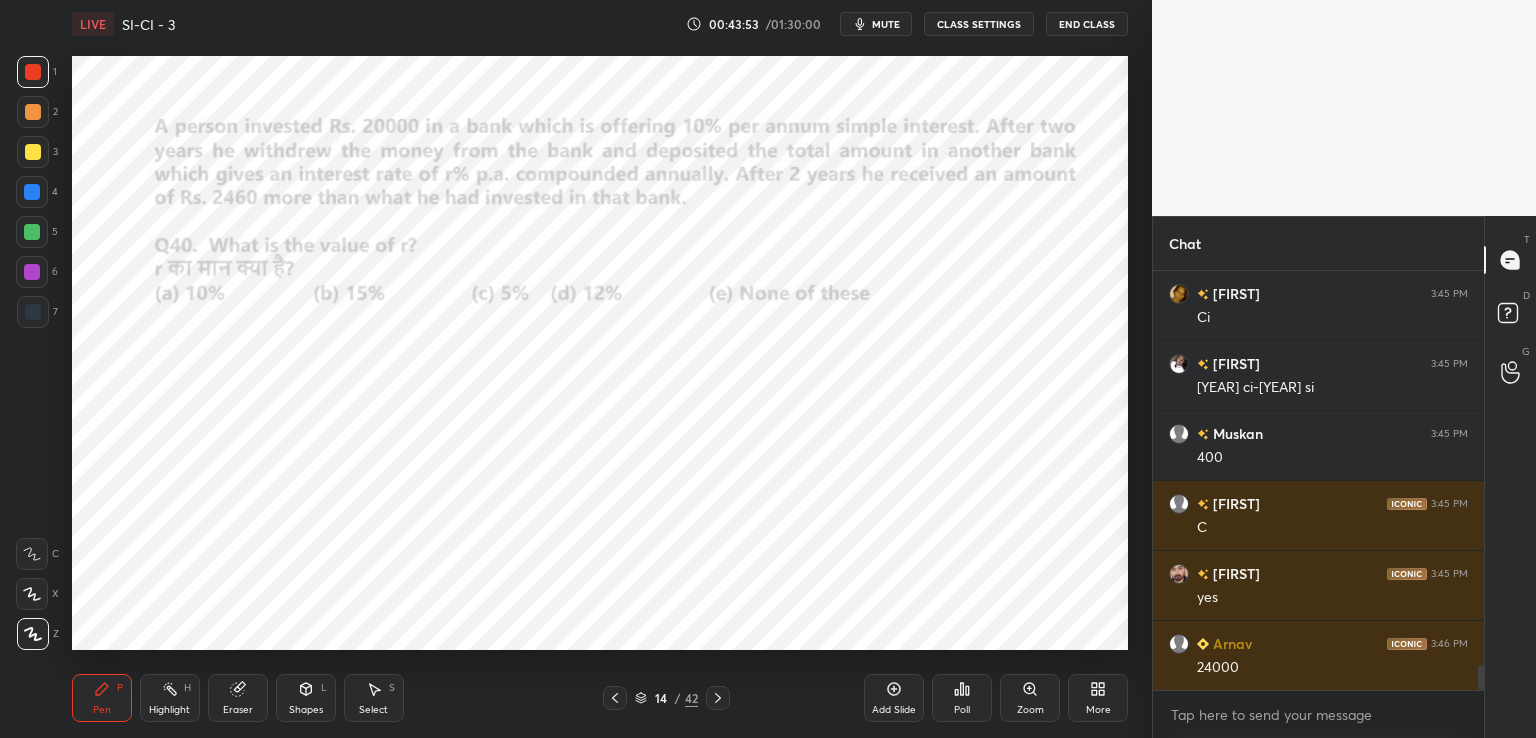 scroll, scrollTop: 6716, scrollLeft: 0, axis: vertical 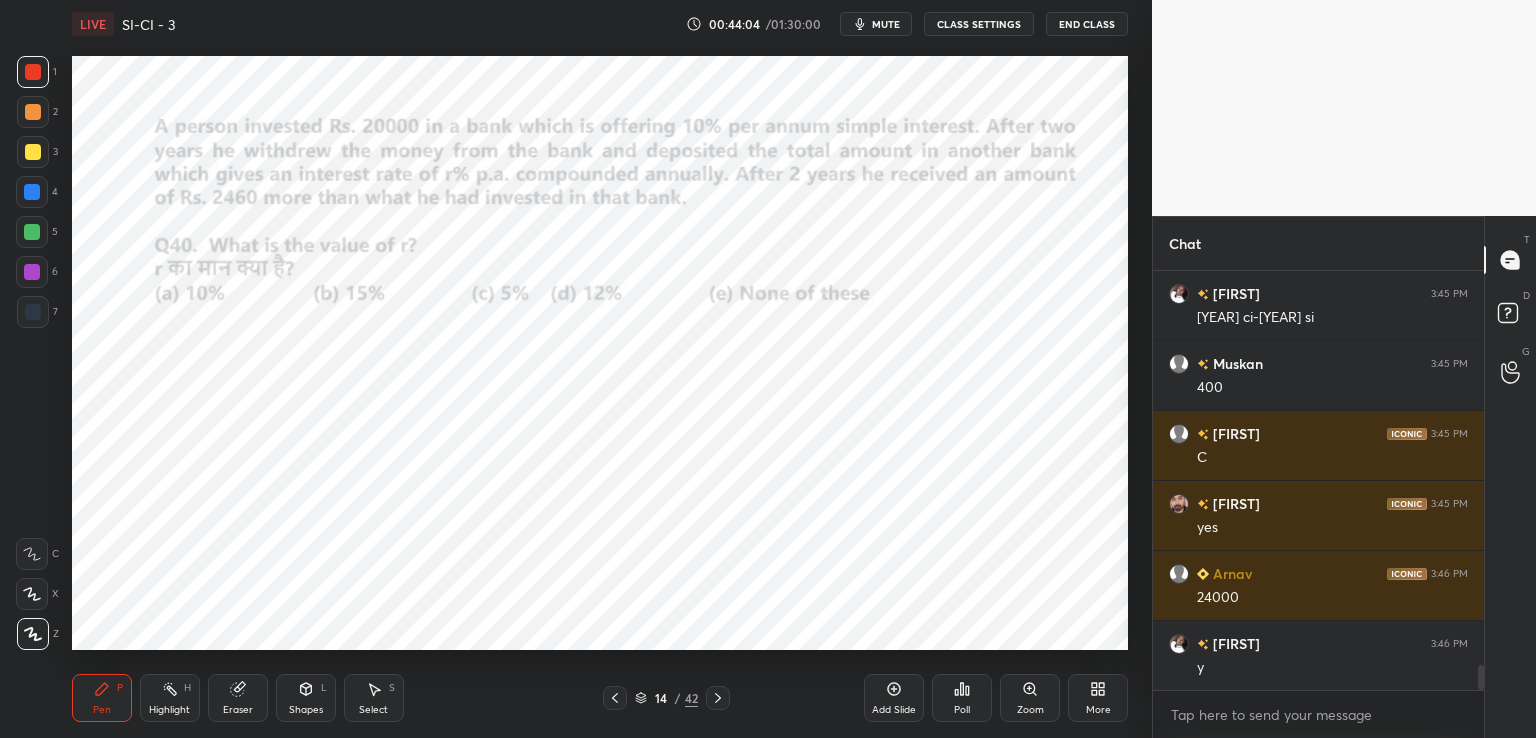 click on "Shapes L" at bounding box center (306, 698) 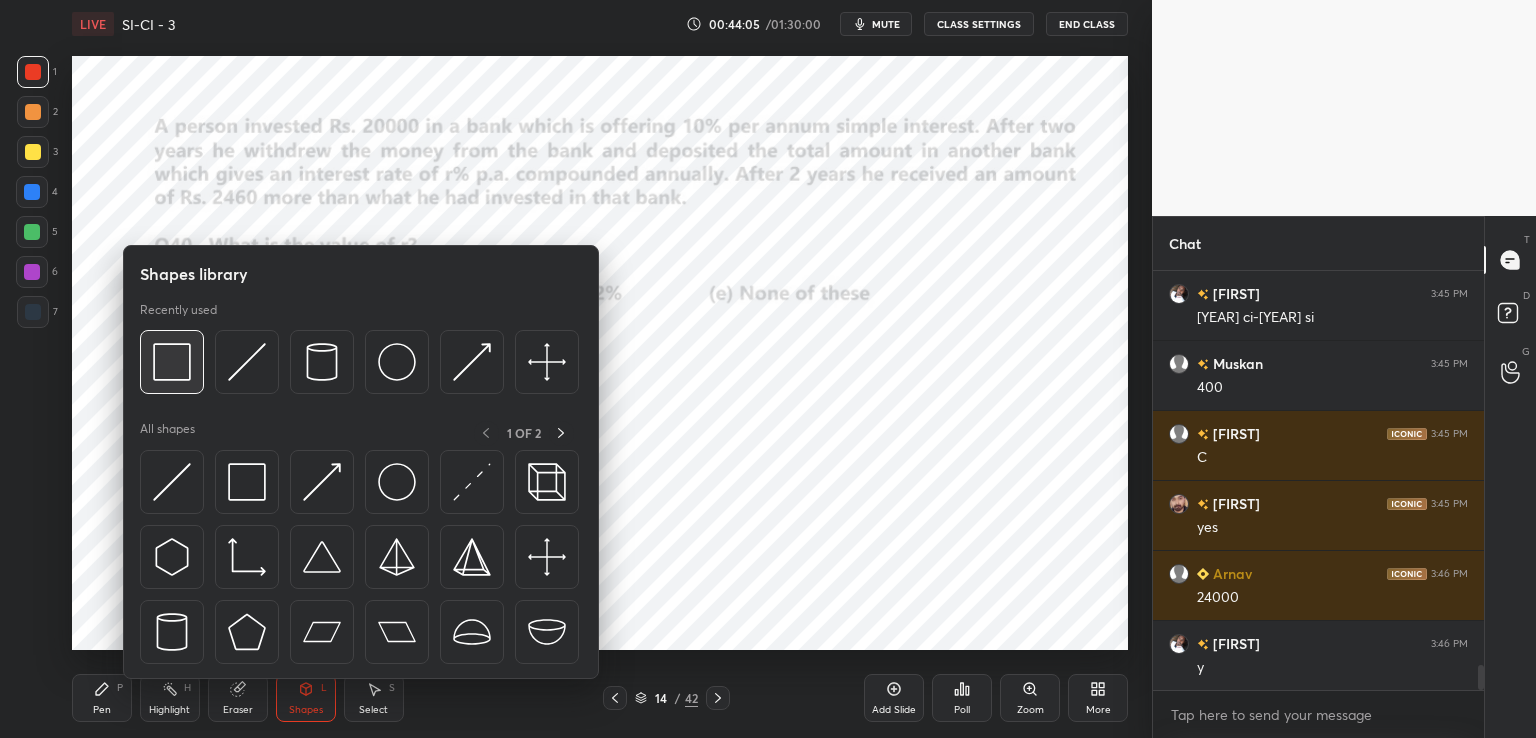 click at bounding box center [172, 362] 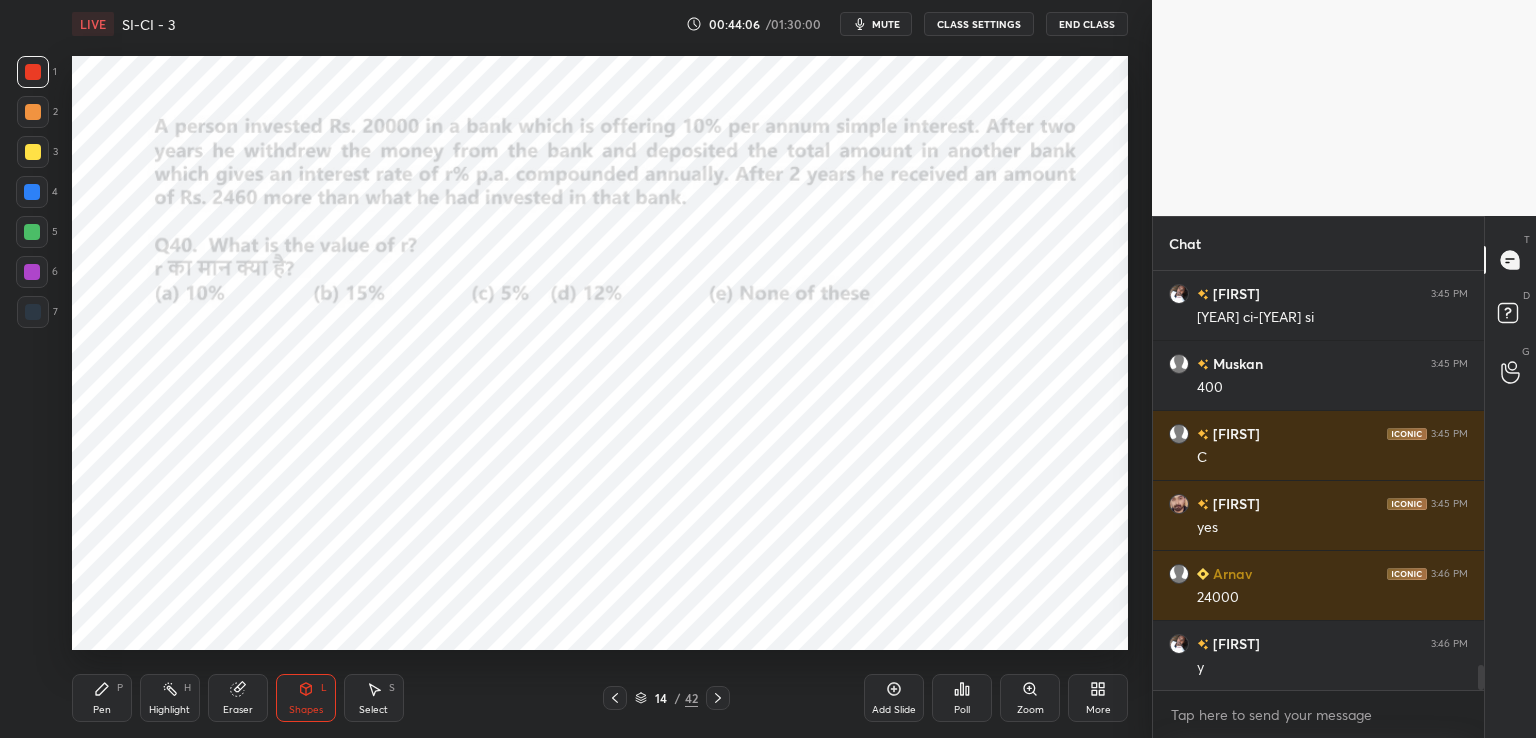 scroll, scrollTop: 6786, scrollLeft: 0, axis: vertical 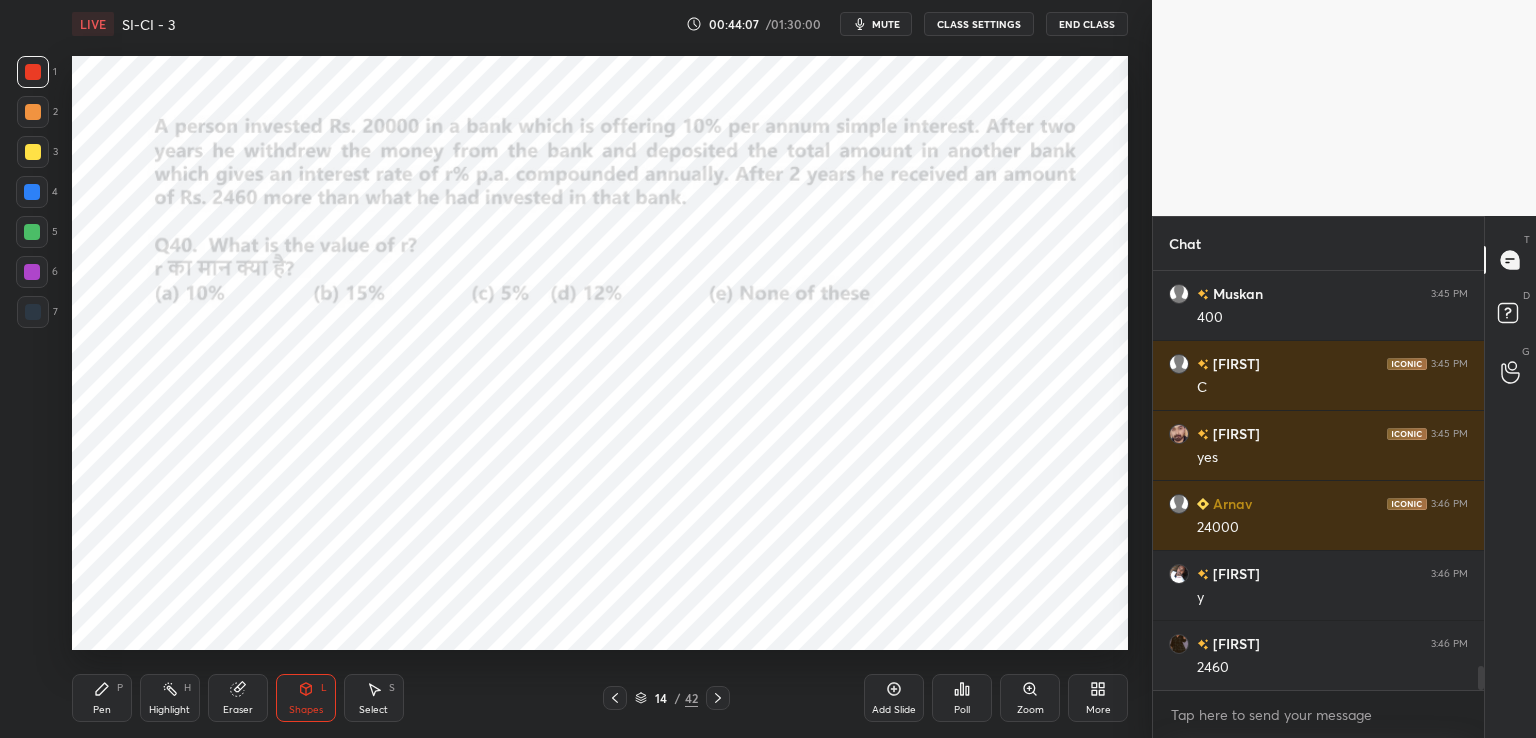 click on "Pen P Highlight H Eraser Shapes L Select S 14 / 42 Add Slide Poll Zoom More" at bounding box center (600, 698) 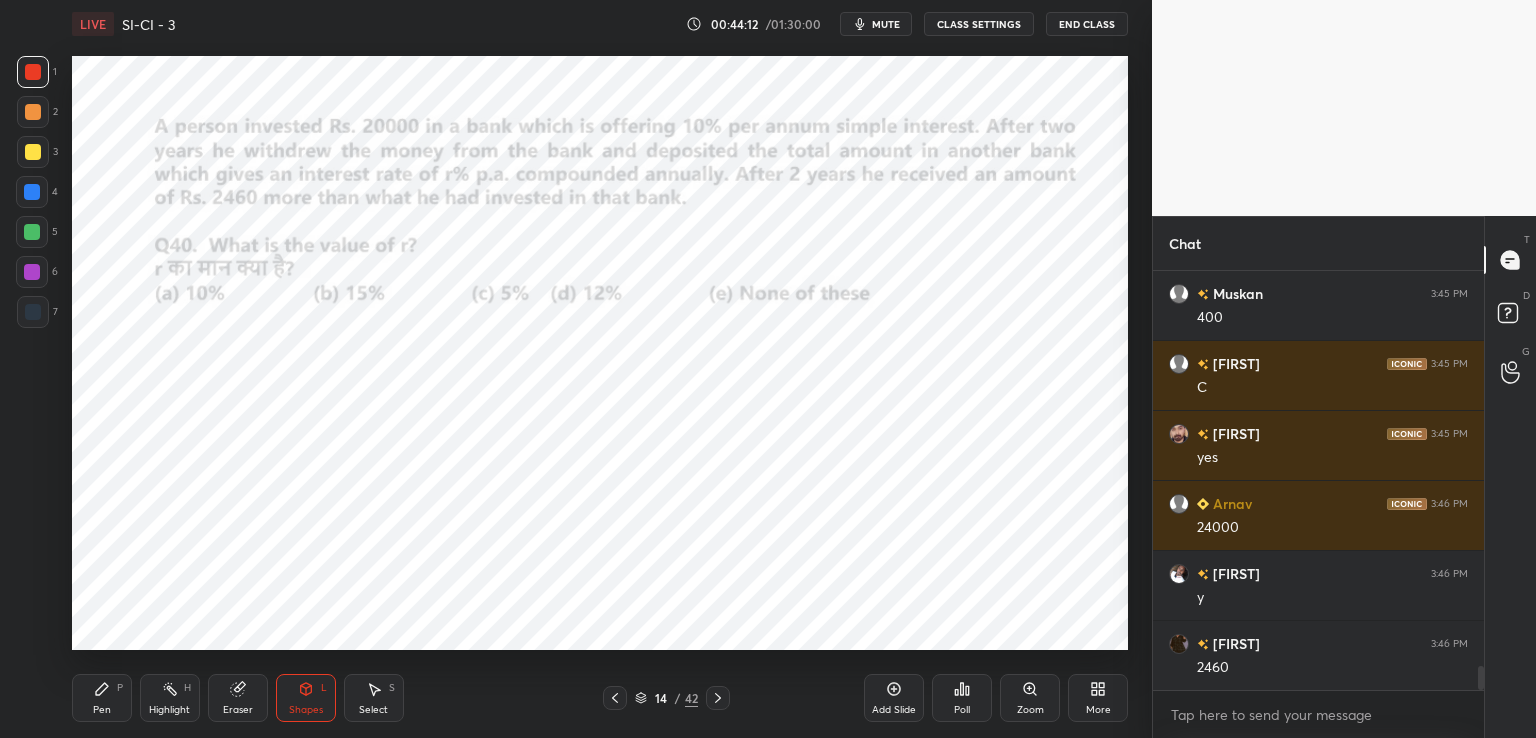 click on "Pen P" at bounding box center (102, 698) 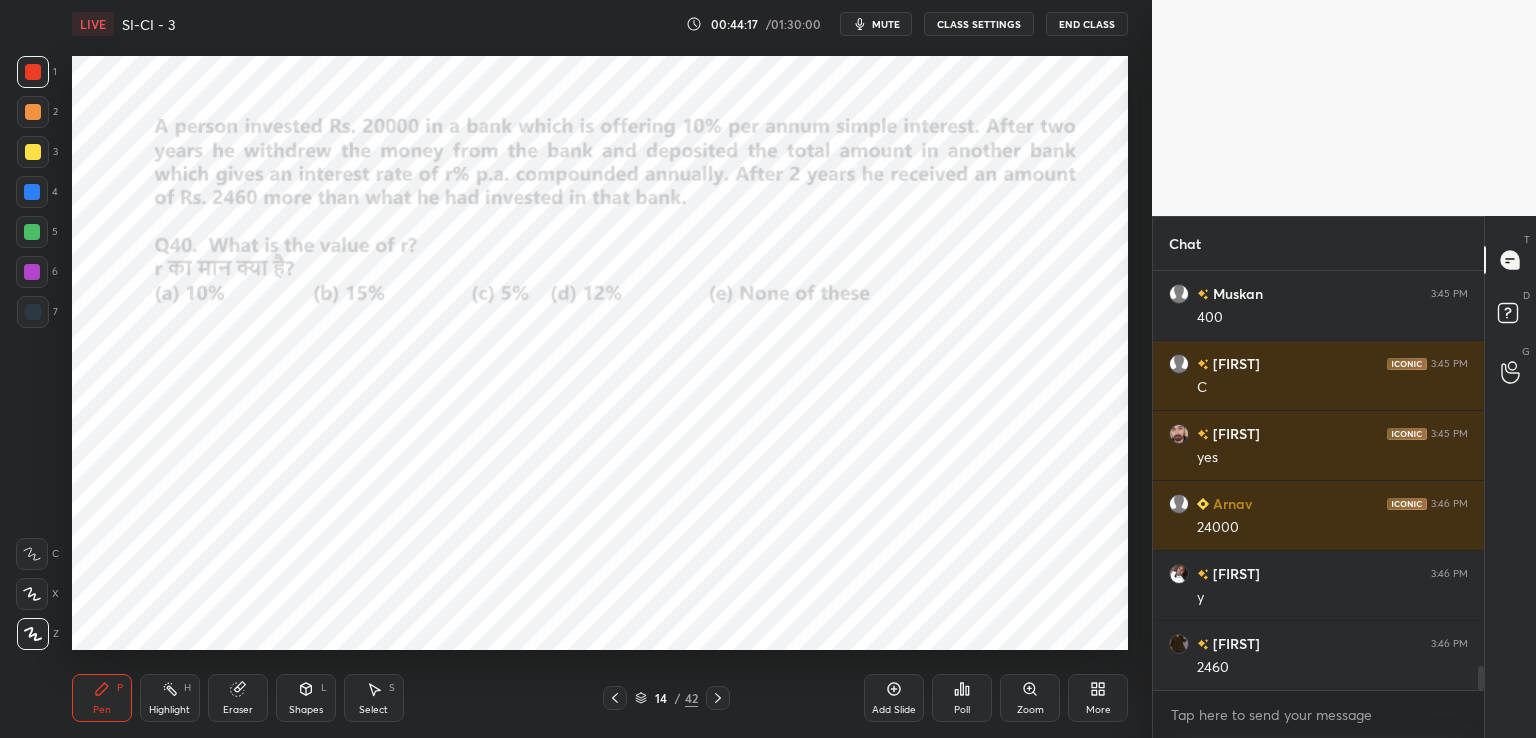 click at bounding box center (33, 312) 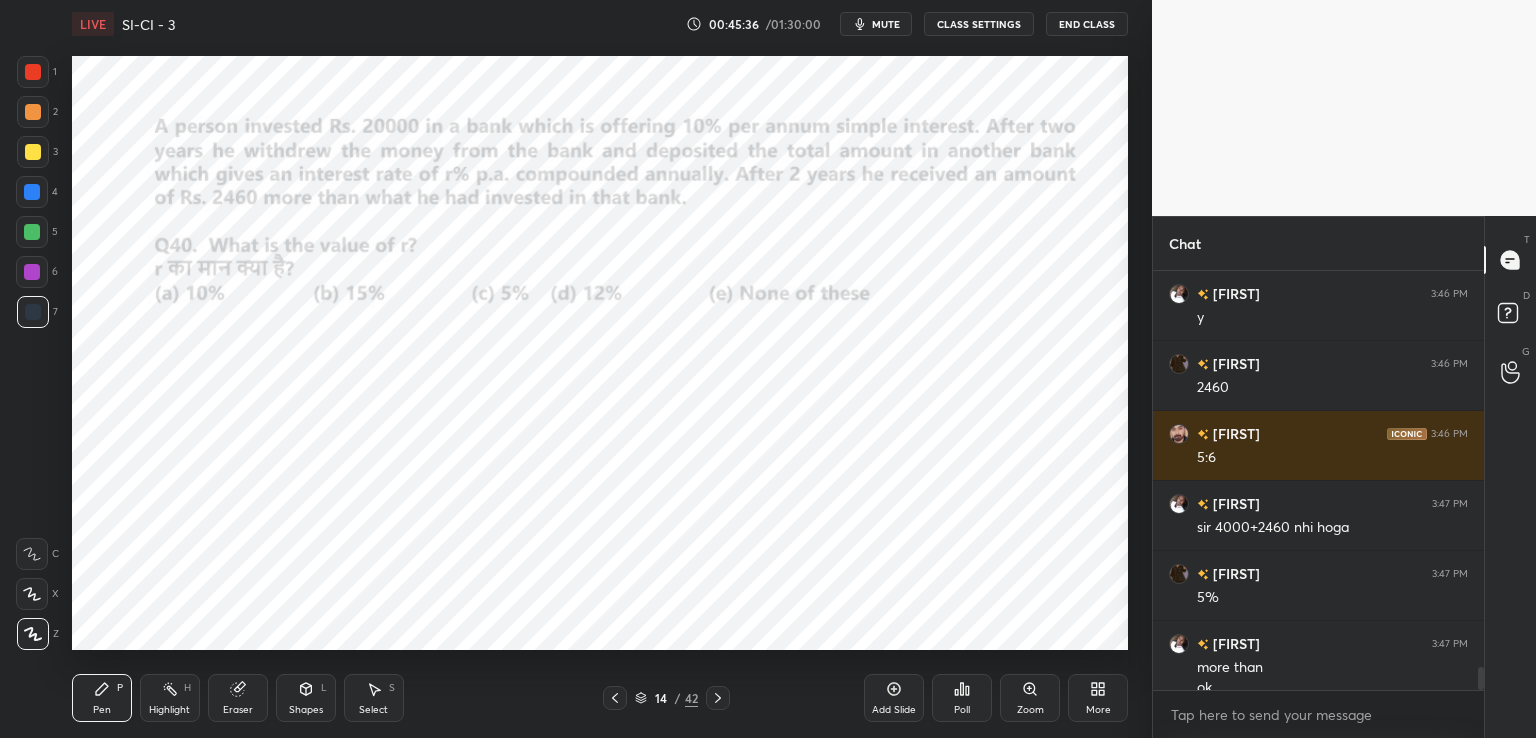 scroll, scrollTop: 7086, scrollLeft: 0, axis: vertical 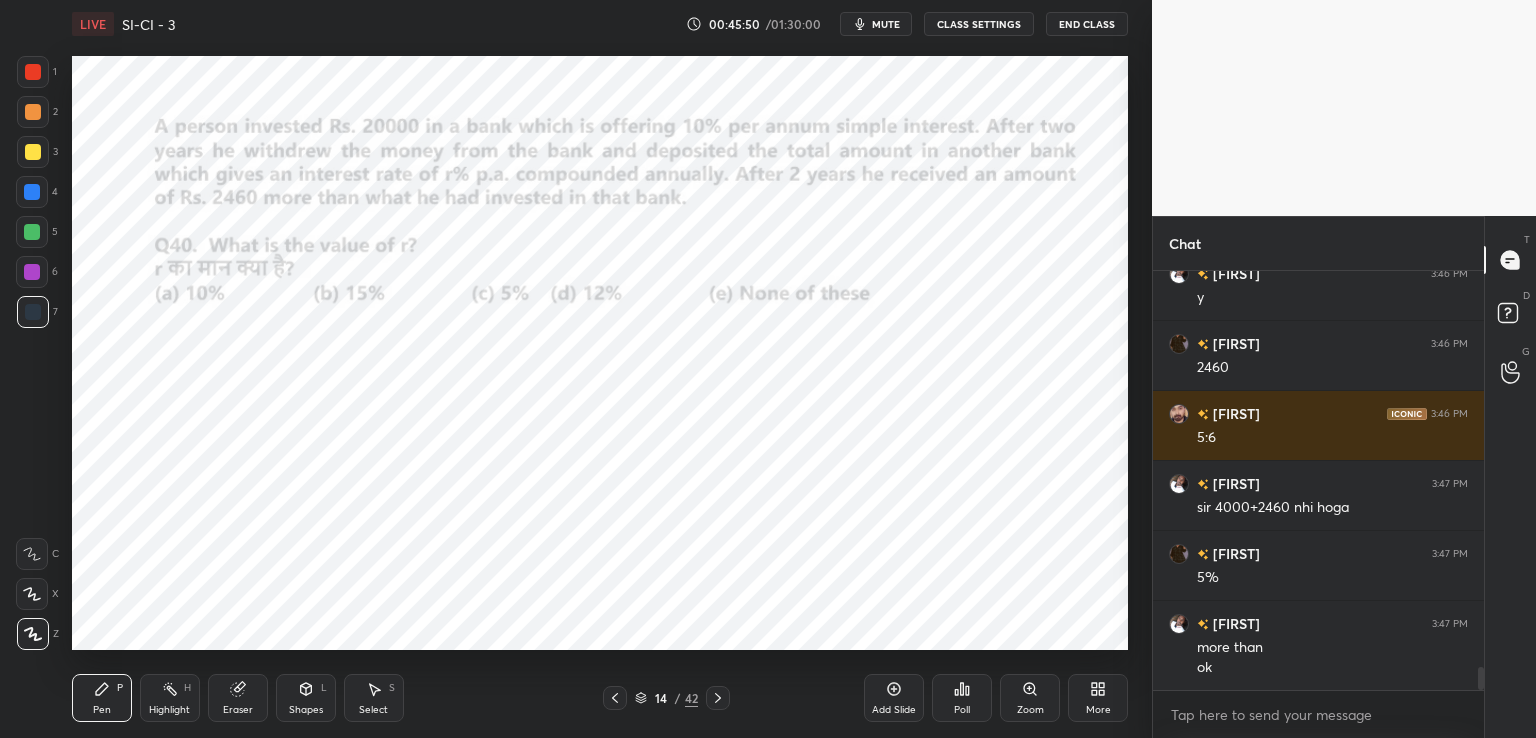 click 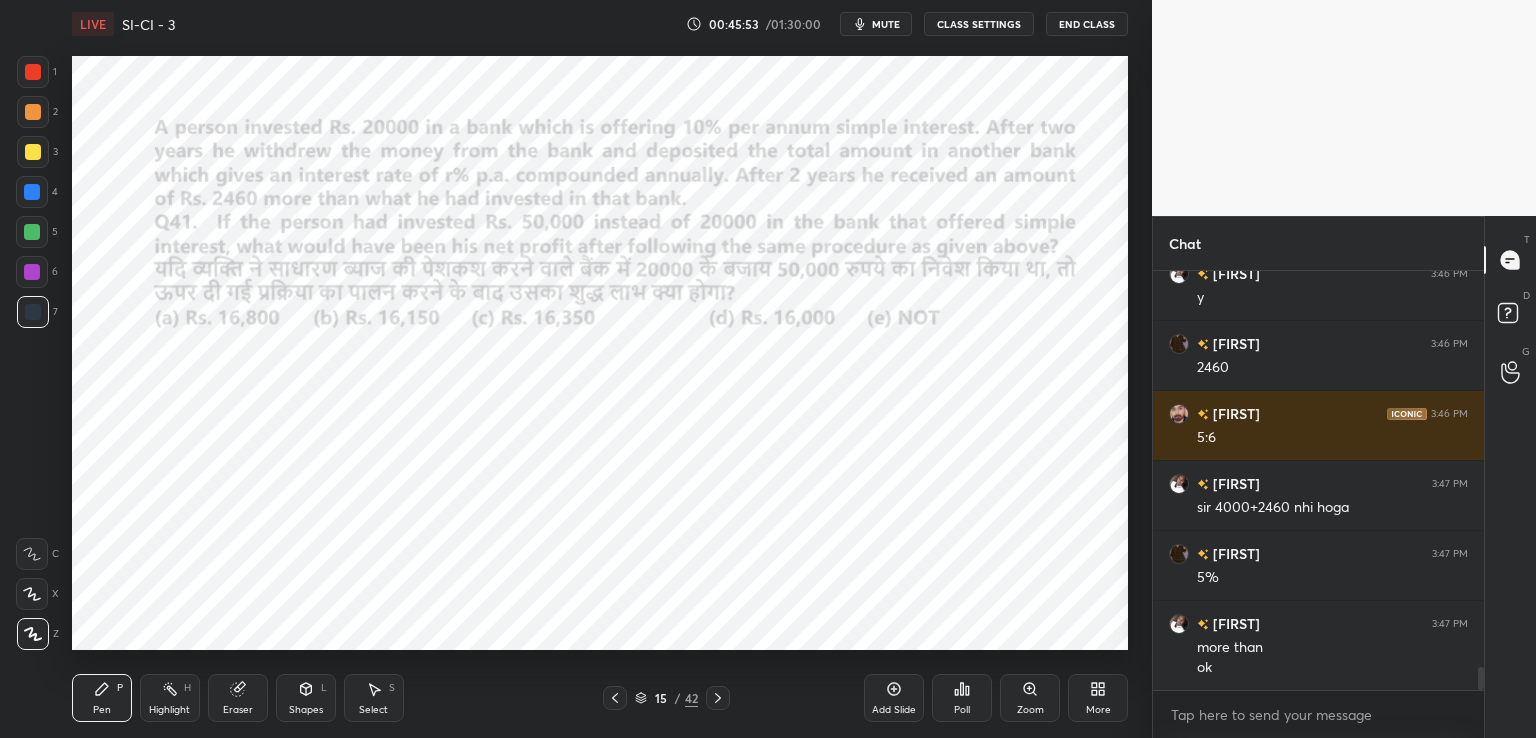click at bounding box center (33, 72) 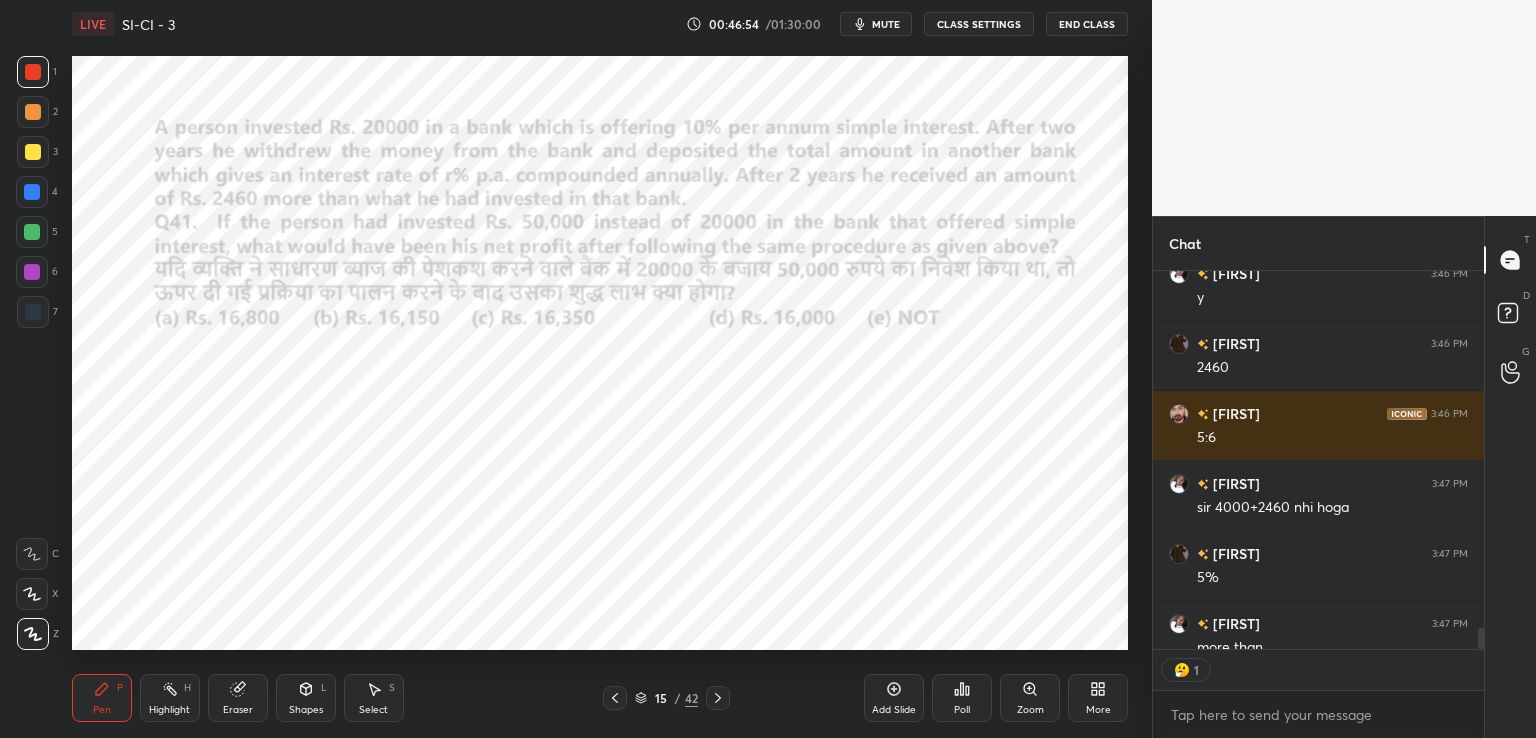 scroll, scrollTop: 373, scrollLeft: 325, axis: both 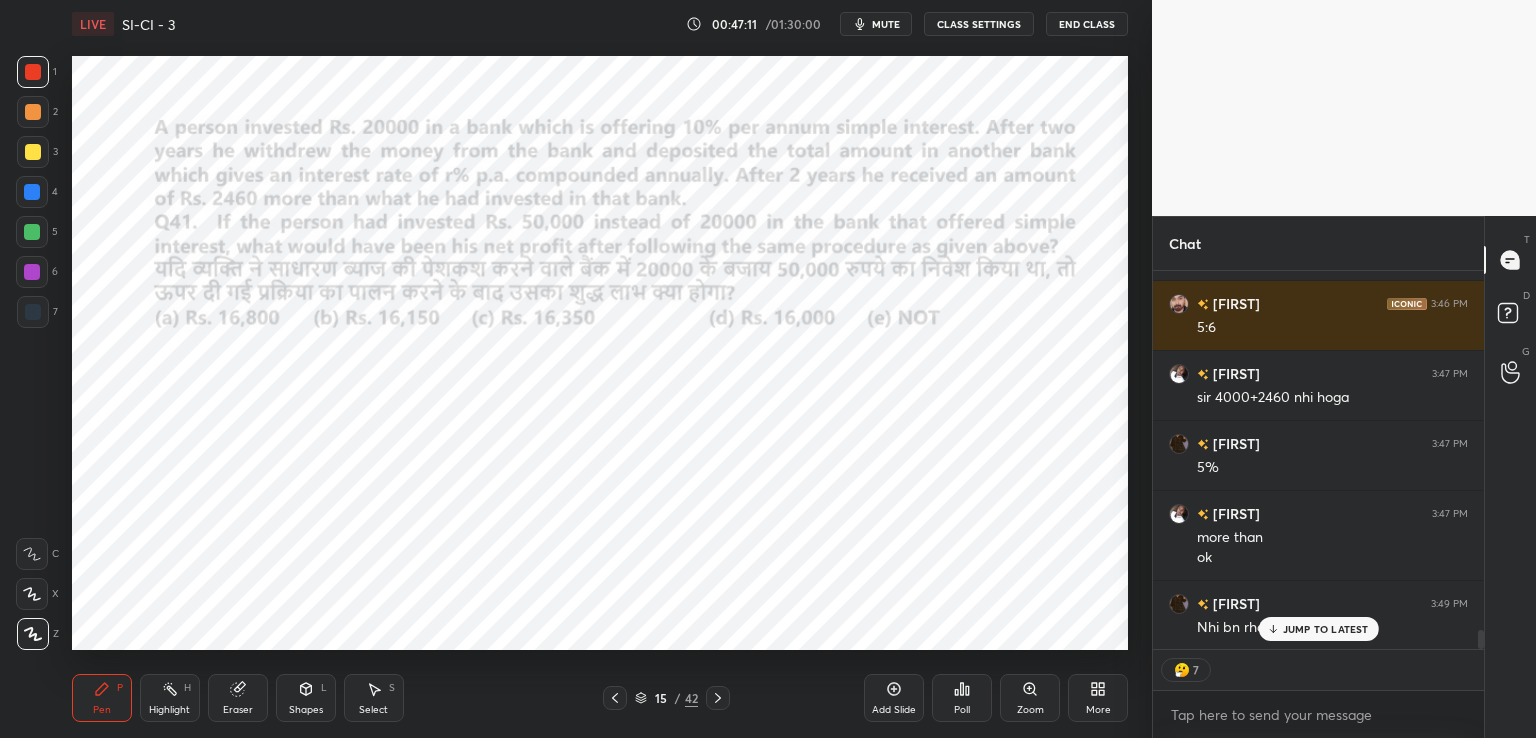 click on "Shapes" at bounding box center (306, 710) 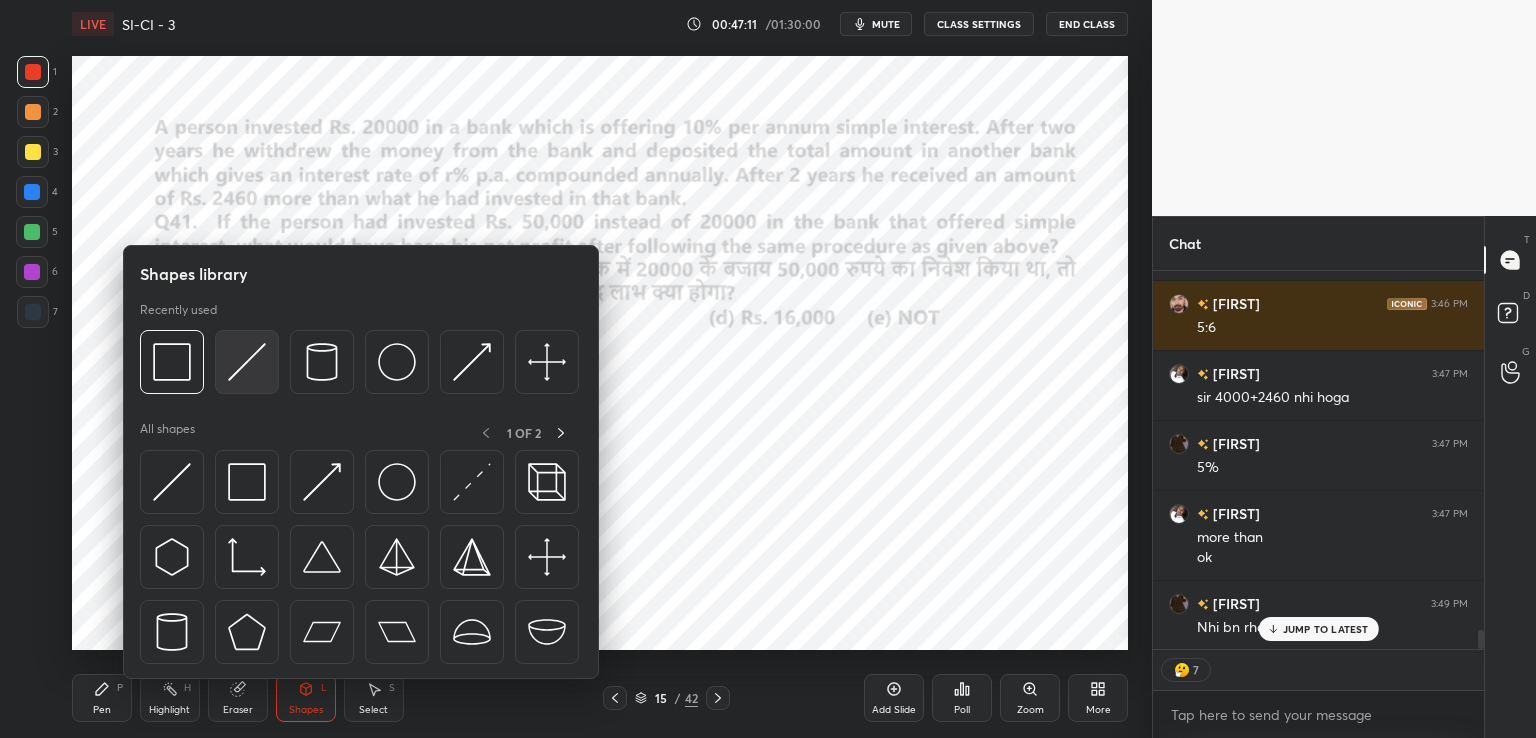 click at bounding box center [247, 362] 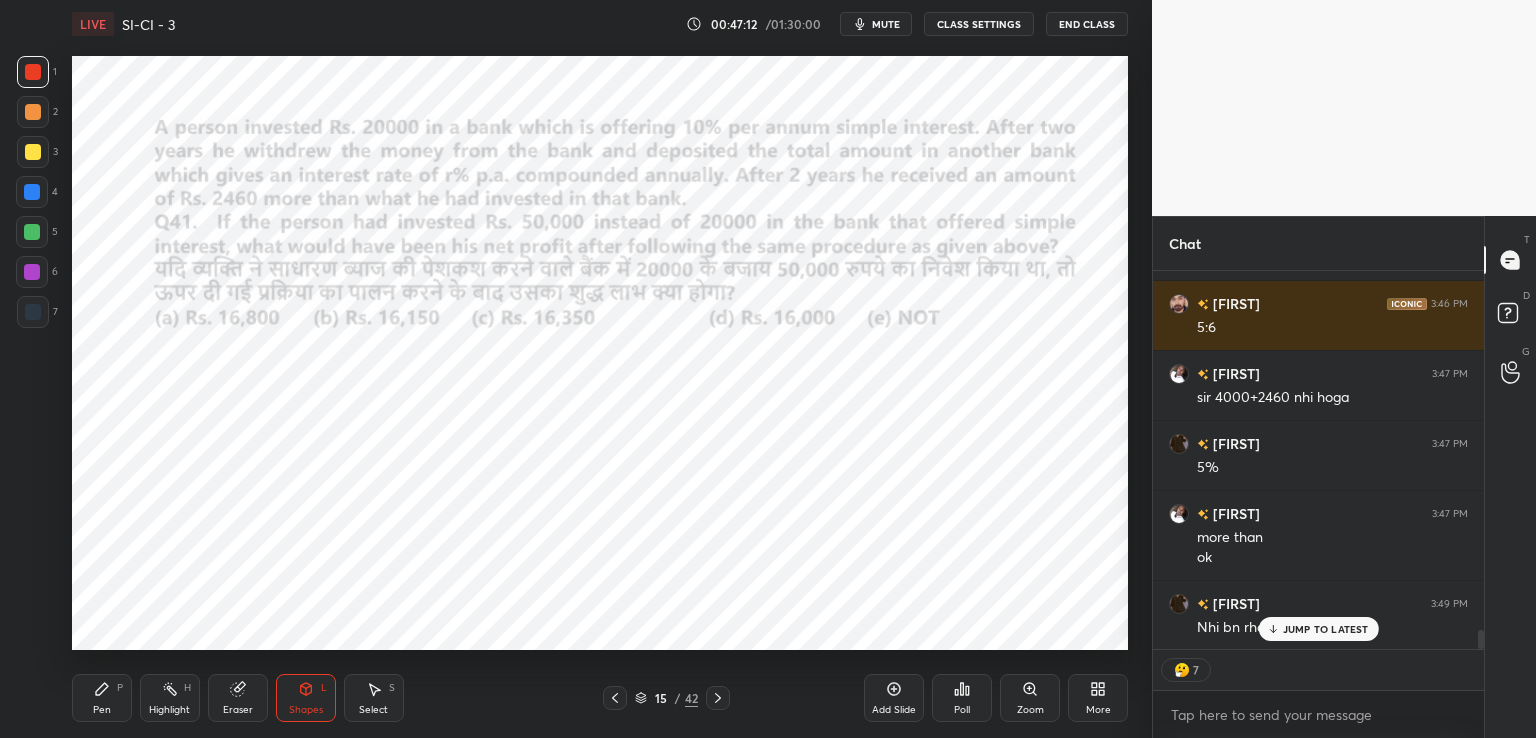 scroll, scrollTop: 7267, scrollLeft: 0, axis: vertical 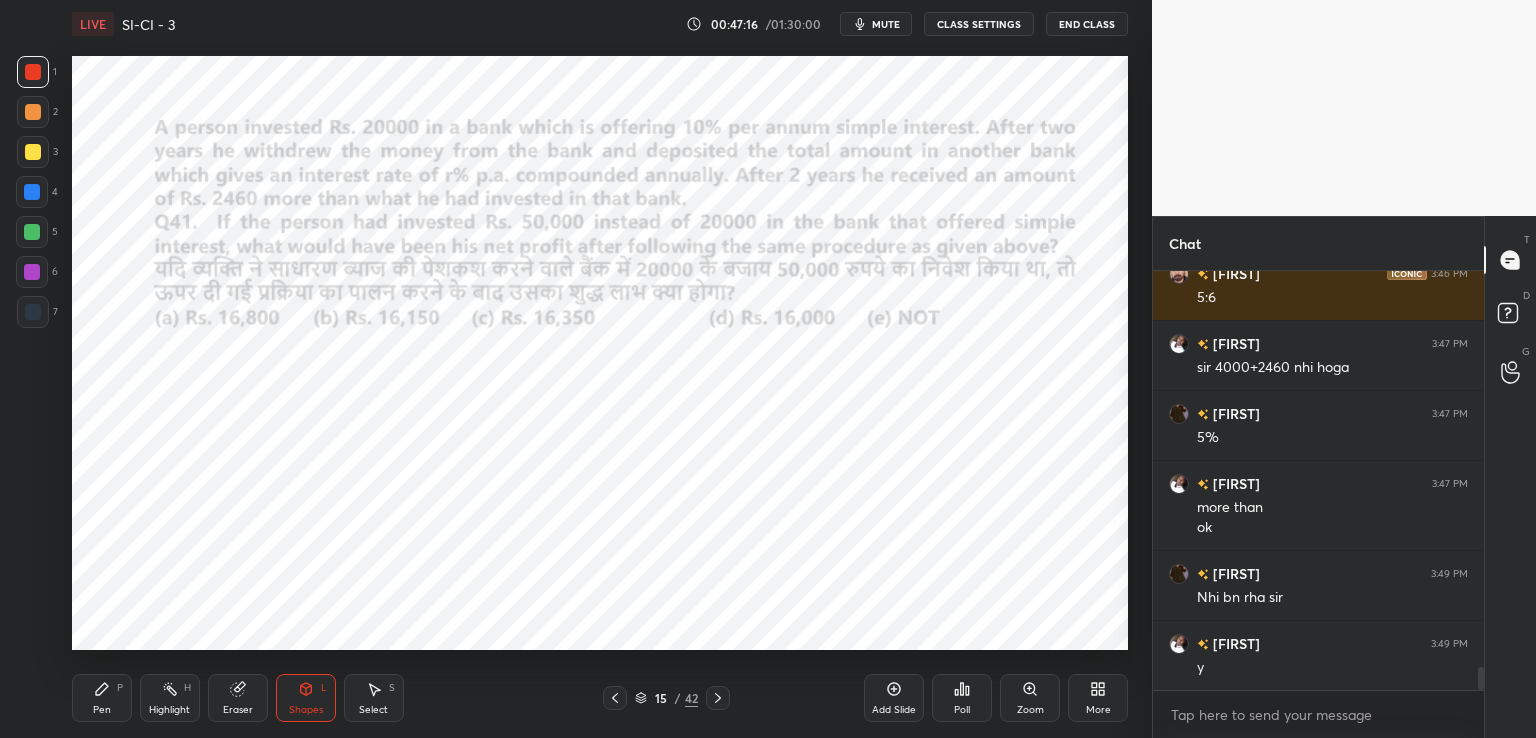 click on "Pen P" at bounding box center (102, 698) 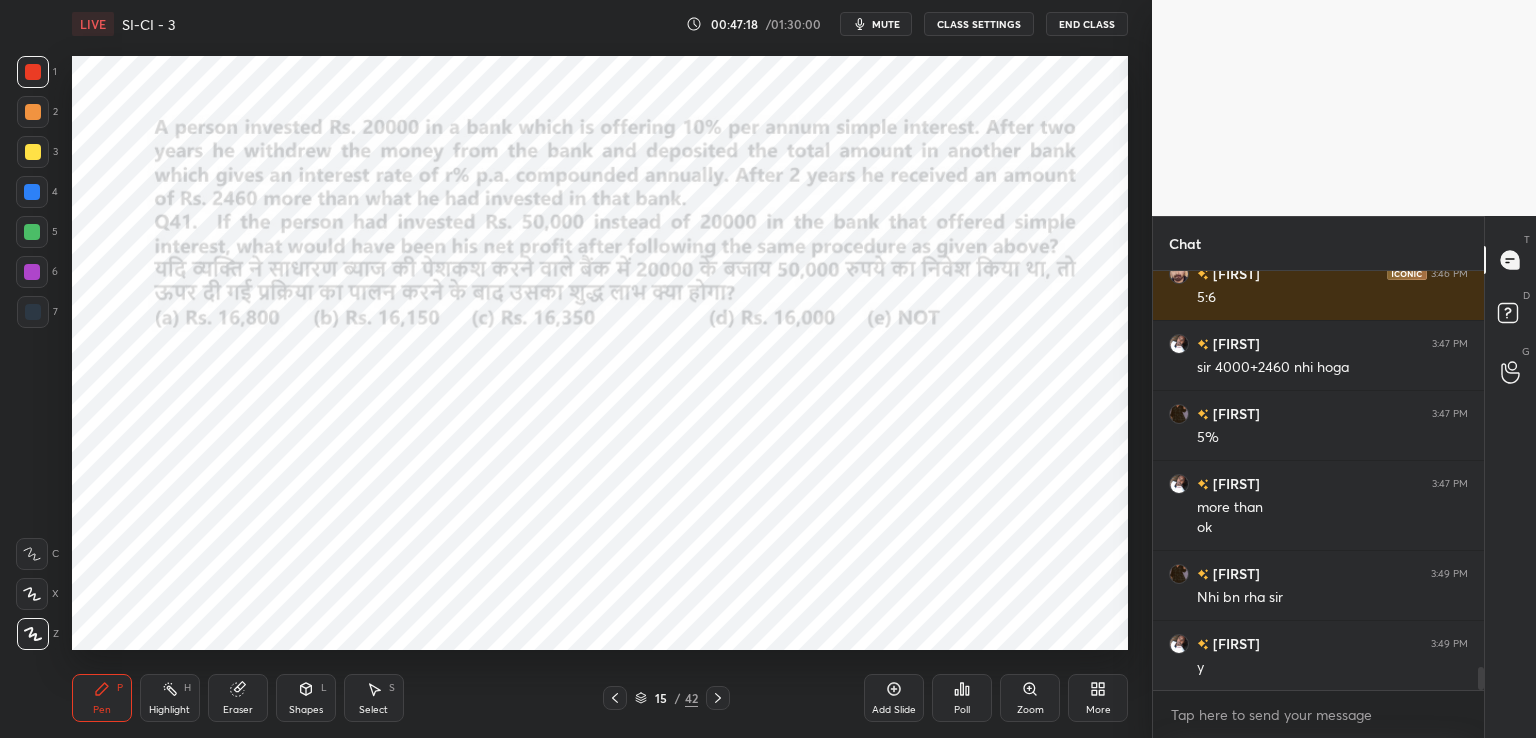 click at bounding box center (32, 192) 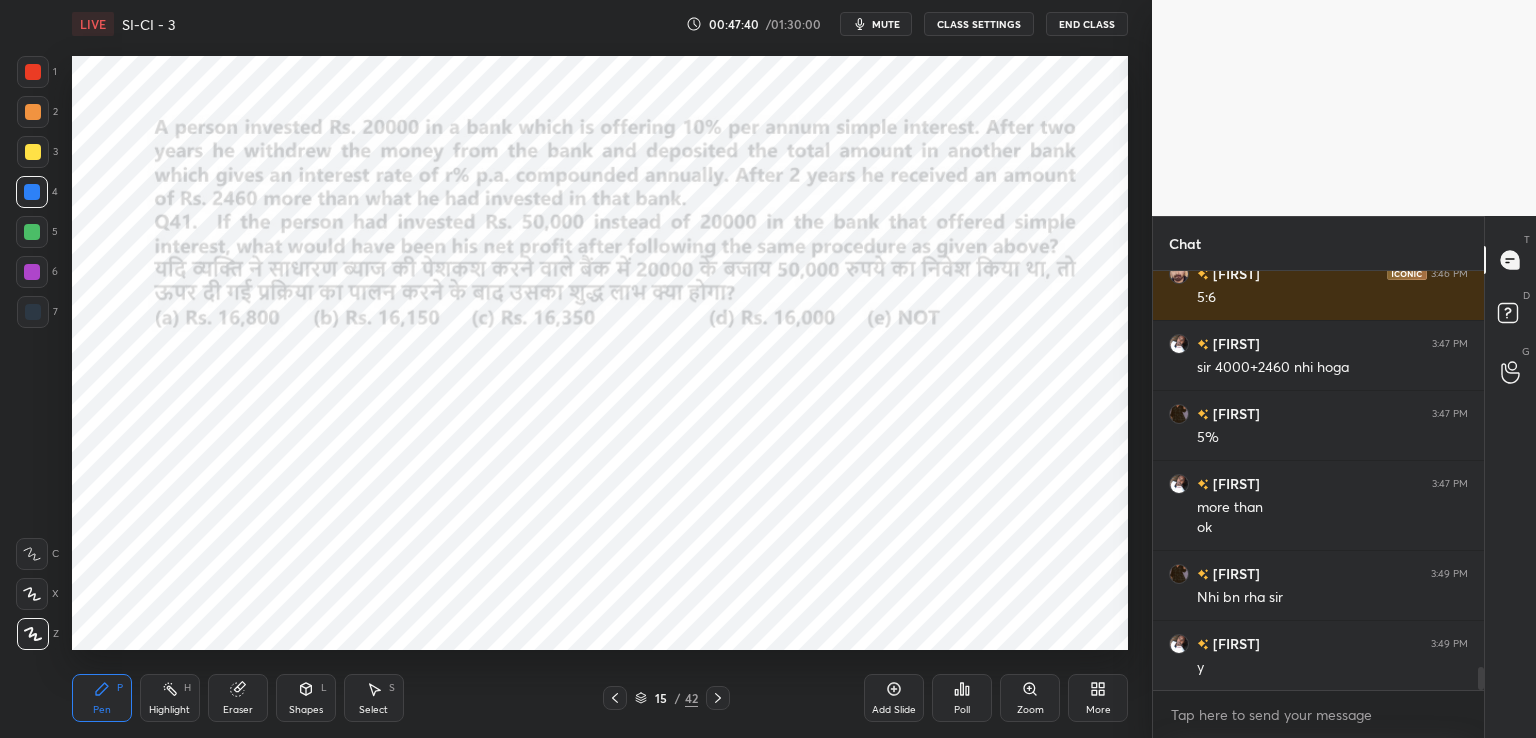 click 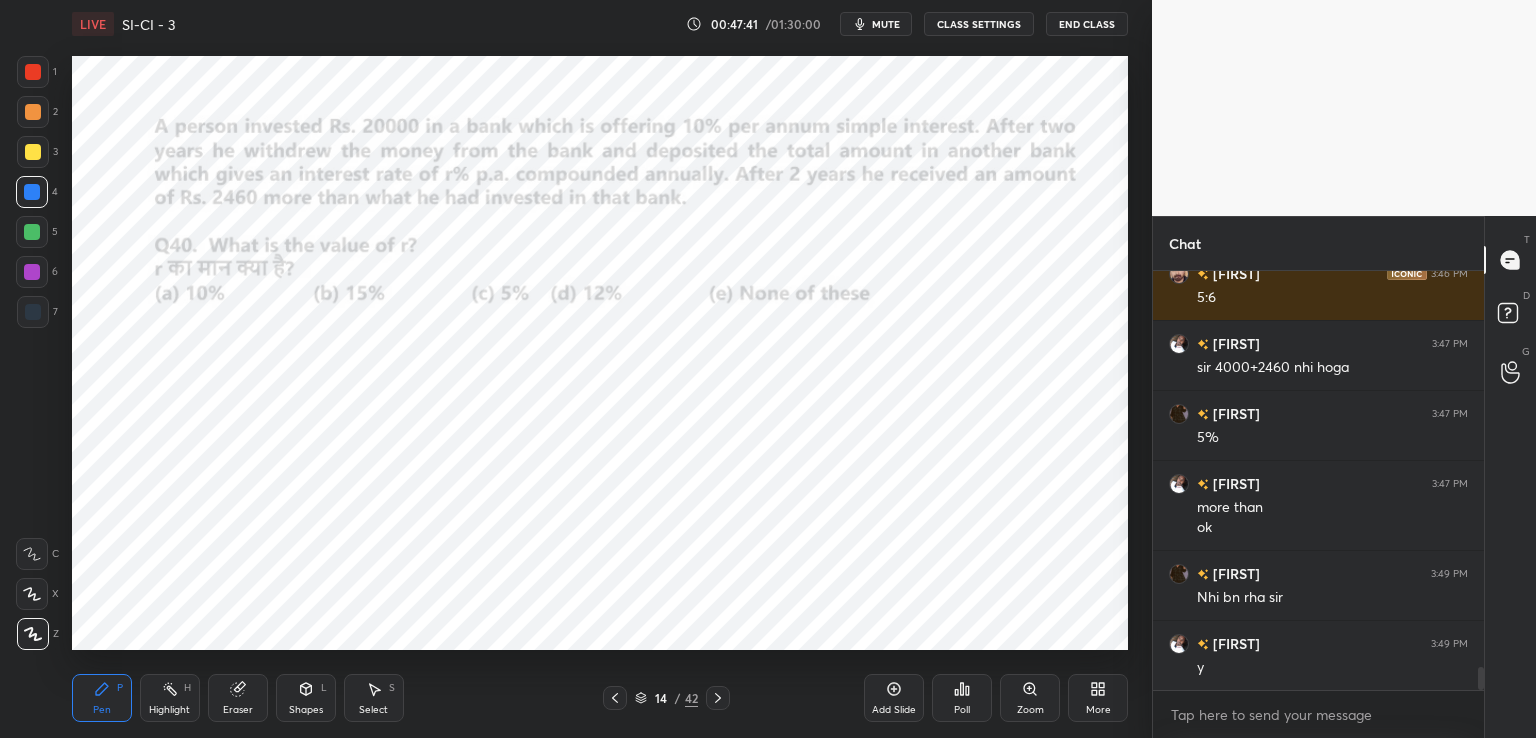 click 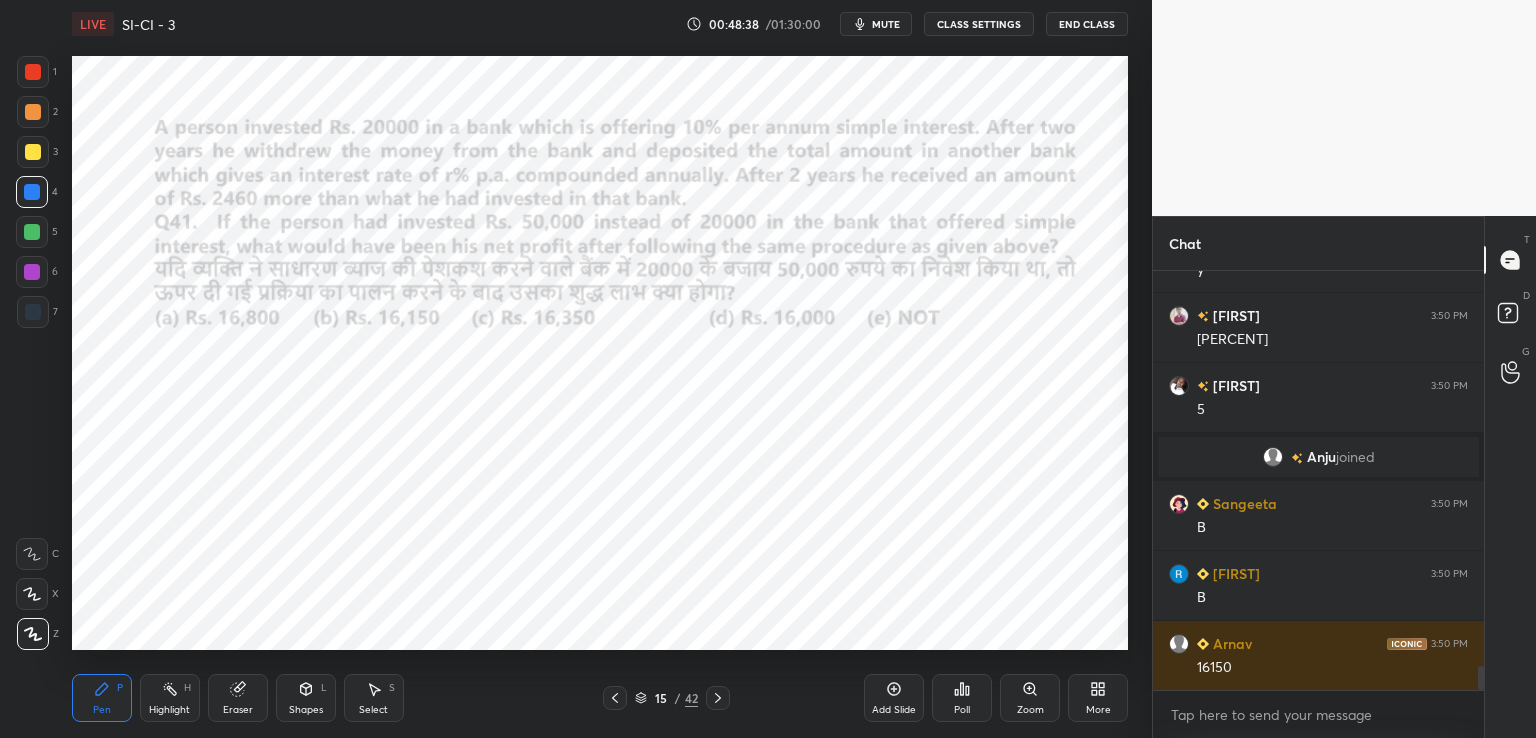 scroll, scrollTop: 7138, scrollLeft: 0, axis: vertical 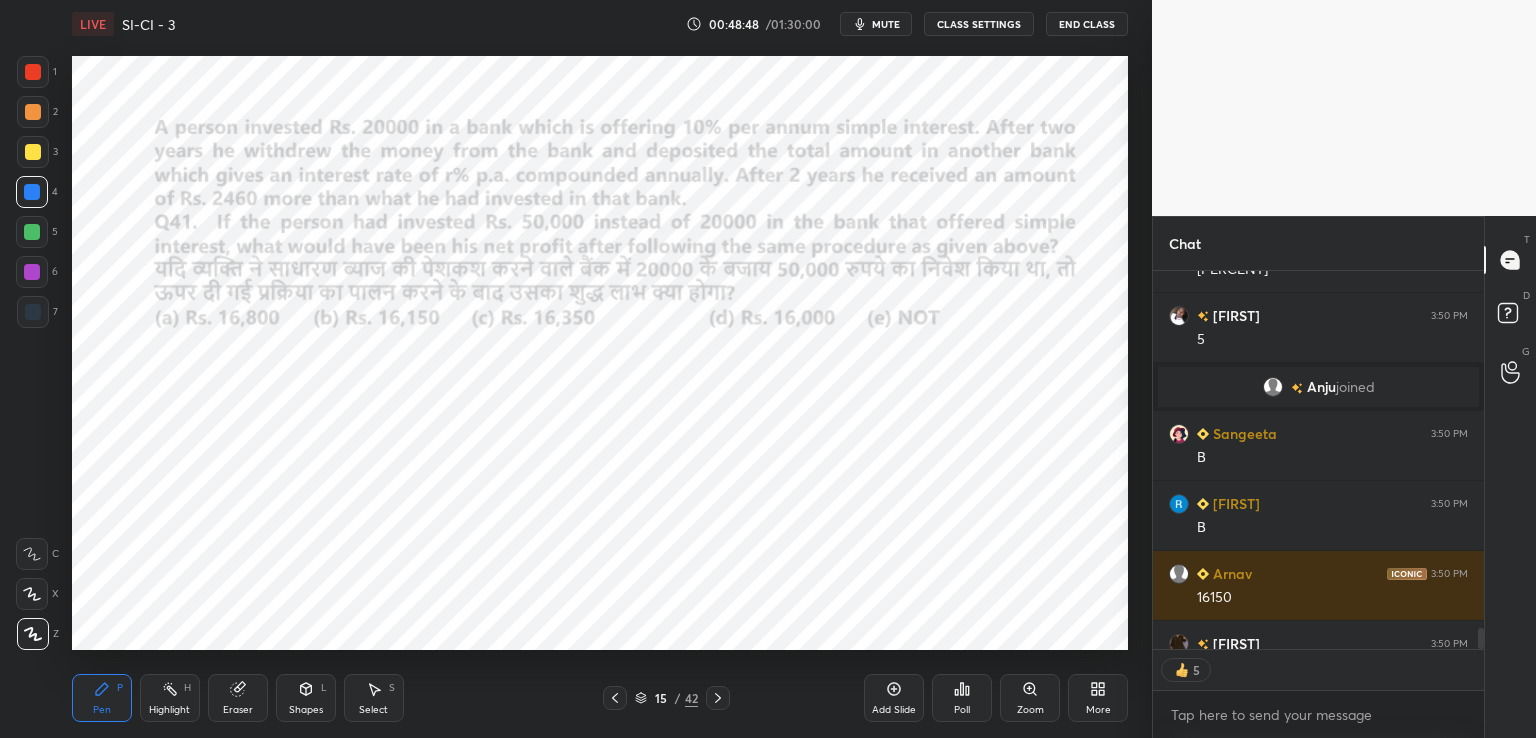 click at bounding box center [33, 72] 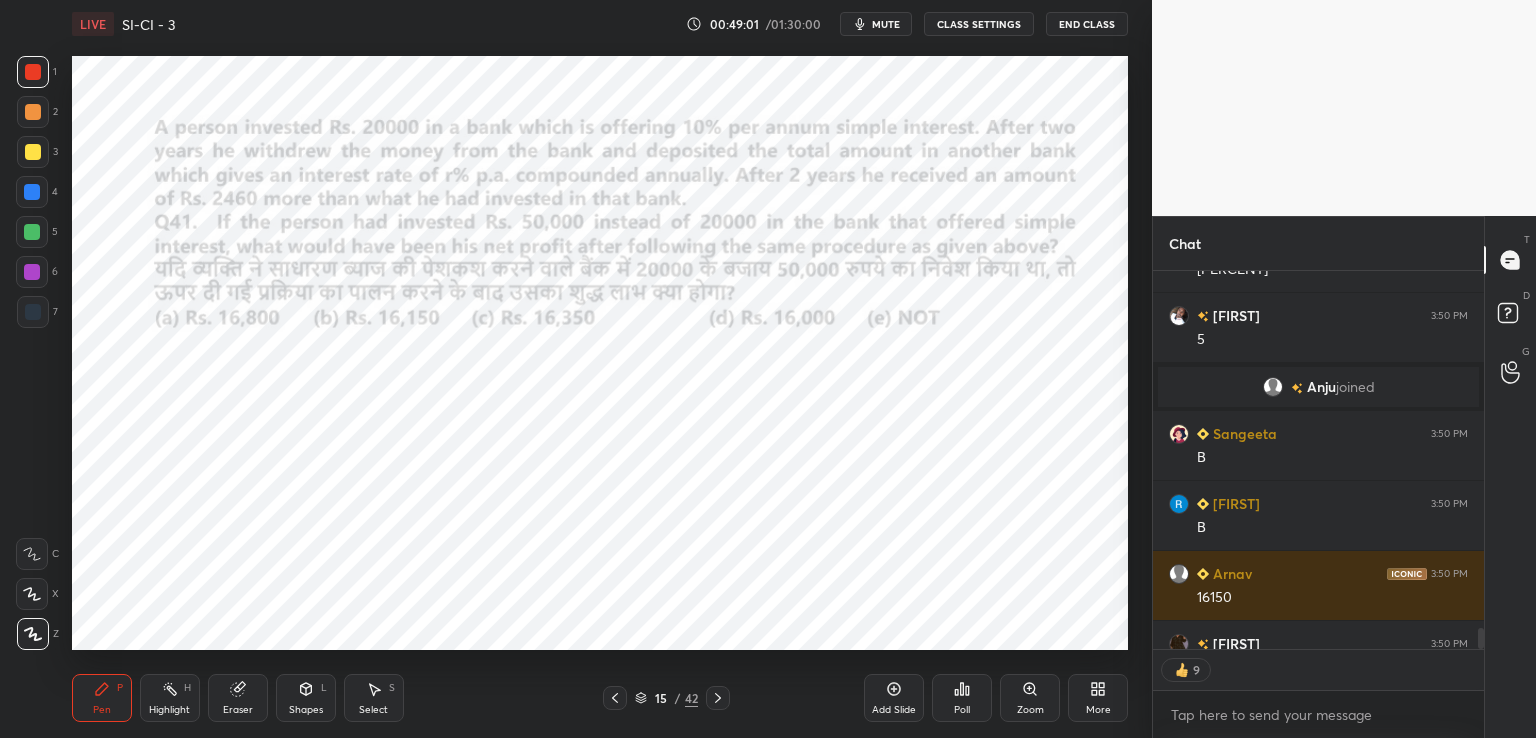 scroll, scrollTop: 5, scrollLeft: 6, axis: both 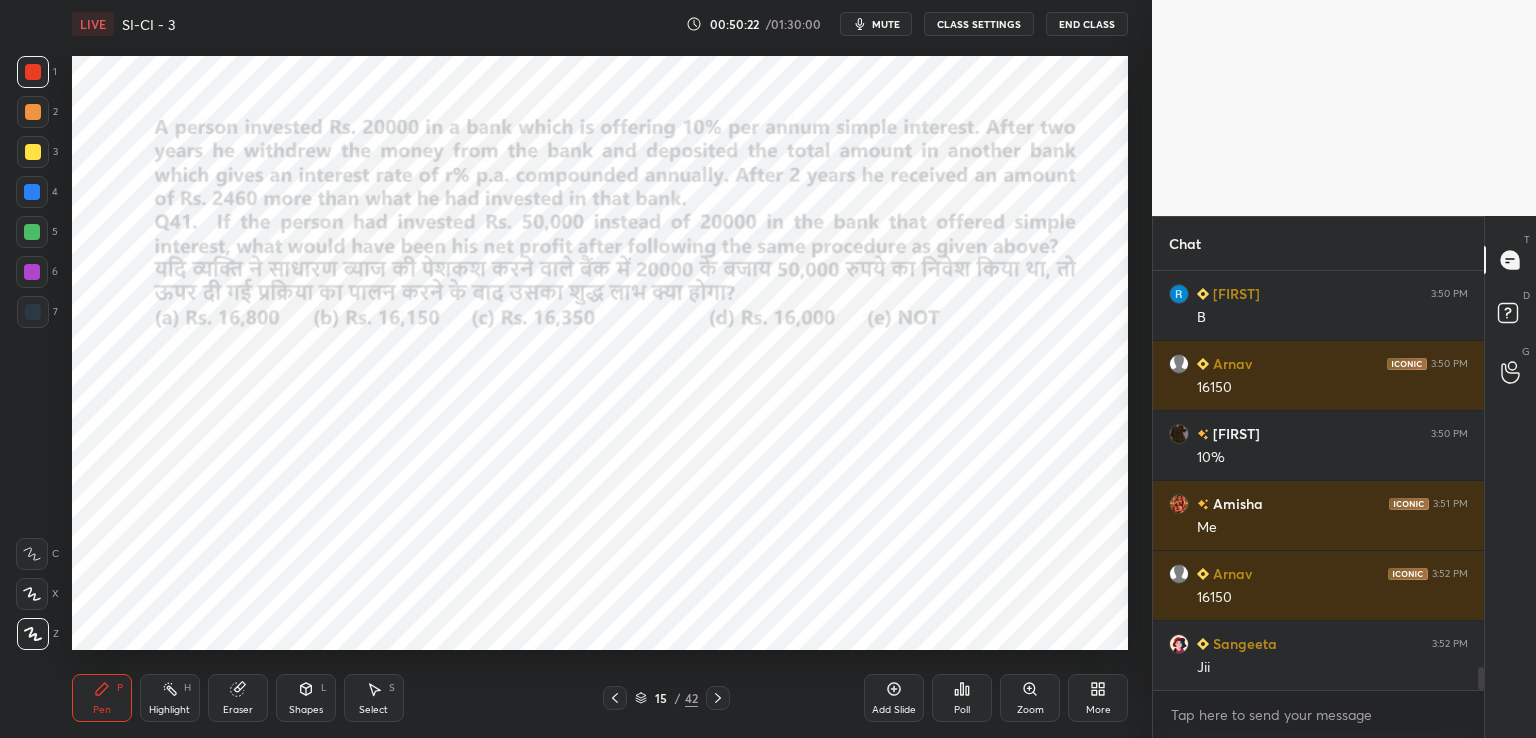 click 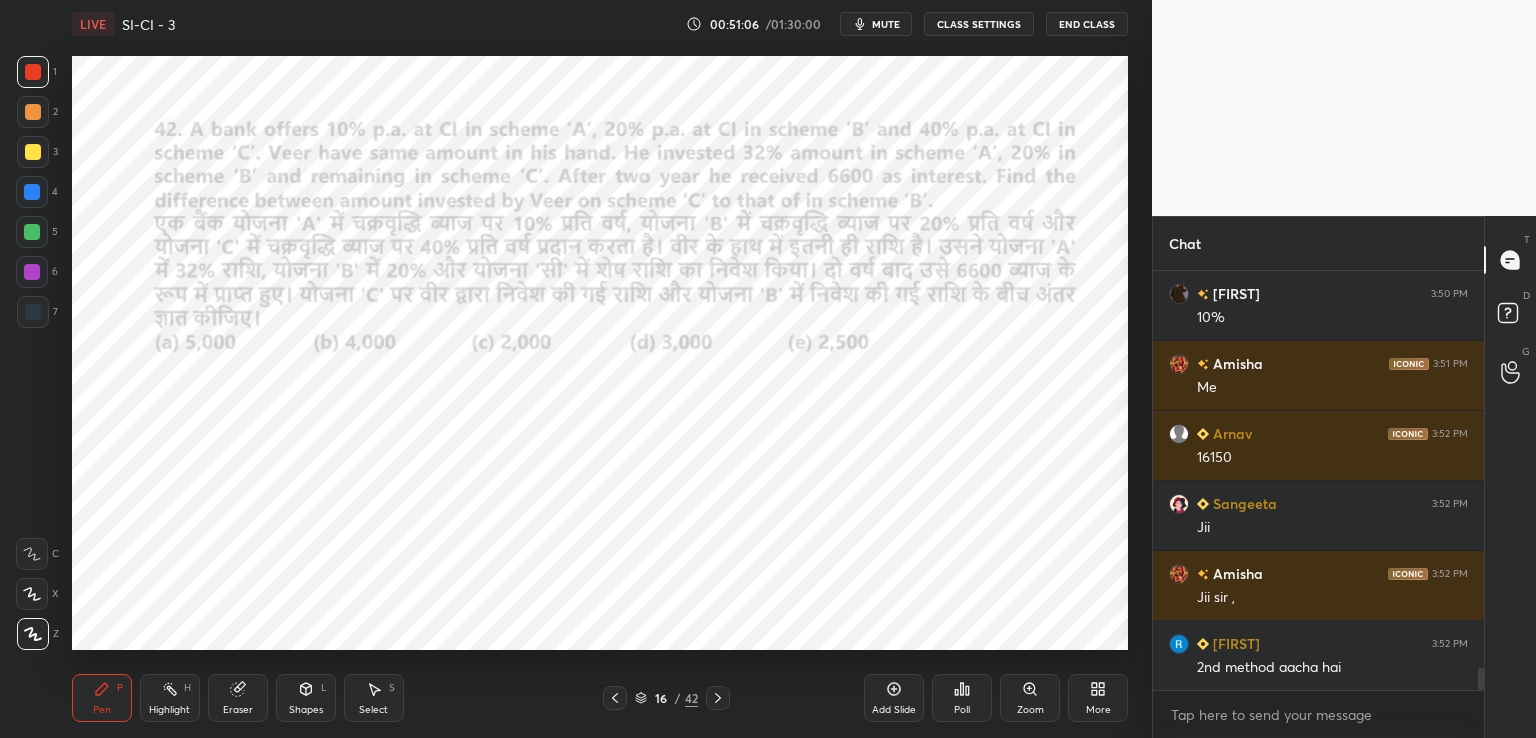 scroll, scrollTop: 7558, scrollLeft: 0, axis: vertical 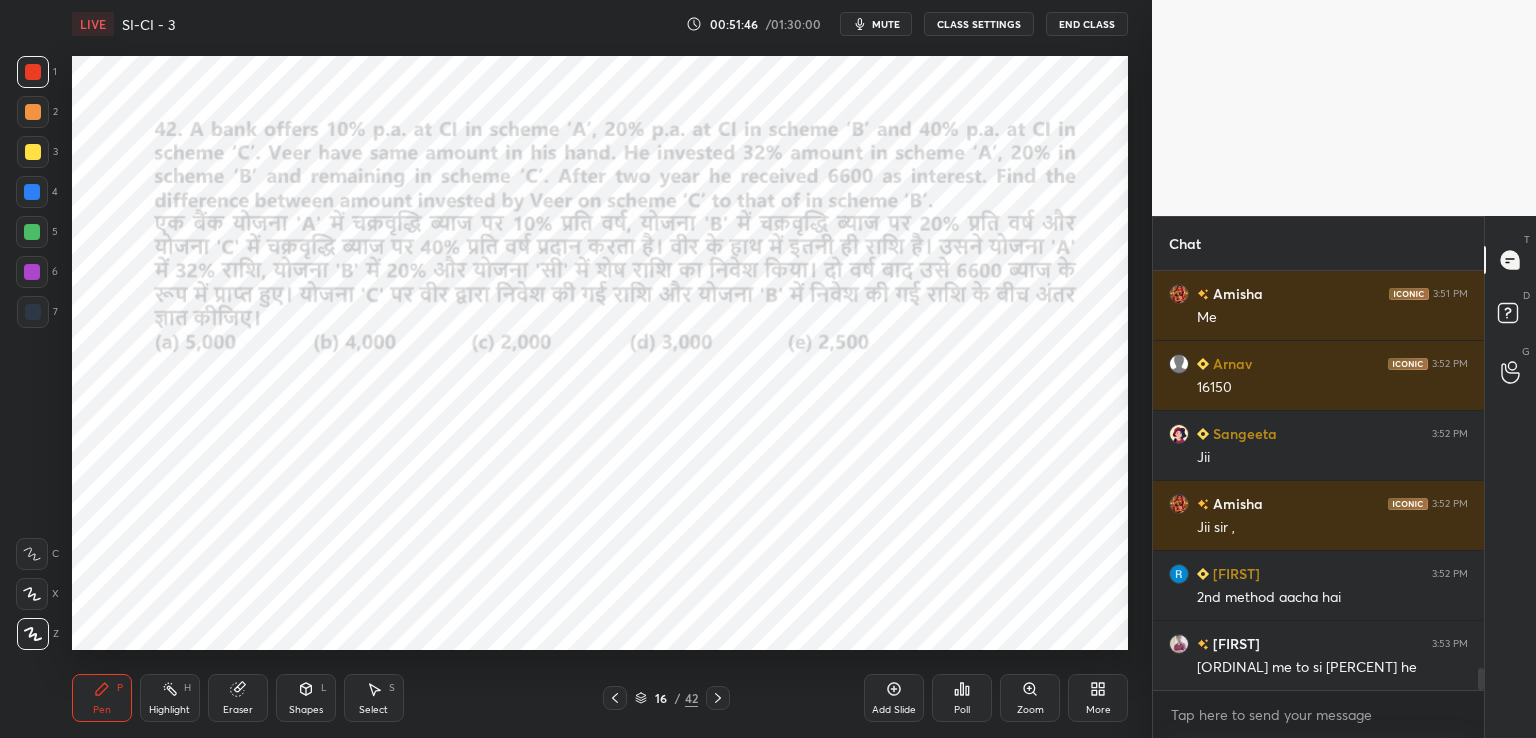 click 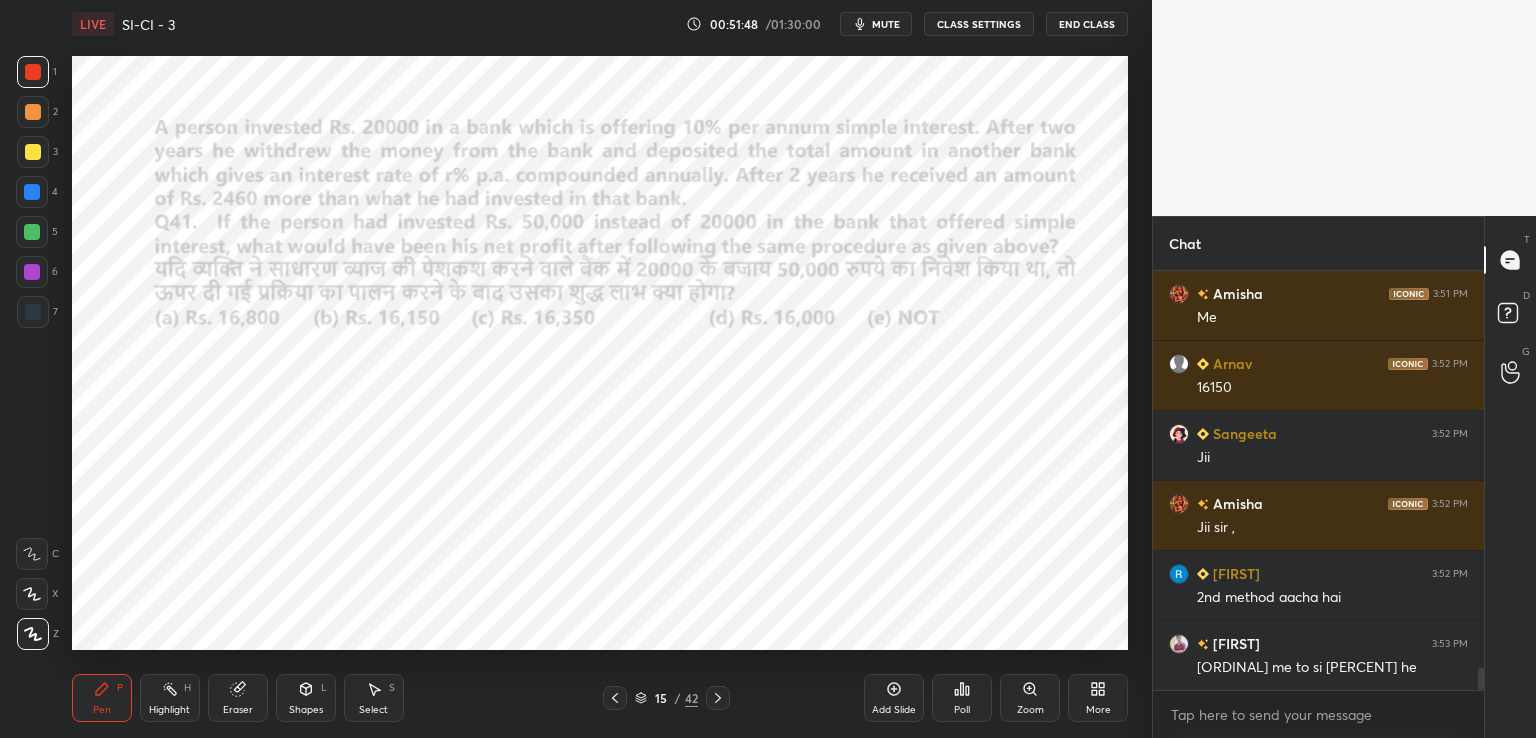 click 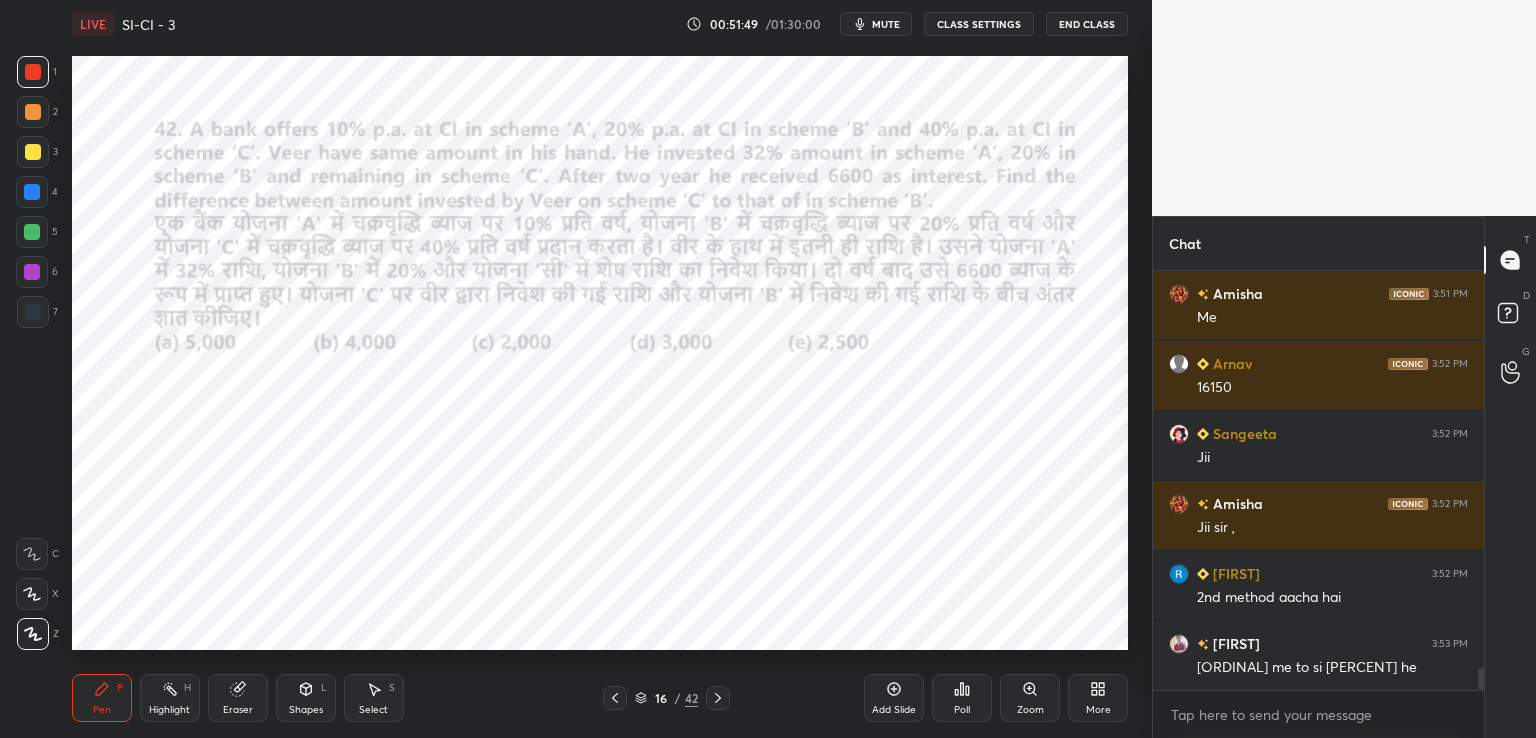 click 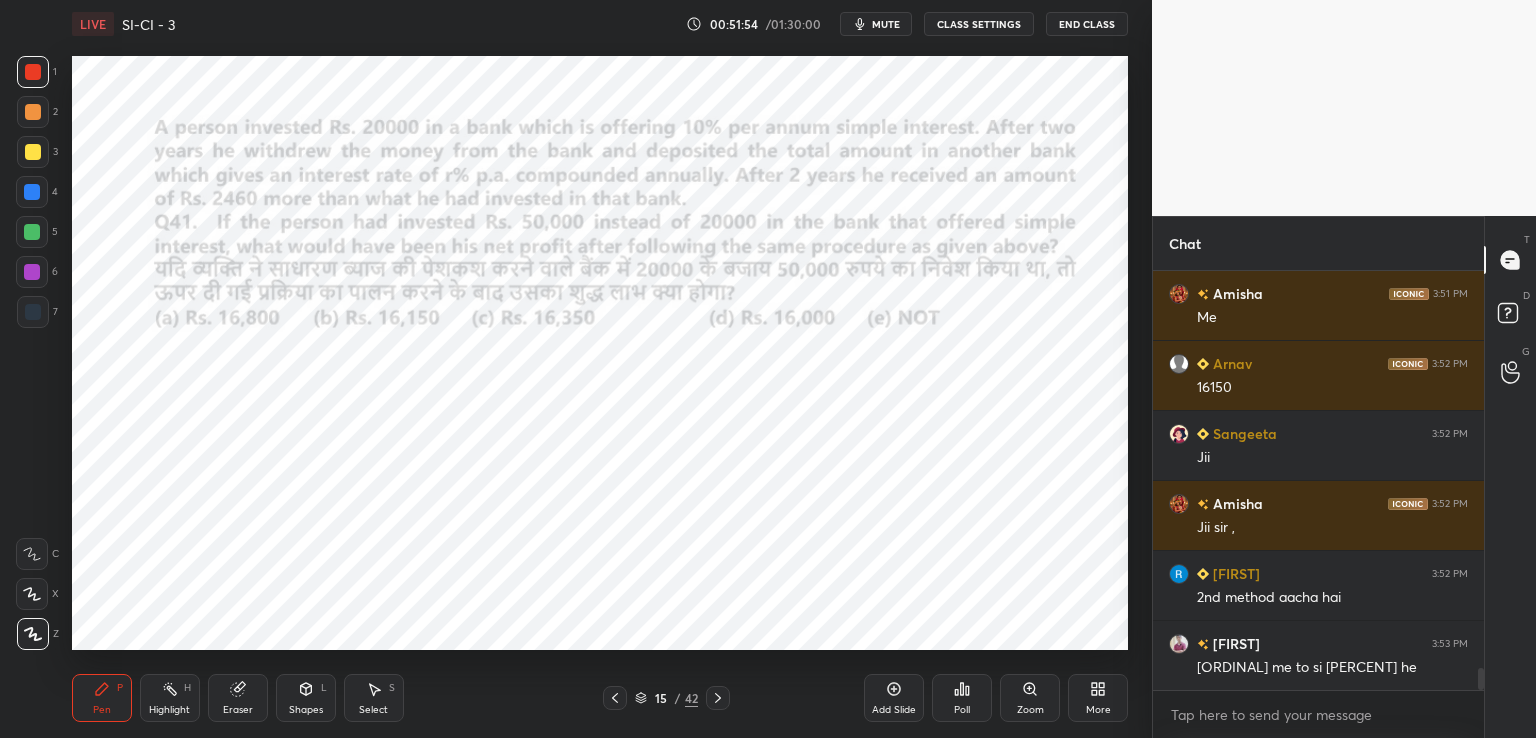 click 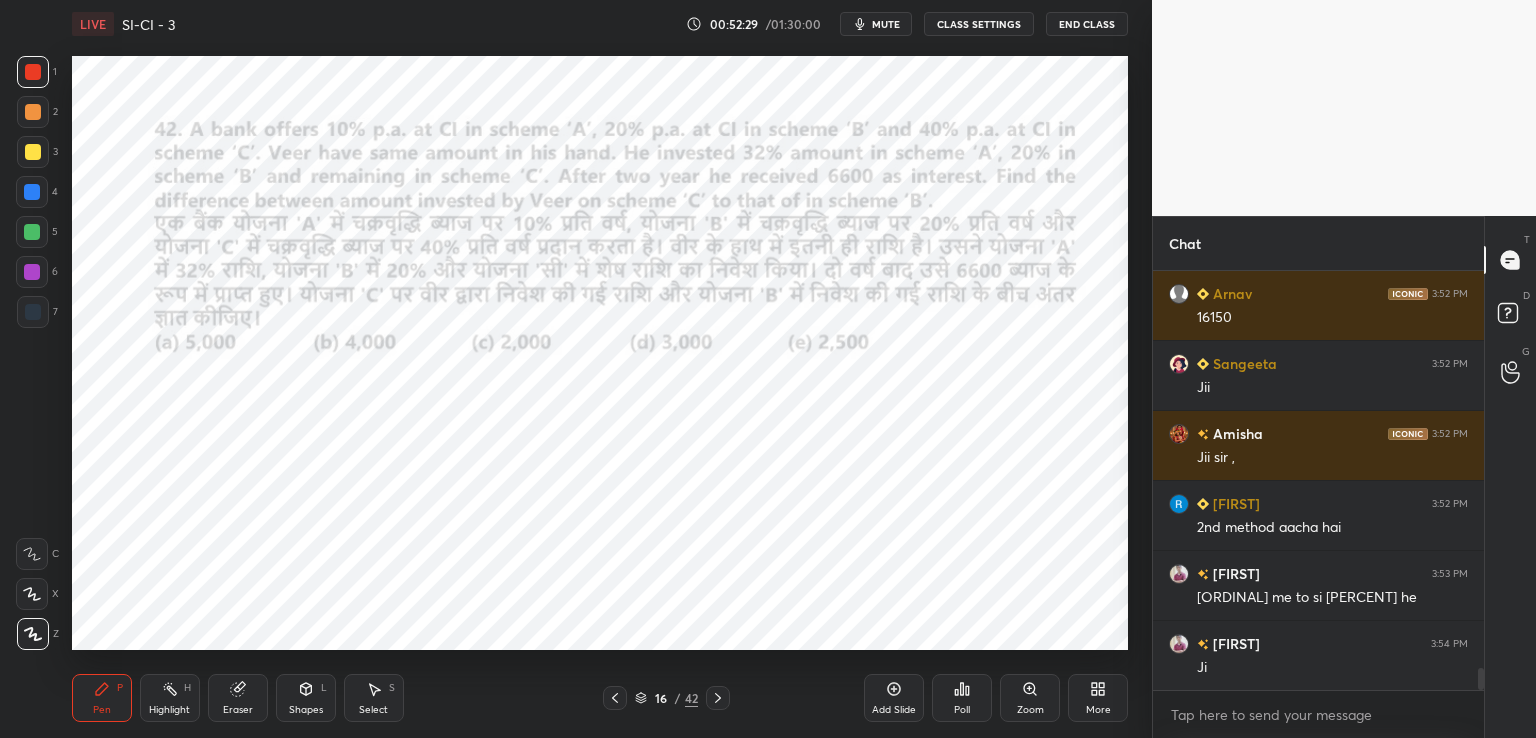 scroll, scrollTop: 7698, scrollLeft: 0, axis: vertical 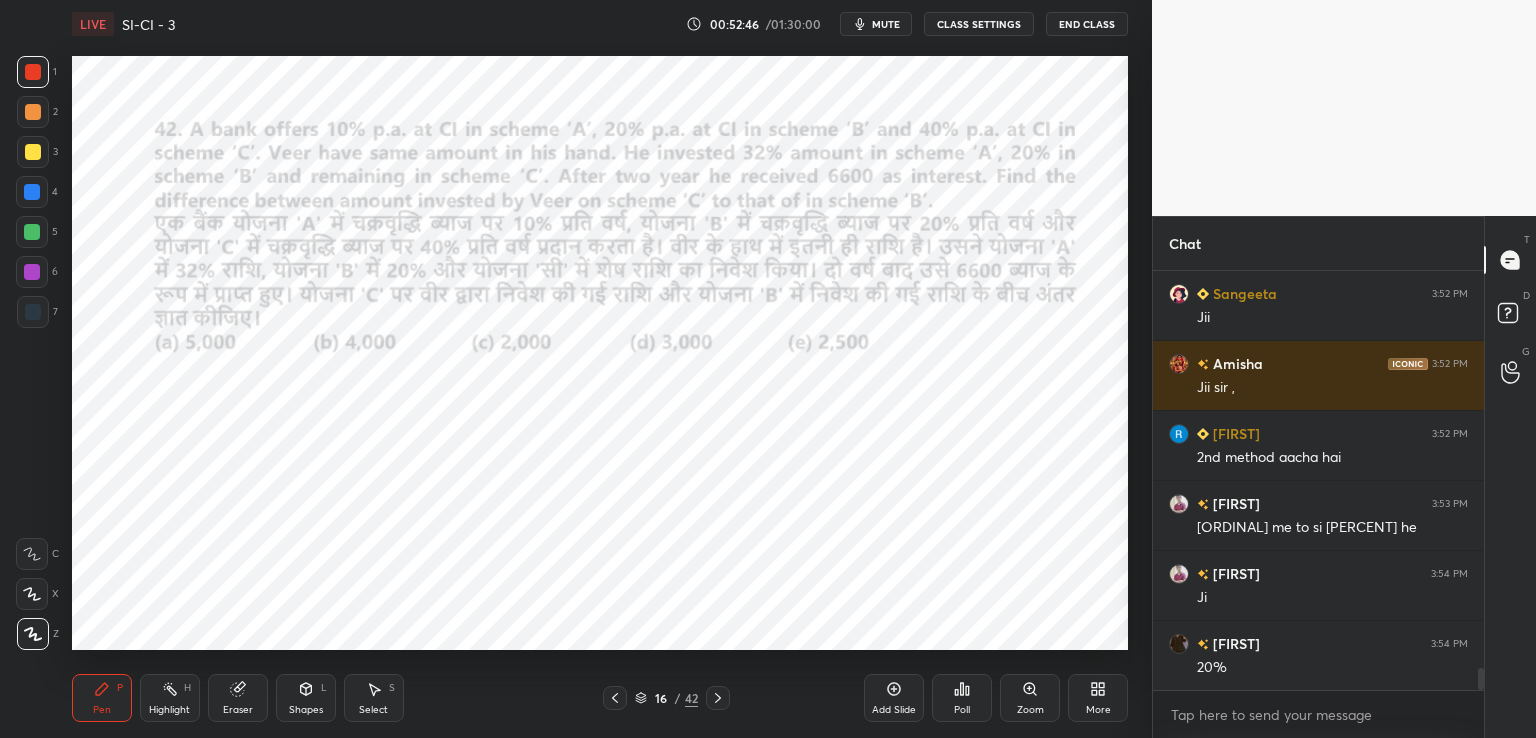 click at bounding box center [32, 192] 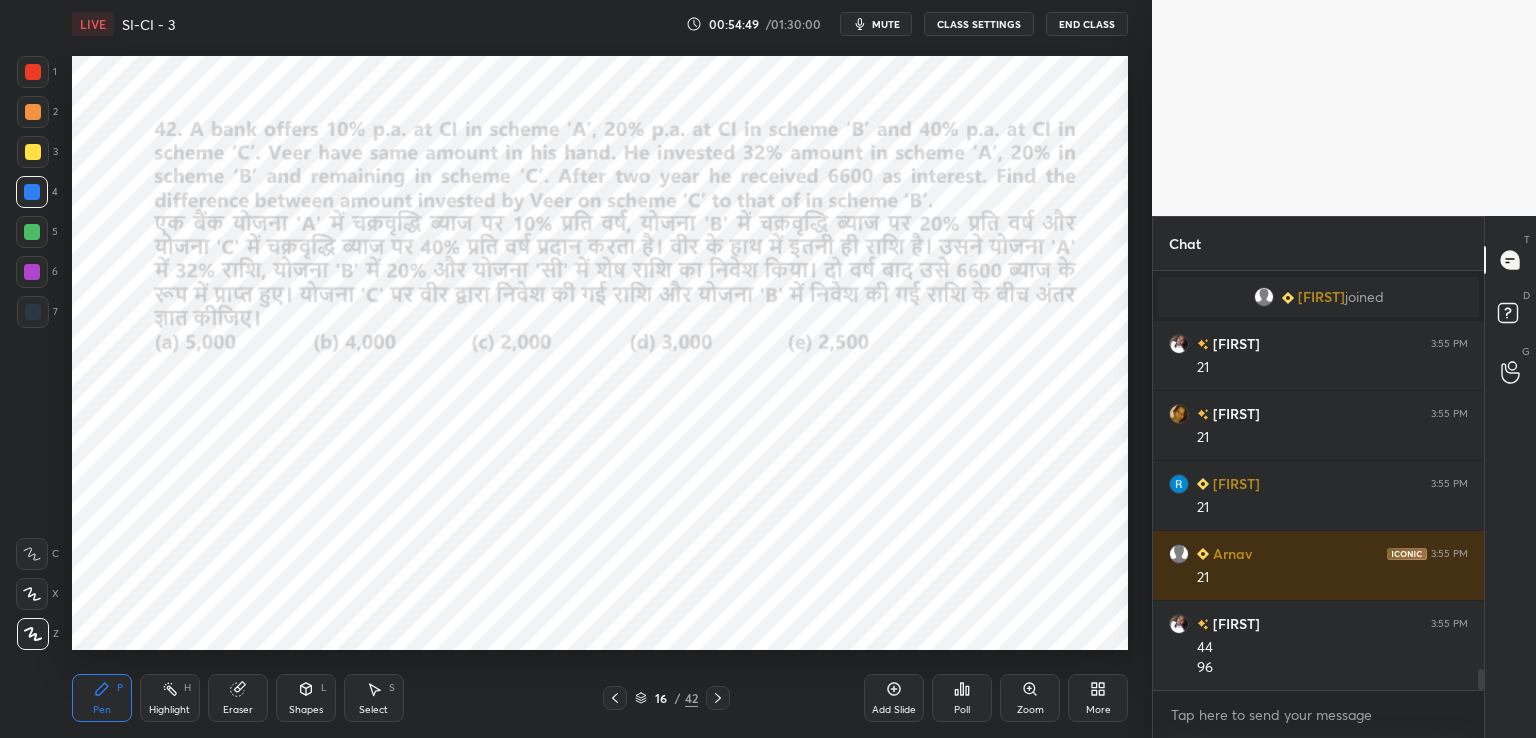 scroll, scrollTop: 7926, scrollLeft: 0, axis: vertical 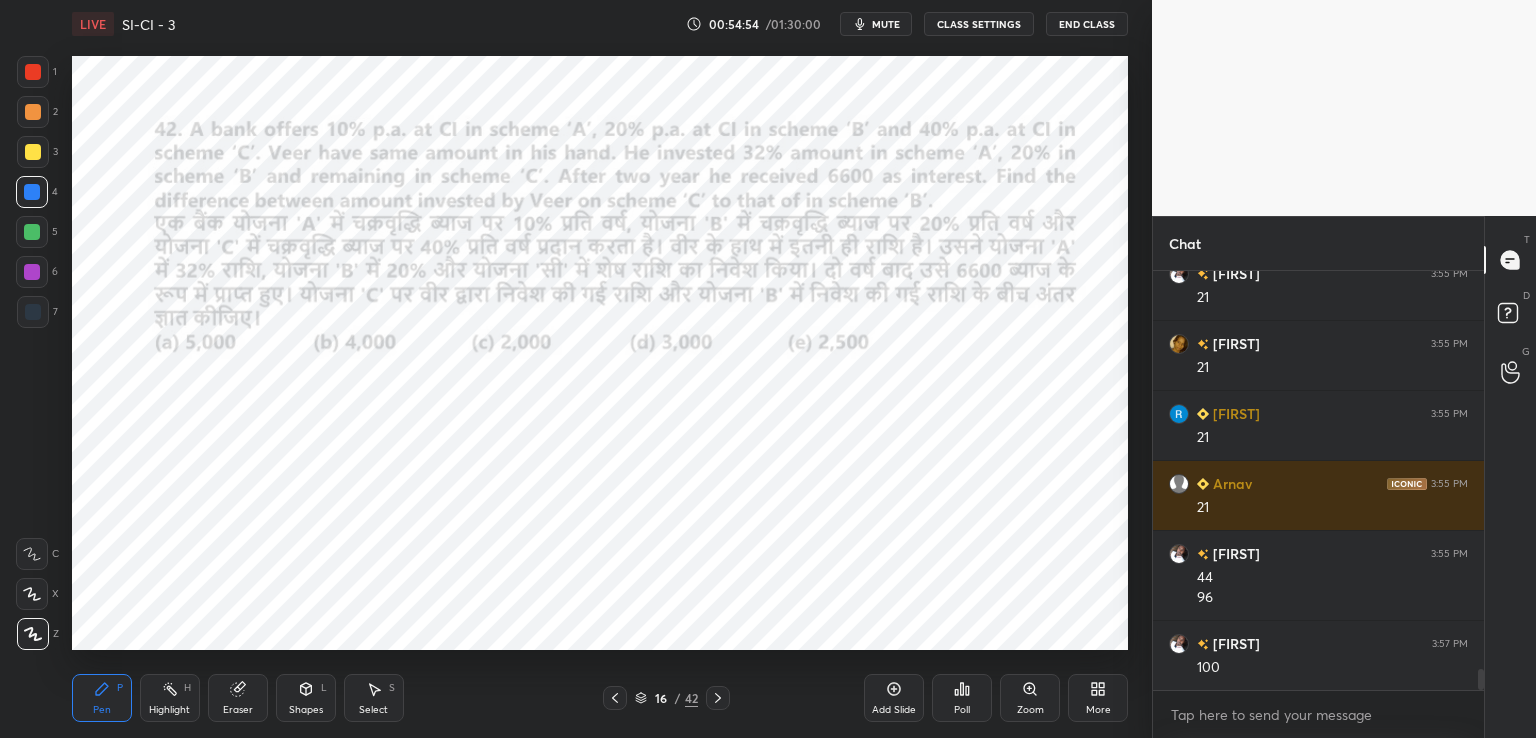 click on "Eraser" at bounding box center [238, 698] 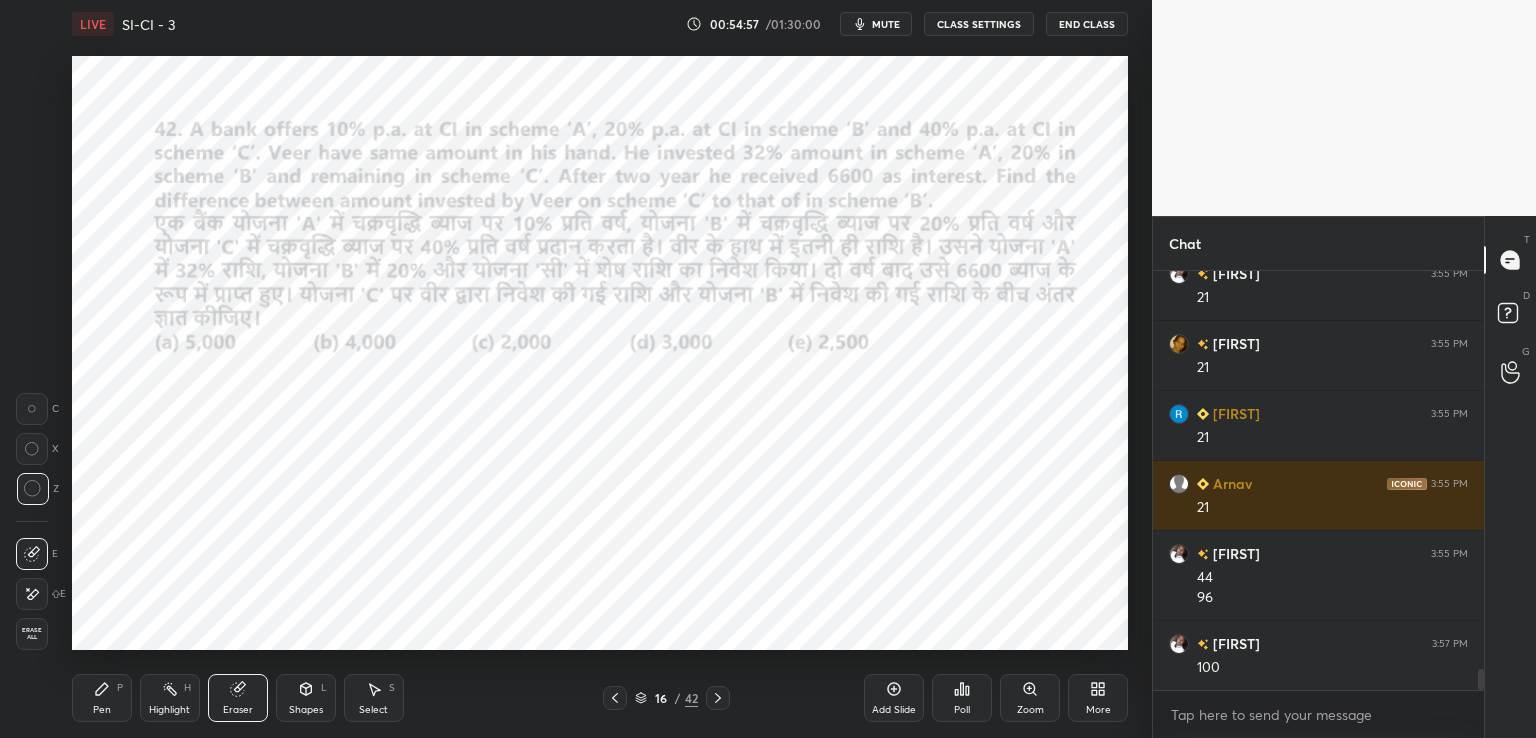 click on "Pen P" at bounding box center (102, 698) 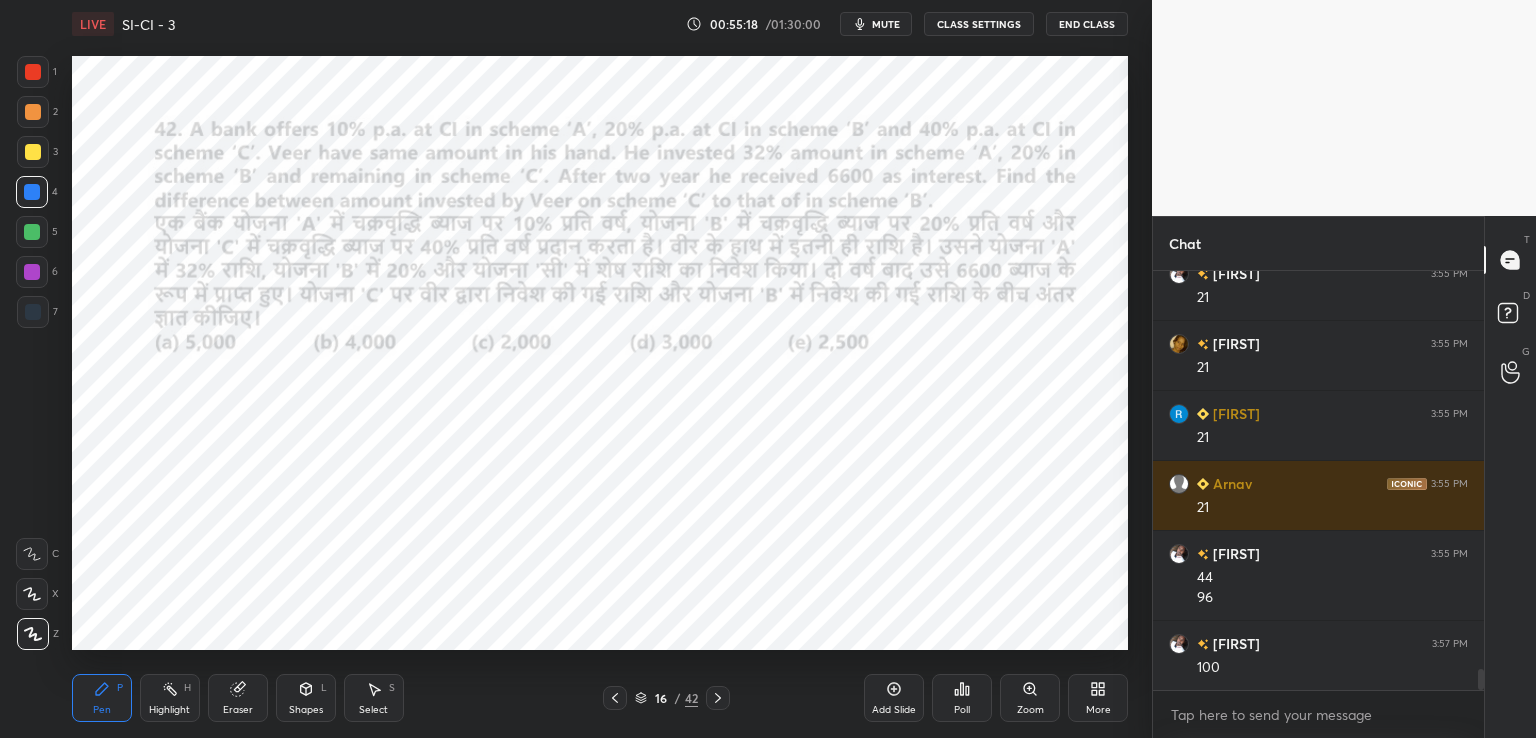 click on "Eraser" at bounding box center [238, 710] 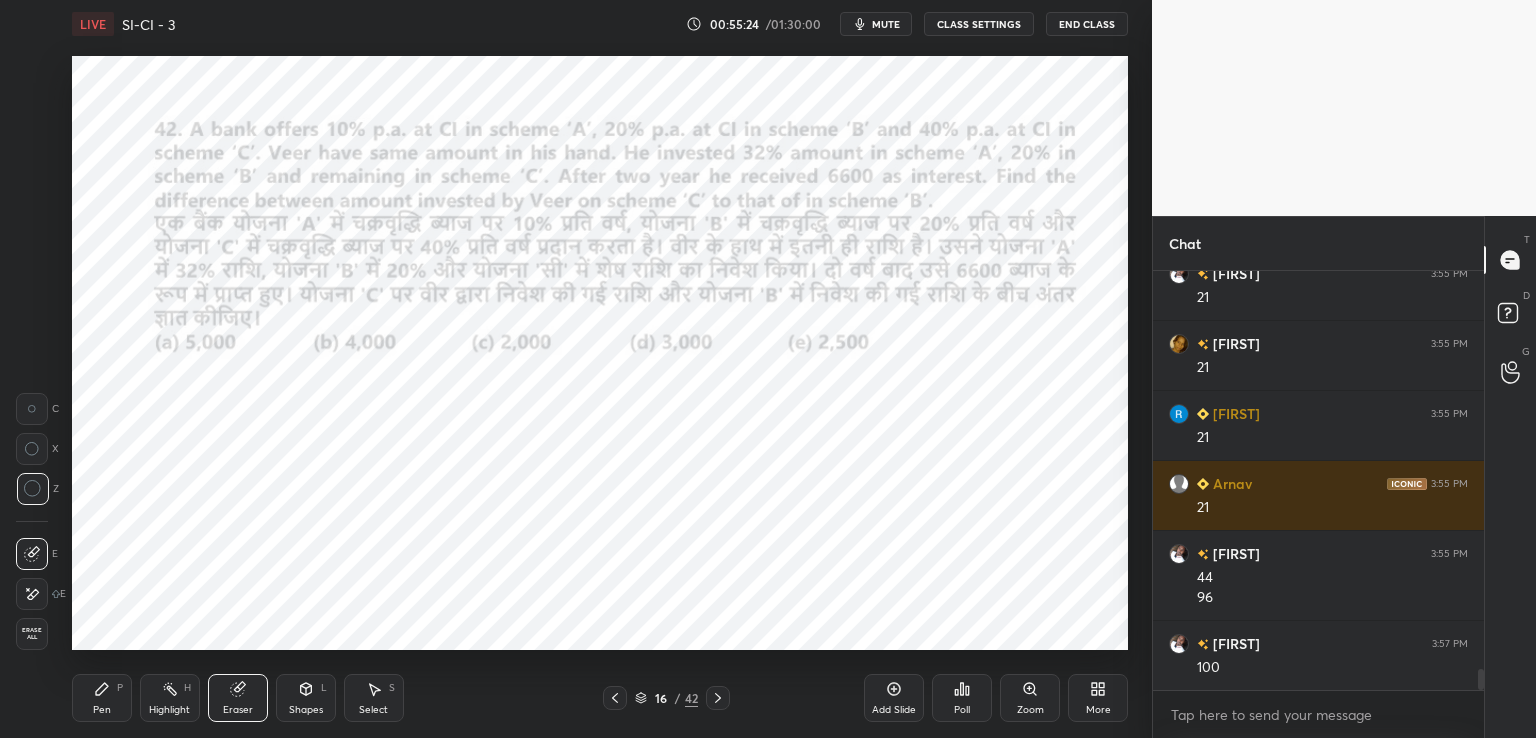 click 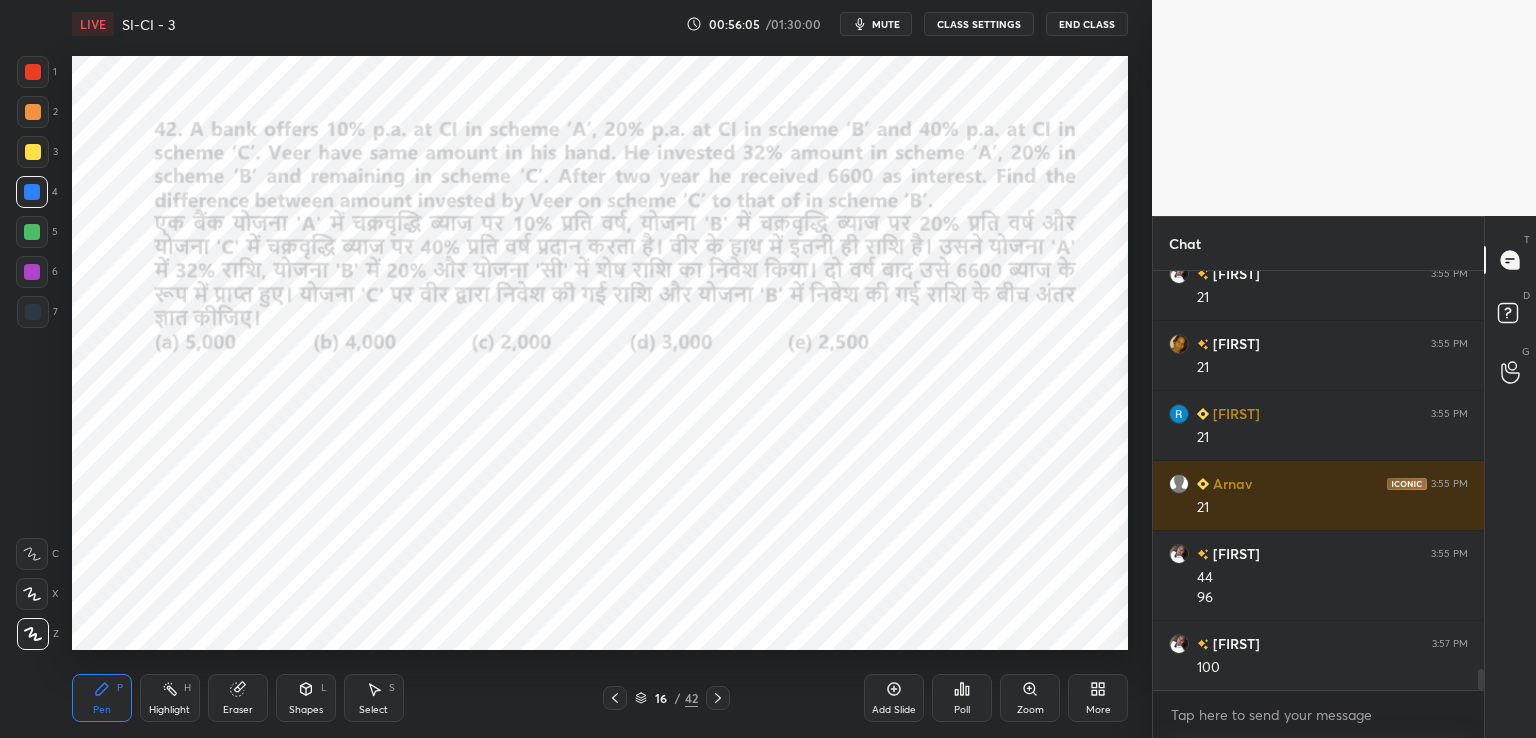 click at bounding box center (32, 272) 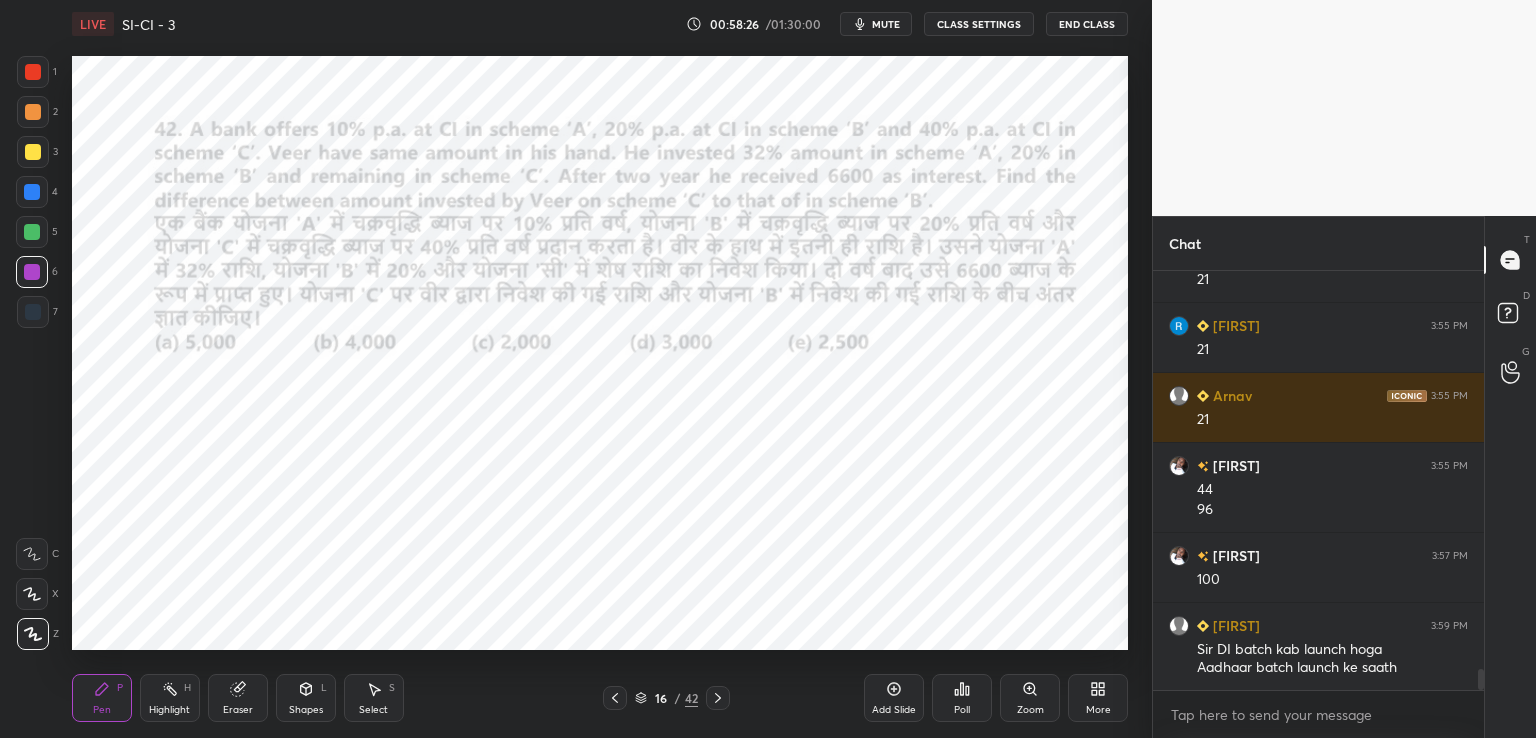 scroll, scrollTop: 8084, scrollLeft: 0, axis: vertical 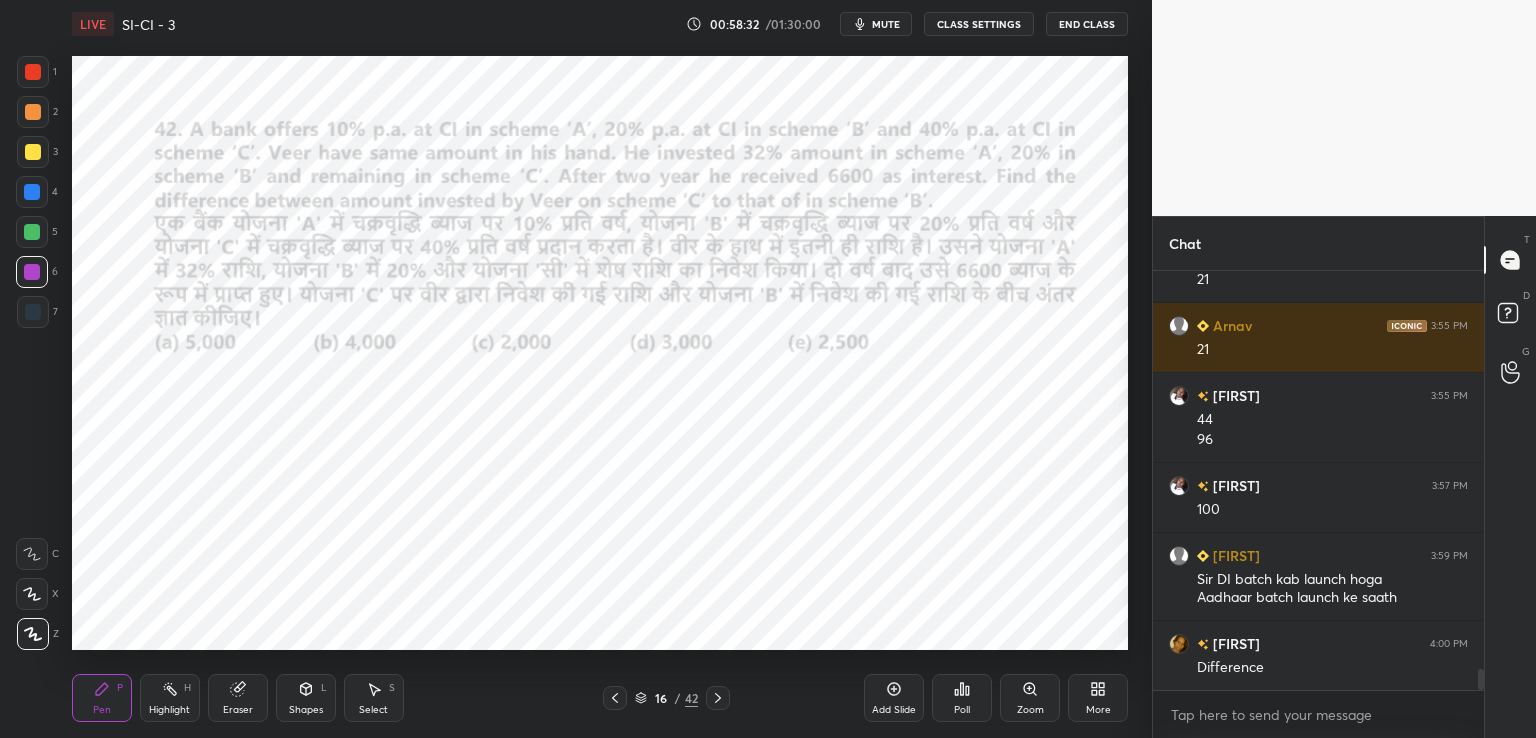 click on "Poll" at bounding box center (962, 698) 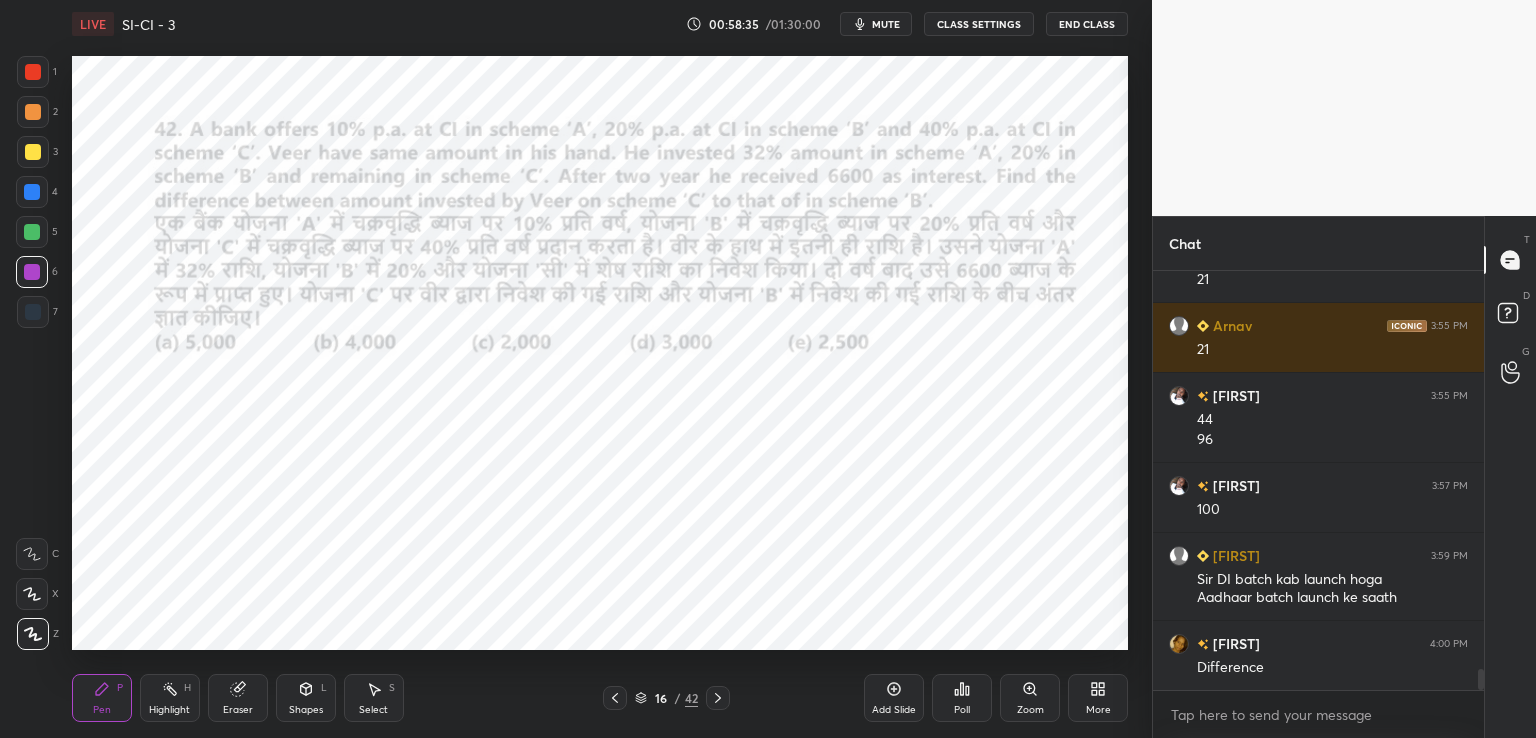 click on "Add Slide Poll Zoom More" at bounding box center (996, 698) 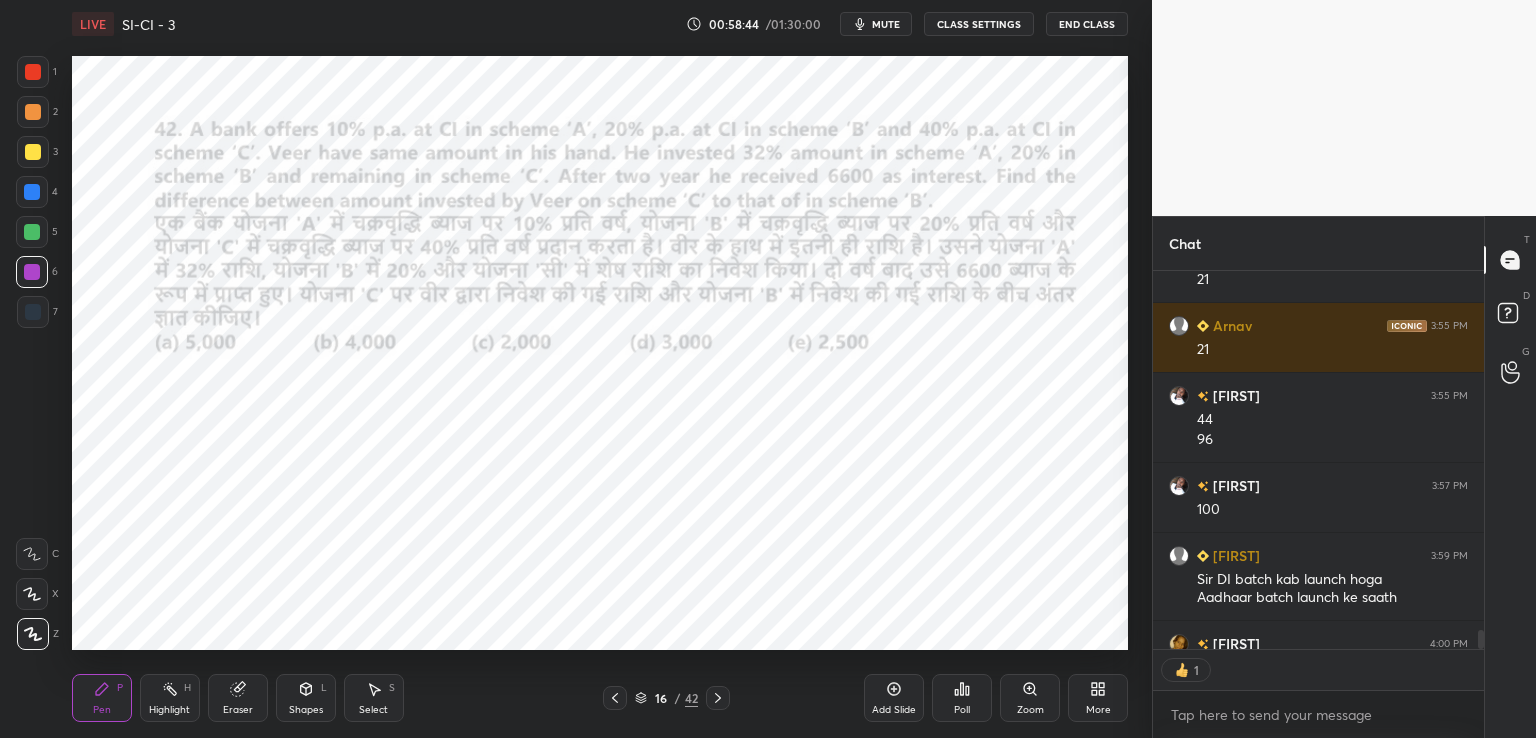 scroll, scrollTop: 7, scrollLeft: 6, axis: both 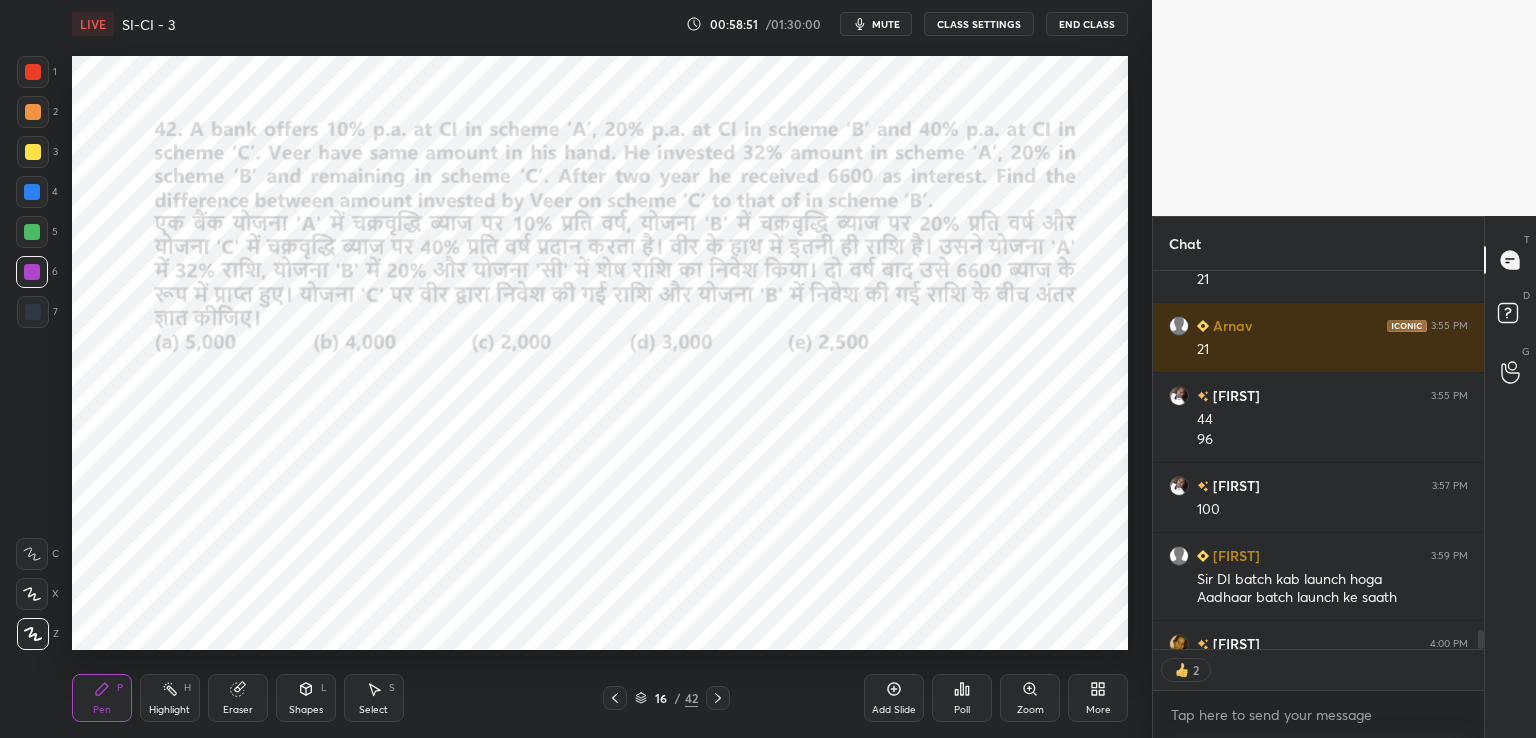 click 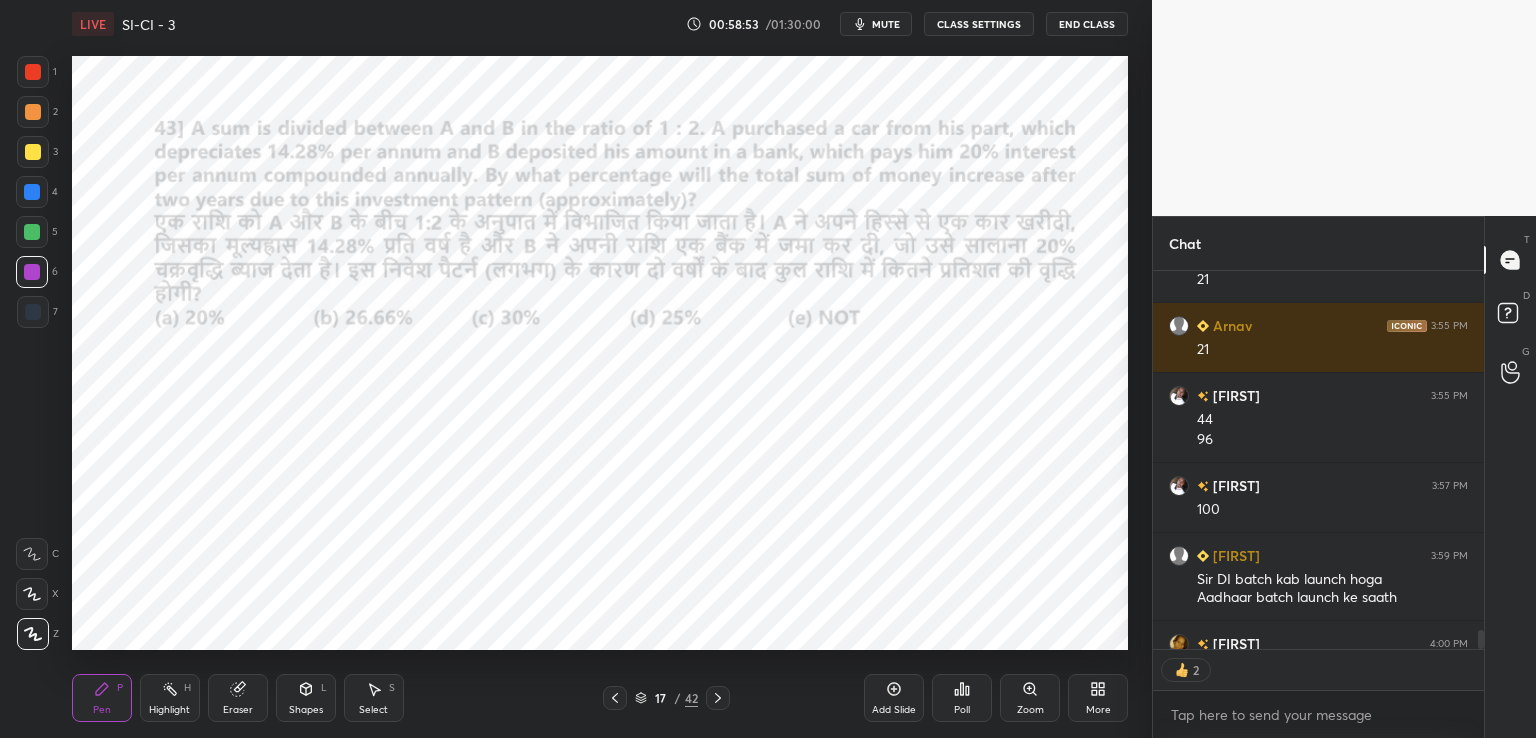 click at bounding box center (33, 72) 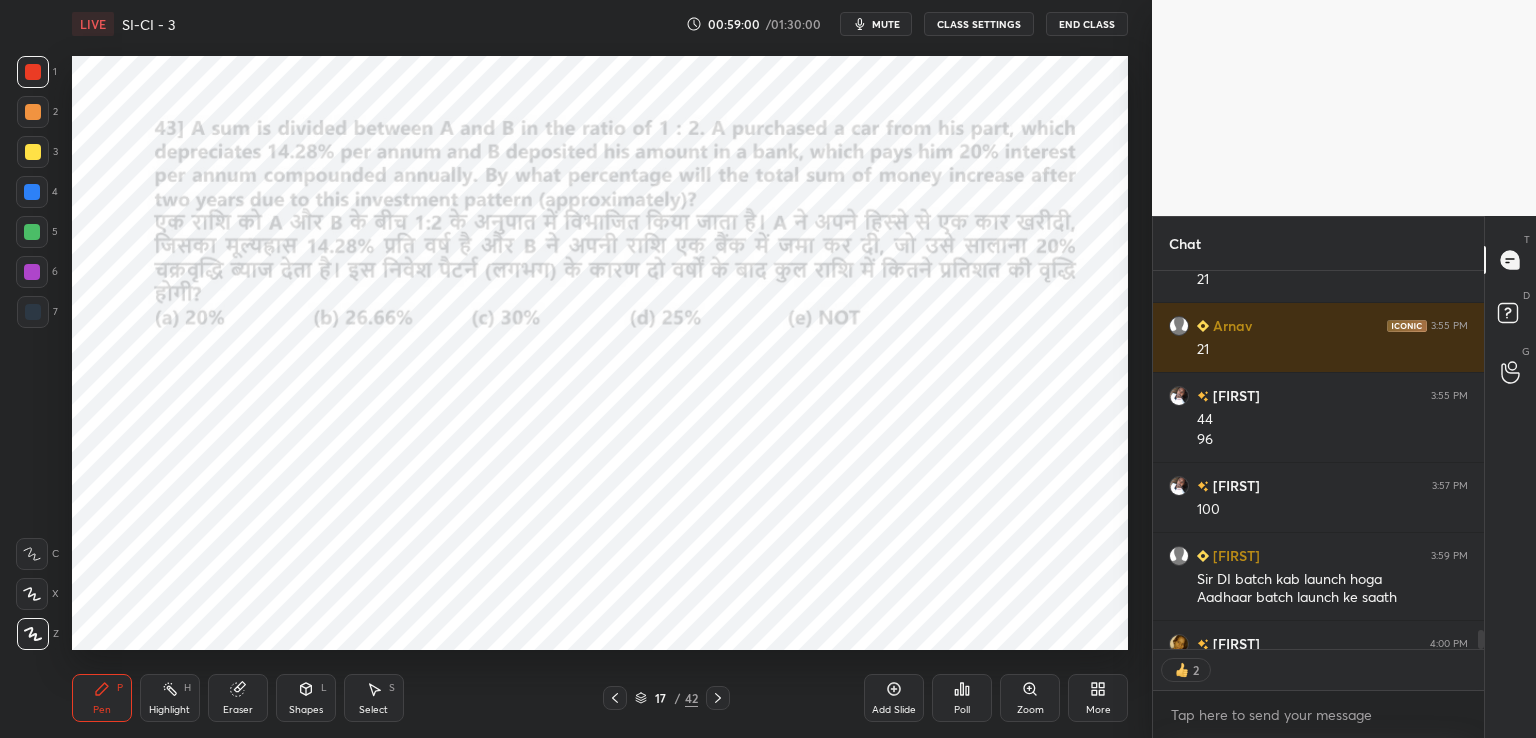 scroll, scrollTop: 7, scrollLeft: 6, axis: both 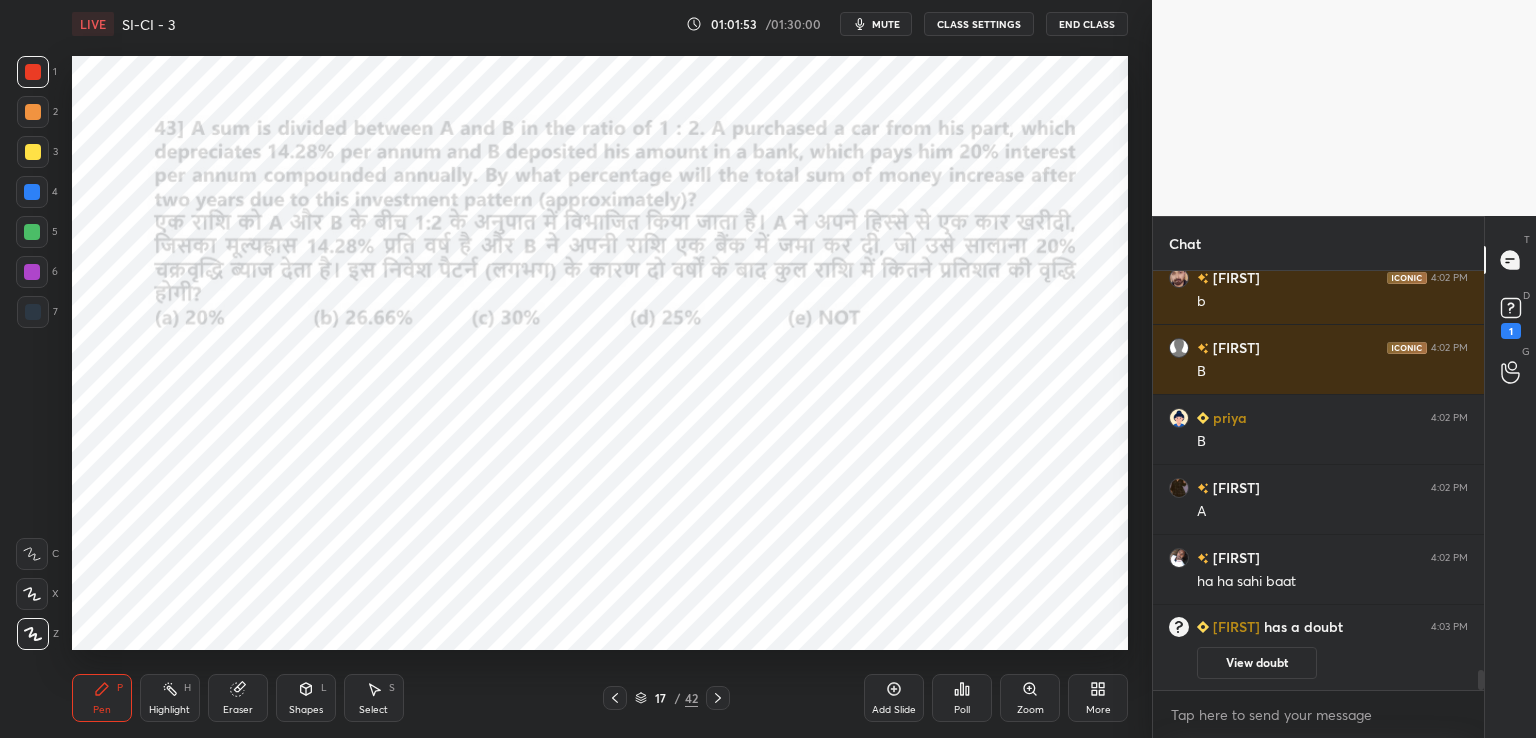 click on "Eraser" at bounding box center (238, 698) 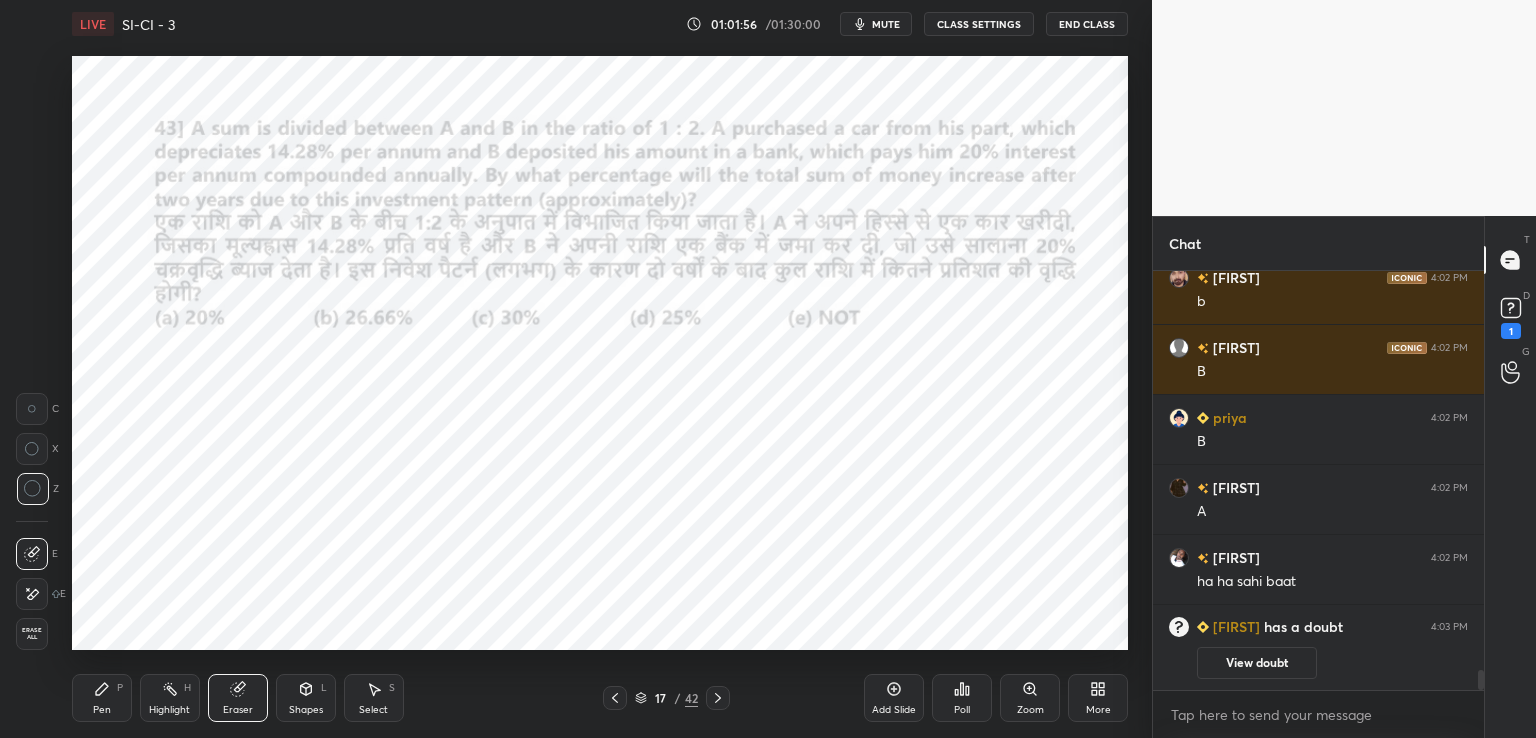 click on "Pen P" at bounding box center [102, 698] 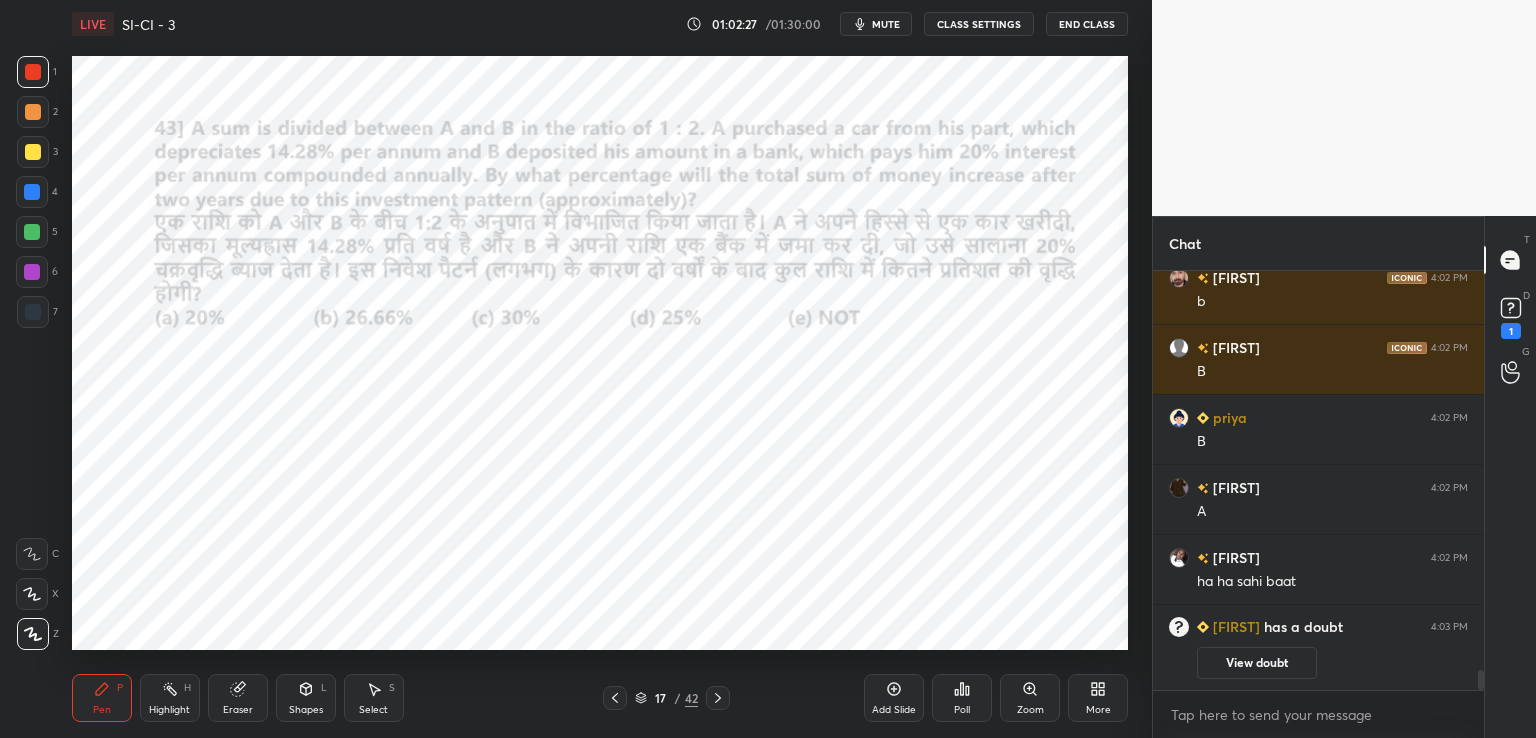 click on "6" at bounding box center (37, 272) 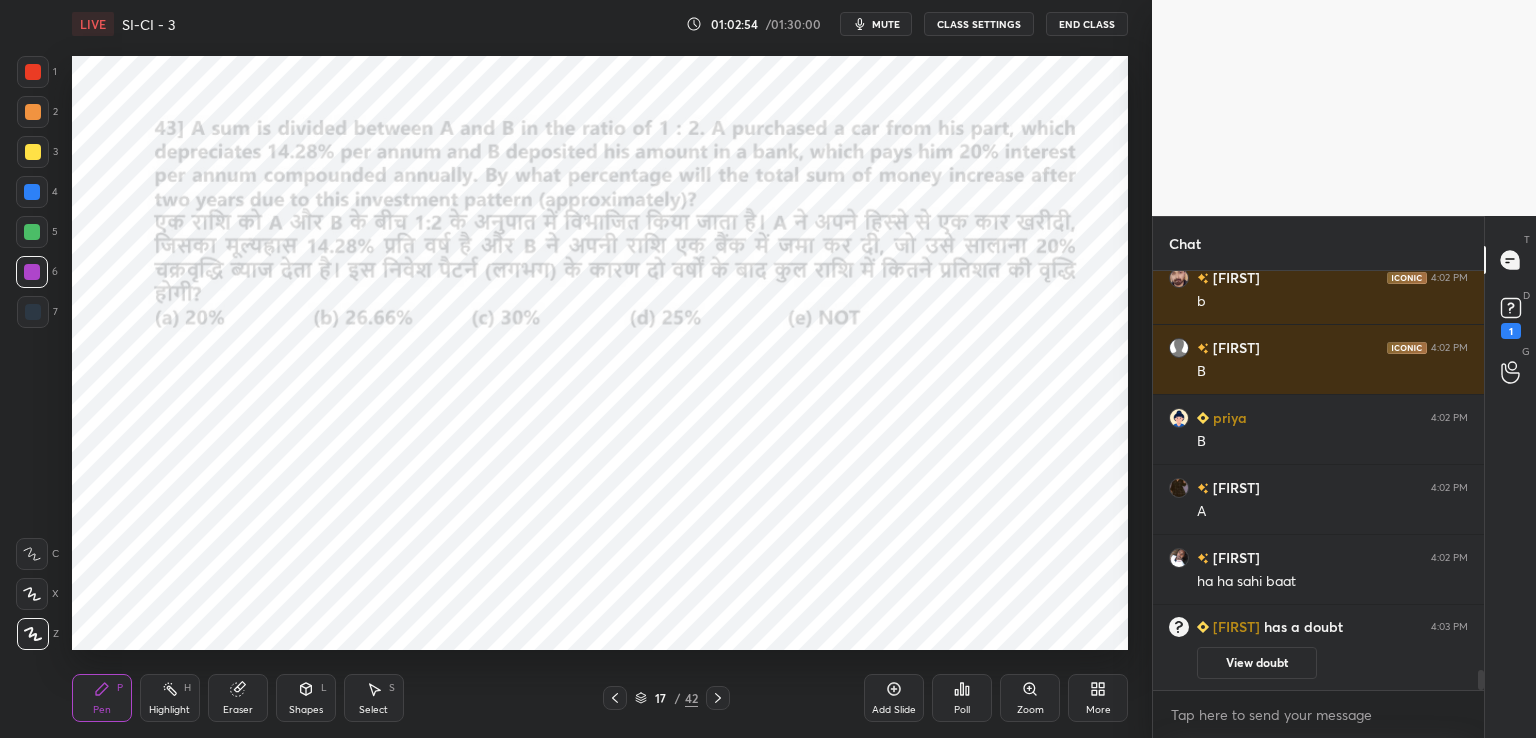 scroll, scrollTop: 8322, scrollLeft: 0, axis: vertical 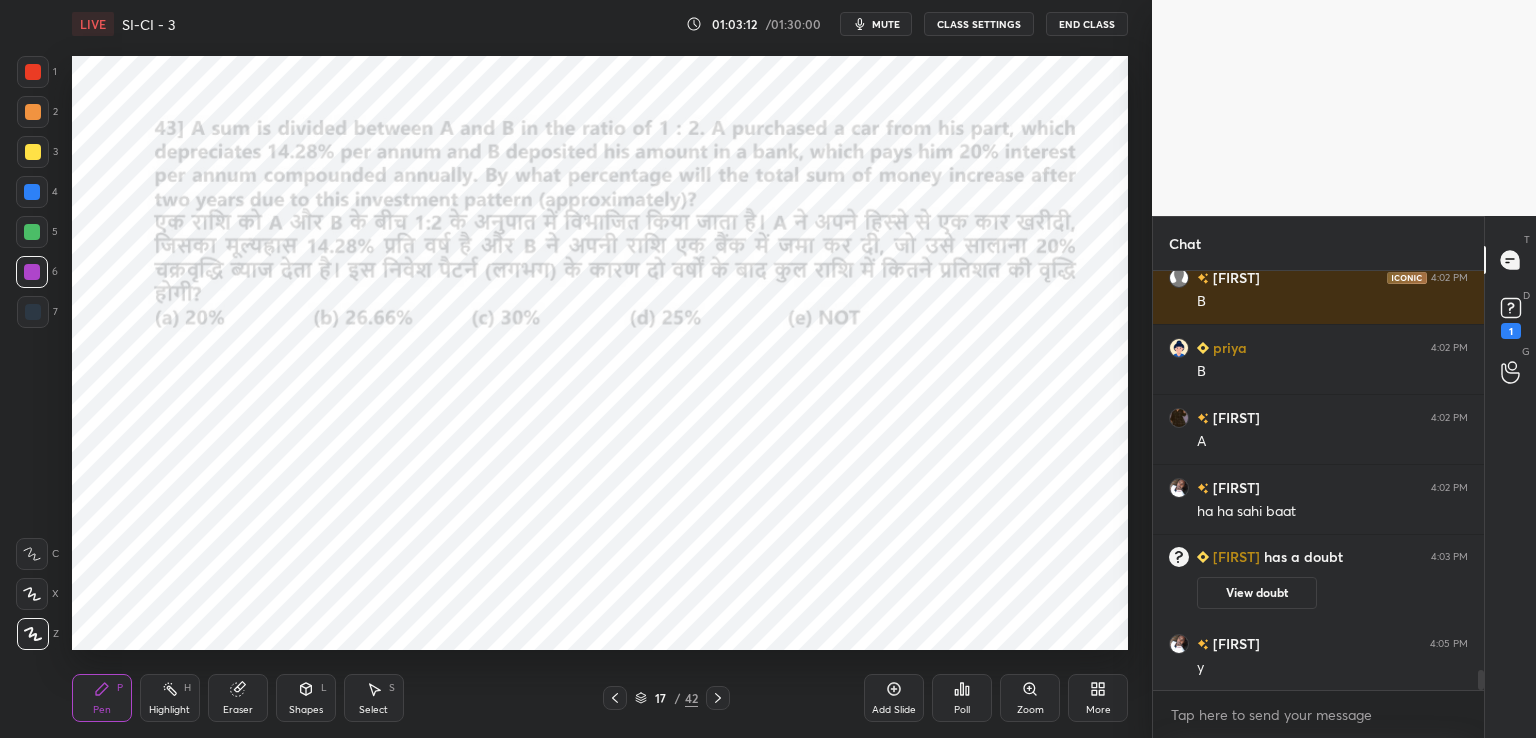 click on "Eraser" at bounding box center [238, 698] 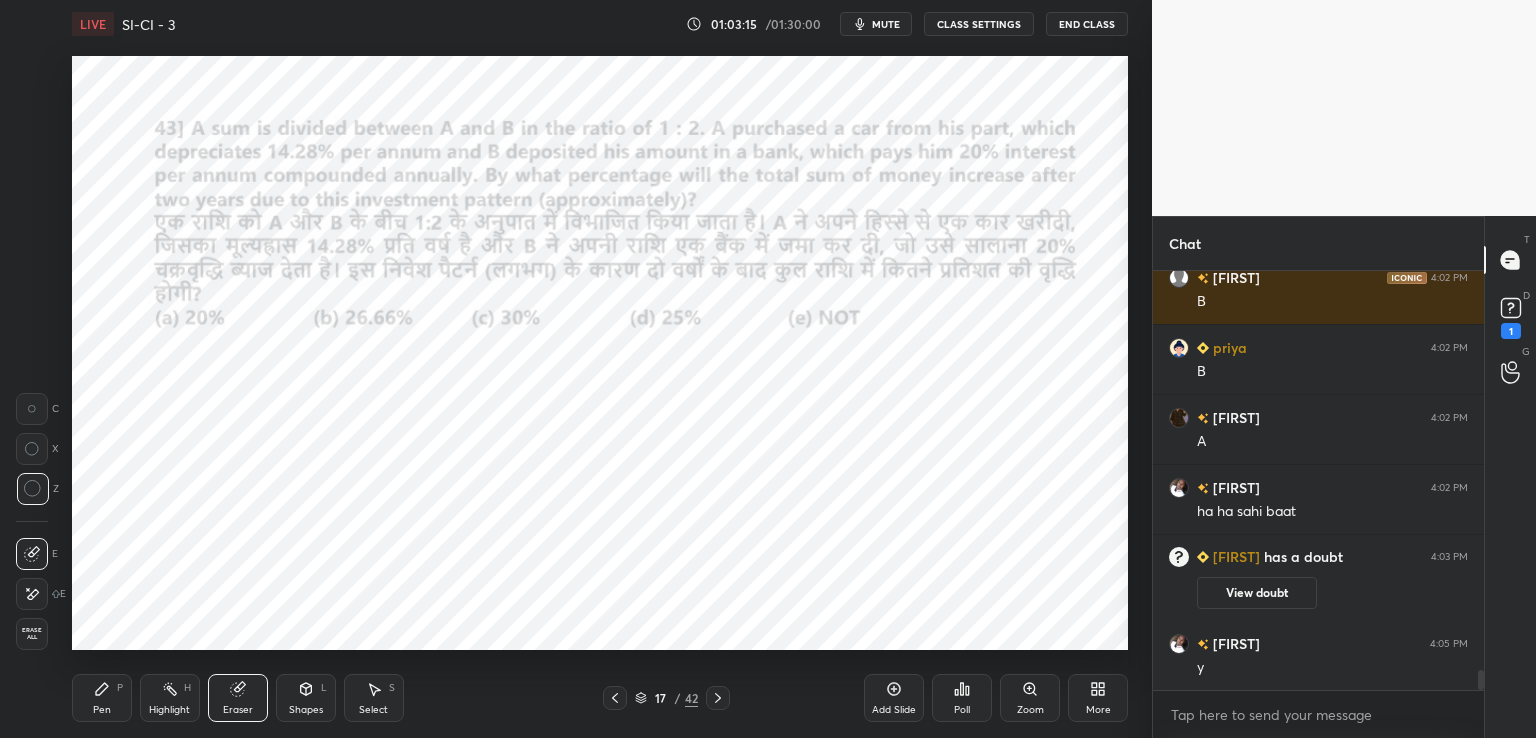 click on "Pen P" at bounding box center (102, 698) 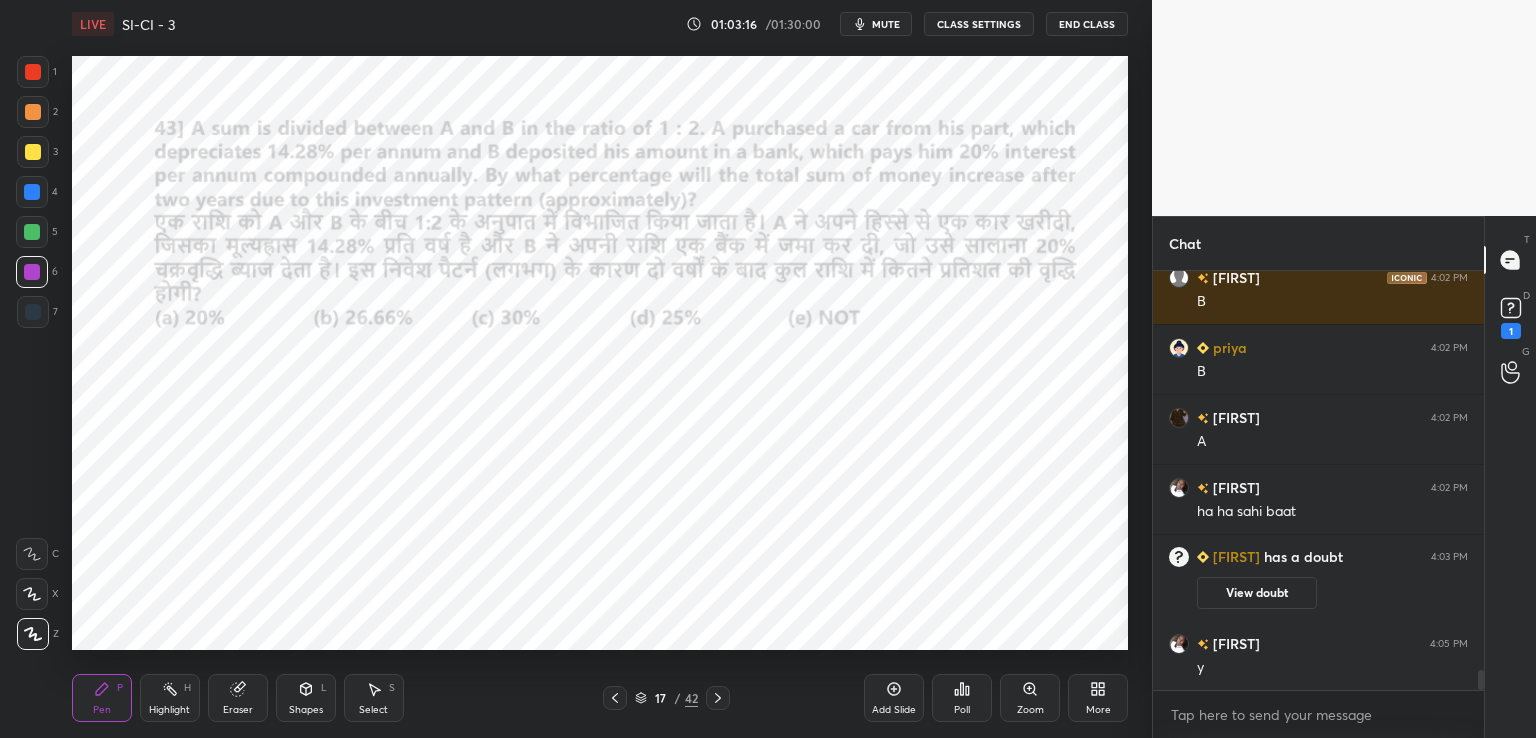 click at bounding box center (32, 232) 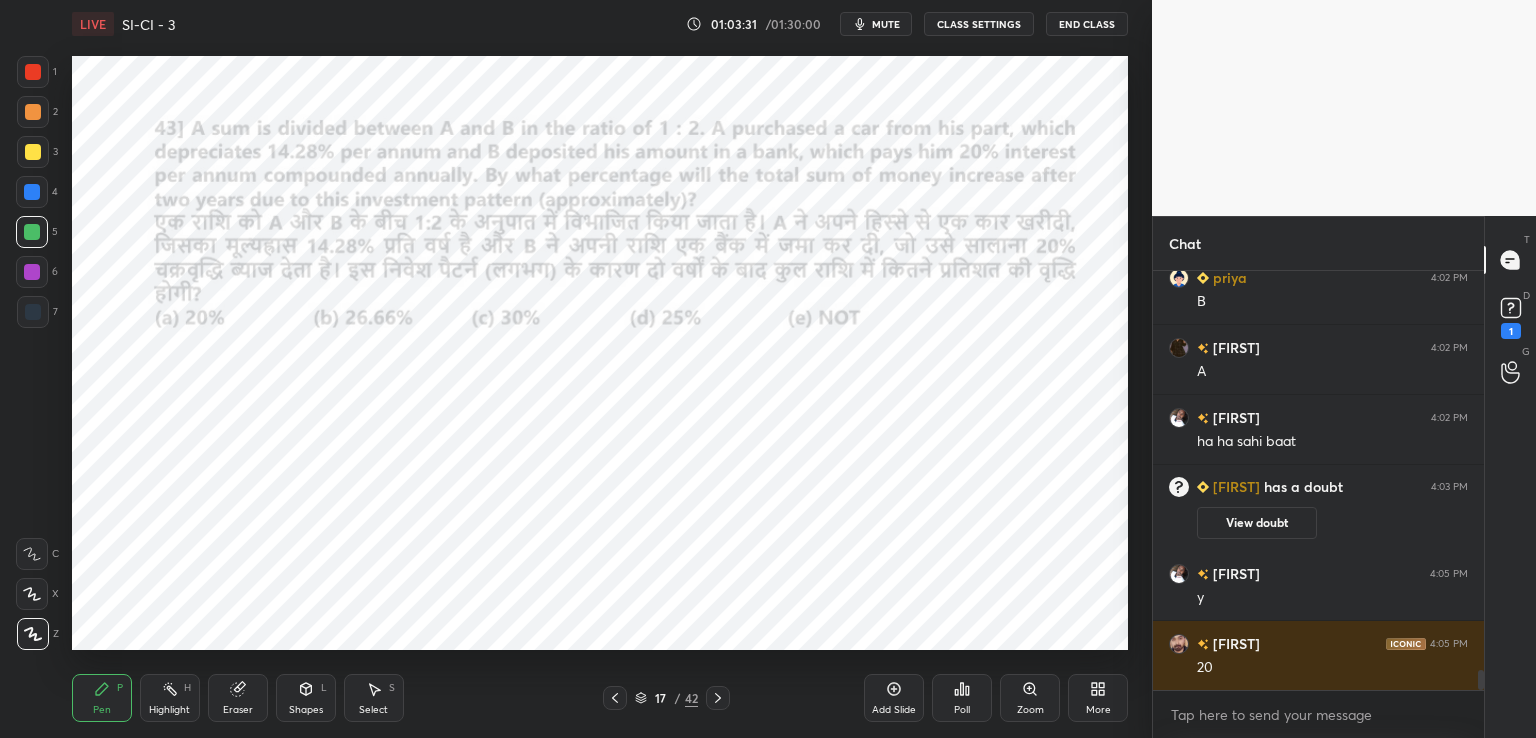 scroll, scrollTop: 8462, scrollLeft: 0, axis: vertical 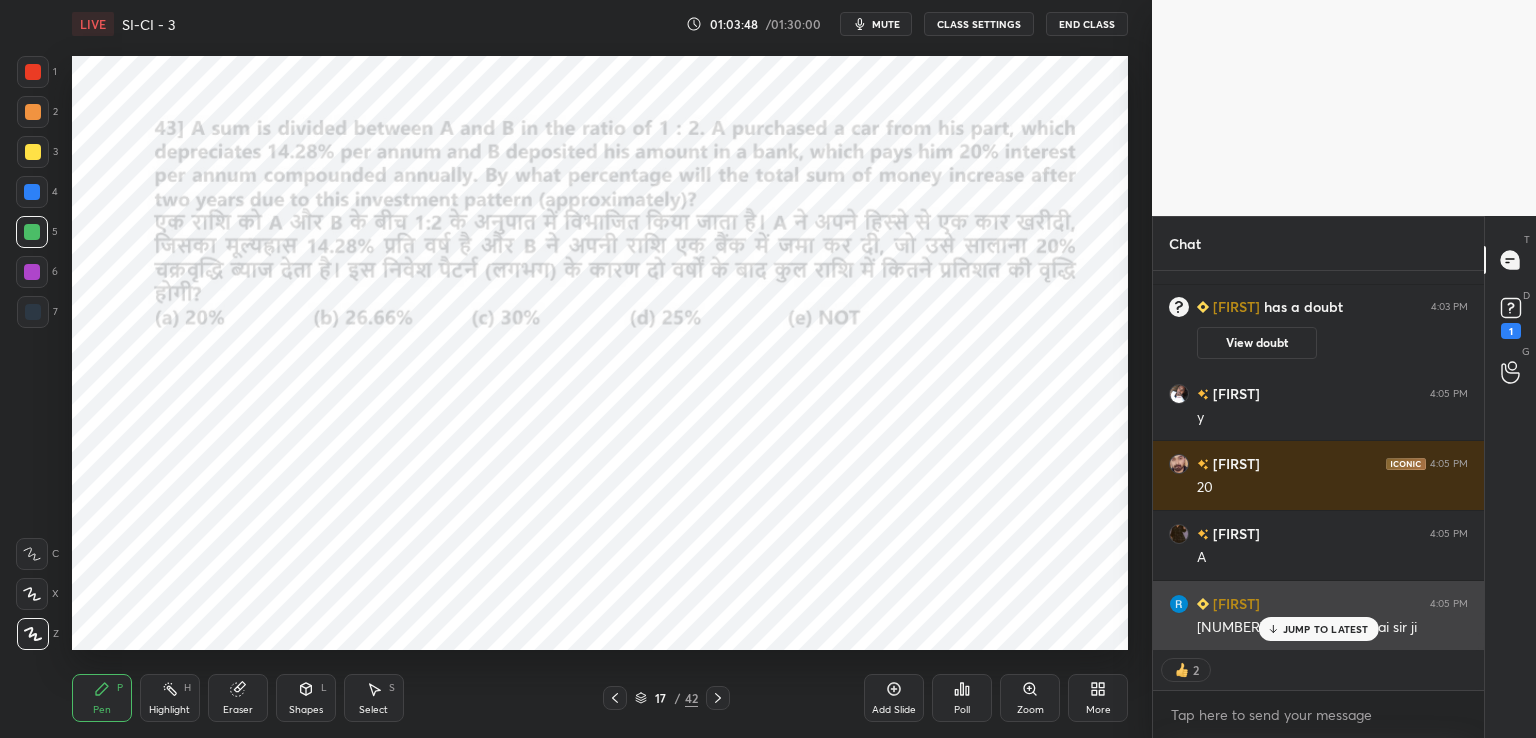 click on "JUMP TO LATEST" at bounding box center (1326, 629) 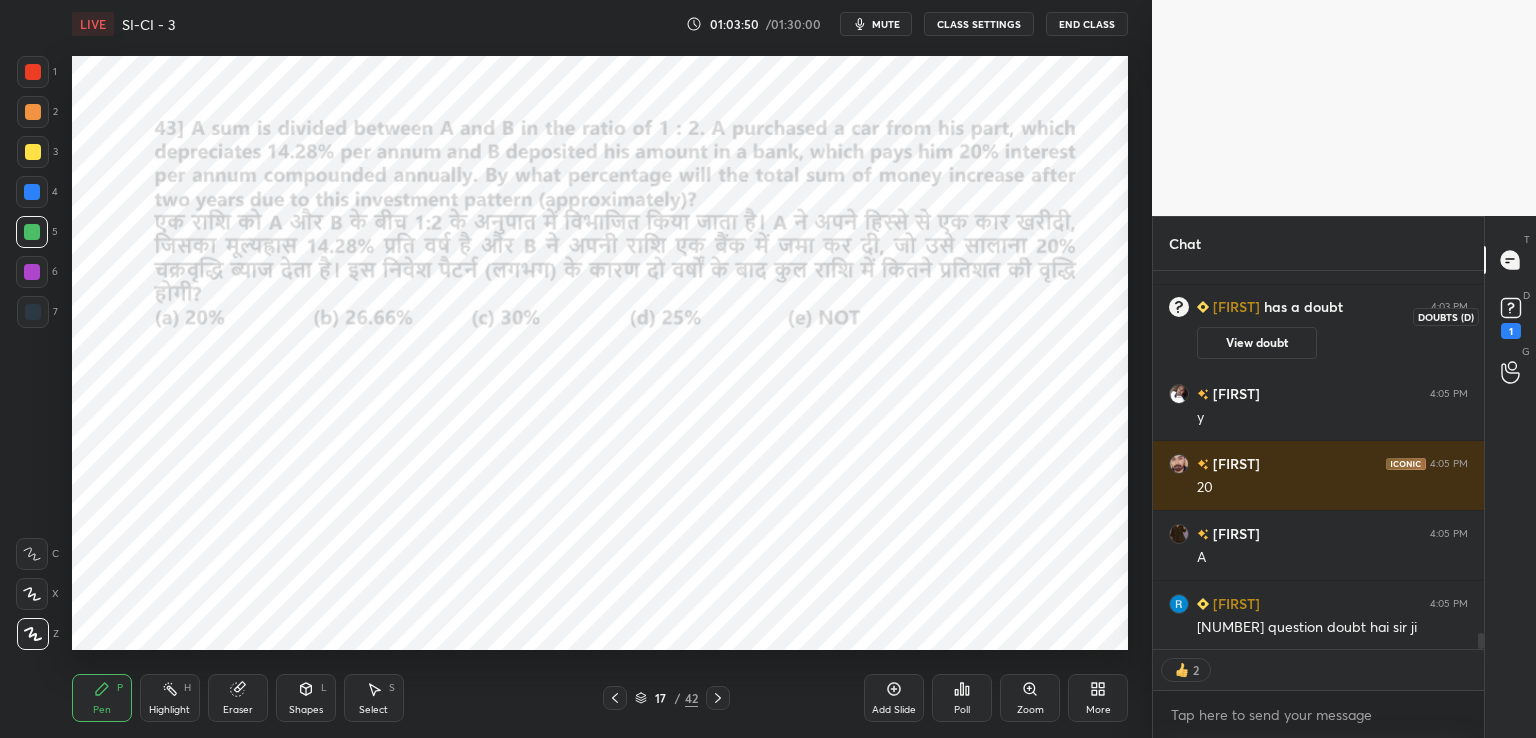 click on "1" at bounding box center [1511, 316] 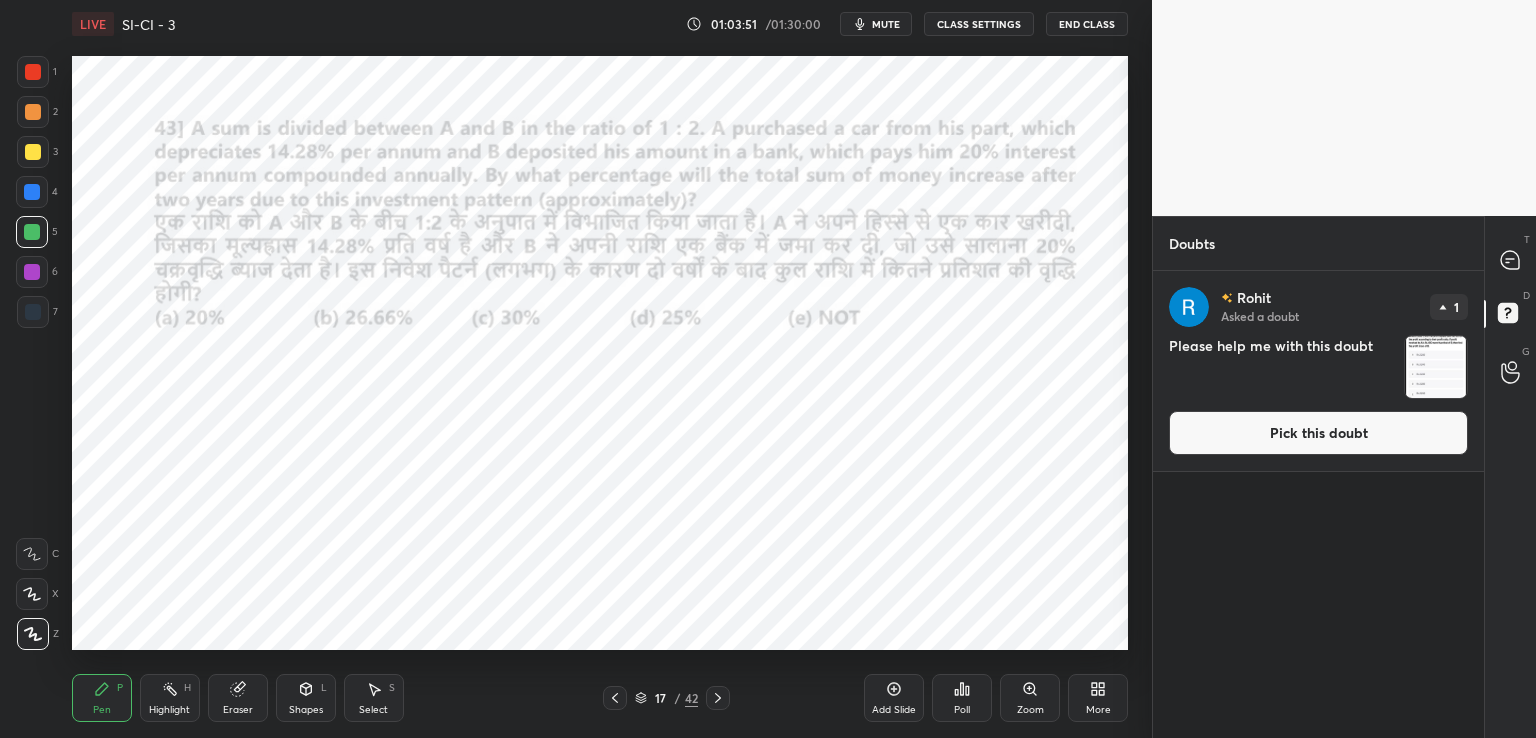 click on "Pick this doubt" at bounding box center [1318, 433] 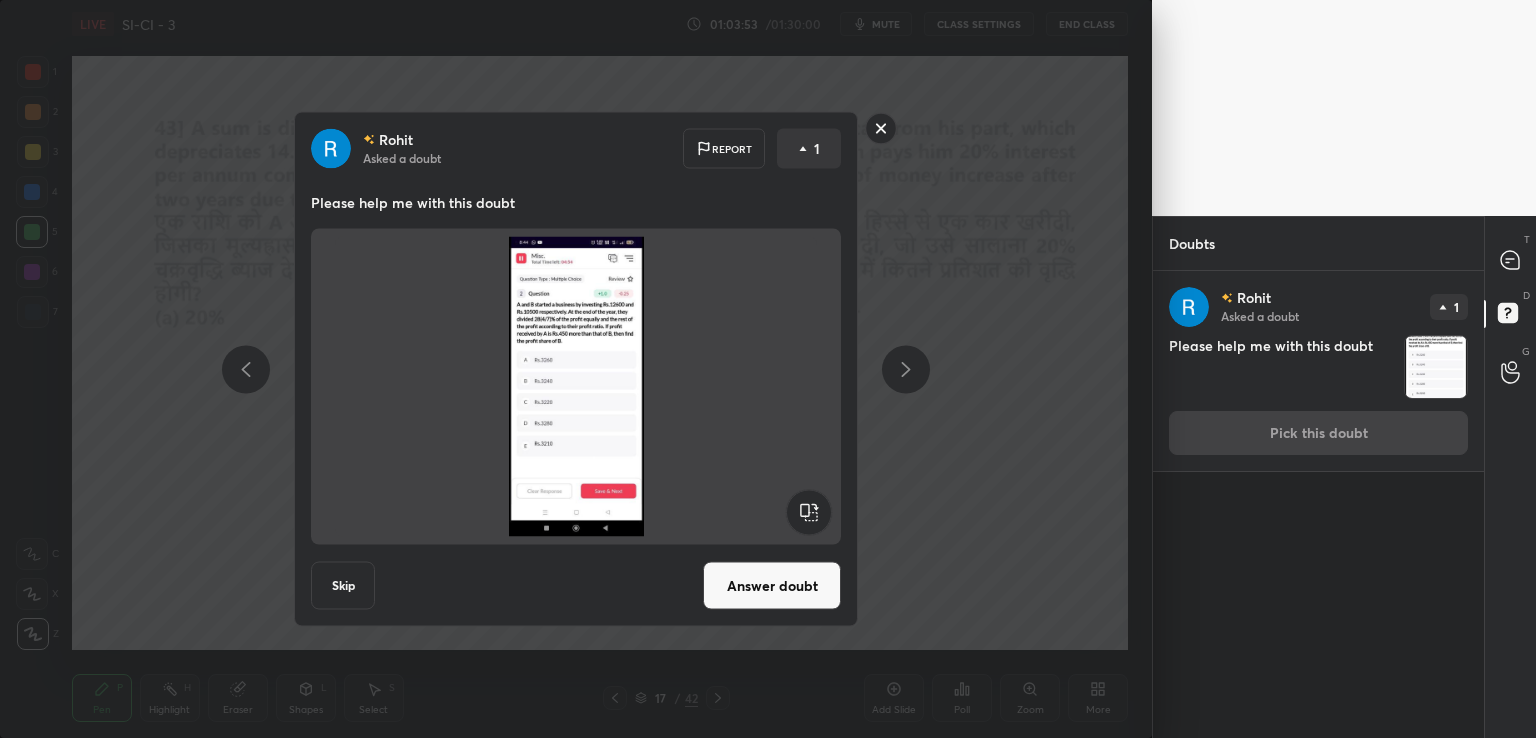 click on "Answer doubt" at bounding box center (772, 586) 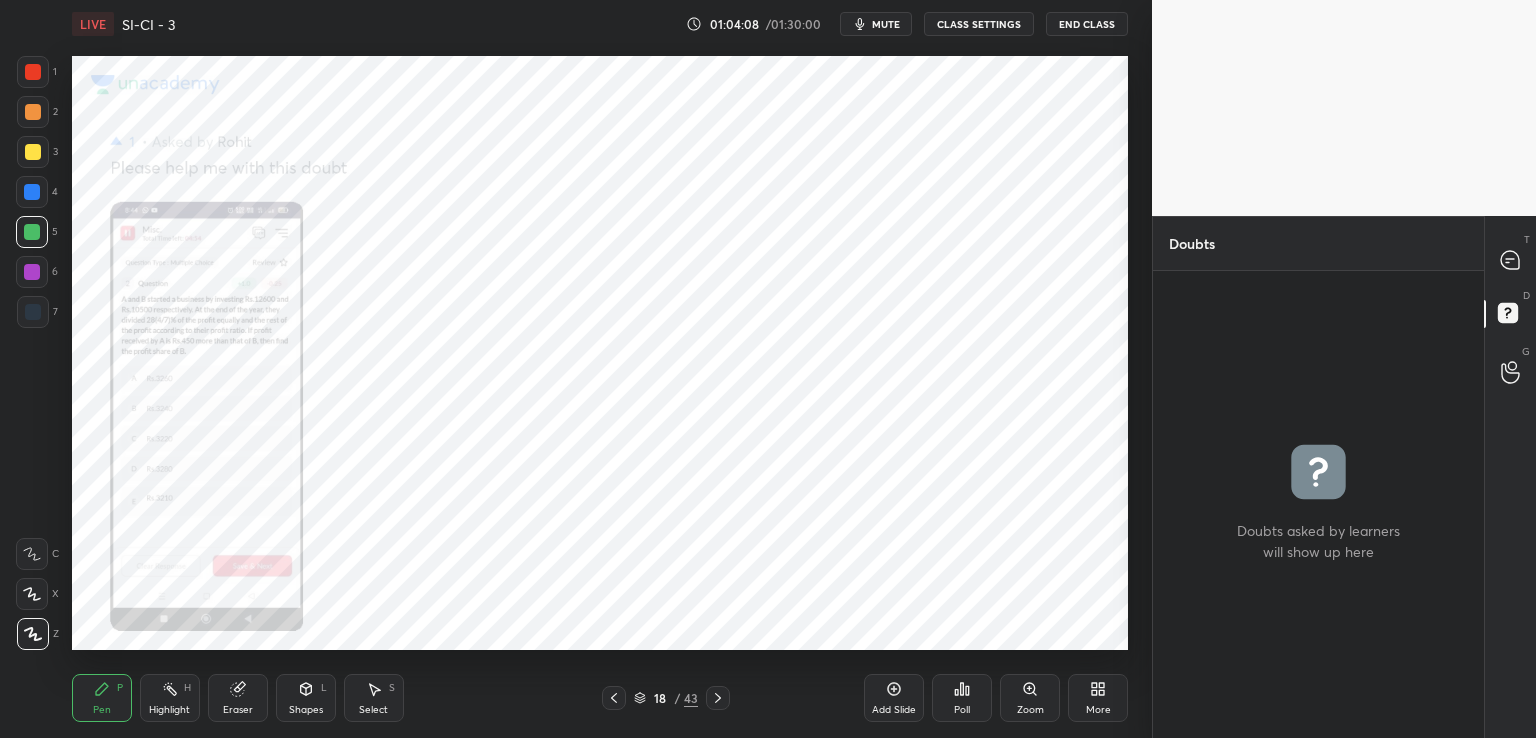 click 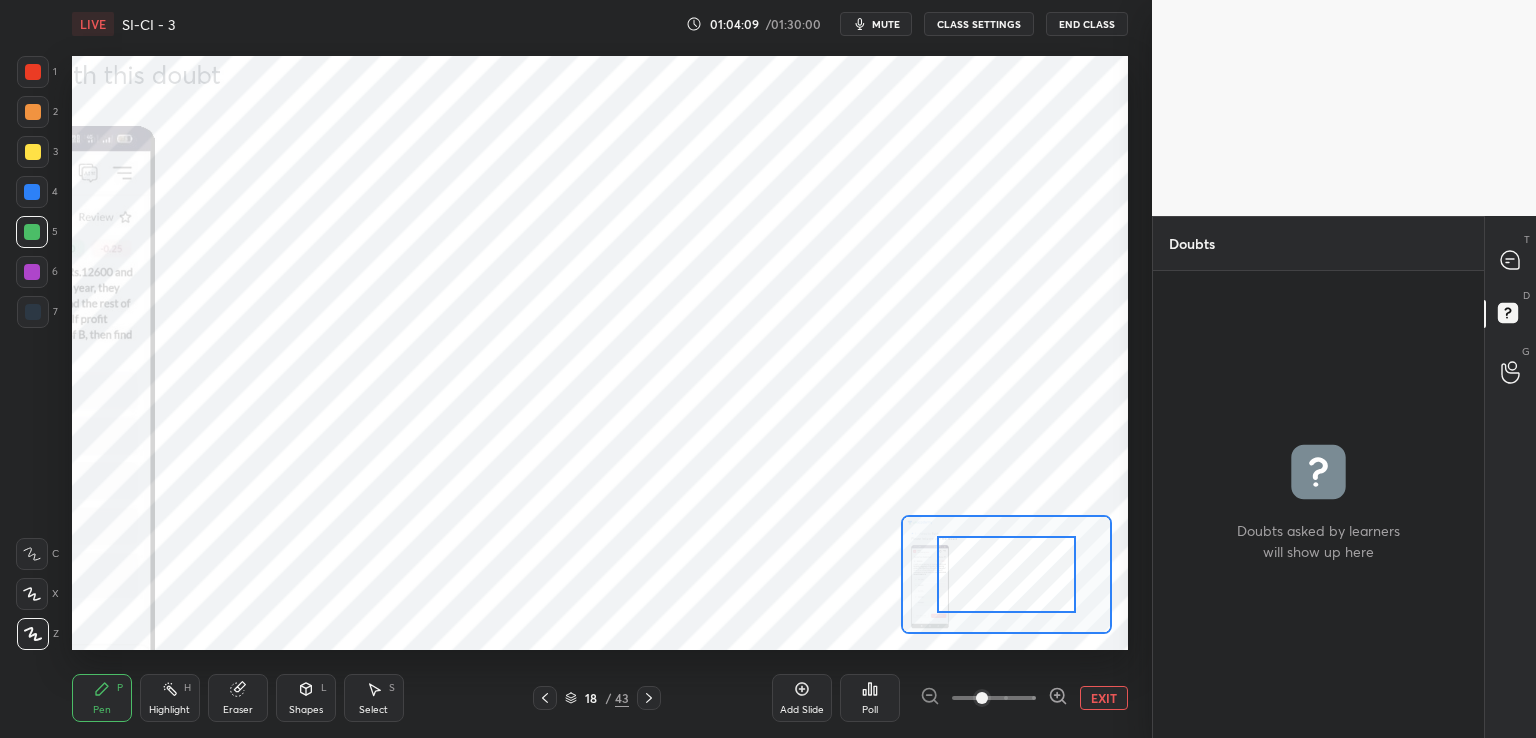 click on "T Messages (T)" at bounding box center (1510, 260) 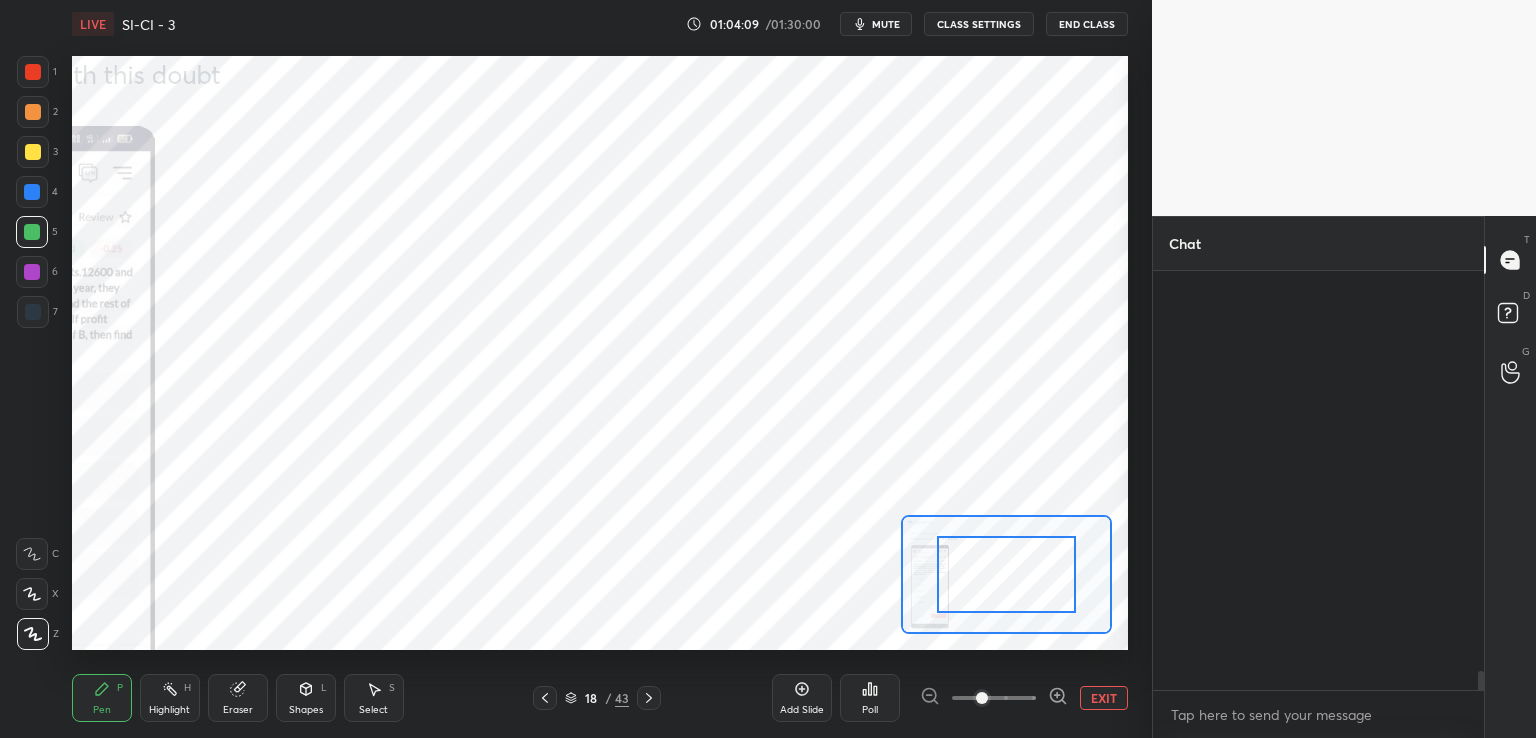 scroll, scrollTop: 8788, scrollLeft: 0, axis: vertical 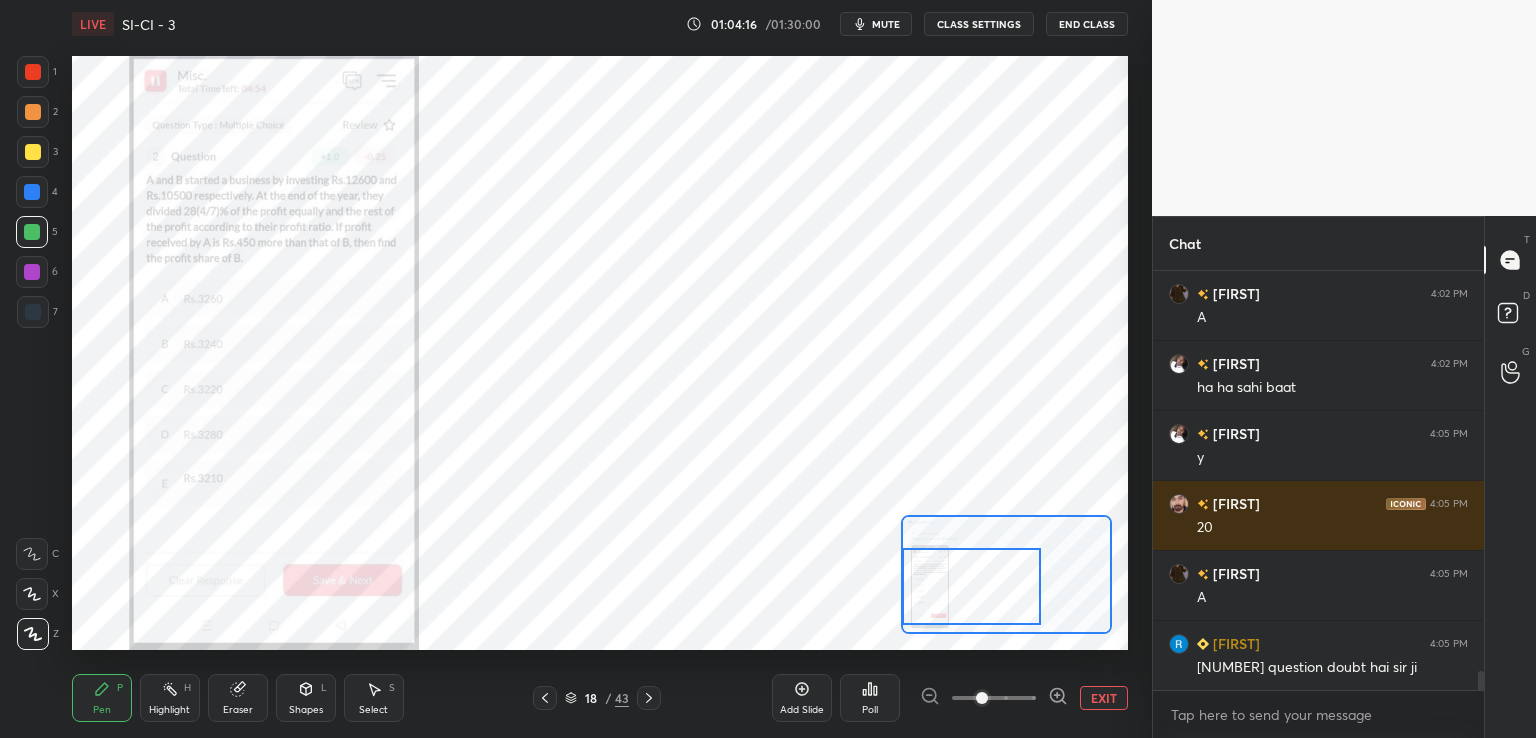 click at bounding box center (33, 72) 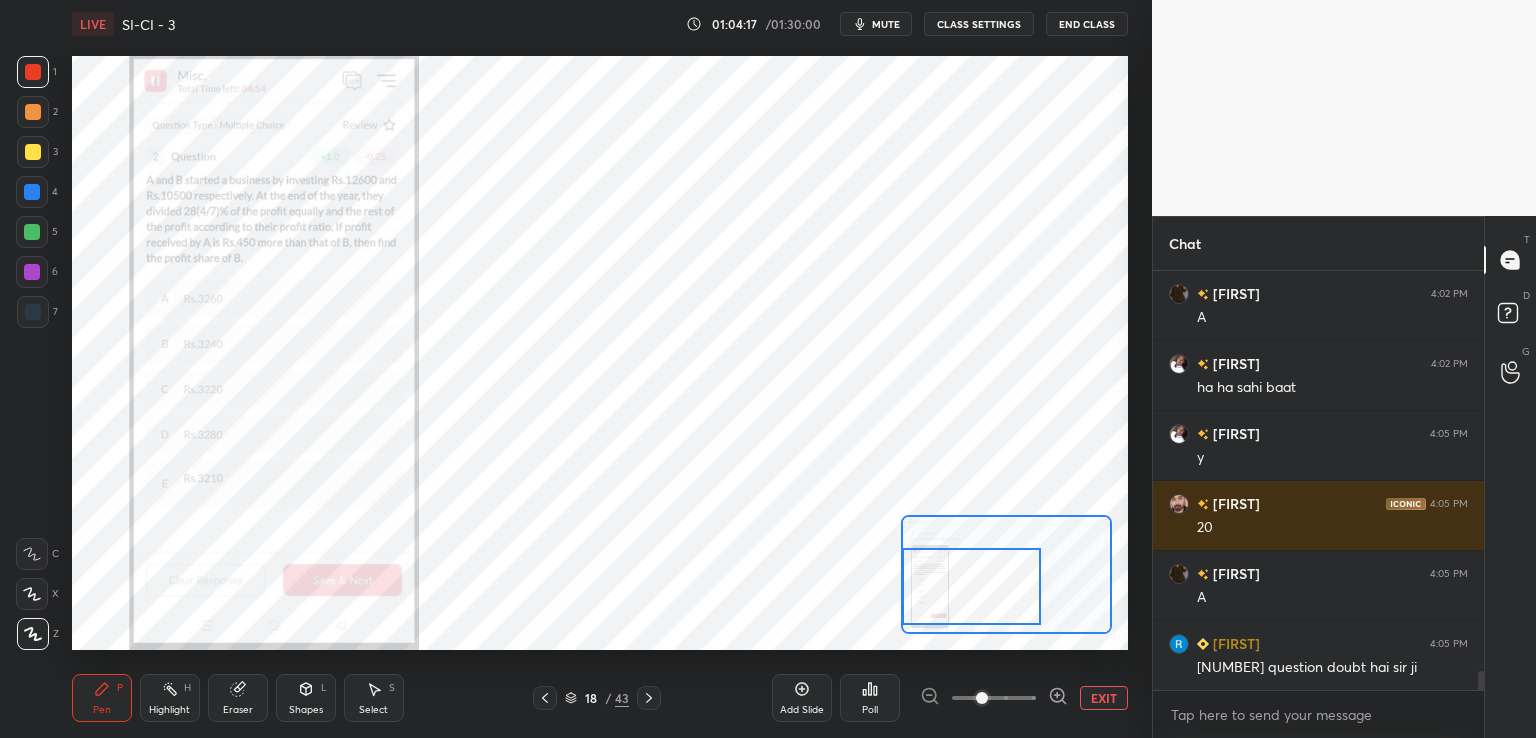 click at bounding box center [32, 554] 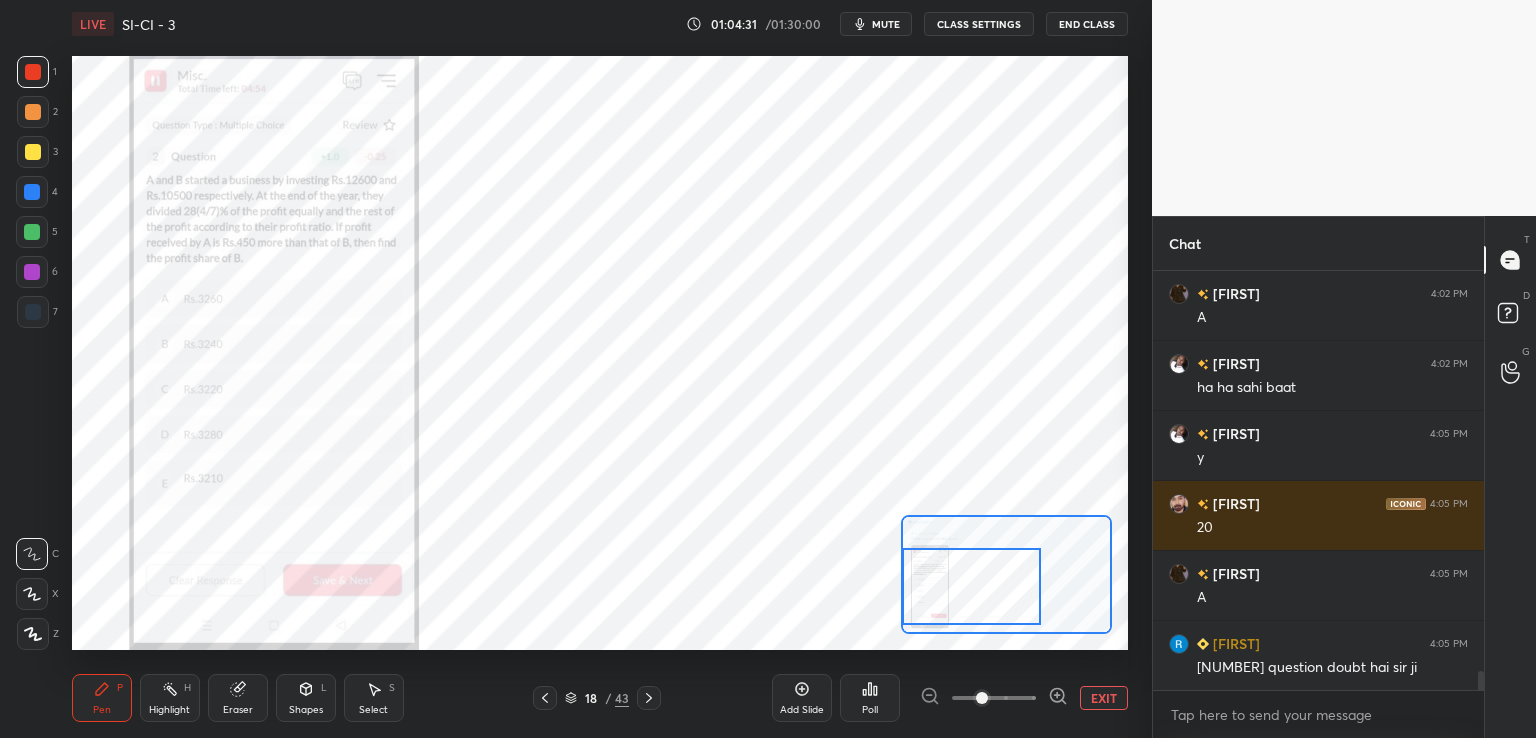 click at bounding box center [33, 312] 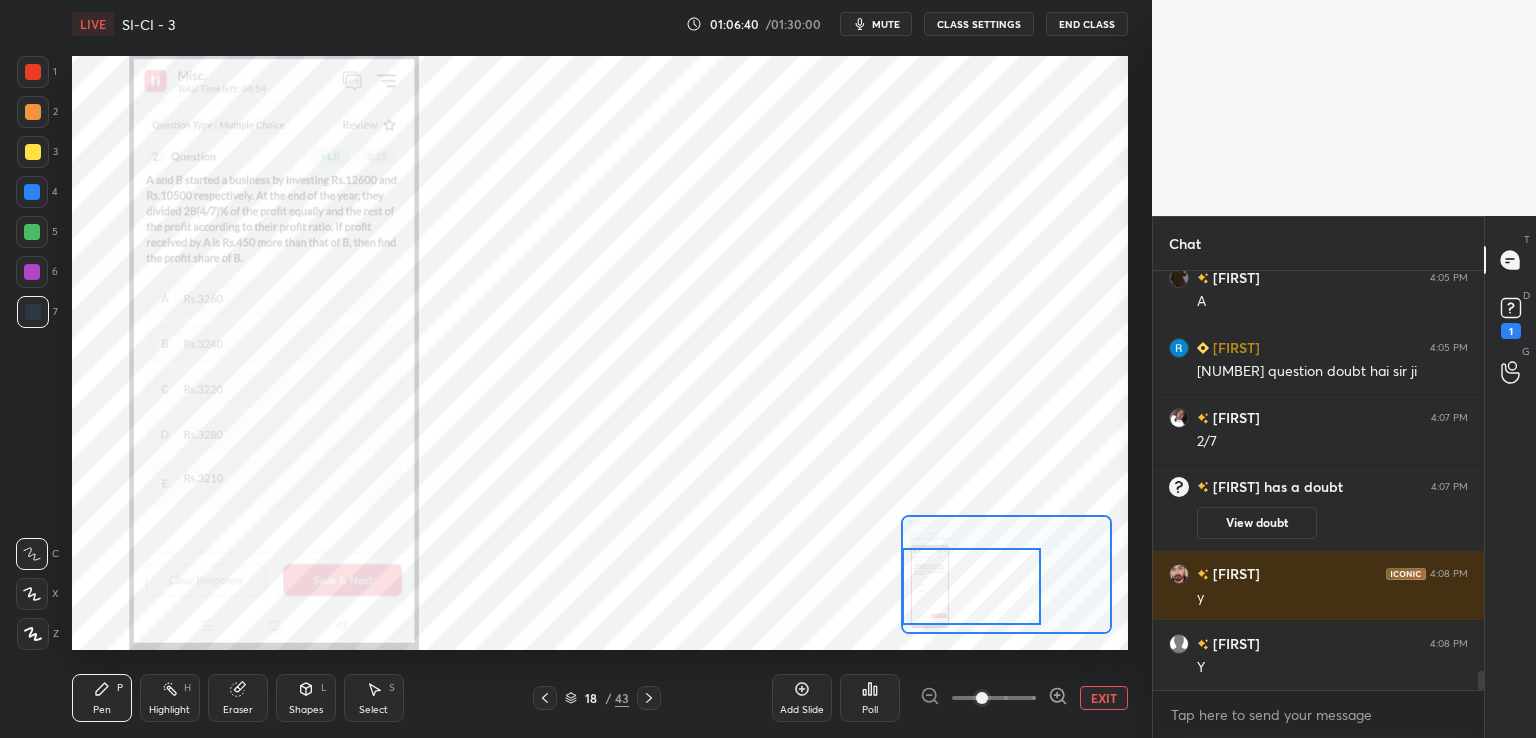 scroll, scrollTop: 8734, scrollLeft: 0, axis: vertical 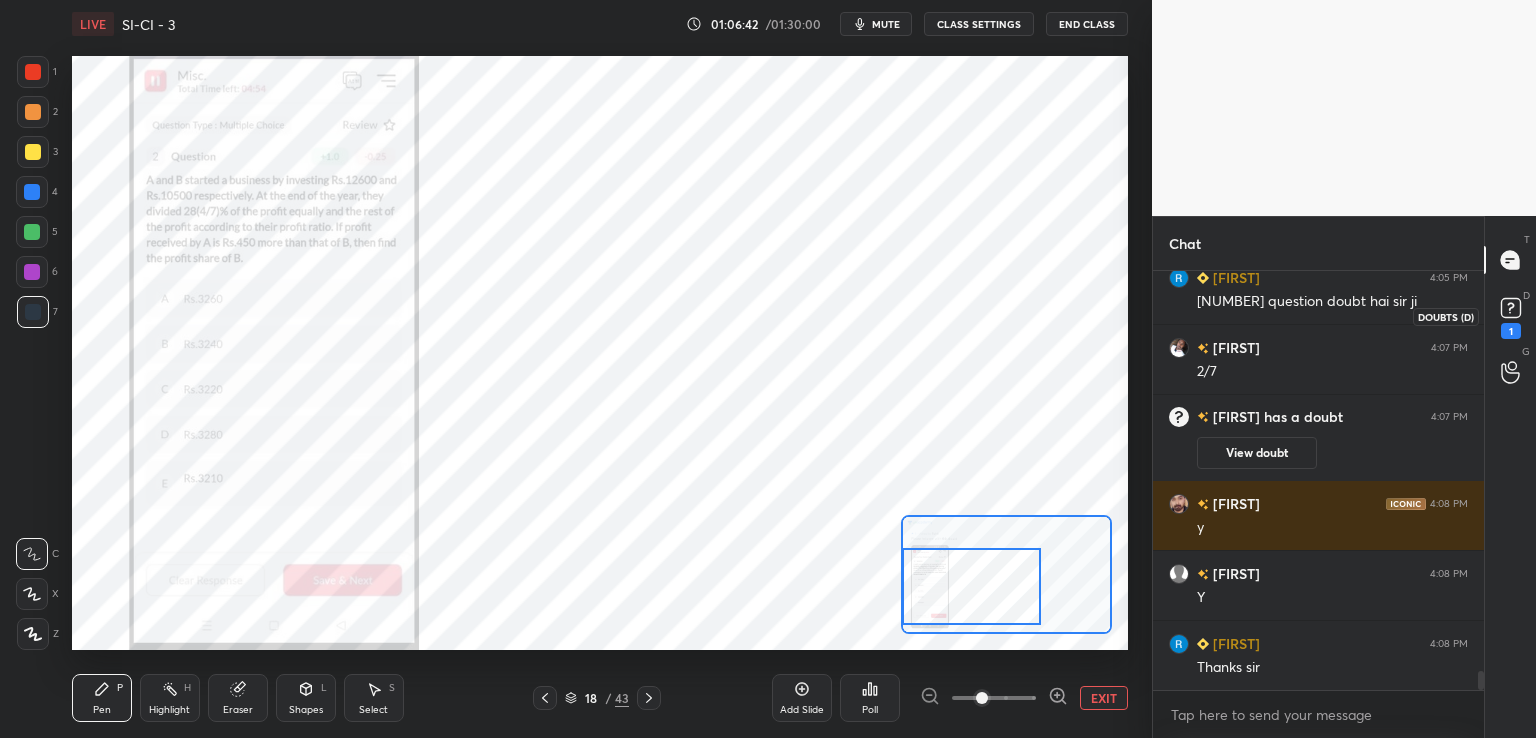 click 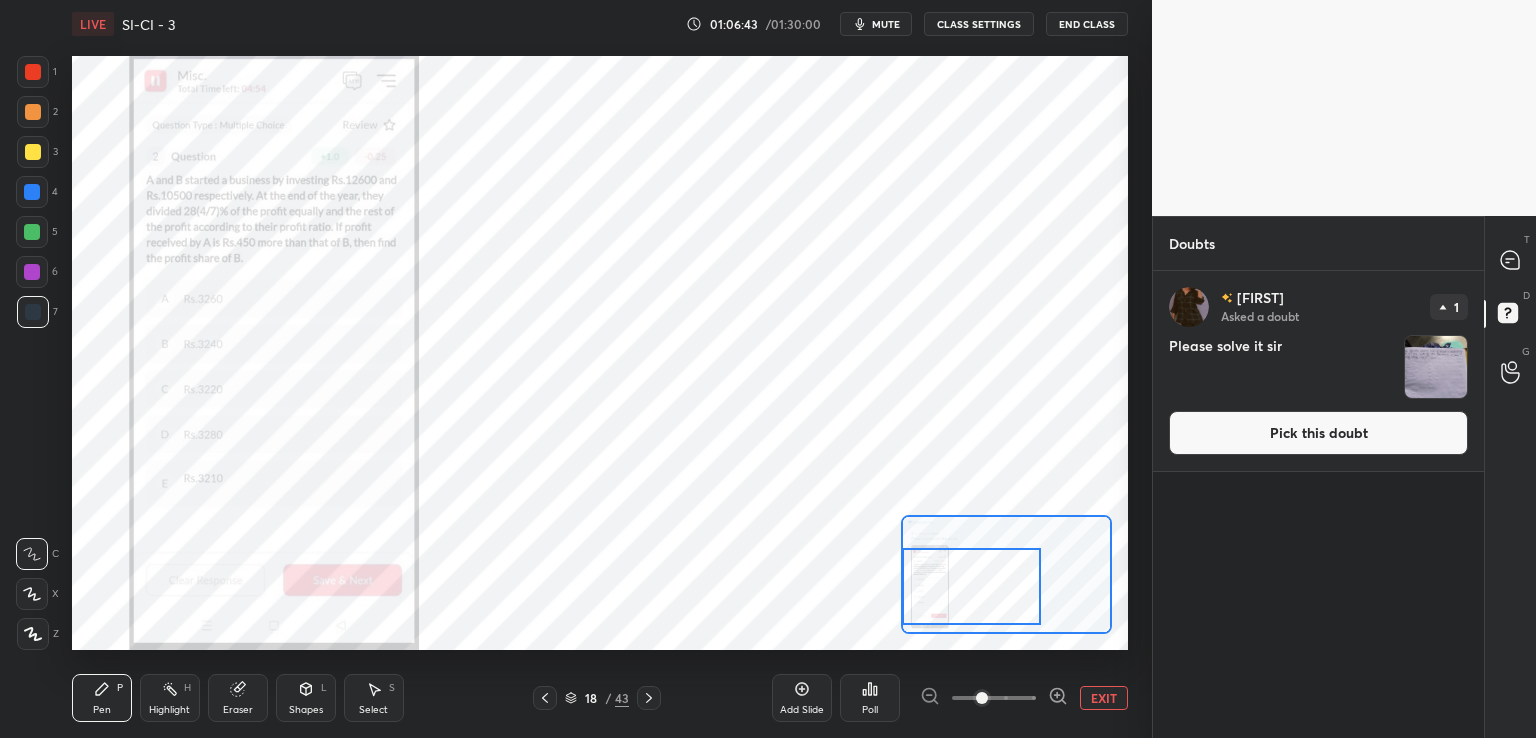 click on "Pick this doubt" at bounding box center [1318, 433] 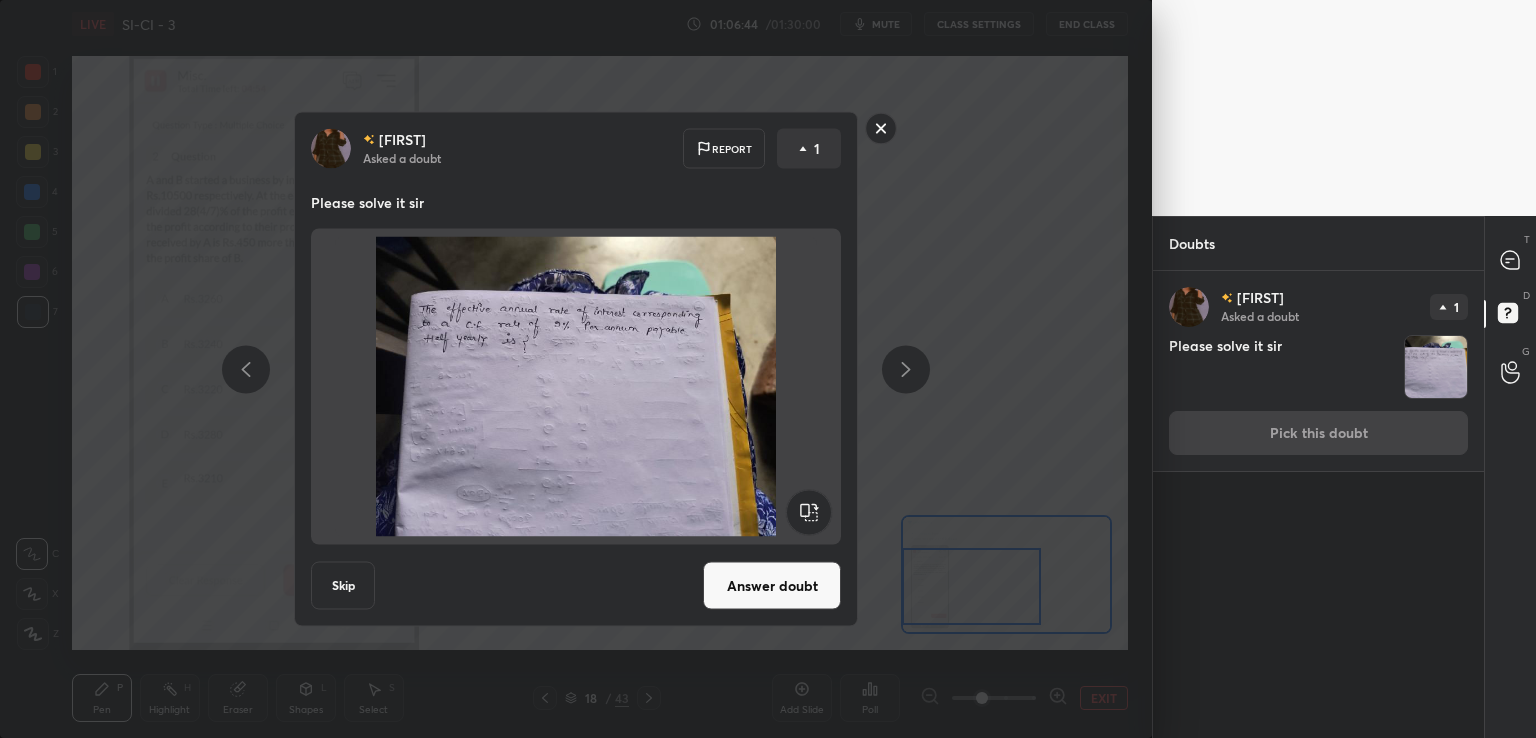 click on "Answer doubt" at bounding box center (772, 586) 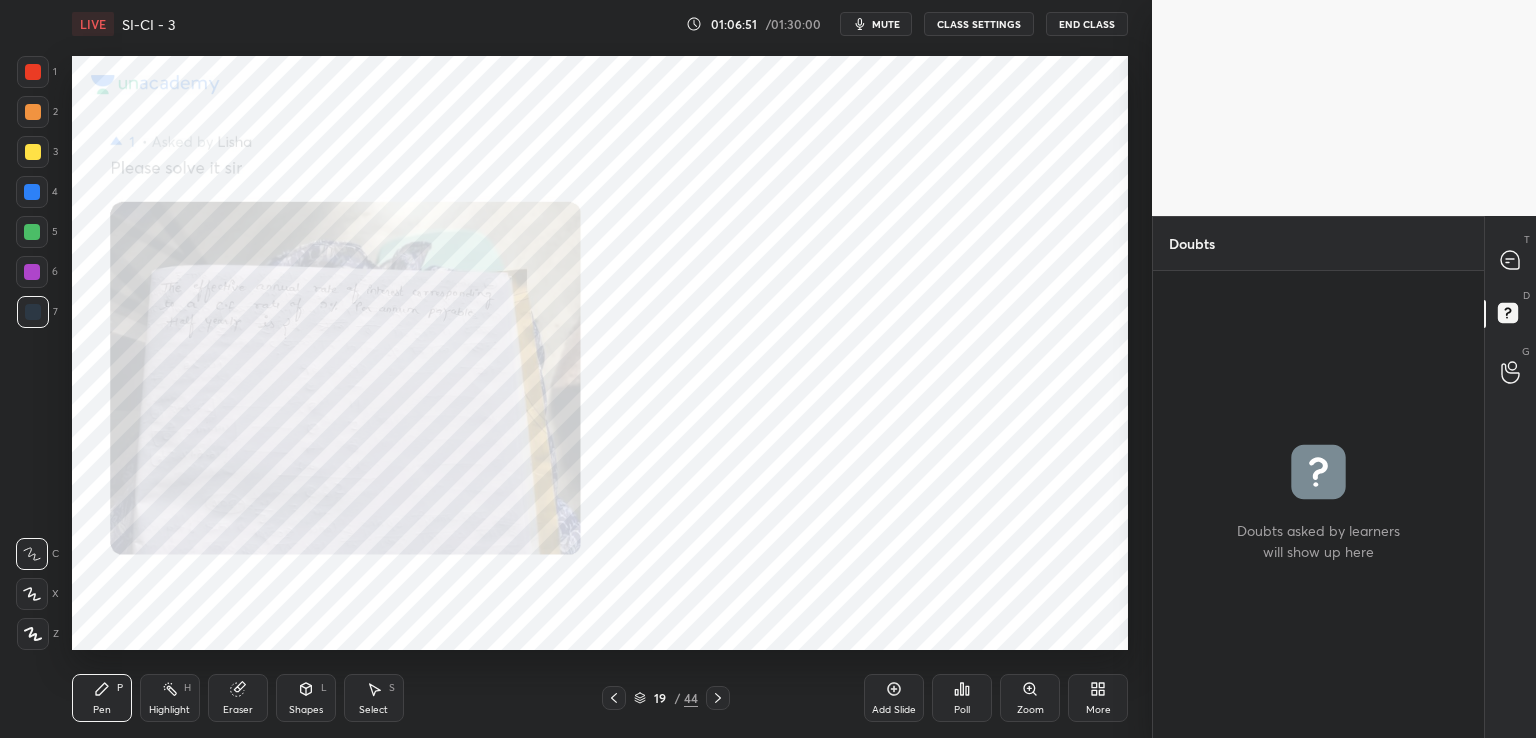 click 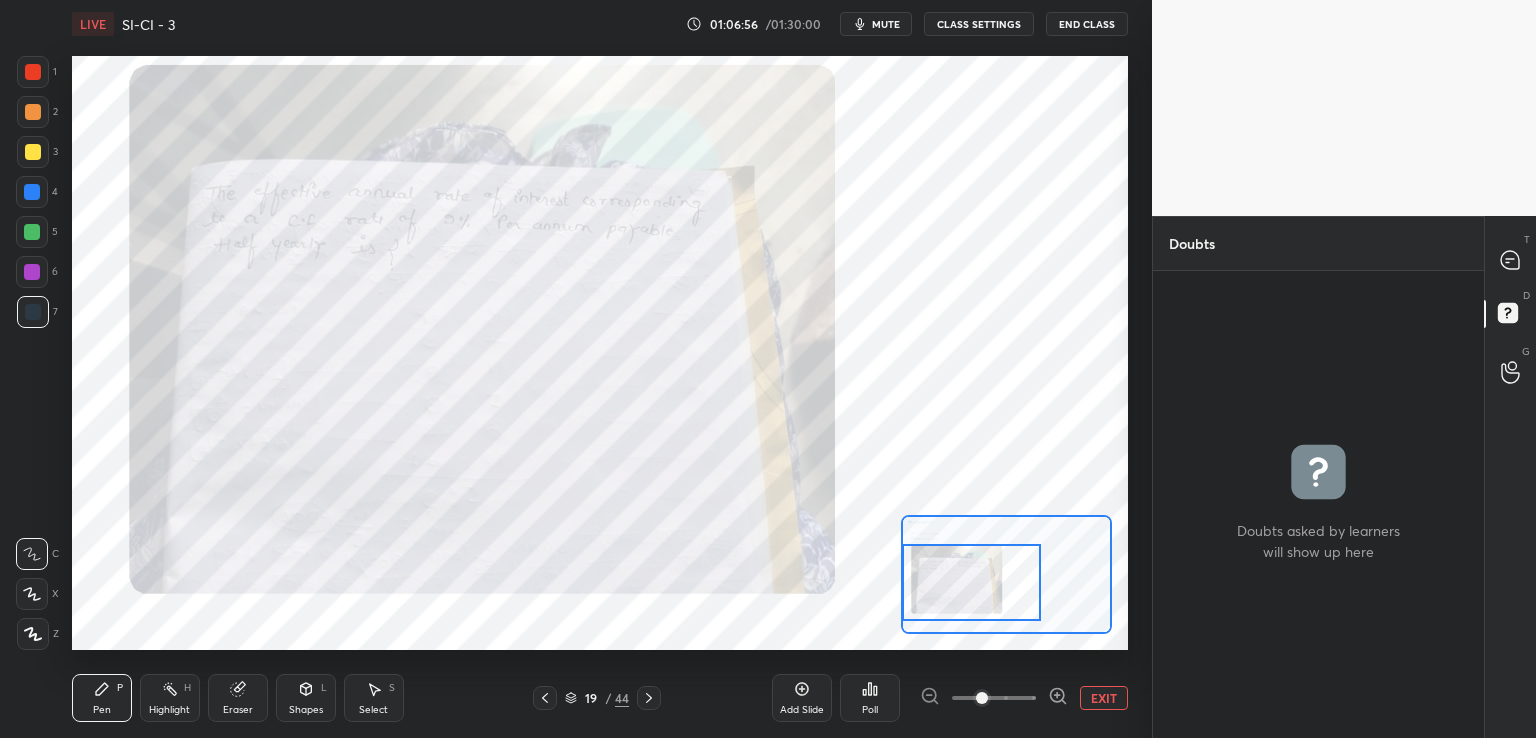 click at bounding box center (33, 72) 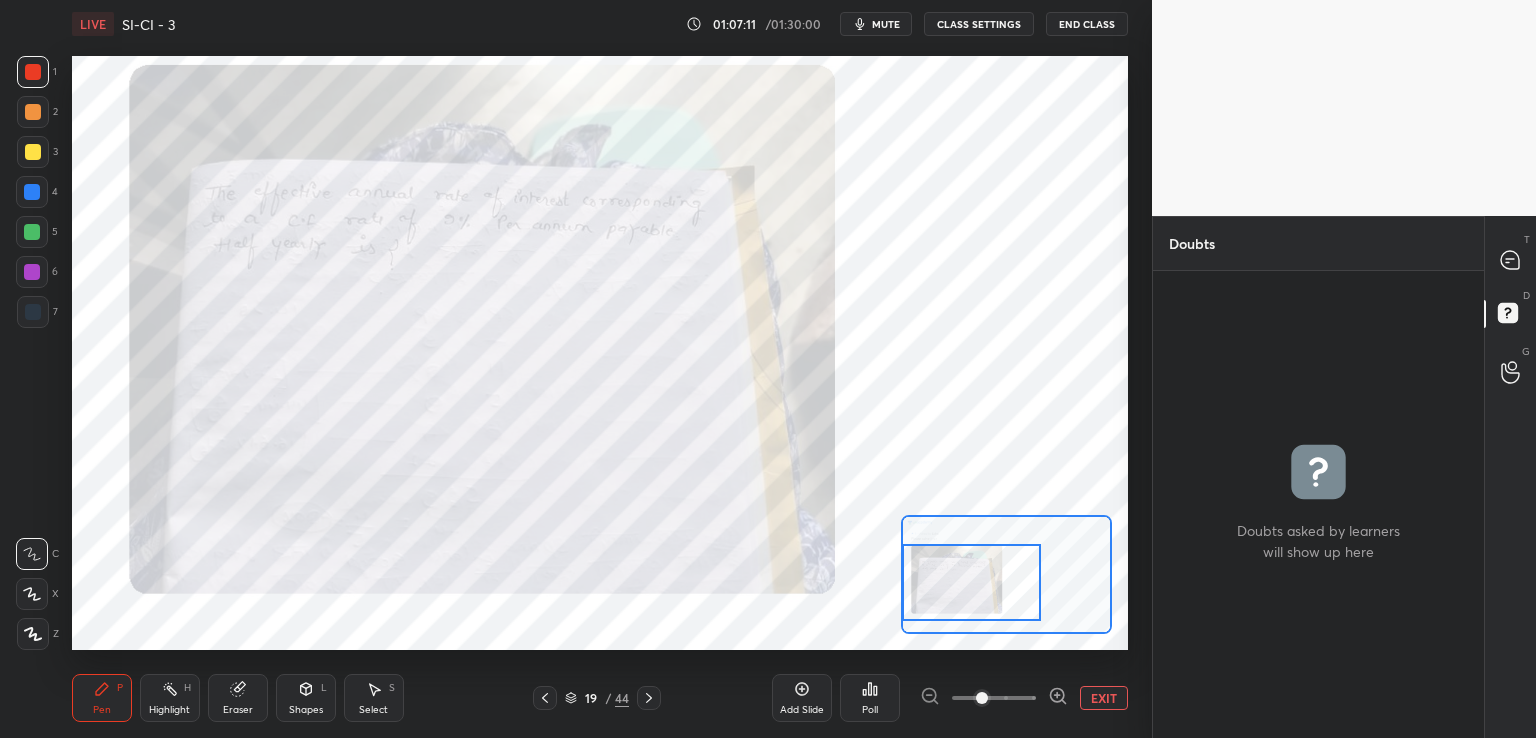 click on "Shapes L" at bounding box center (306, 698) 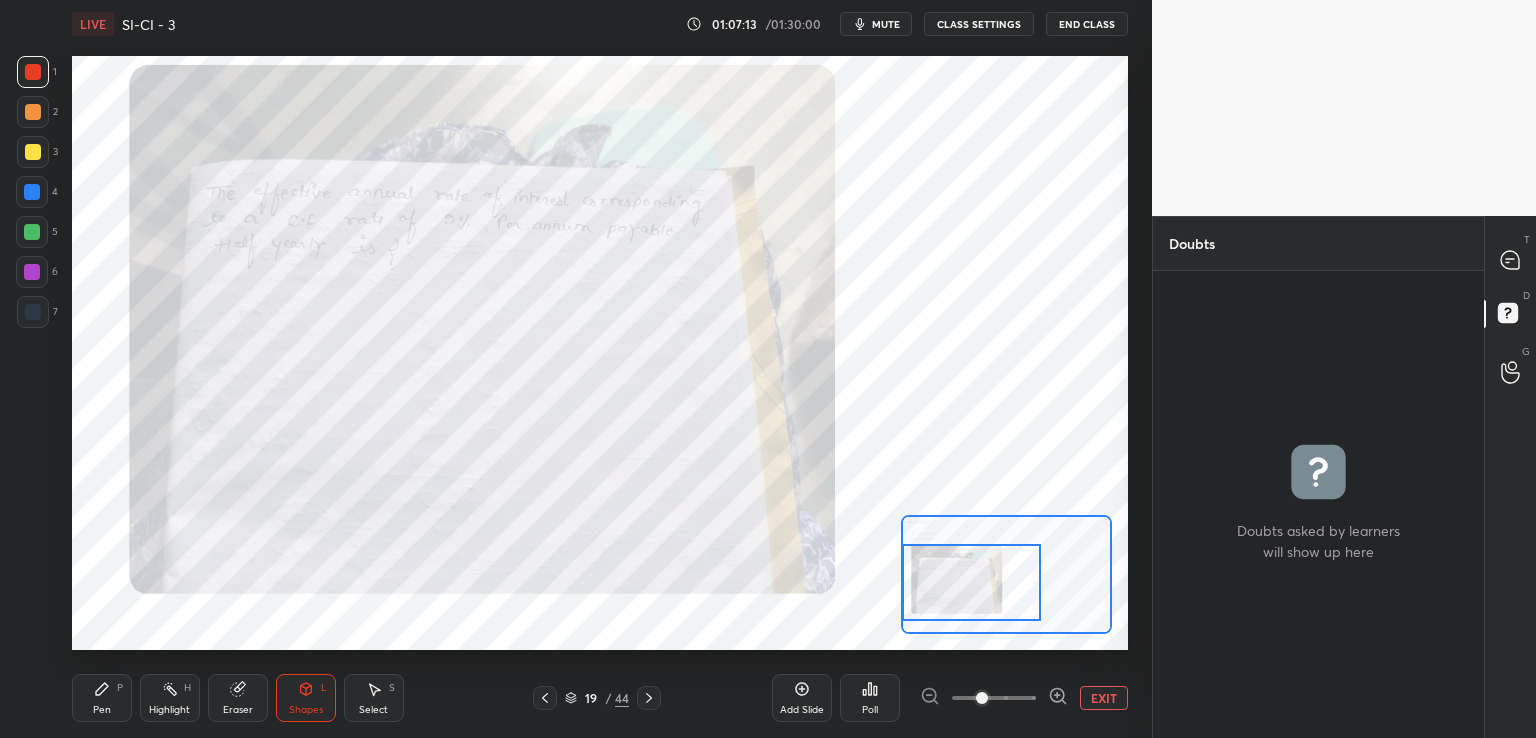 click 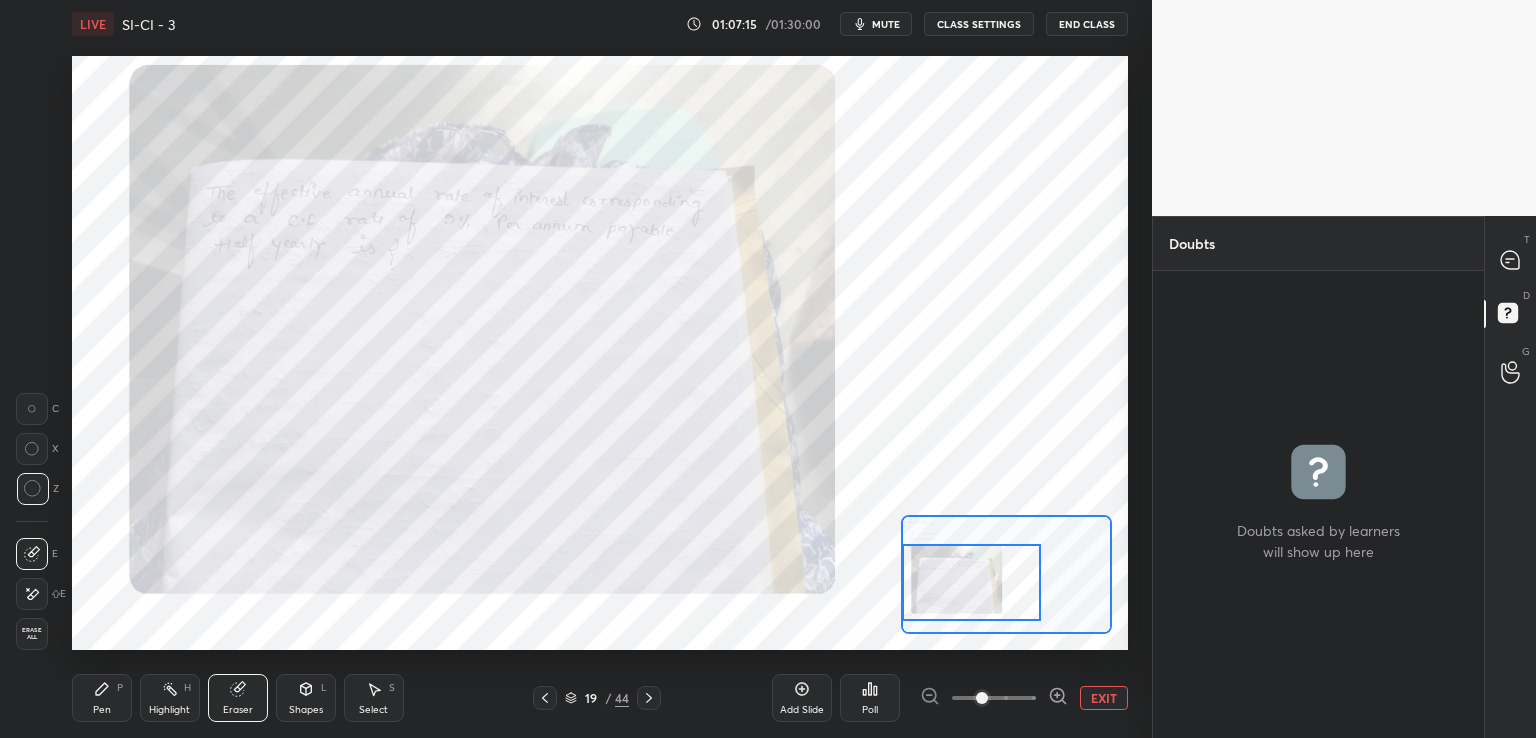 click 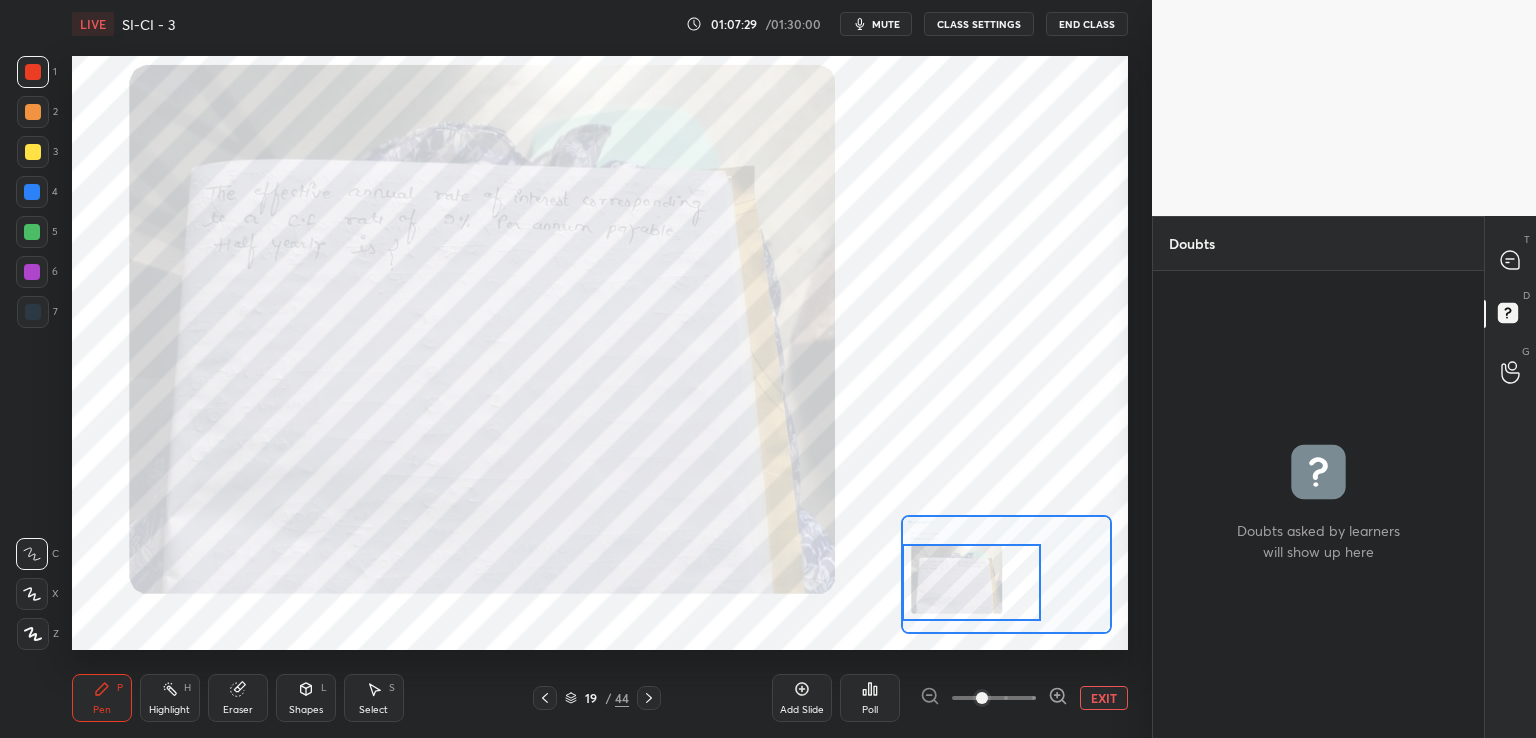 click on "T Messages (T)" at bounding box center [1510, 260] 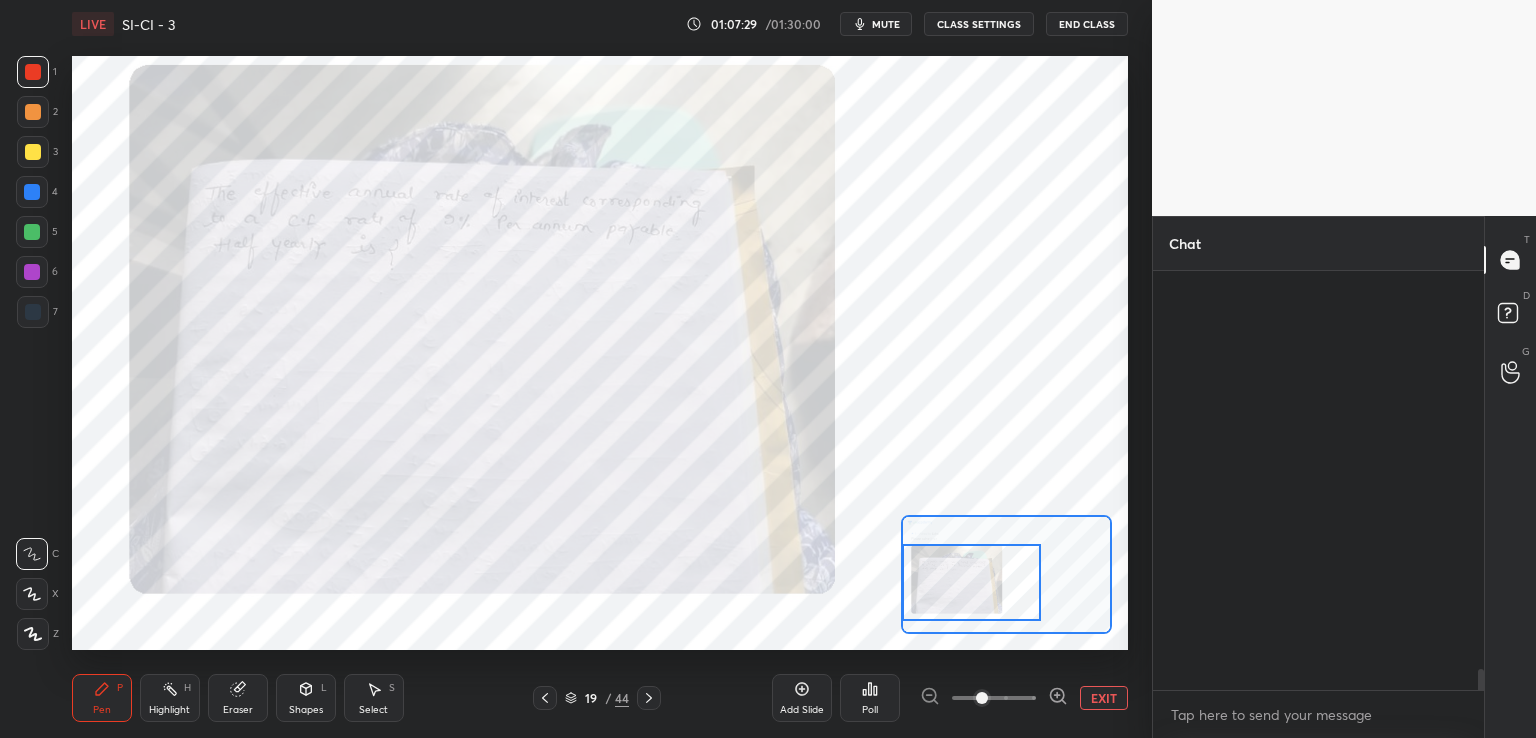 scroll, scrollTop: 9140, scrollLeft: 0, axis: vertical 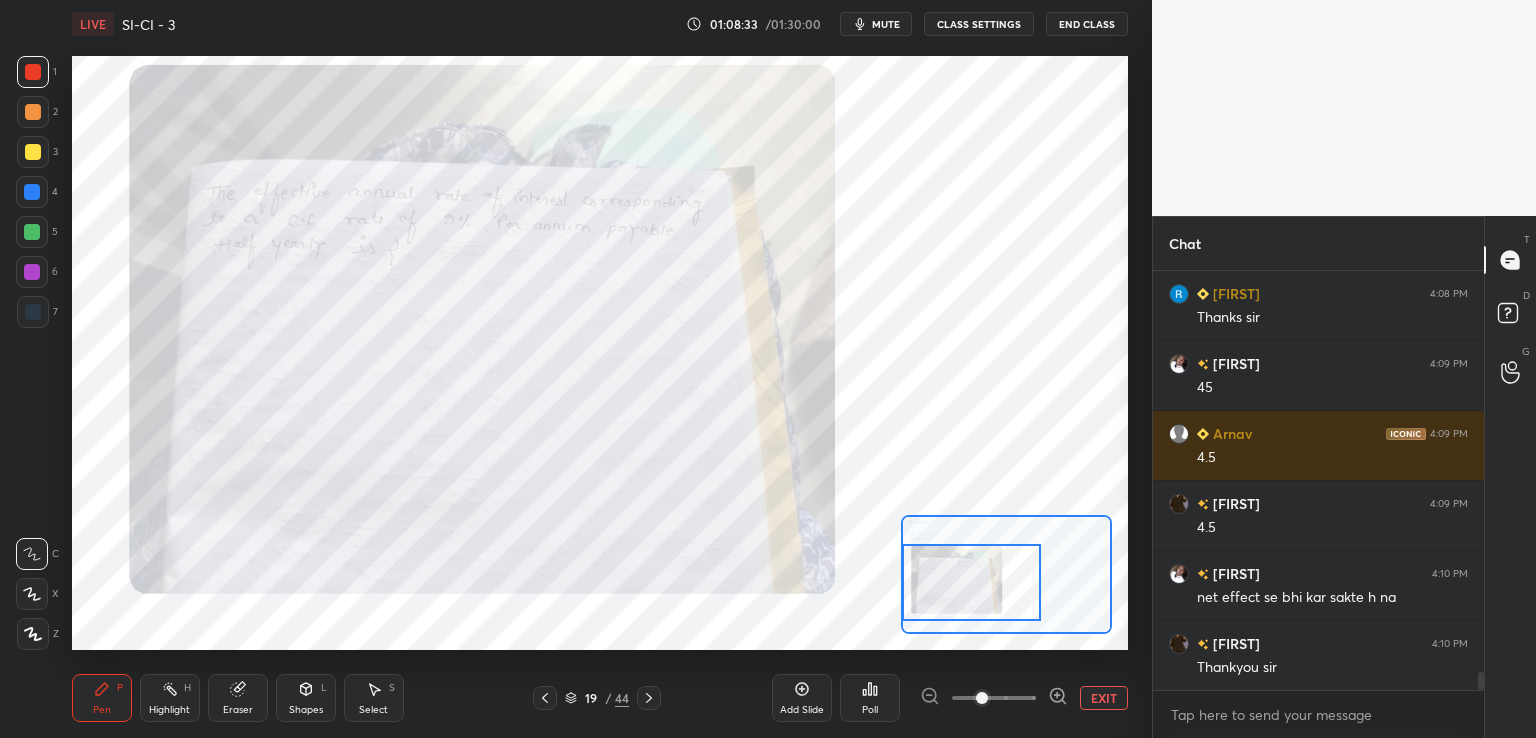 click at bounding box center (649, 698) 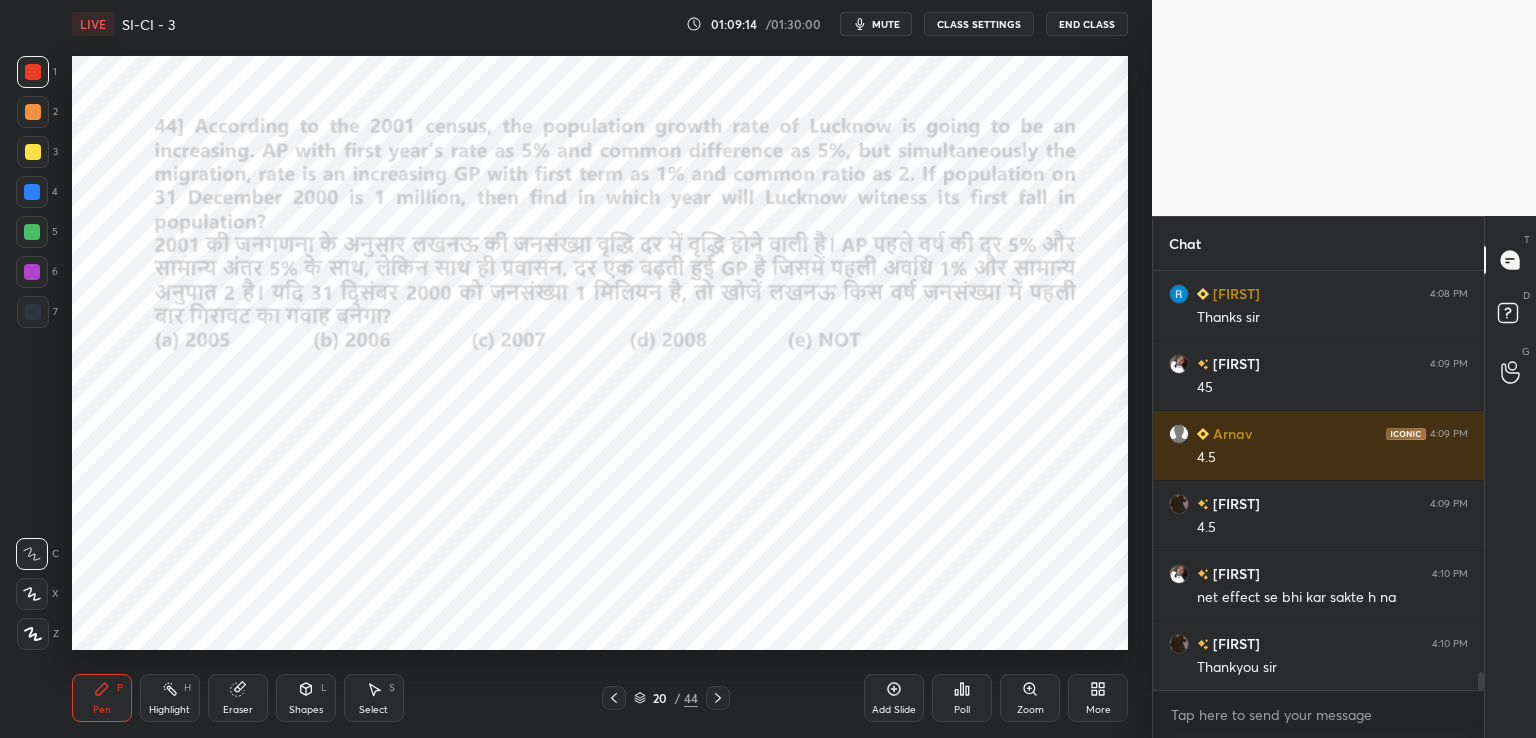 scroll, scrollTop: 373, scrollLeft: 325, axis: both 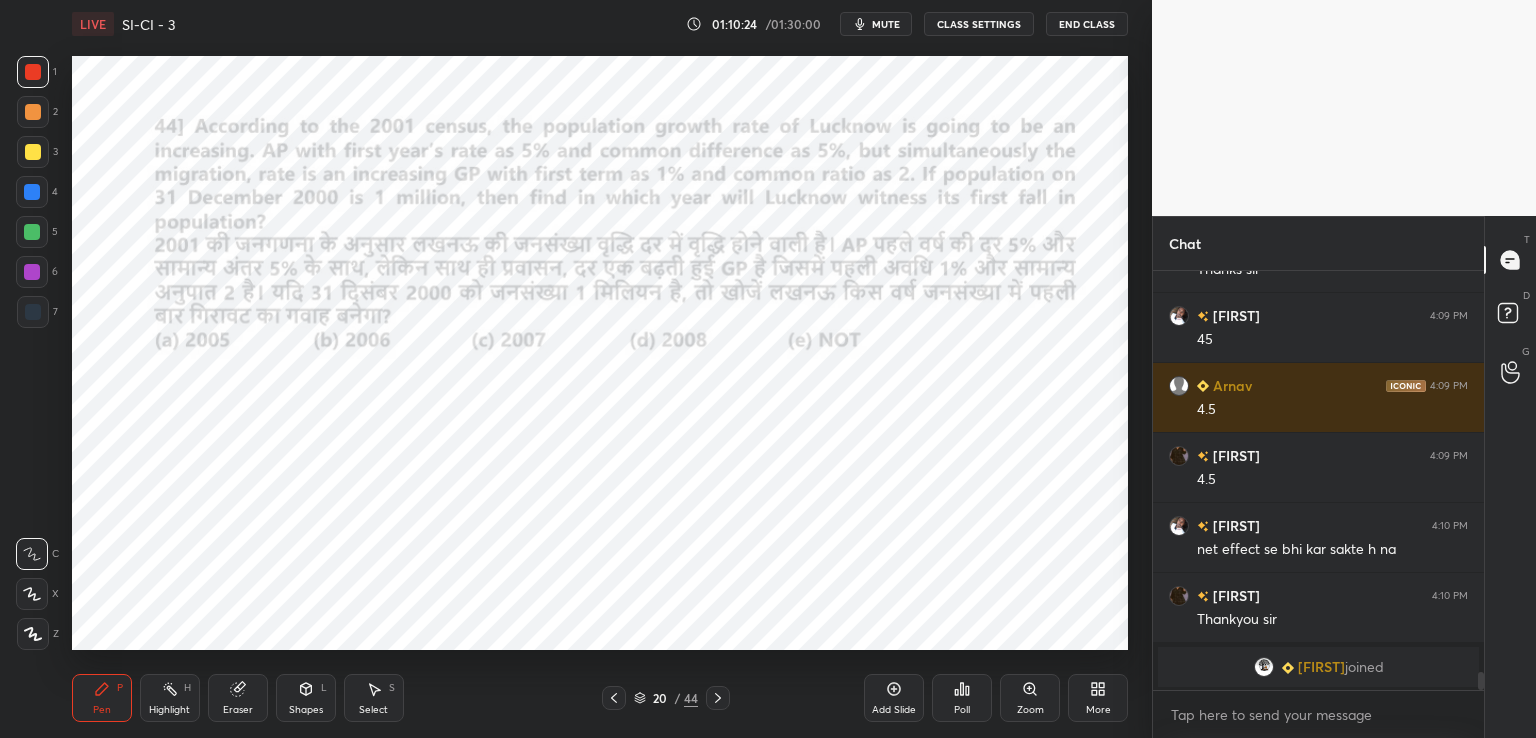 click on "Shapes L" at bounding box center (306, 698) 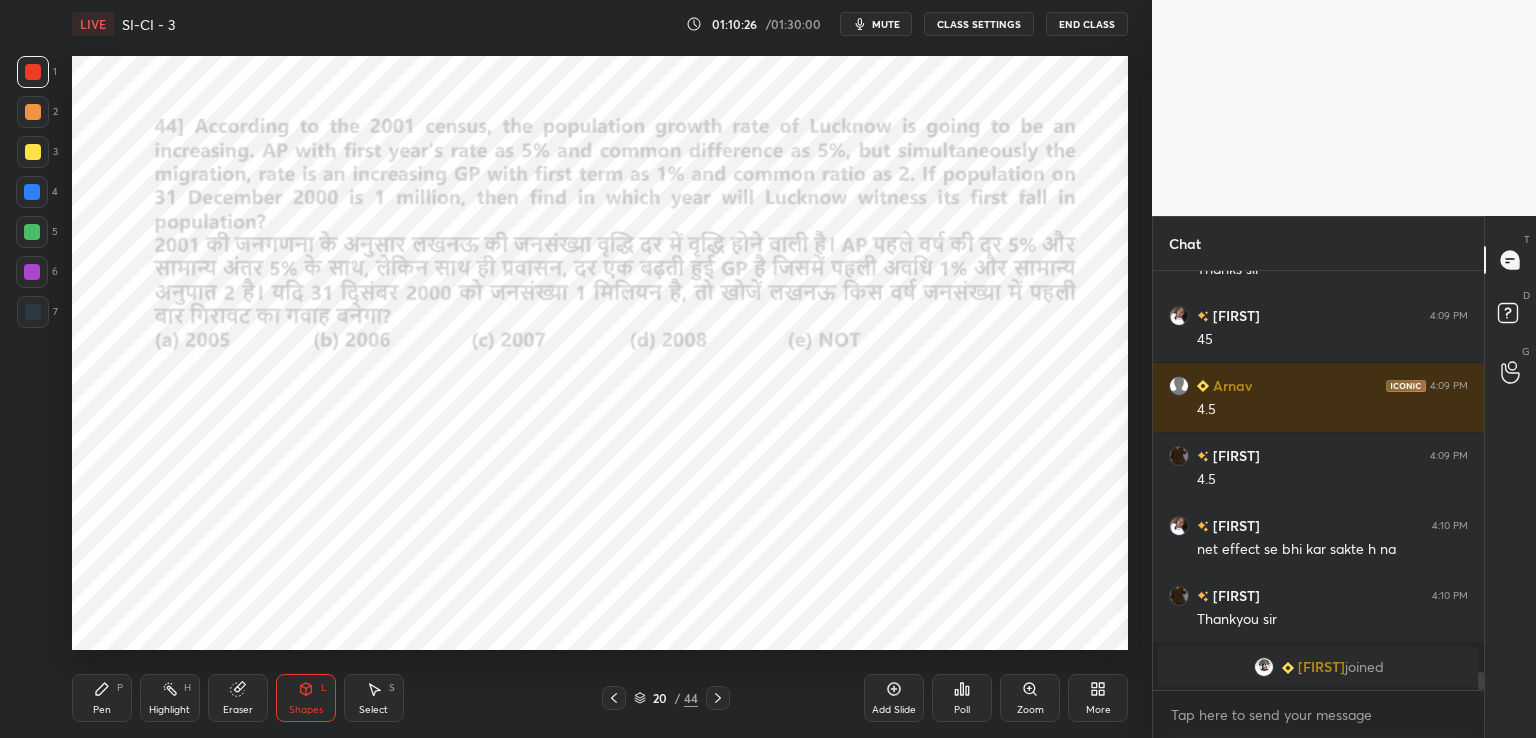 click 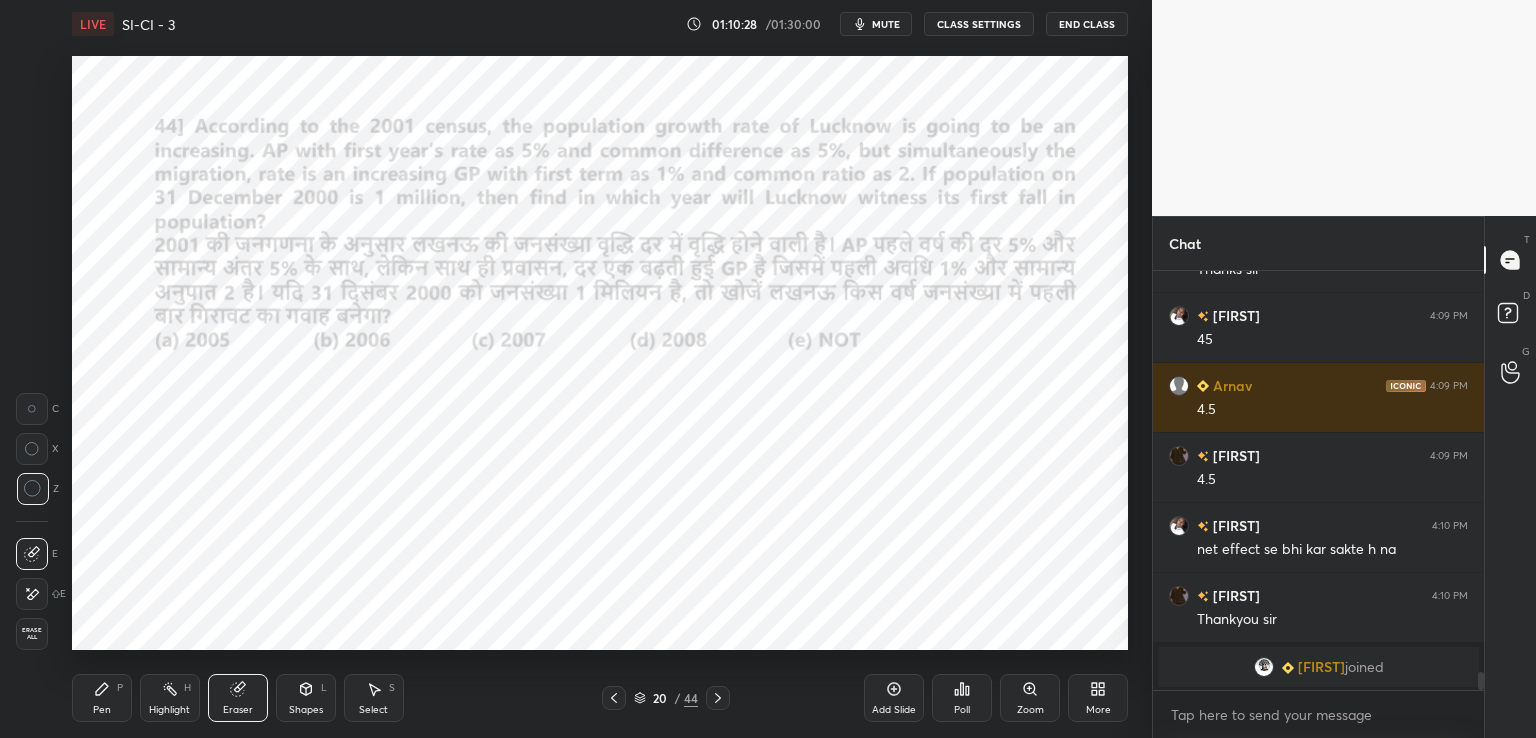 click 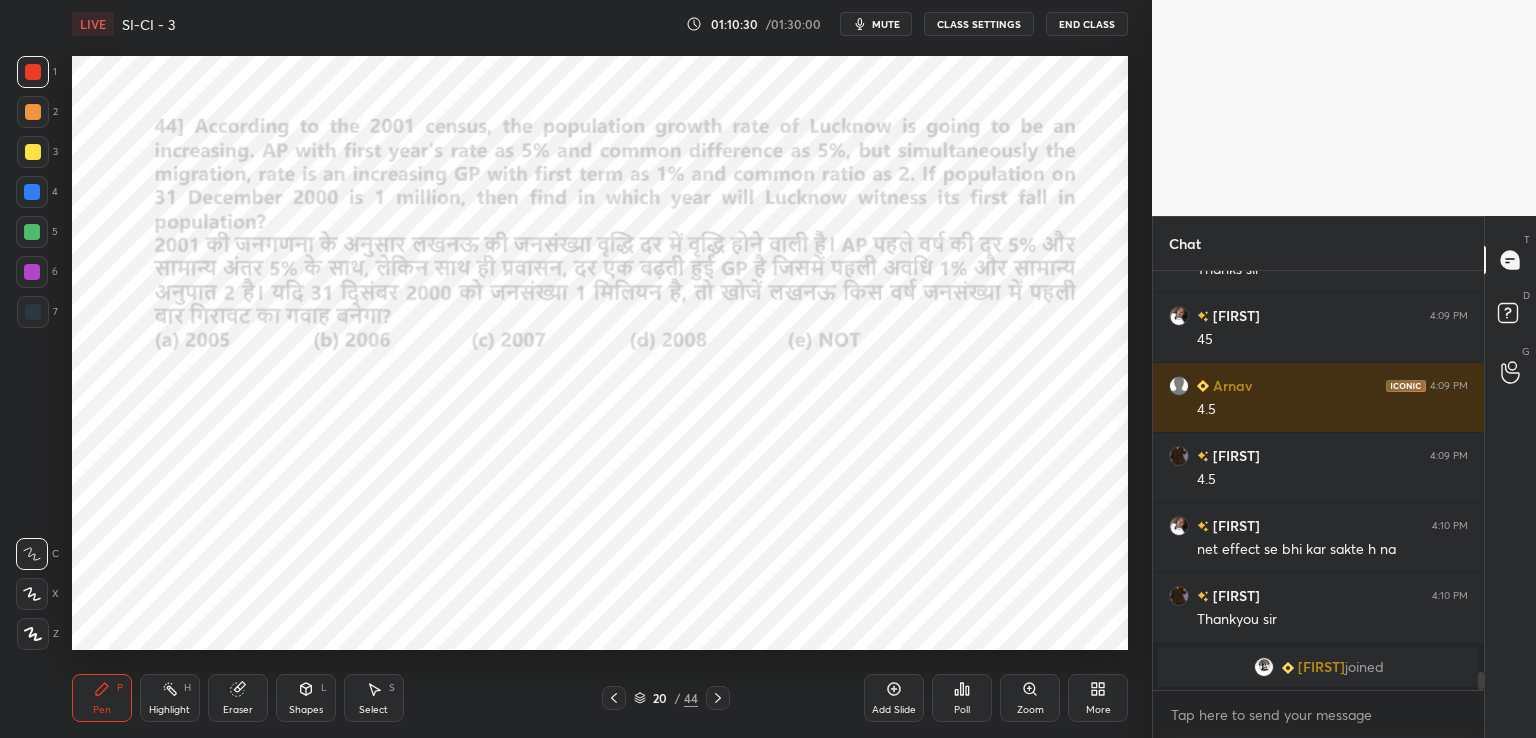 click 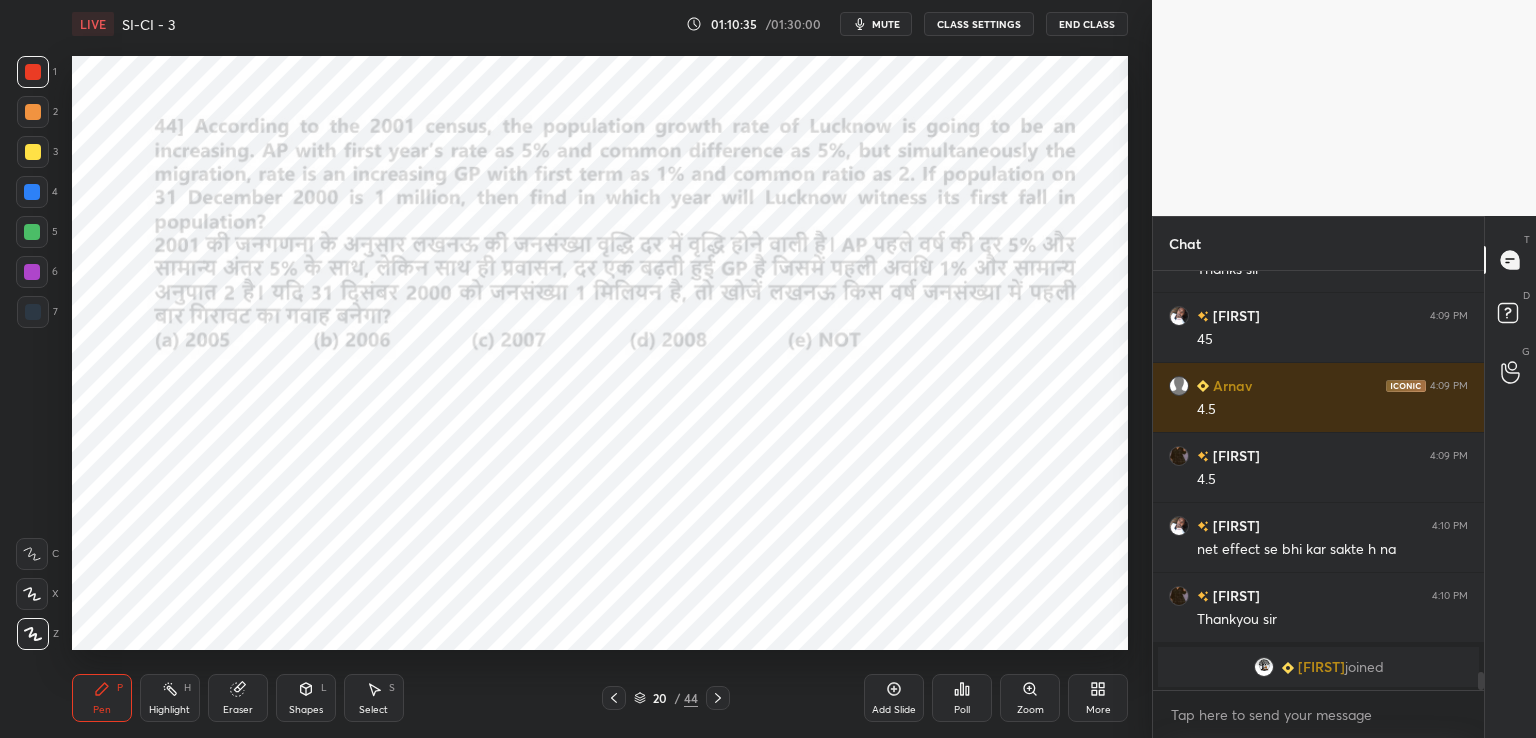 click 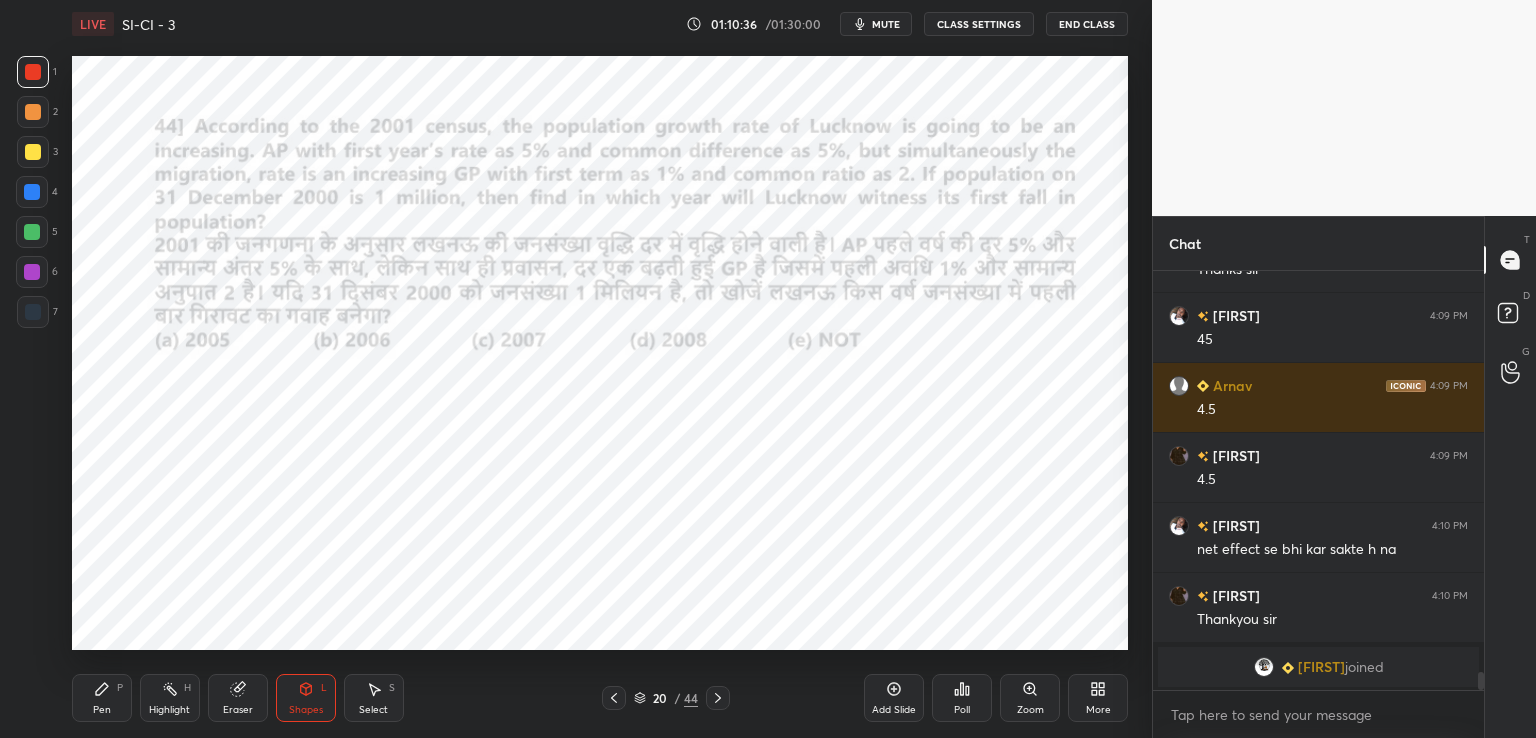 click on "Eraser" at bounding box center (238, 710) 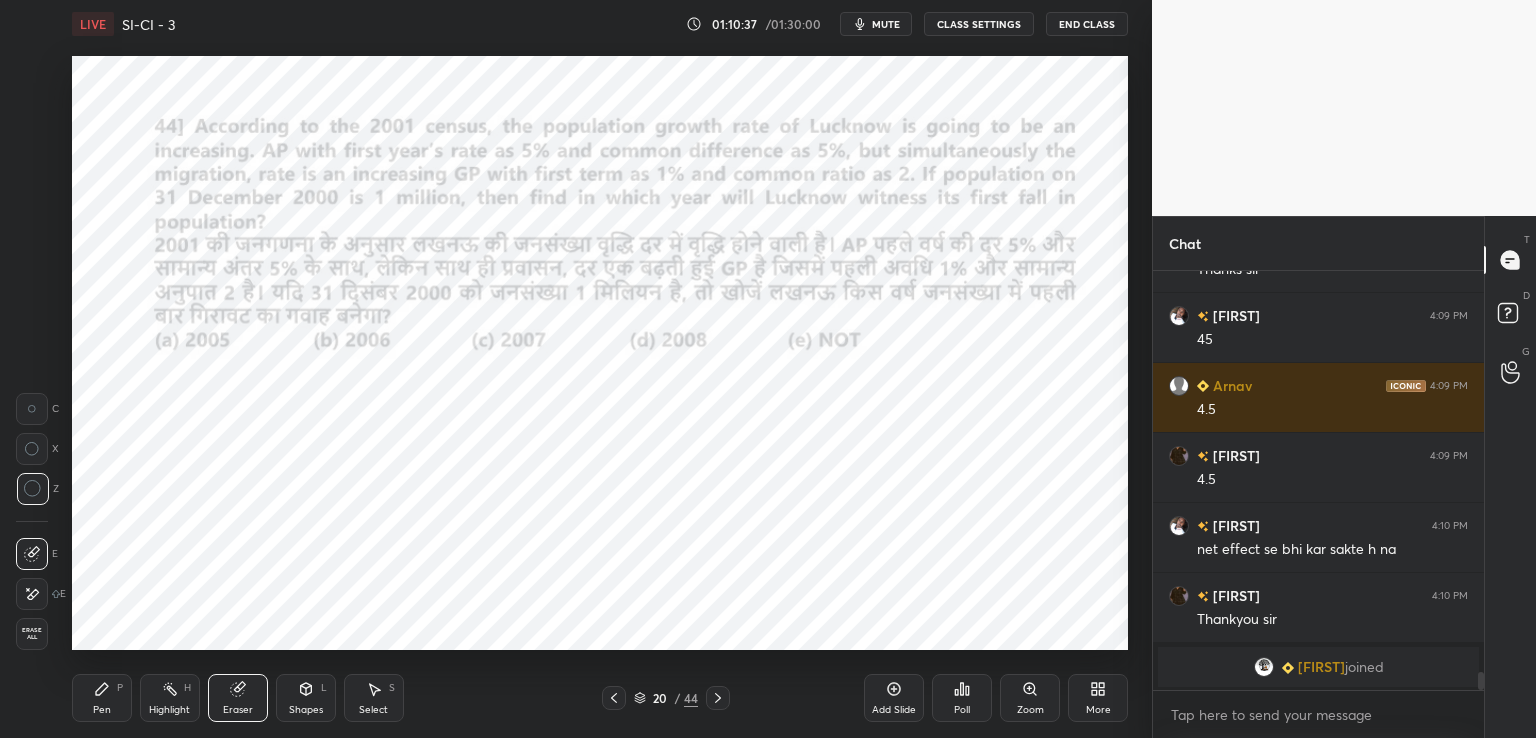 click 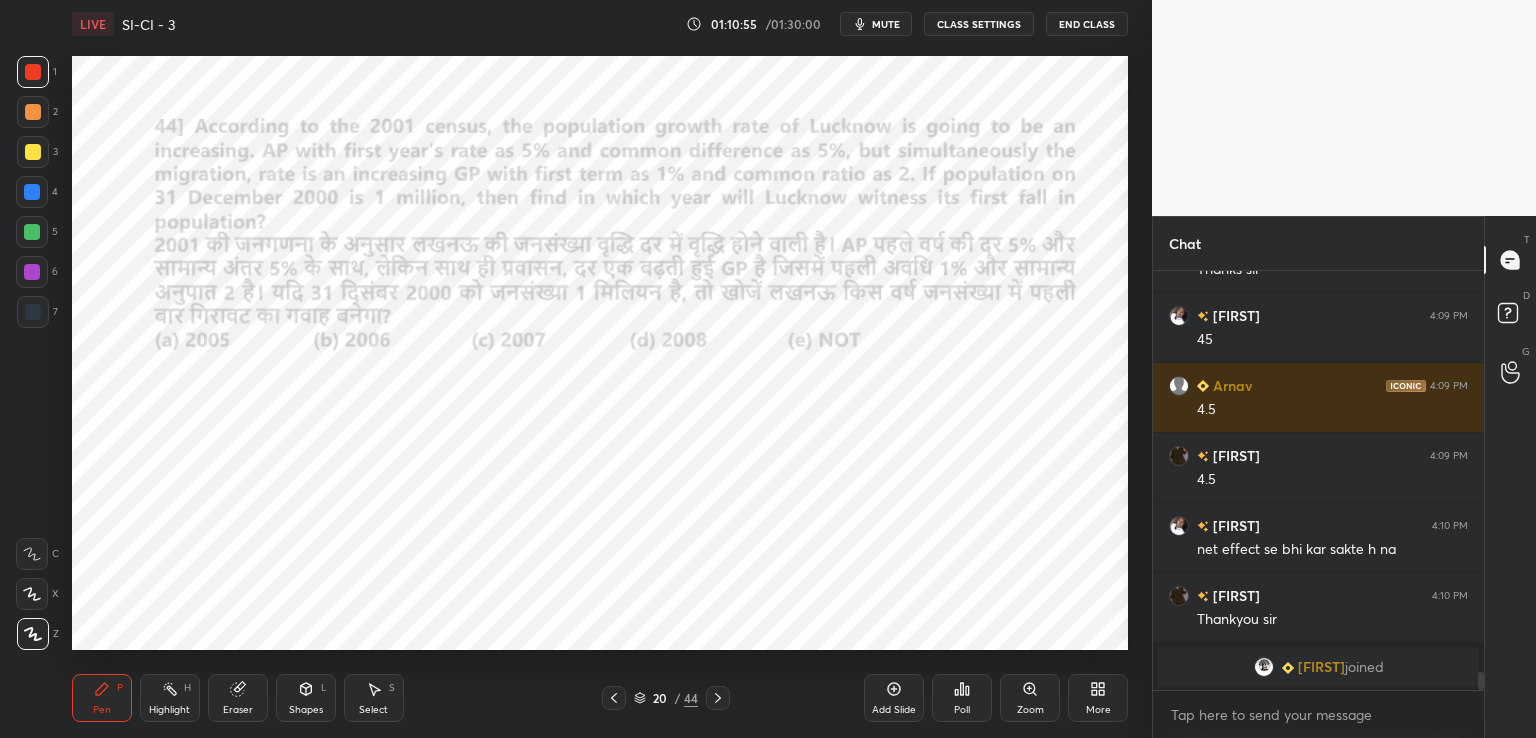 click at bounding box center (32, 192) 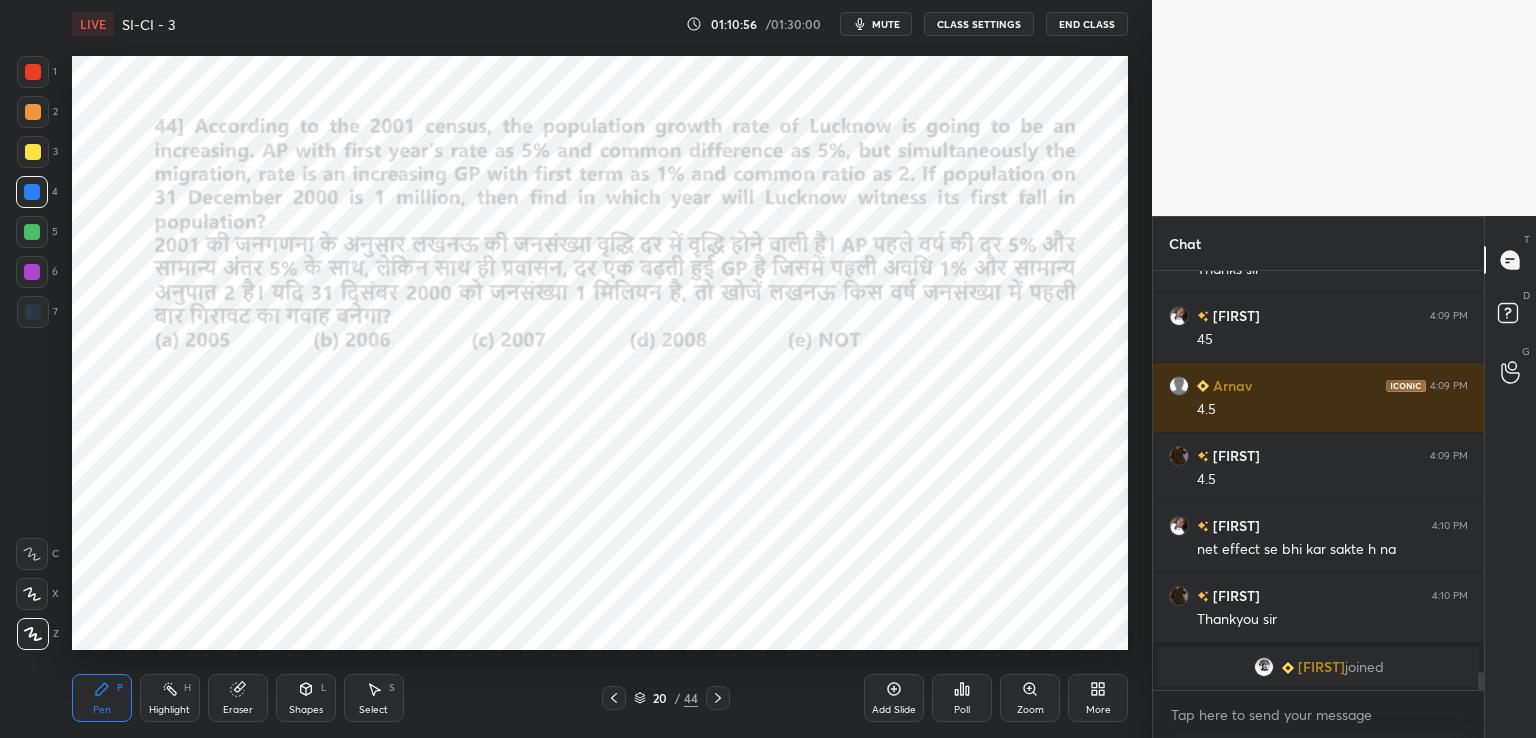 click at bounding box center (33, 312) 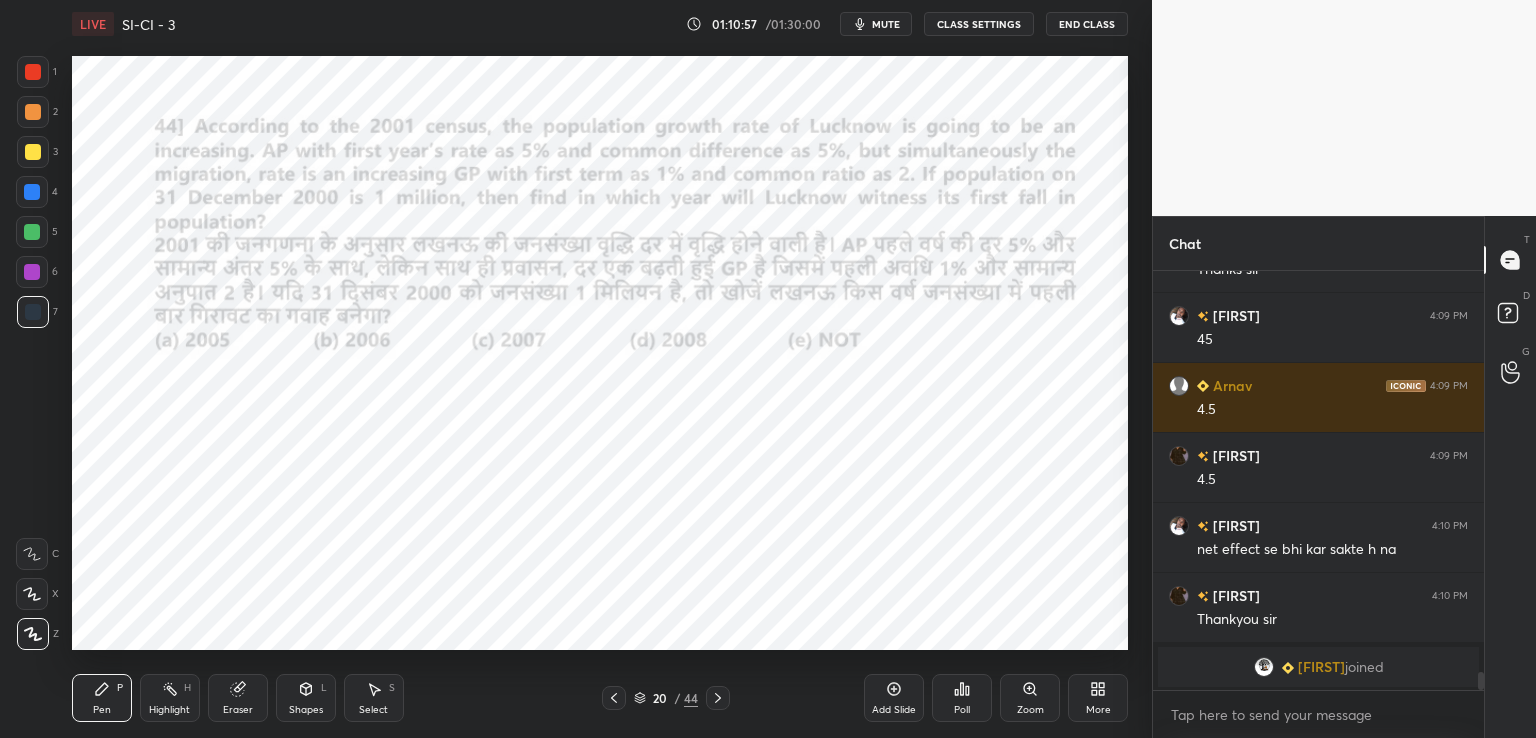 click on "4" at bounding box center (37, 196) 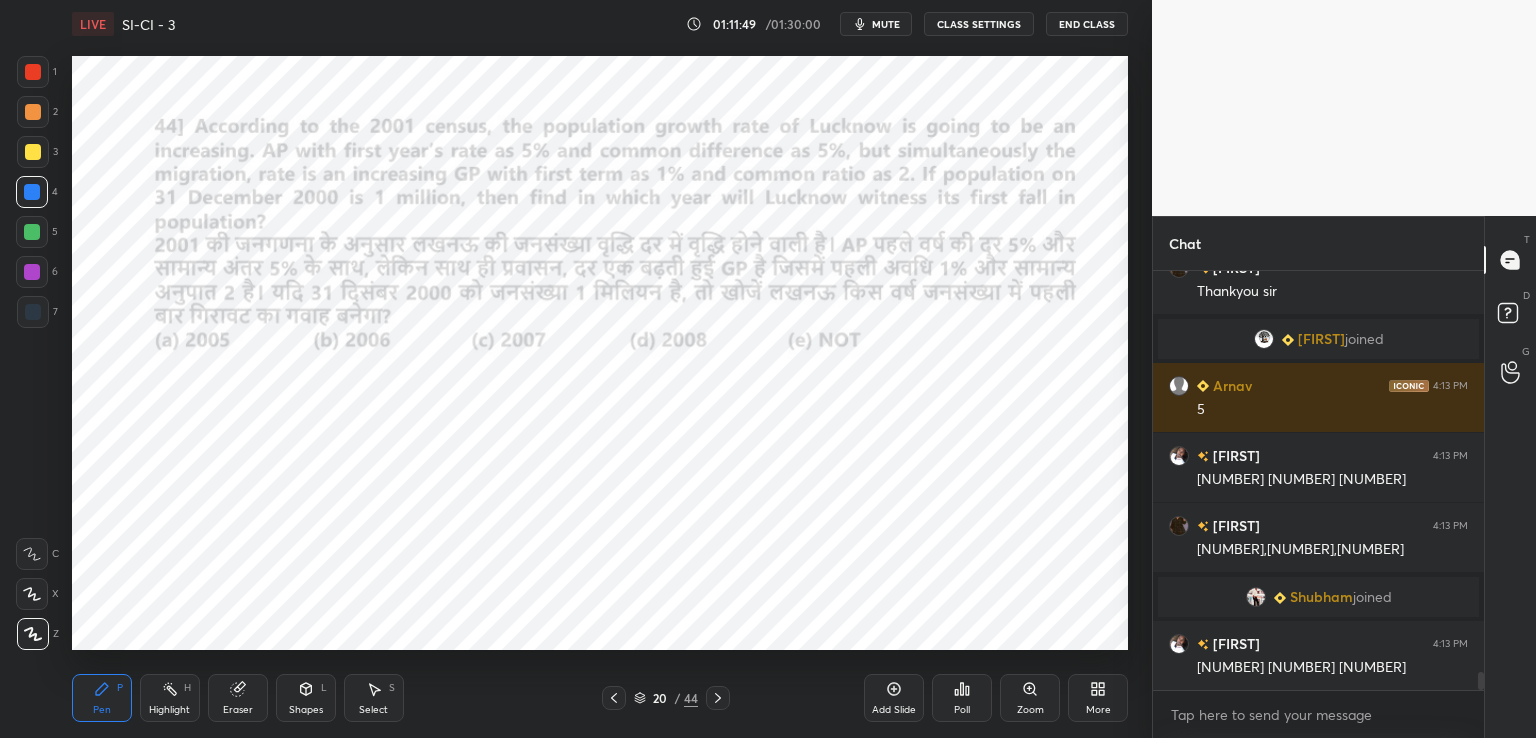 scroll, scrollTop: 9206, scrollLeft: 0, axis: vertical 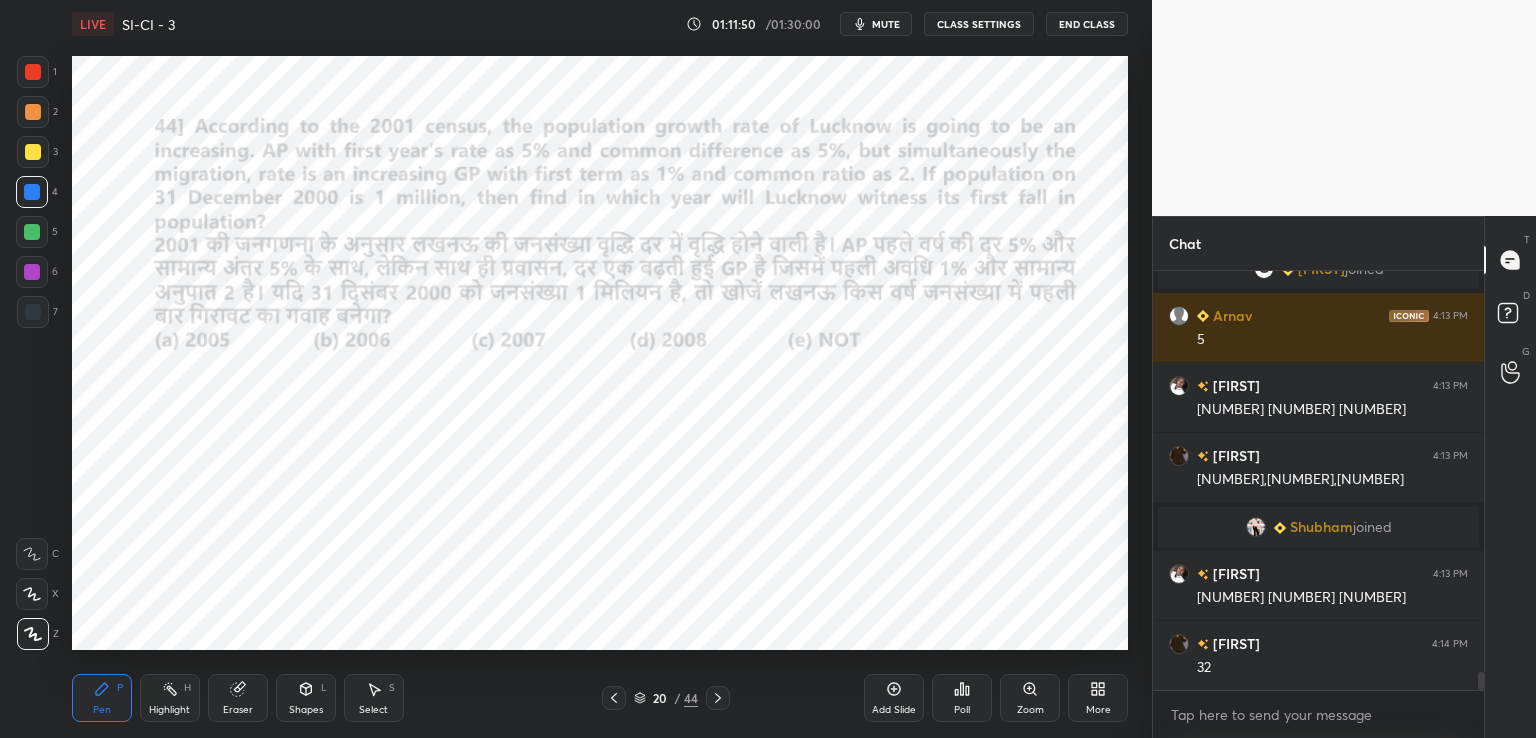 click at bounding box center (33, 312) 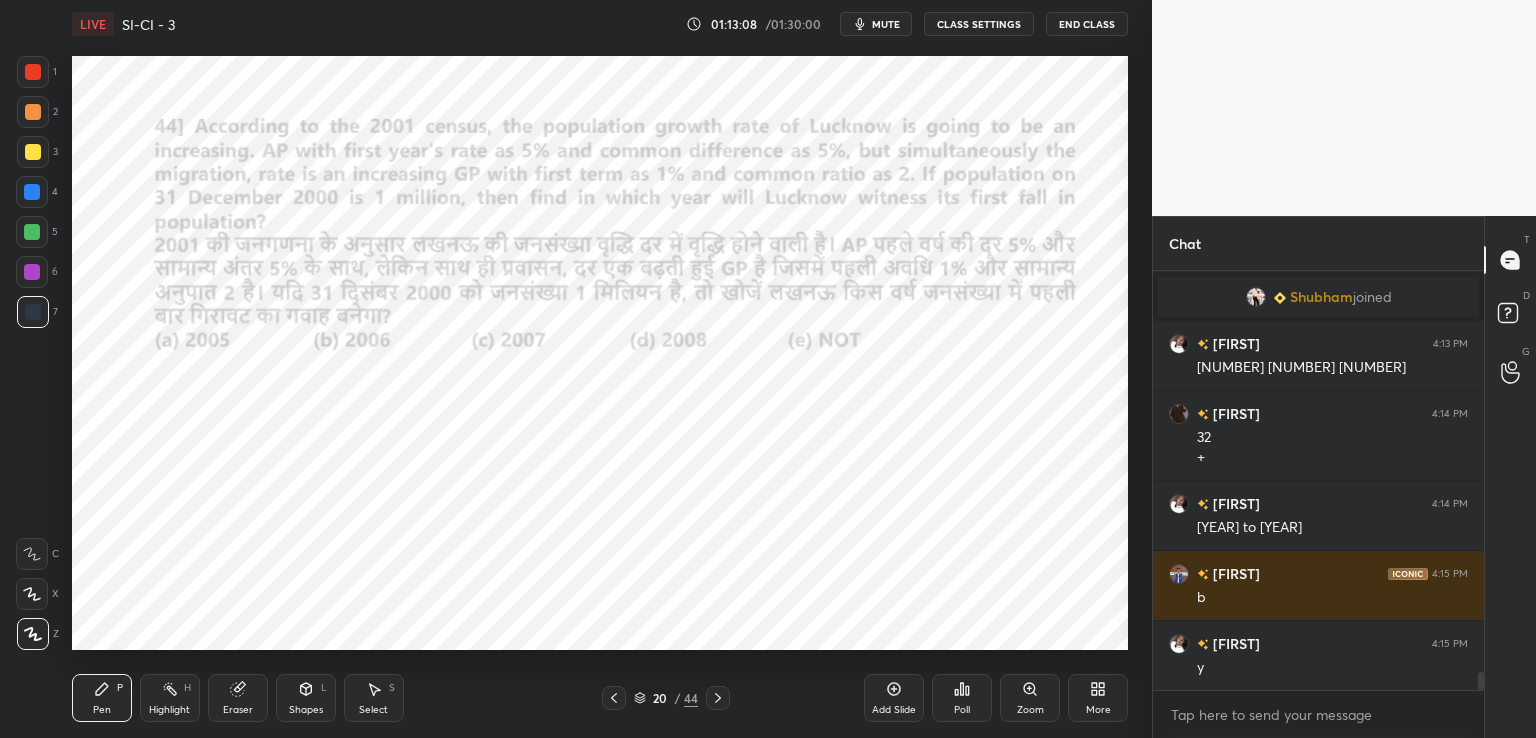 scroll, scrollTop: 9506, scrollLeft: 0, axis: vertical 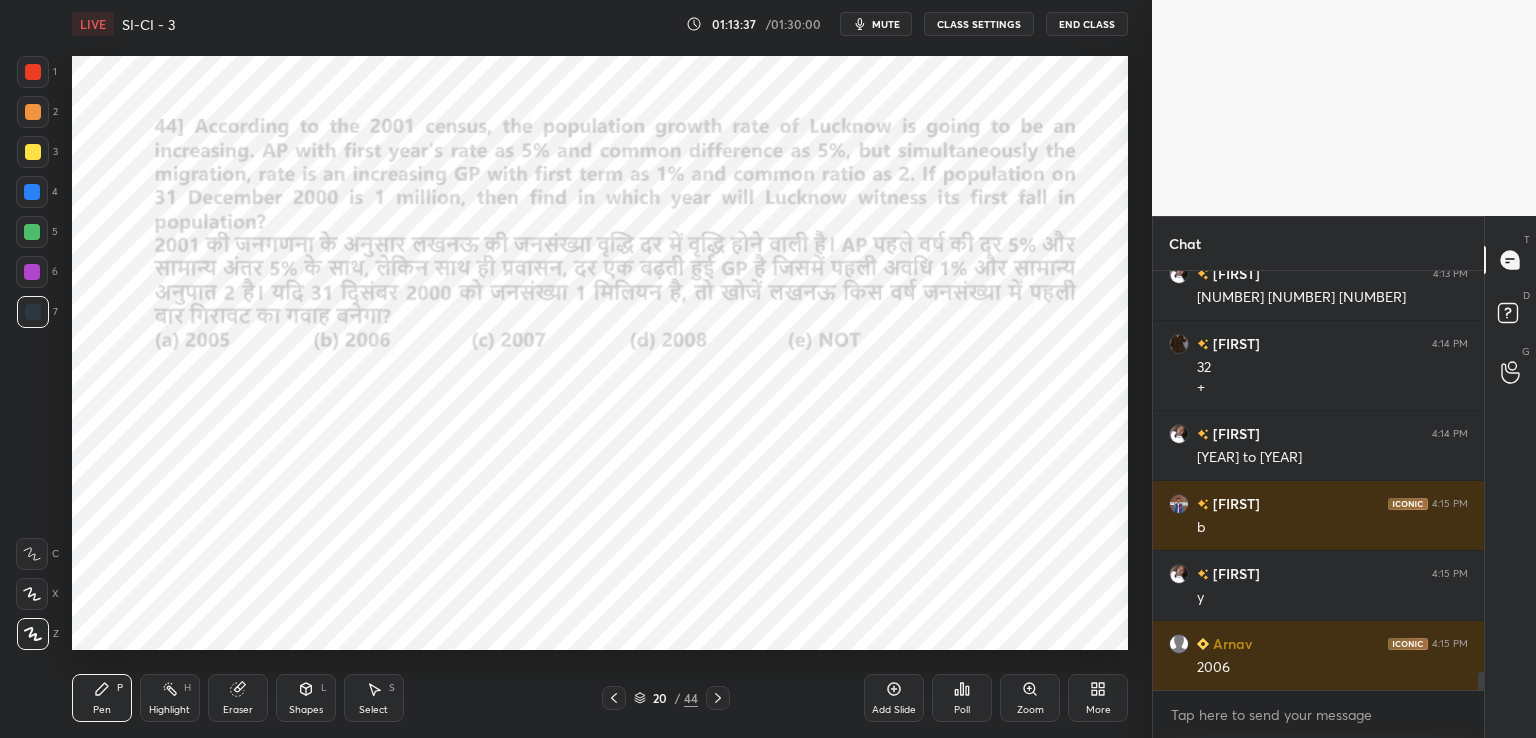 click at bounding box center [718, 698] 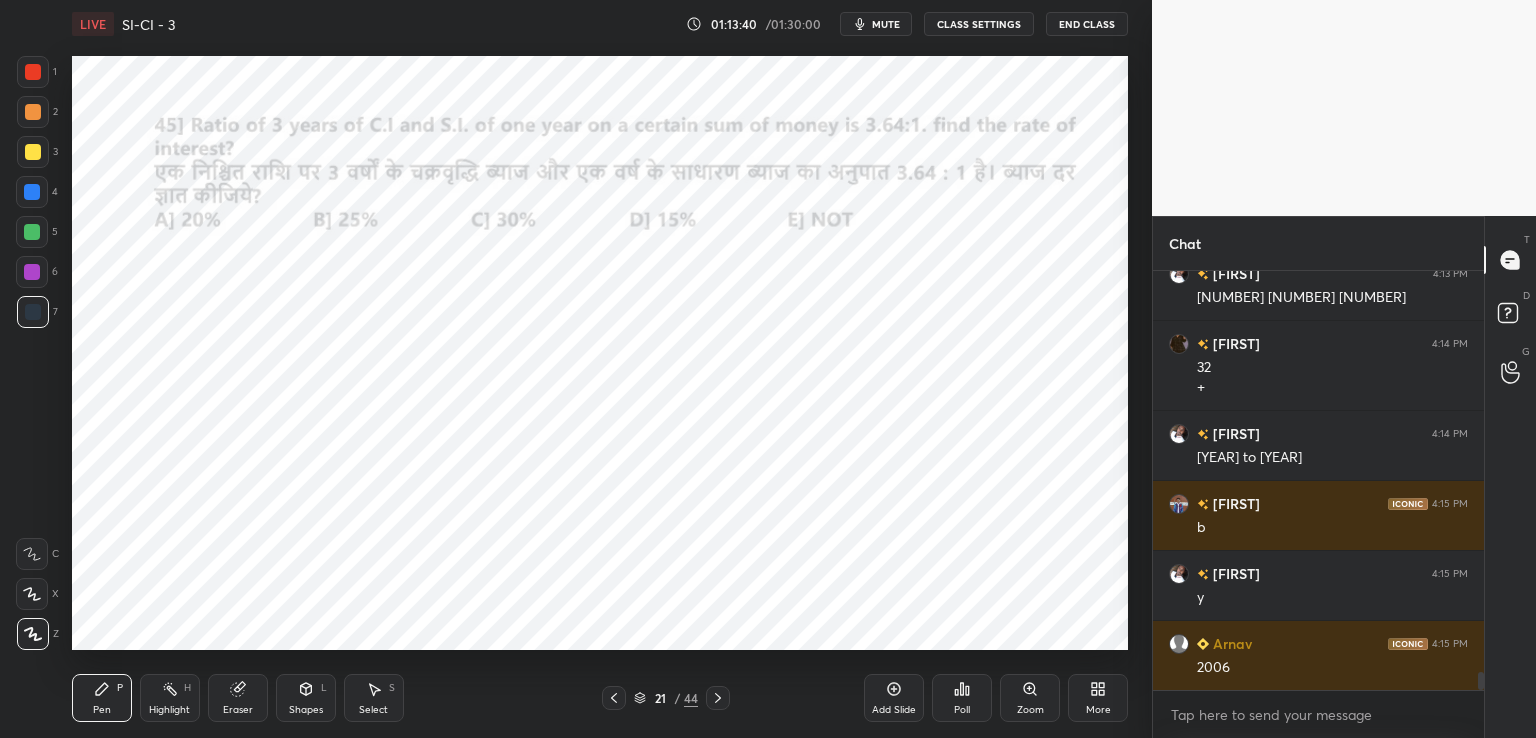 click at bounding box center [718, 698] 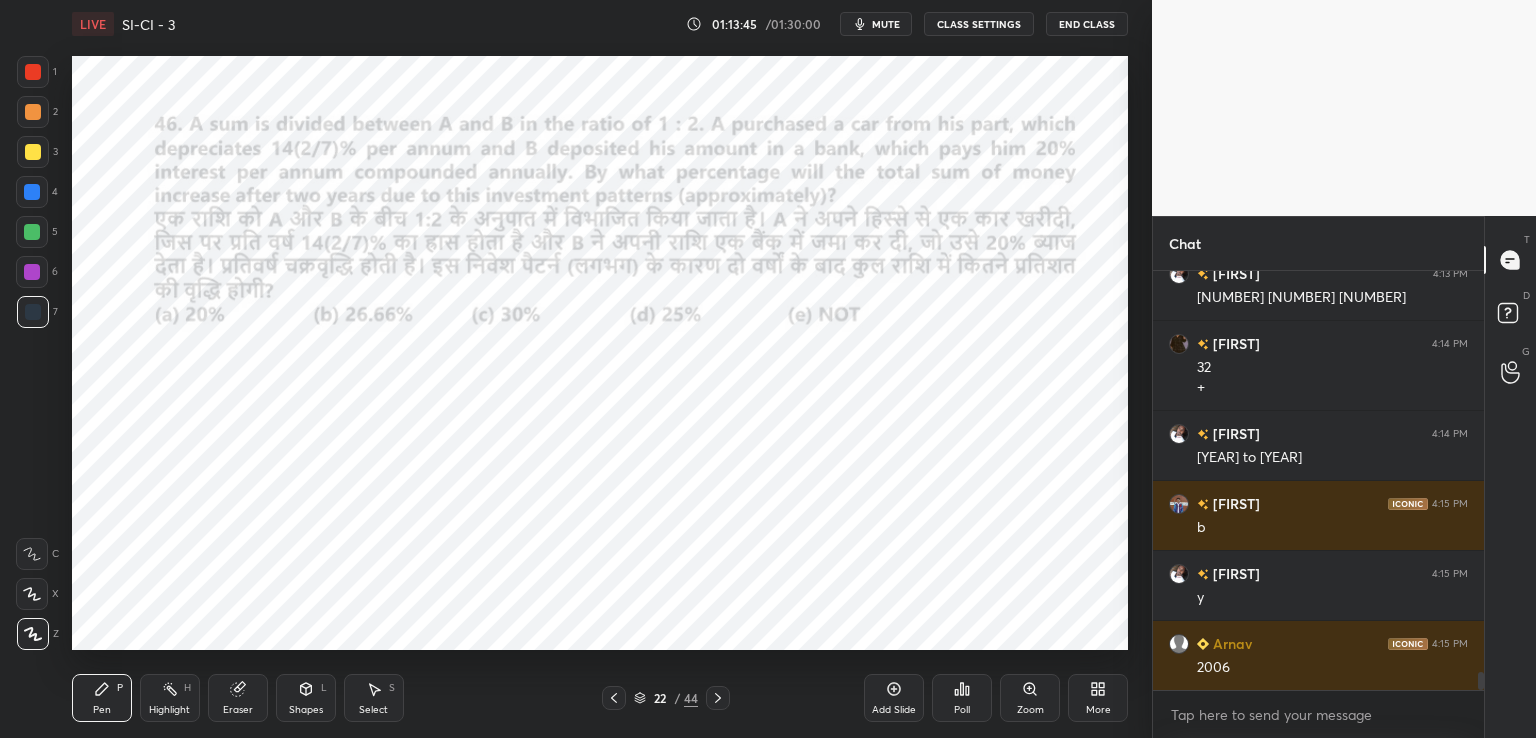 click 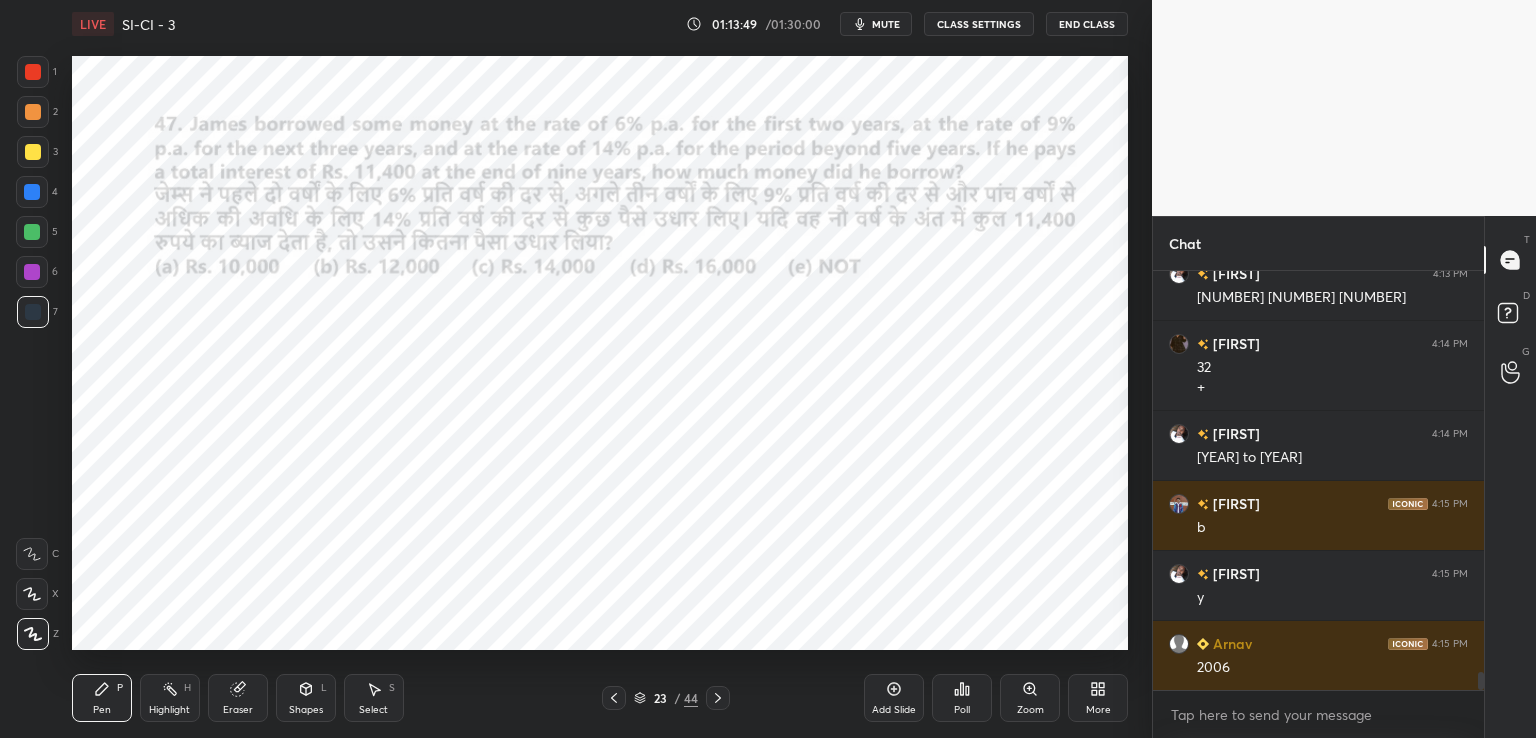 click at bounding box center [33, 72] 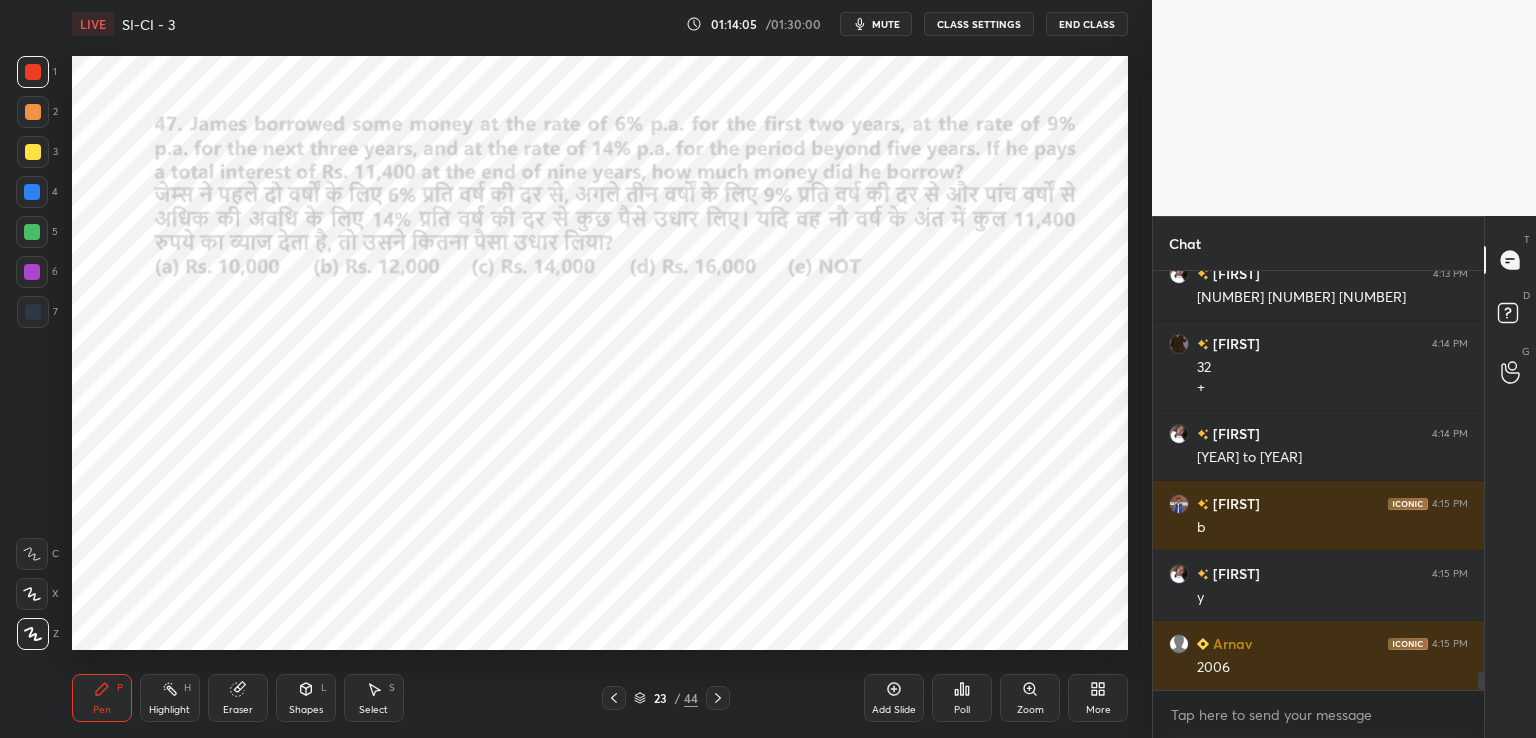 click 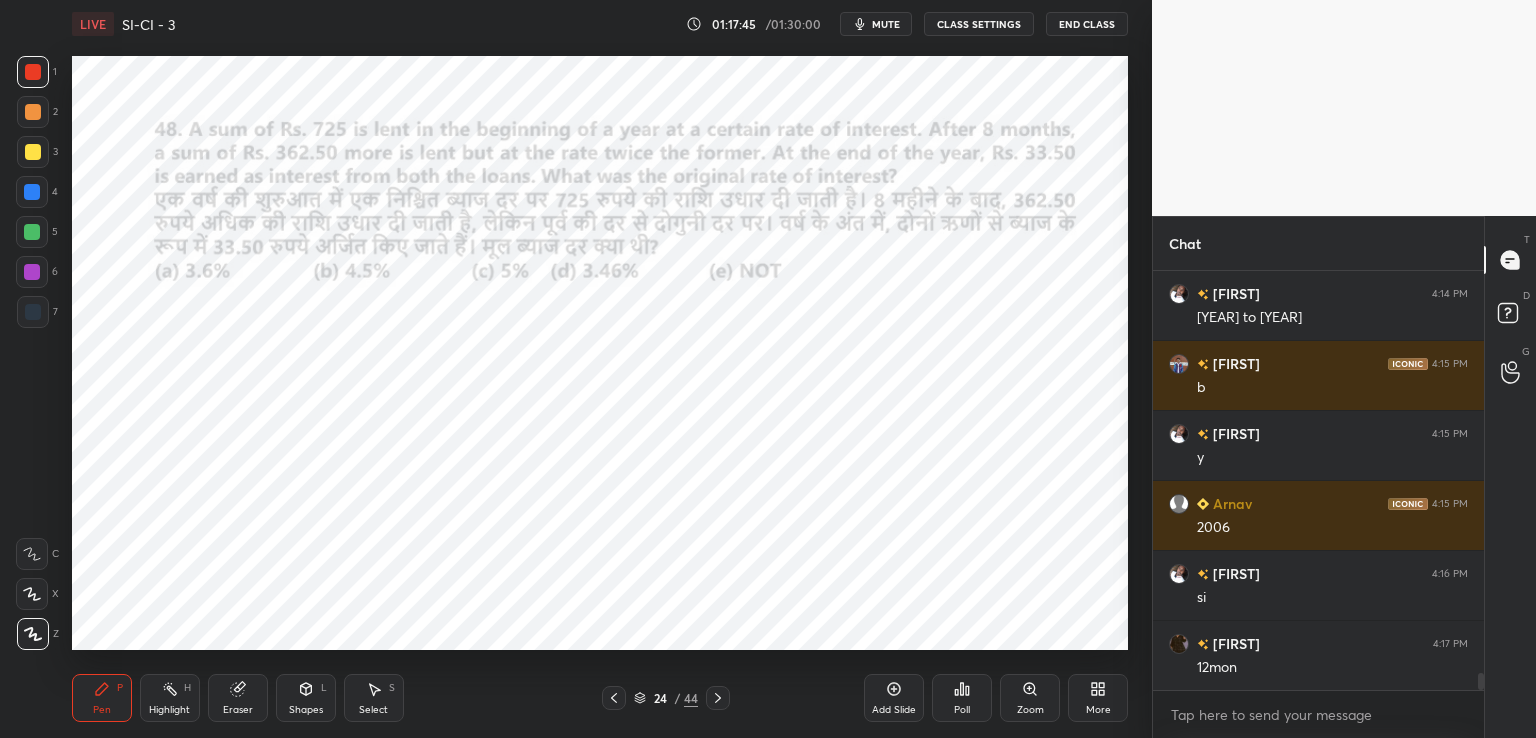 scroll, scrollTop: 9716, scrollLeft: 0, axis: vertical 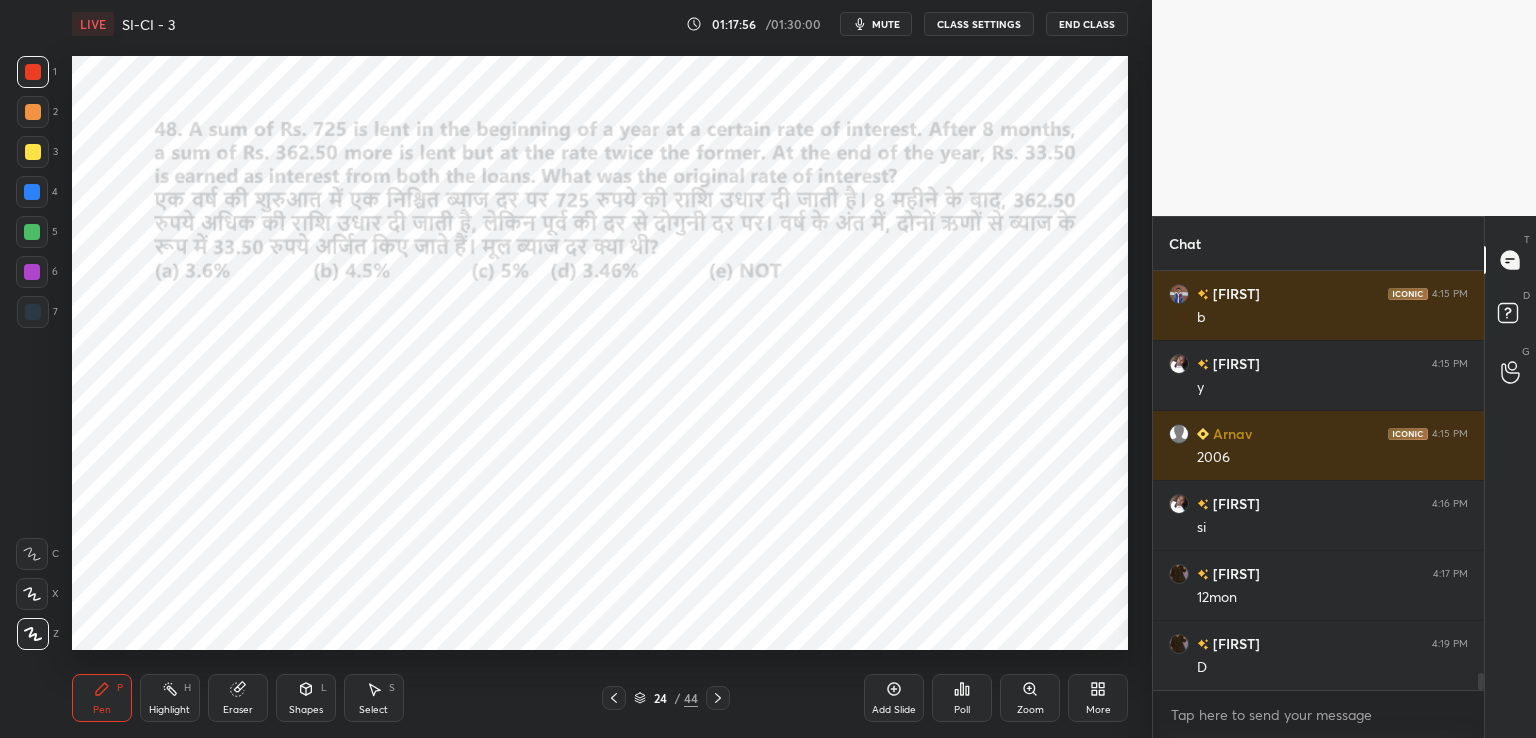 click 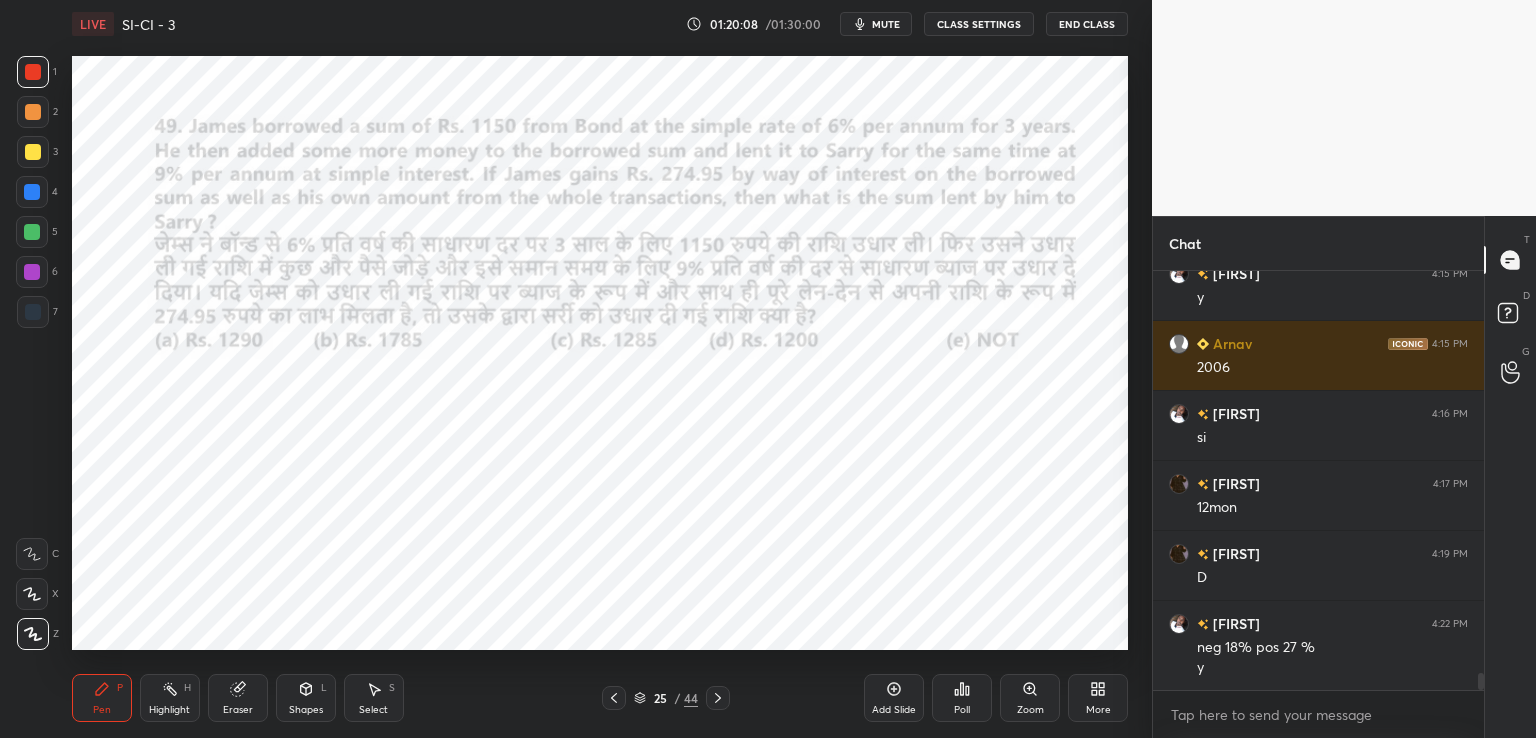 scroll, scrollTop: 9876, scrollLeft: 0, axis: vertical 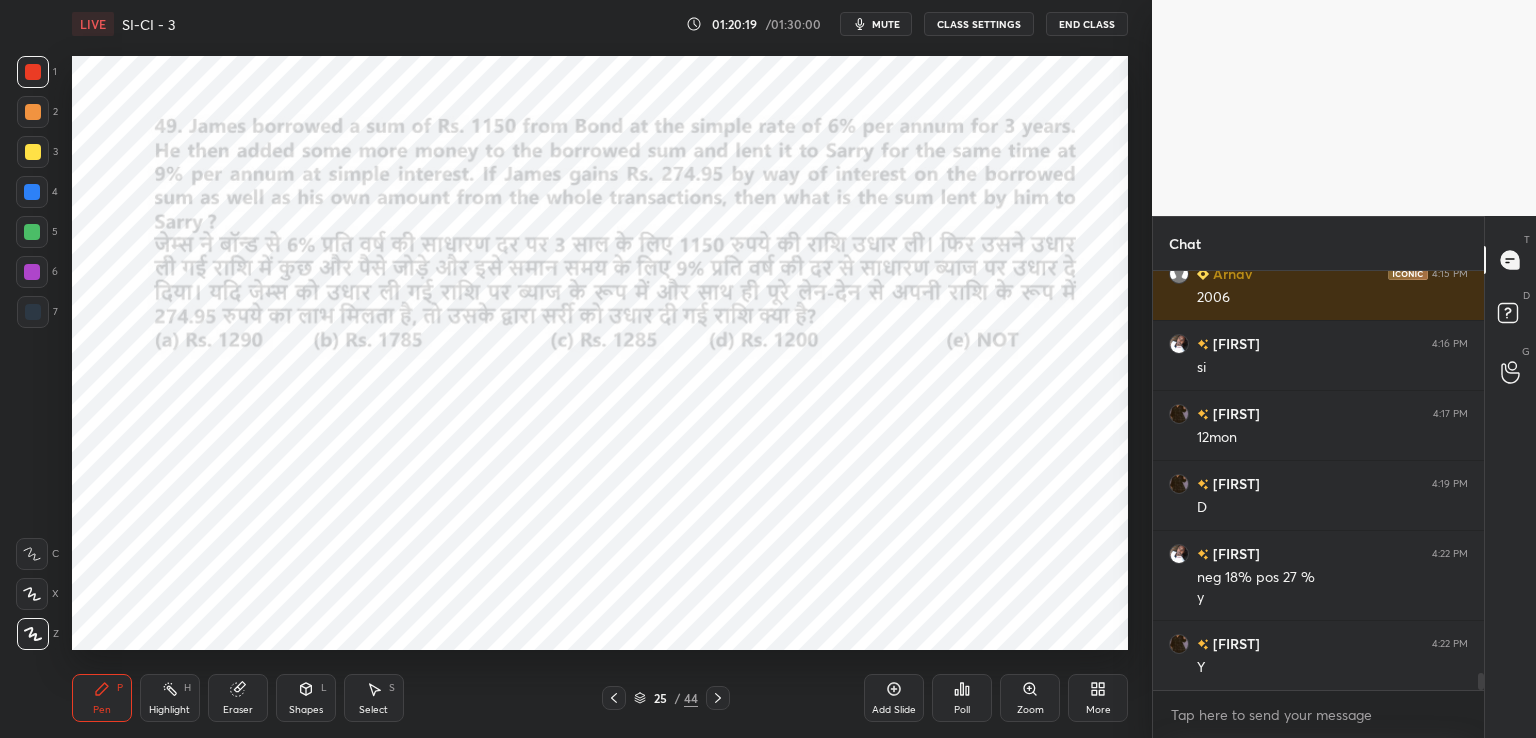 click on "Eraser" at bounding box center (238, 710) 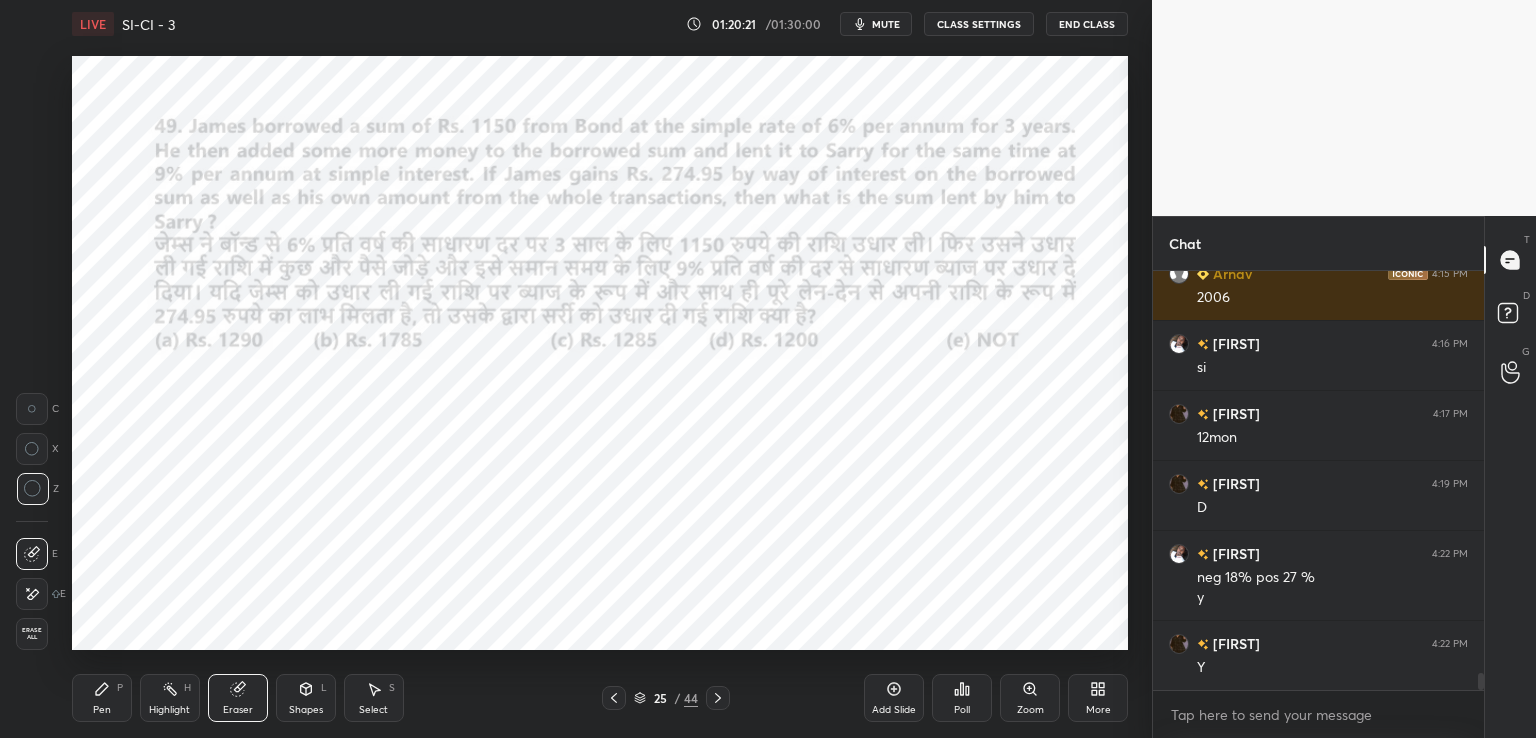 click on "Pen P" at bounding box center [102, 698] 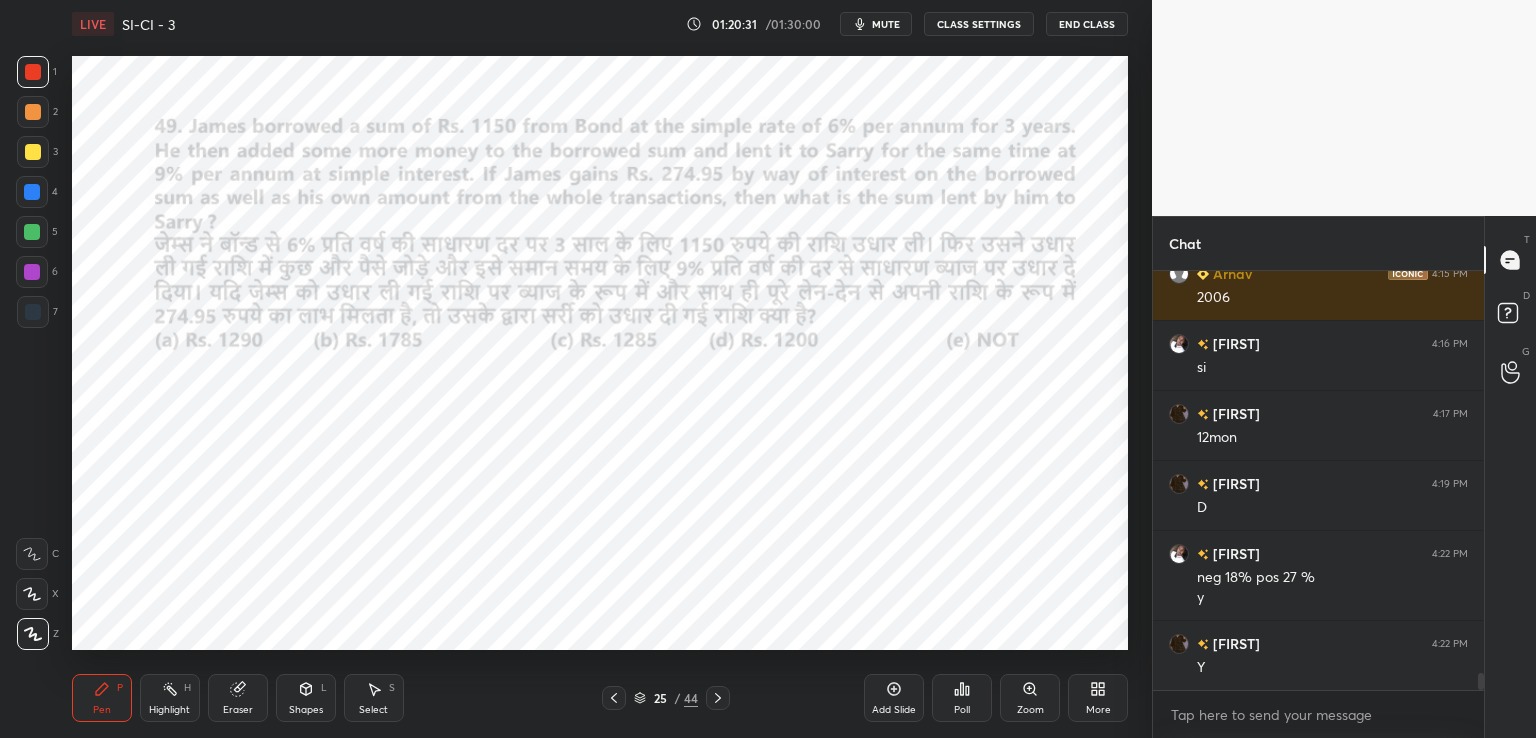 click on "Shapes L" at bounding box center (306, 698) 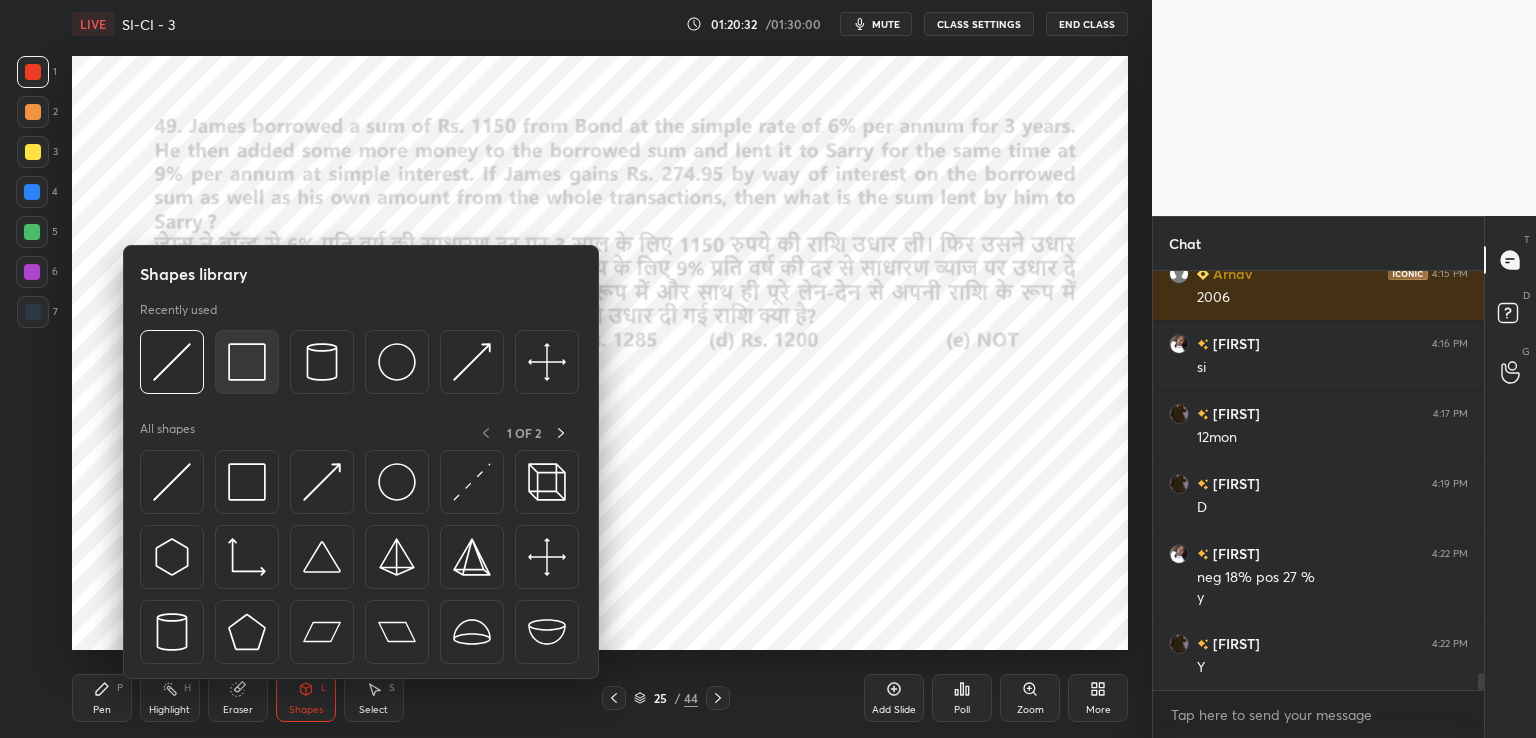 click at bounding box center [247, 362] 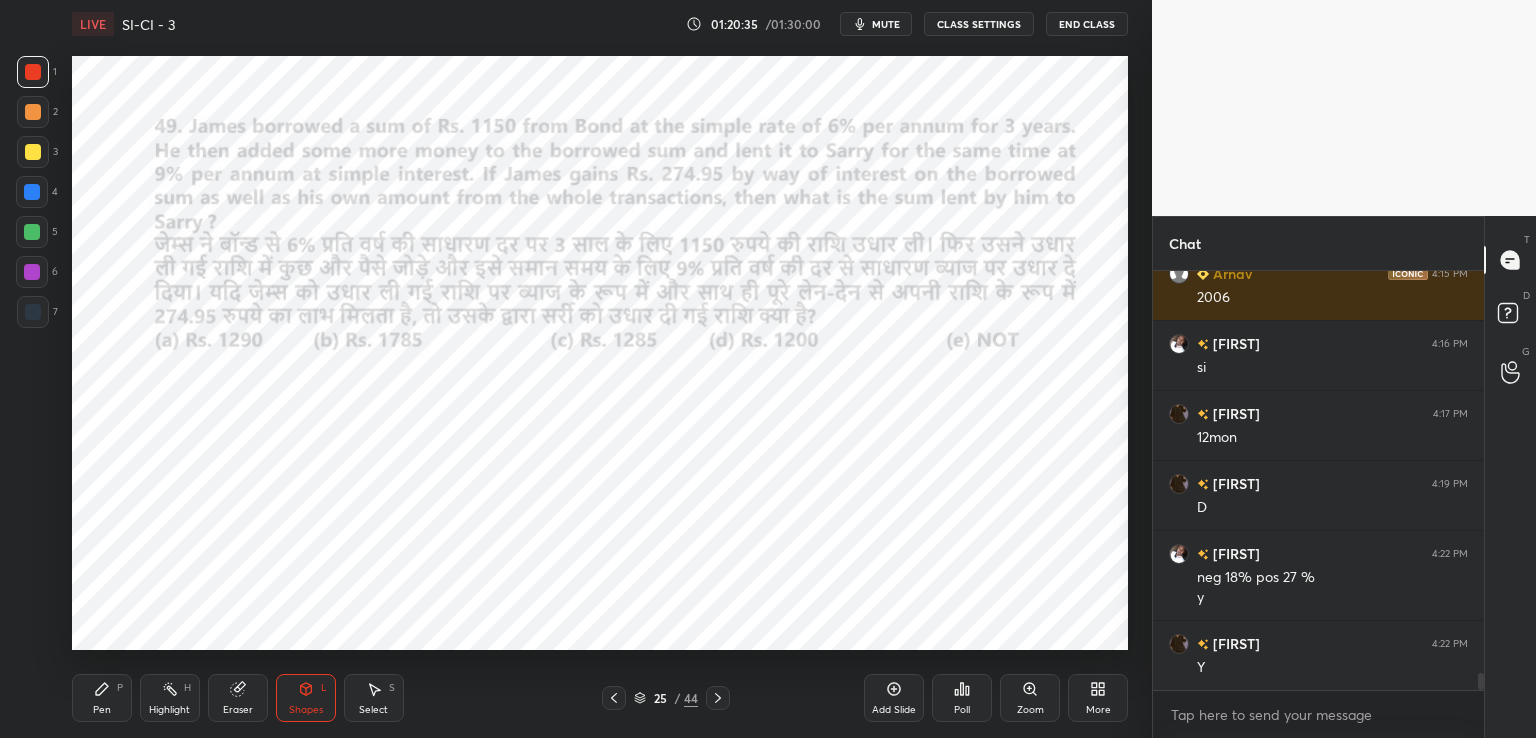 click on "Pen" at bounding box center (102, 710) 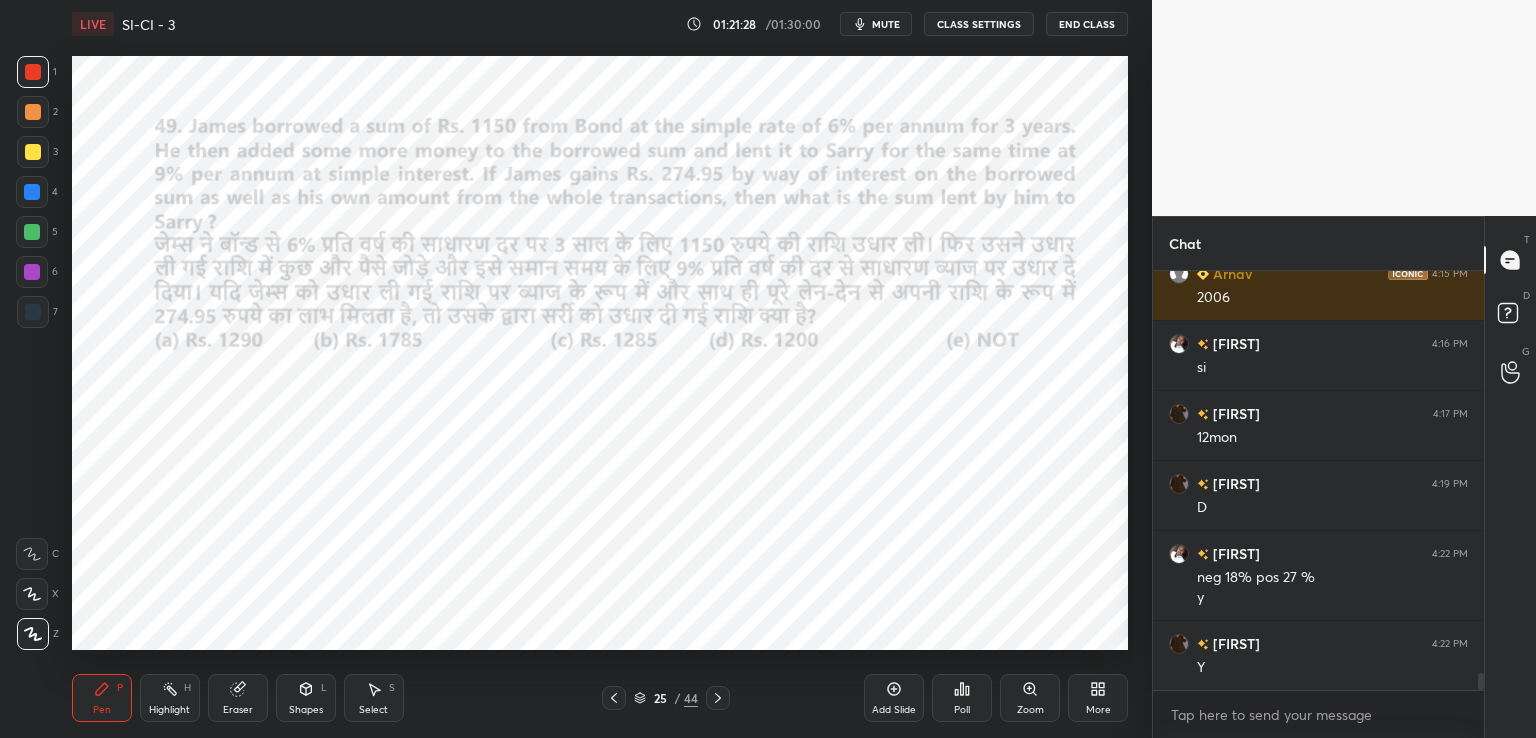 scroll, scrollTop: 9946, scrollLeft: 0, axis: vertical 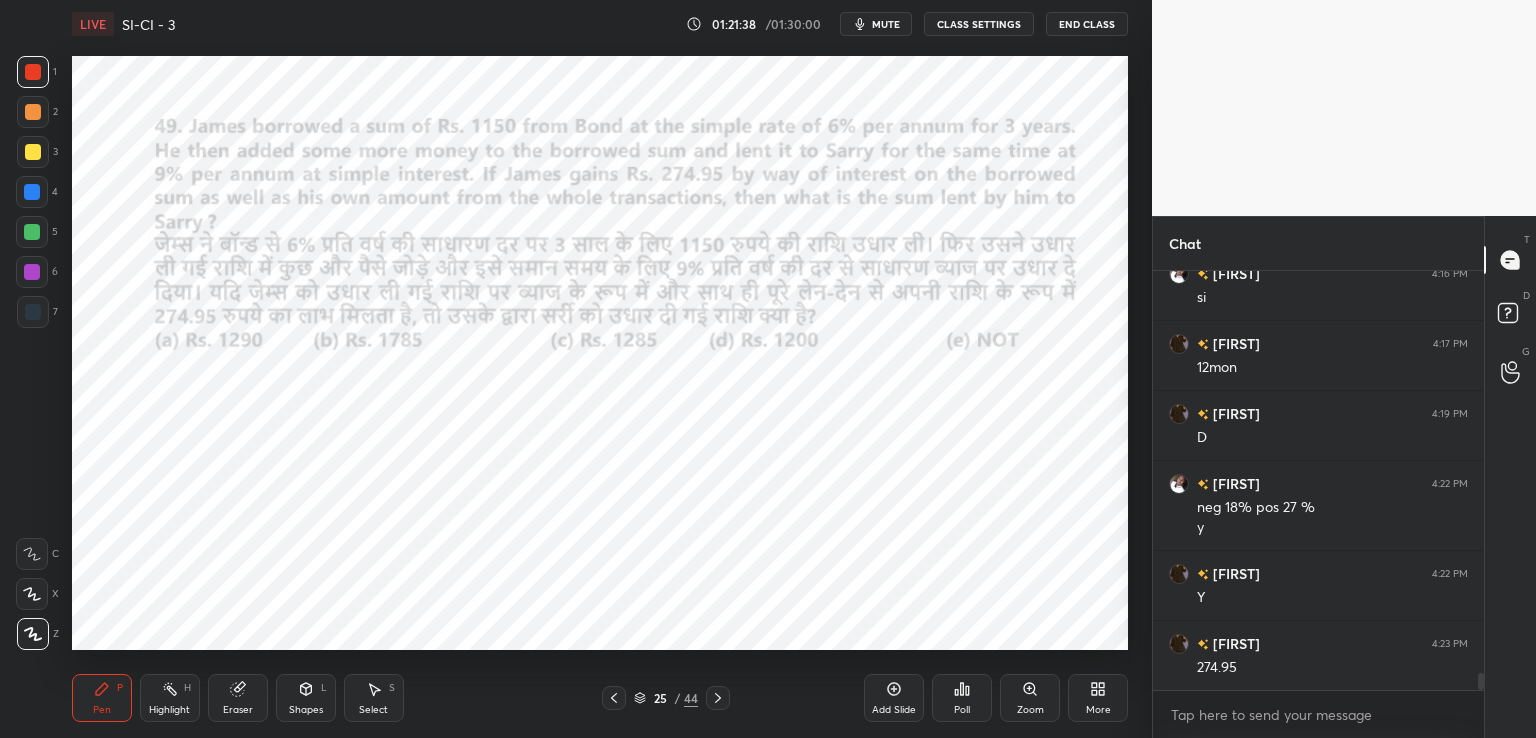 click at bounding box center [32, 192] 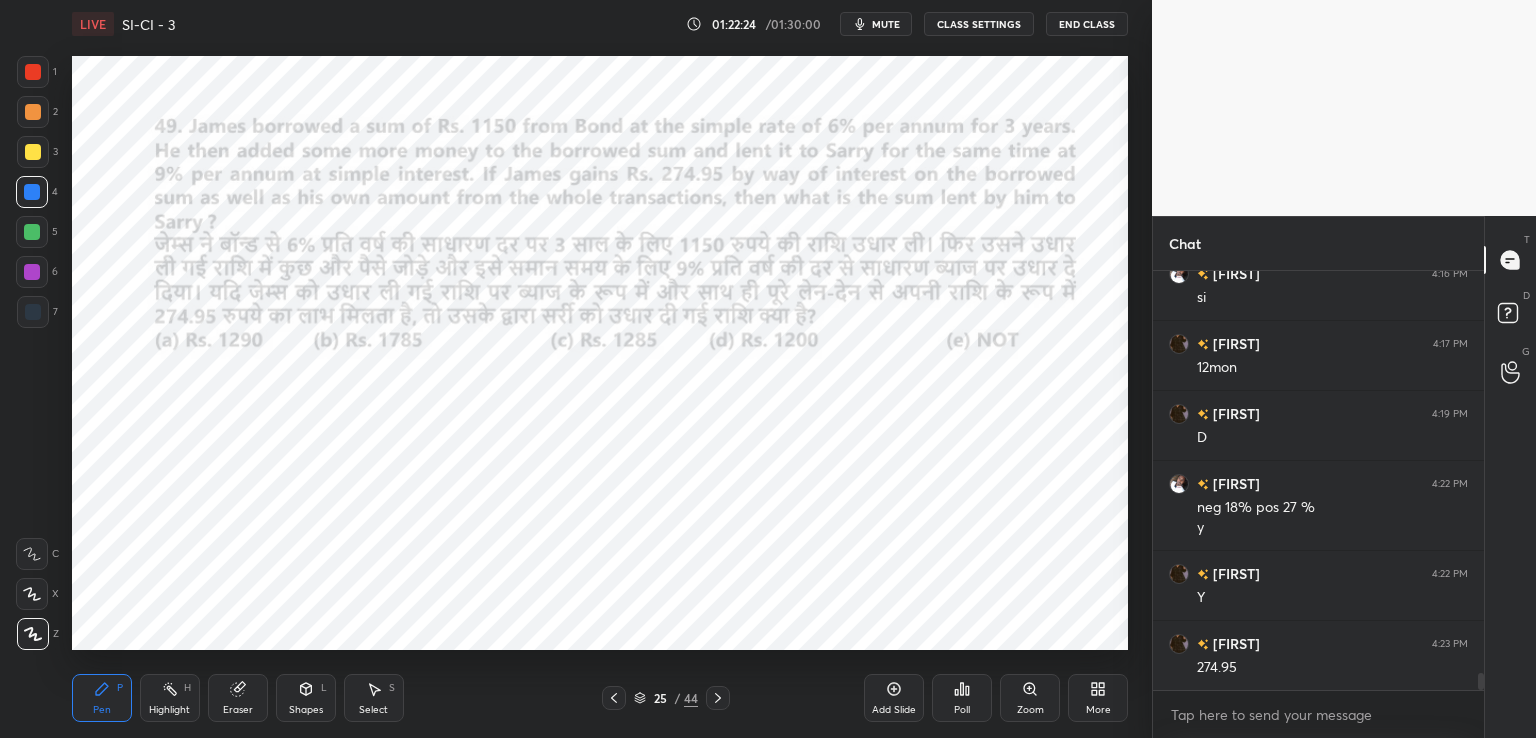 scroll, scrollTop: 10016, scrollLeft: 0, axis: vertical 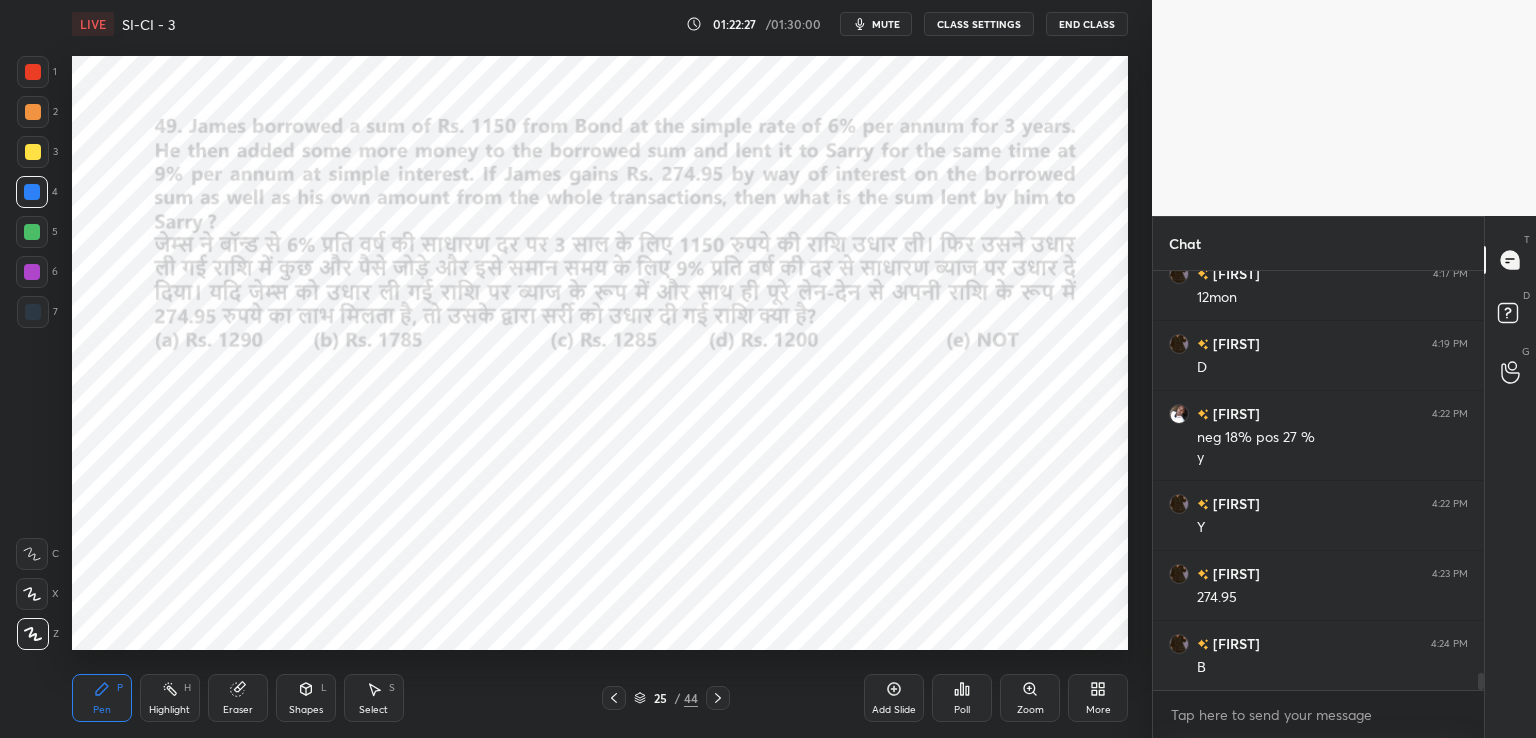 click on "25 / 44" at bounding box center (666, 698) 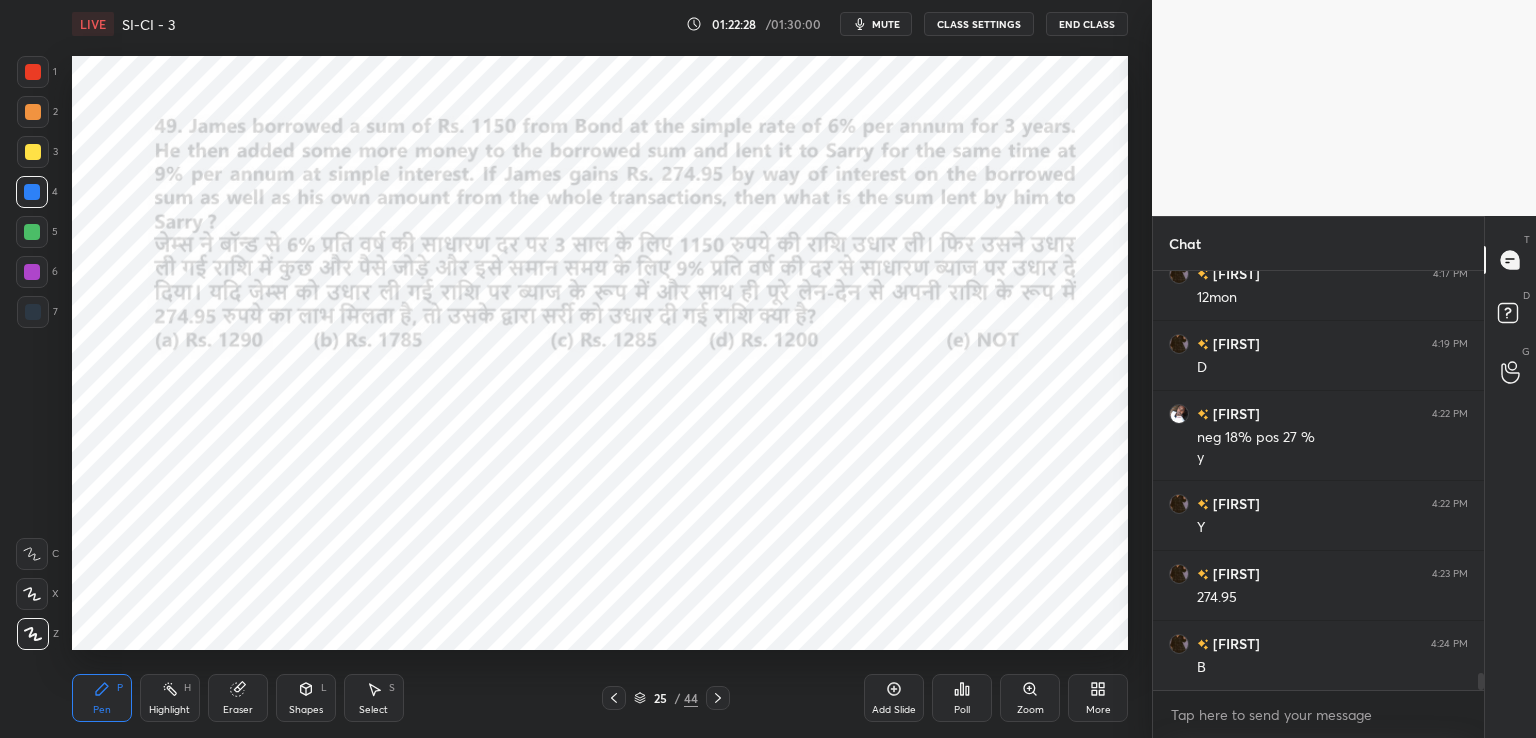 click 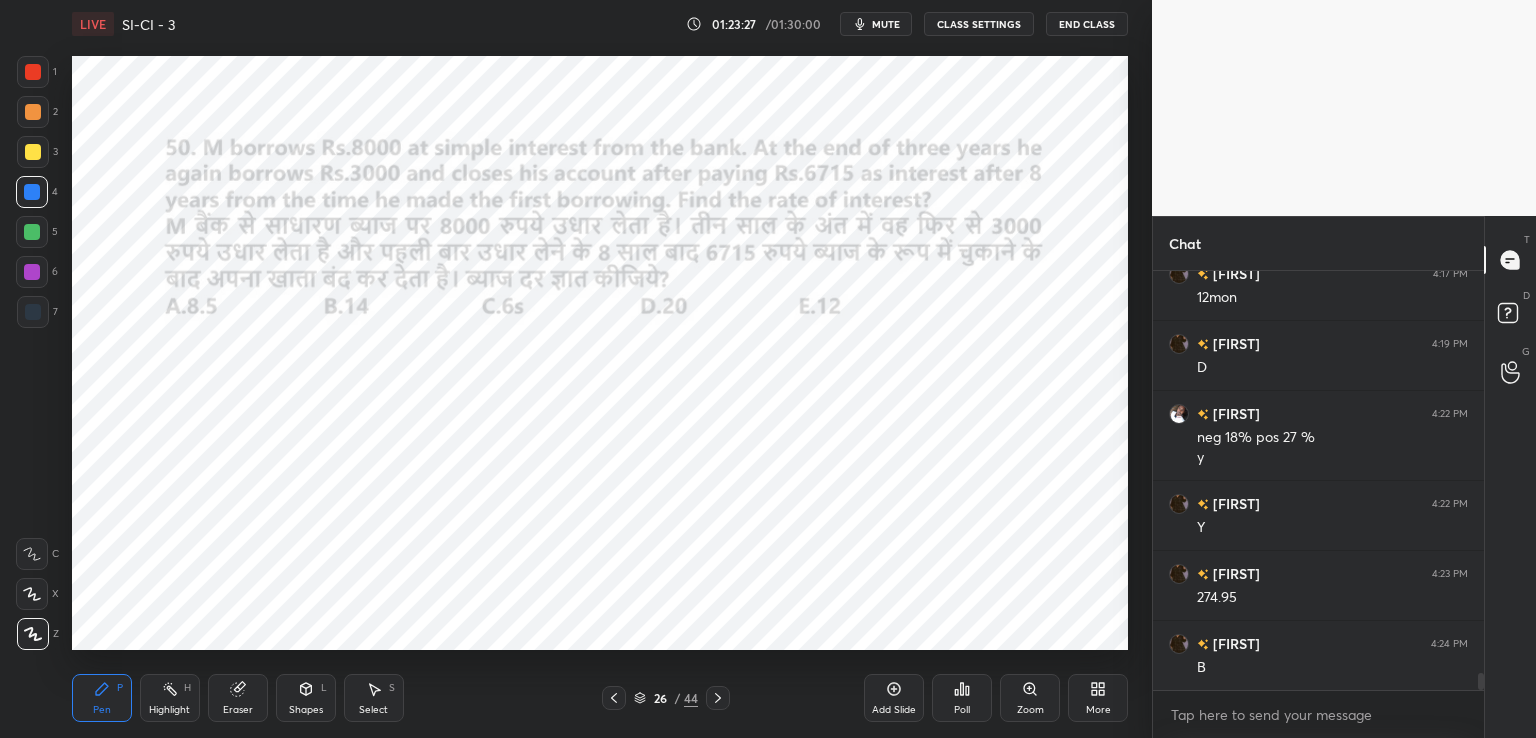 click on "Shapes L" at bounding box center (306, 698) 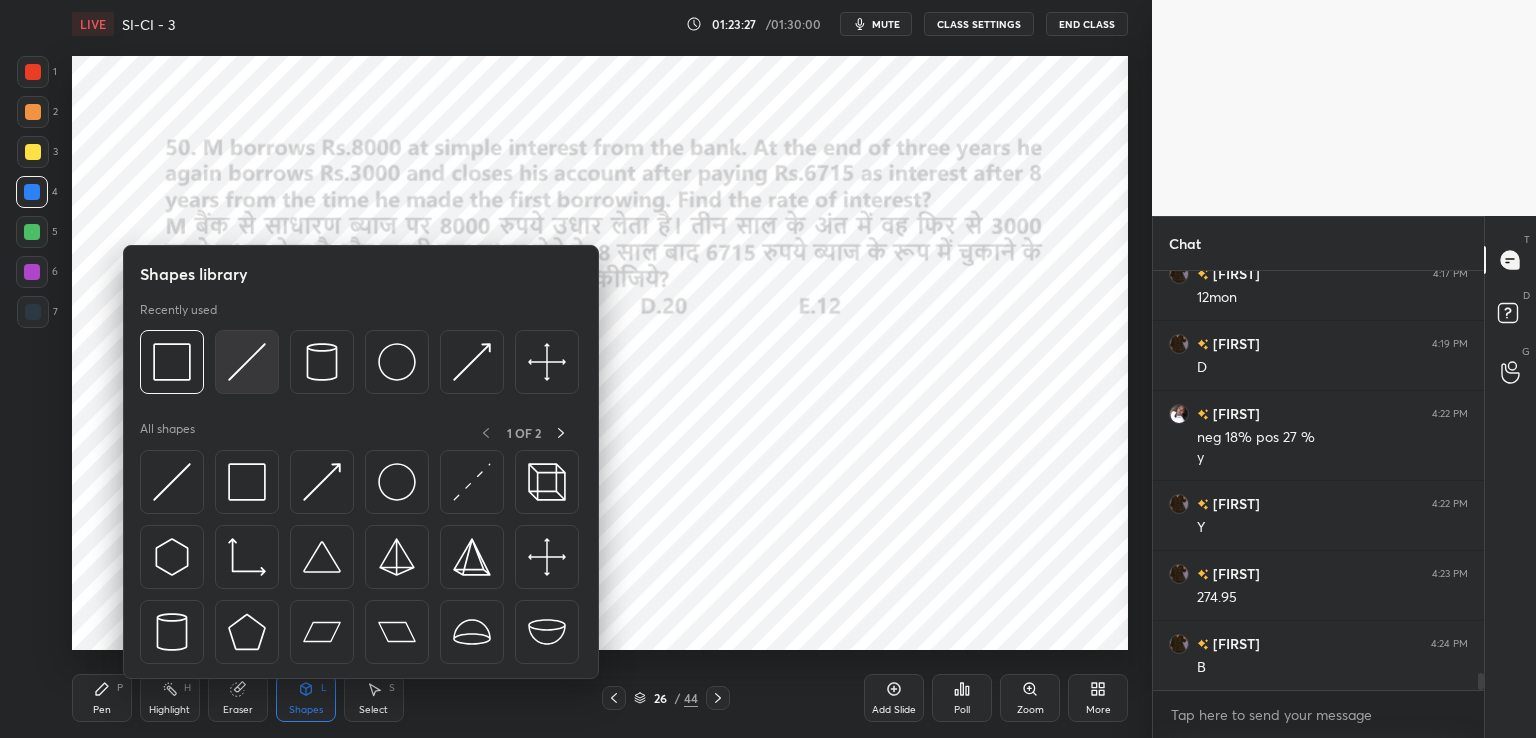click at bounding box center [247, 362] 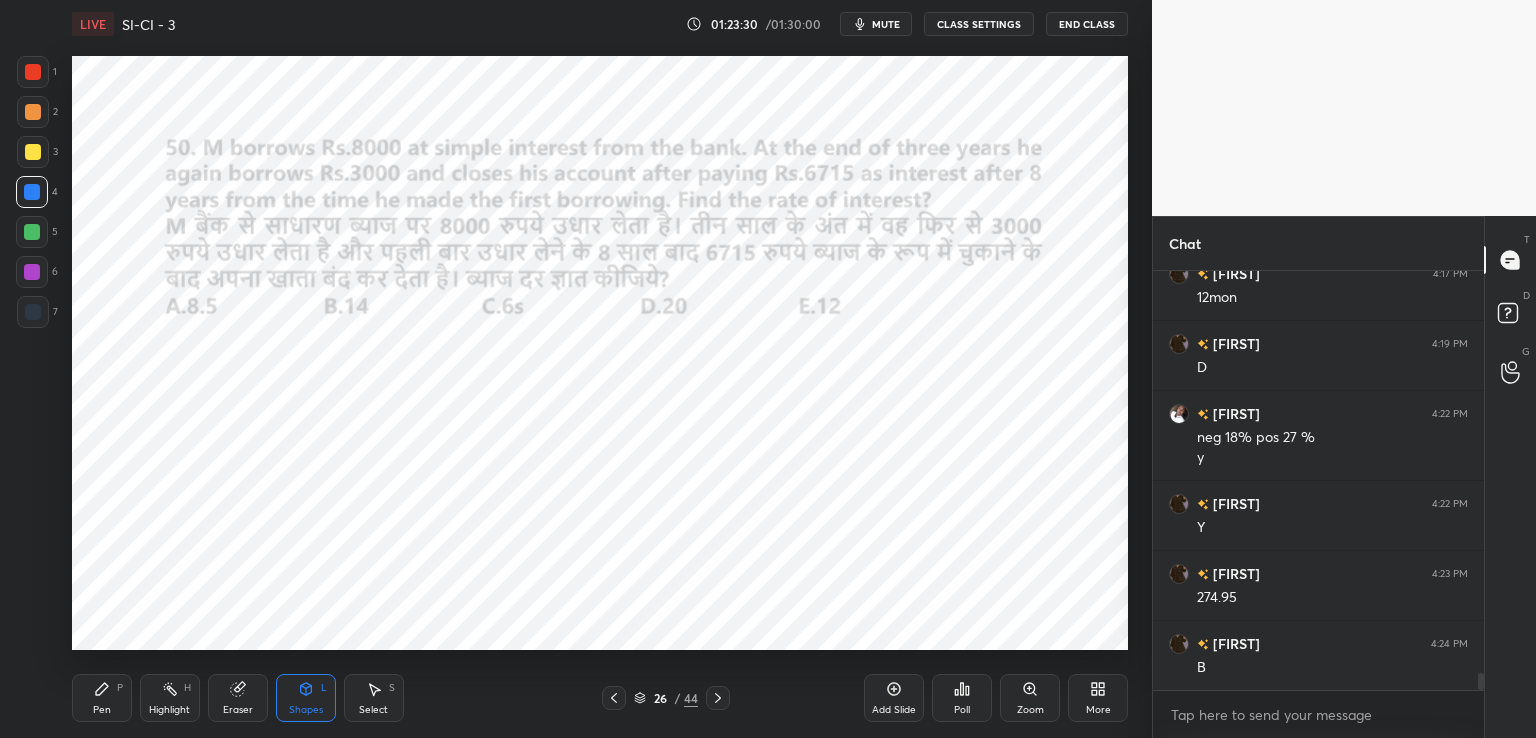 click on "Pen P" at bounding box center (102, 698) 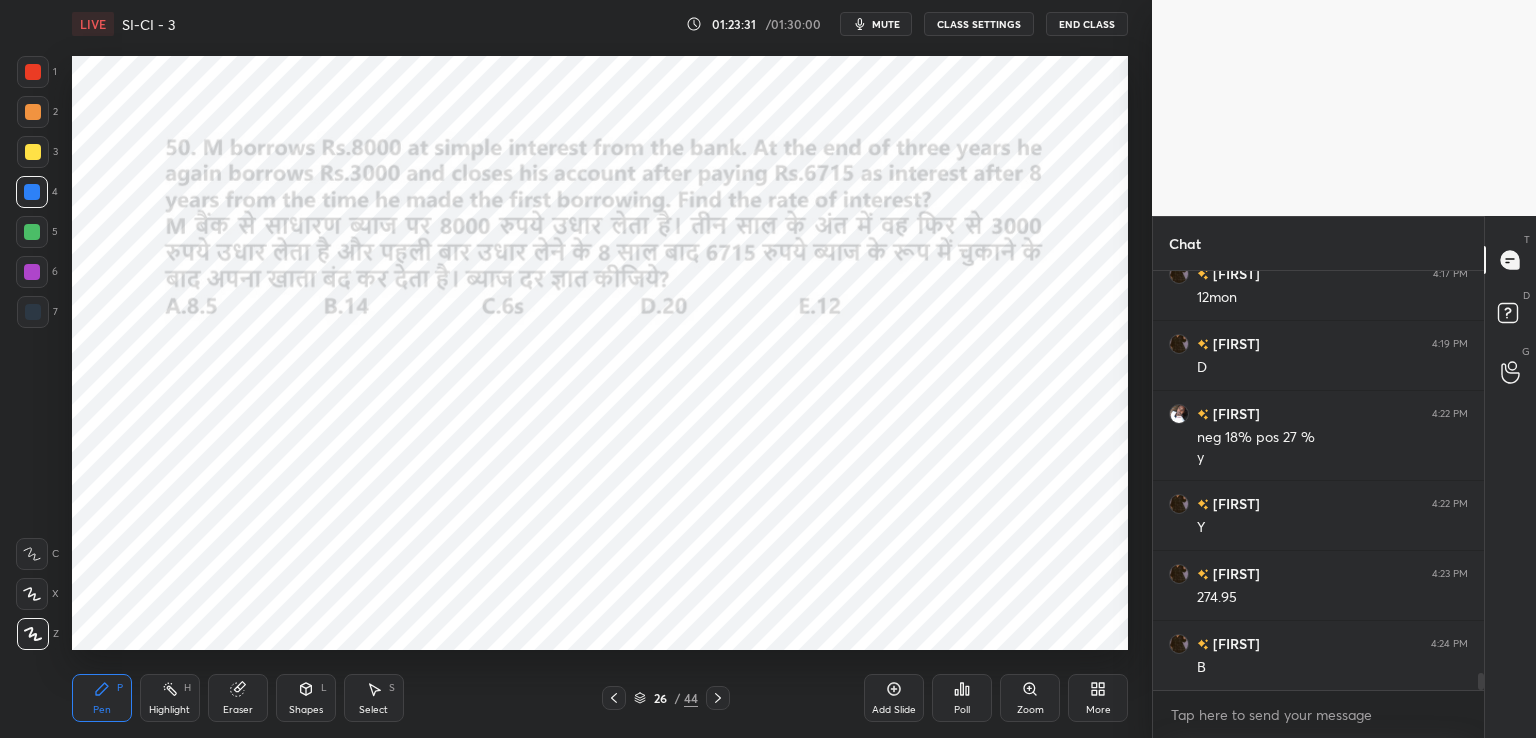 click at bounding box center (33, 72) 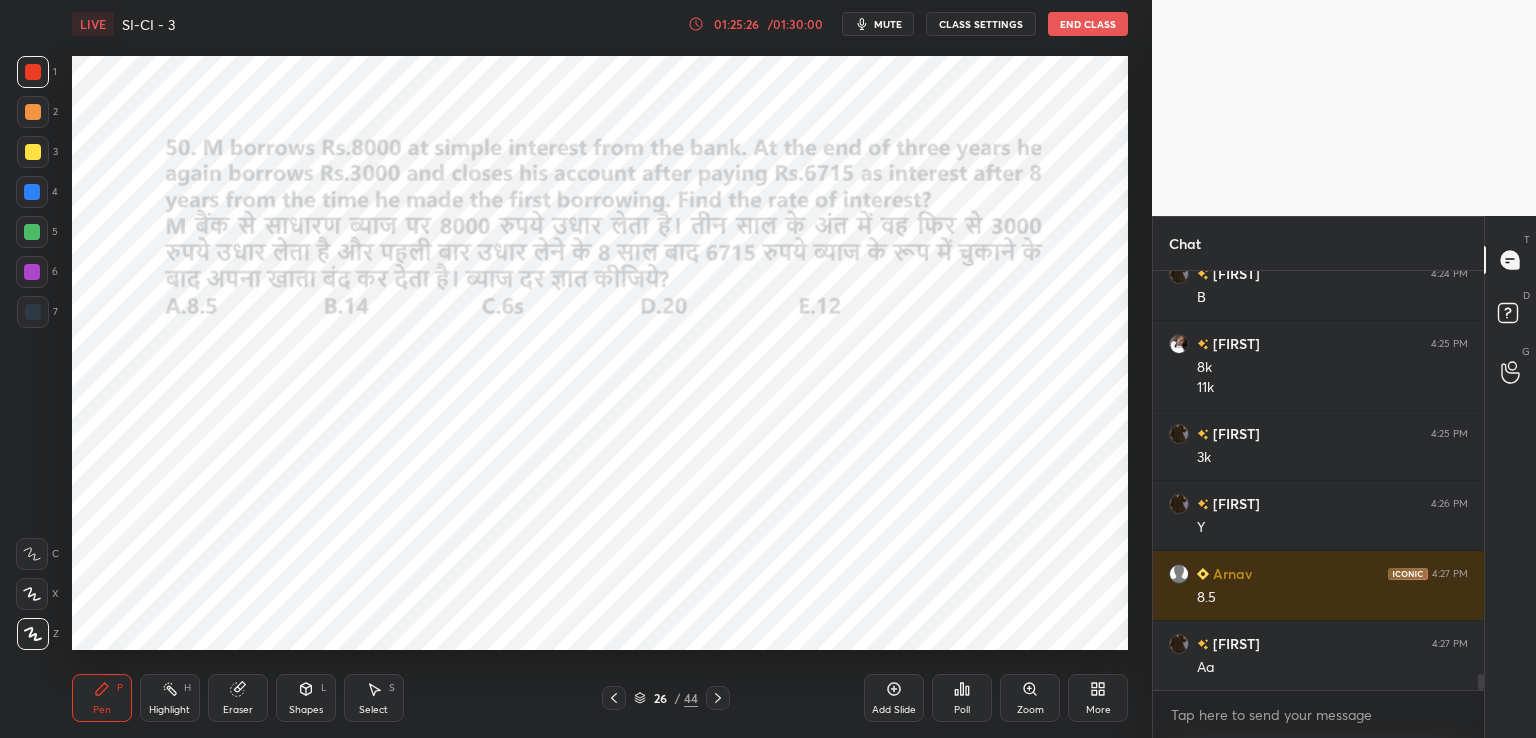 scroll, scrollTop: 10456, scrollLeft: 0, axis: vertical 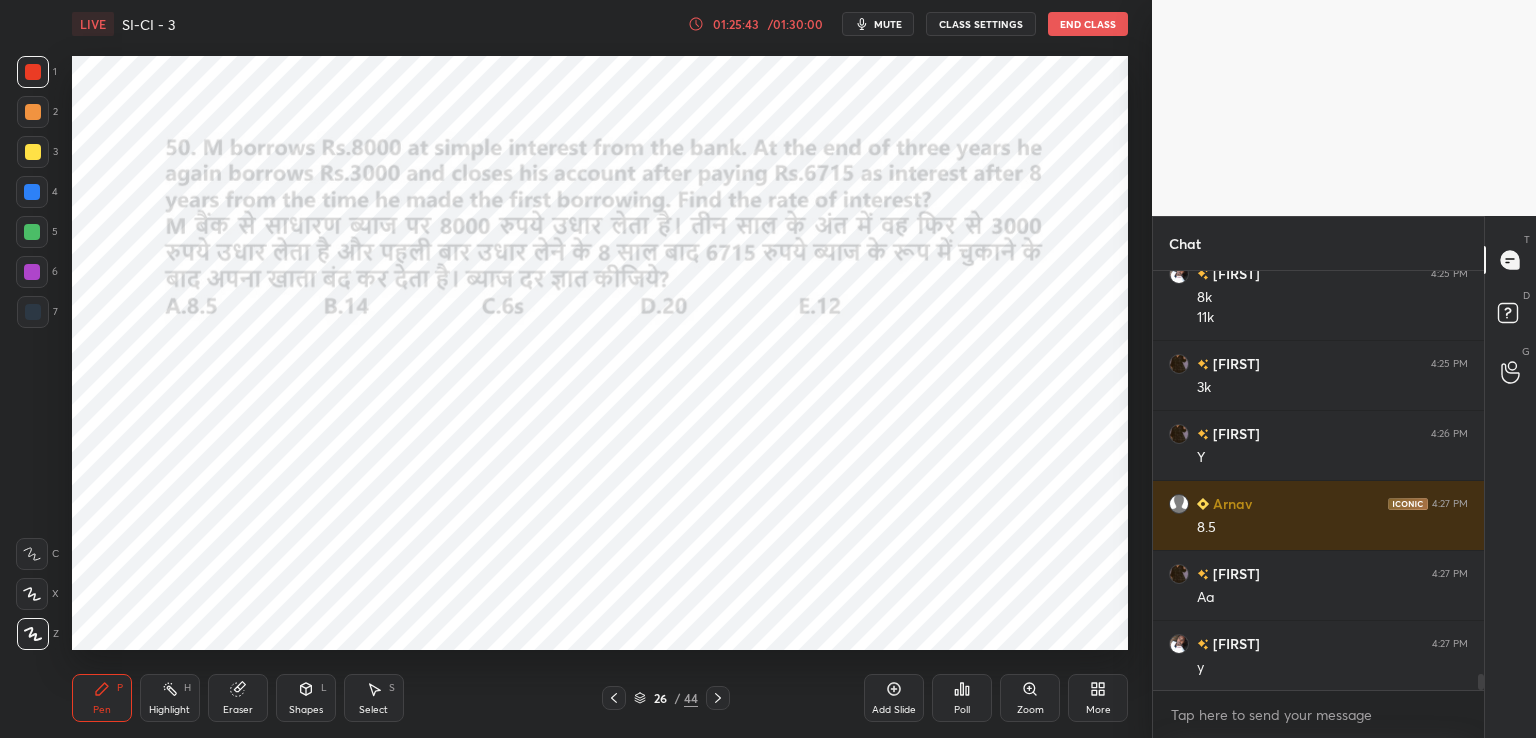 click 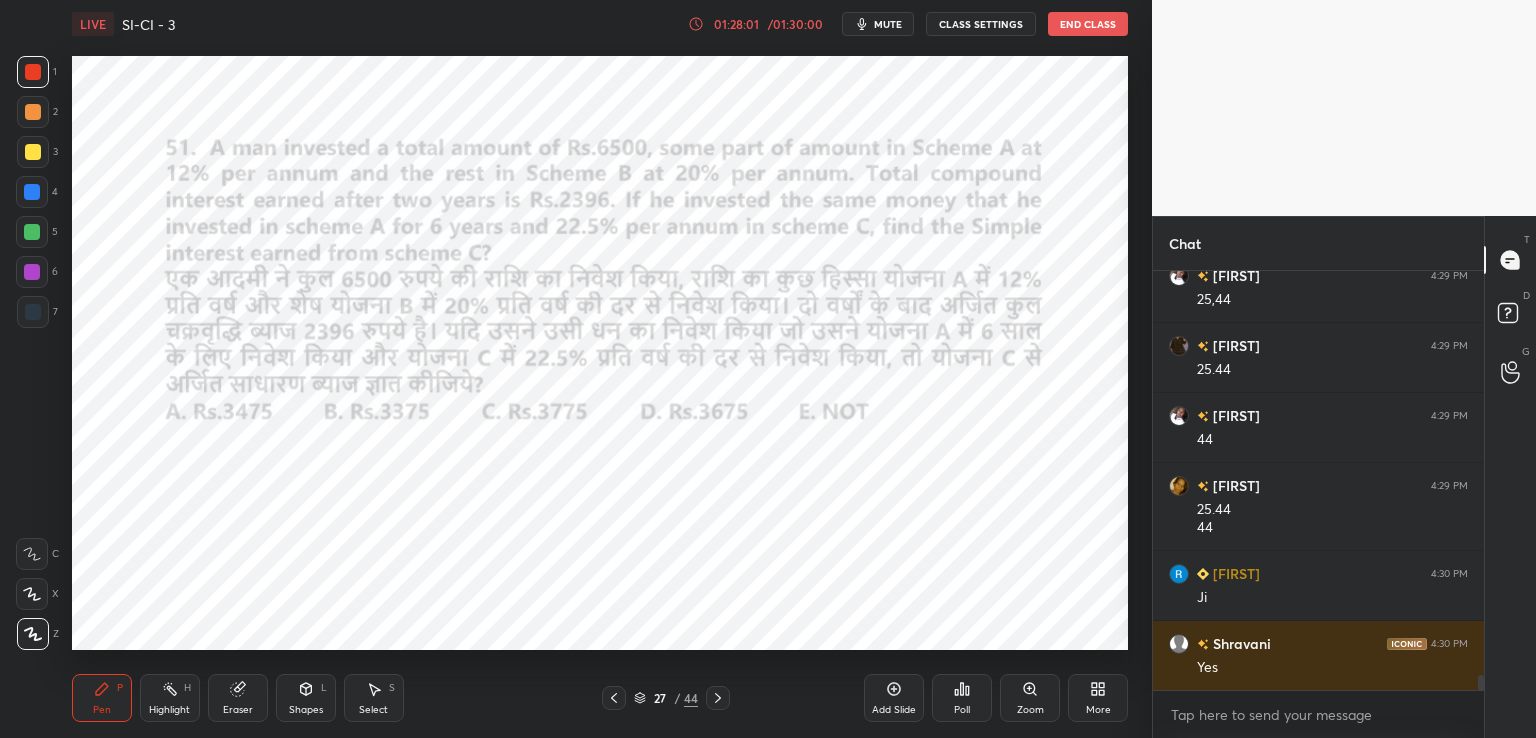 scroll, scrollTop: 10964, scrollLeft: 0, axis: vertical 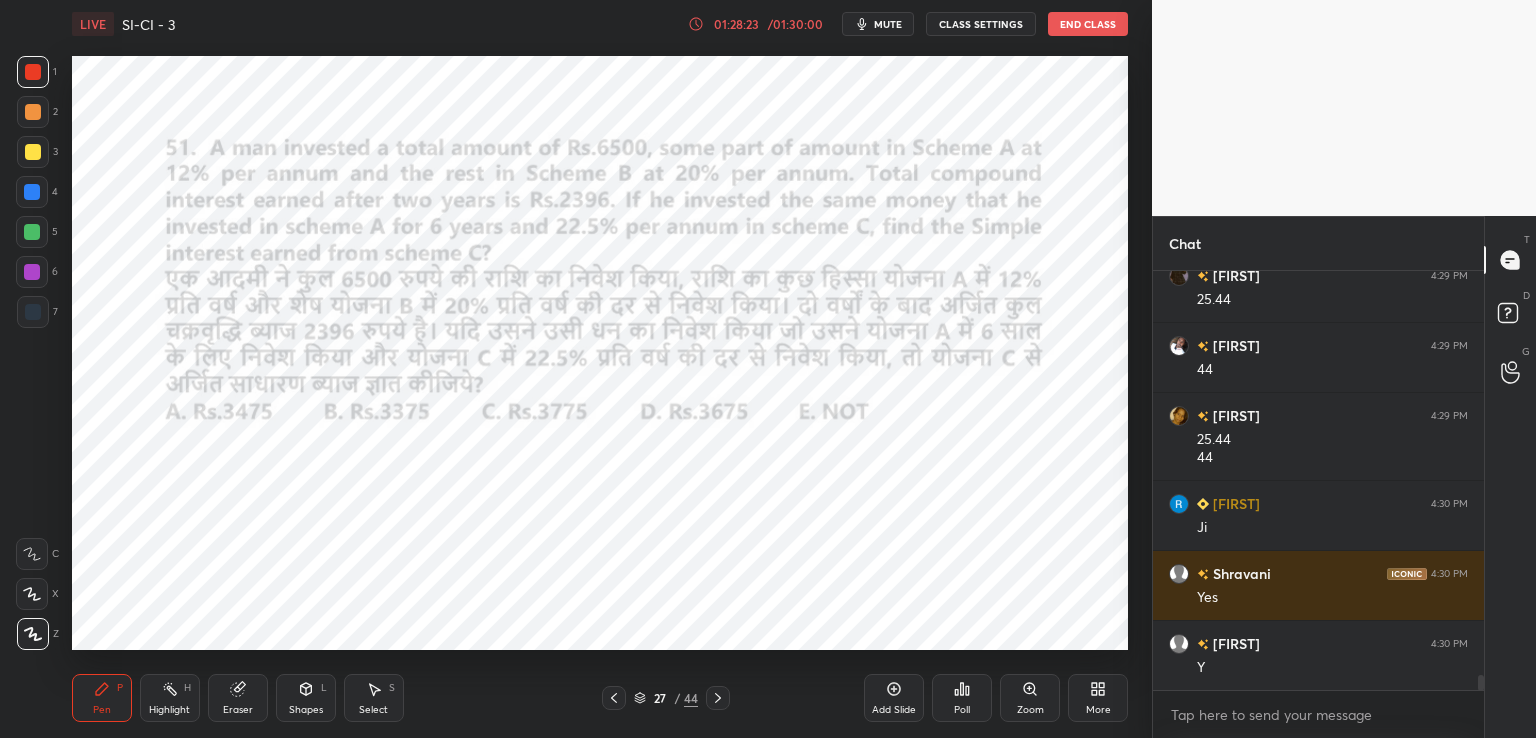 click at bounding box center (32, 192) 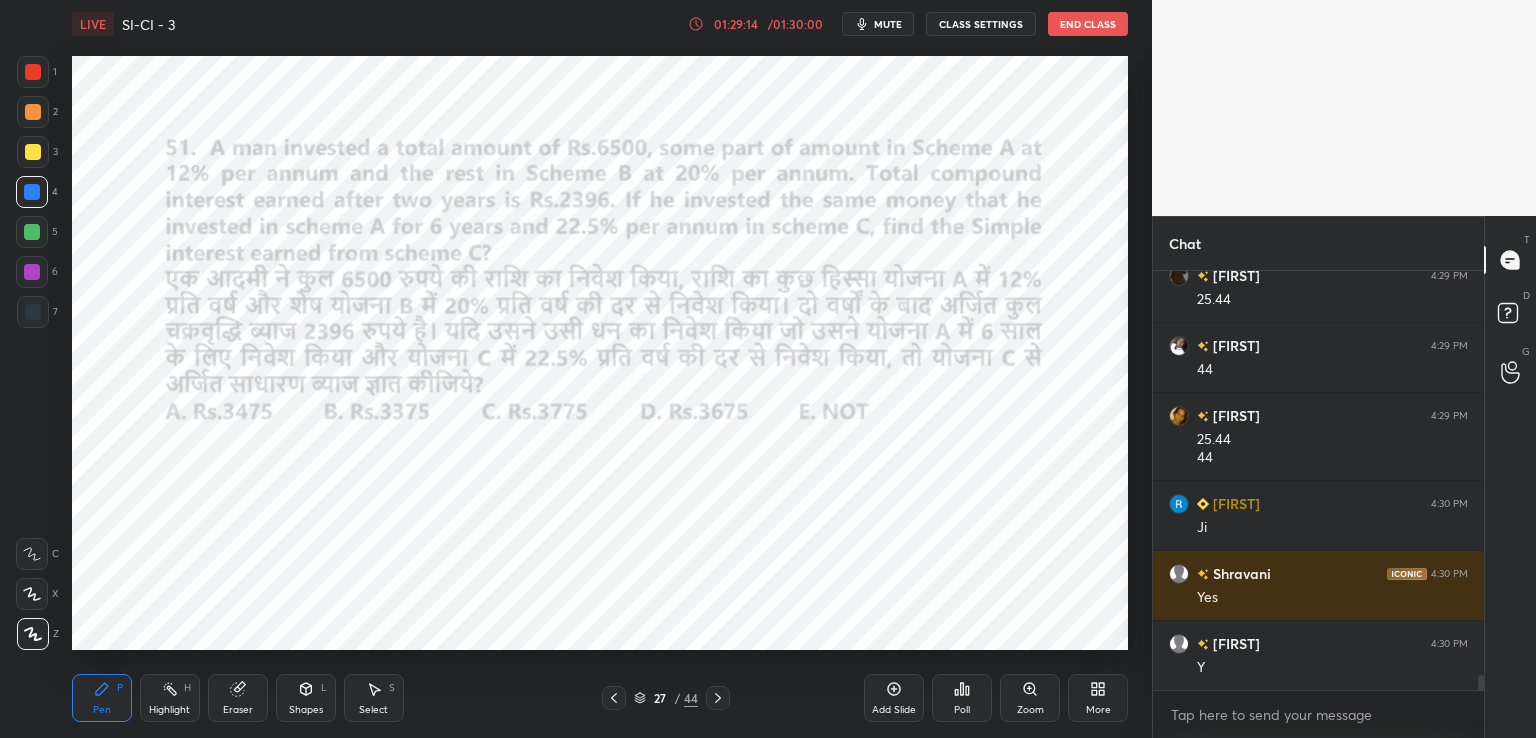 scroll, scrollTop: 11034, scrollLeft: 0, axis: vertical 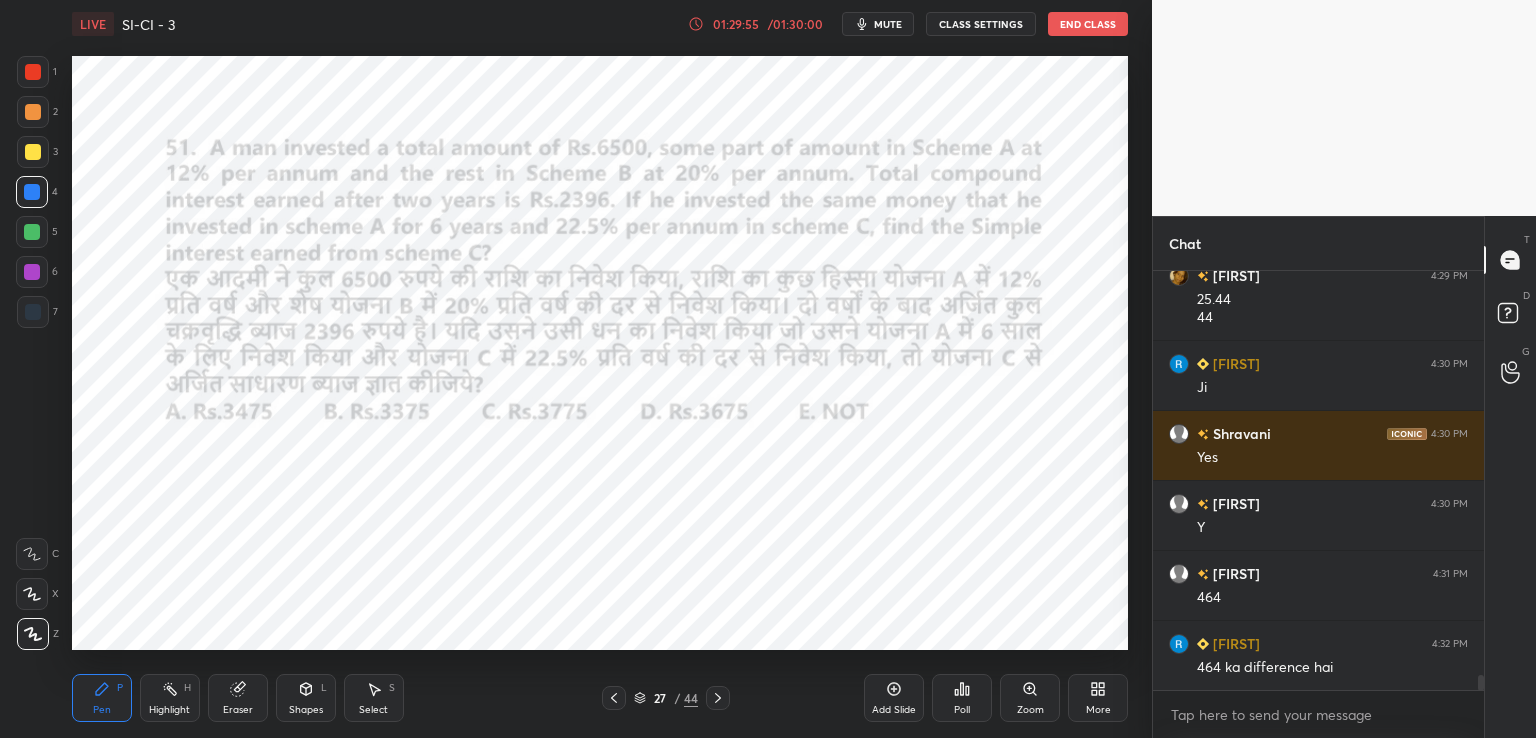 click 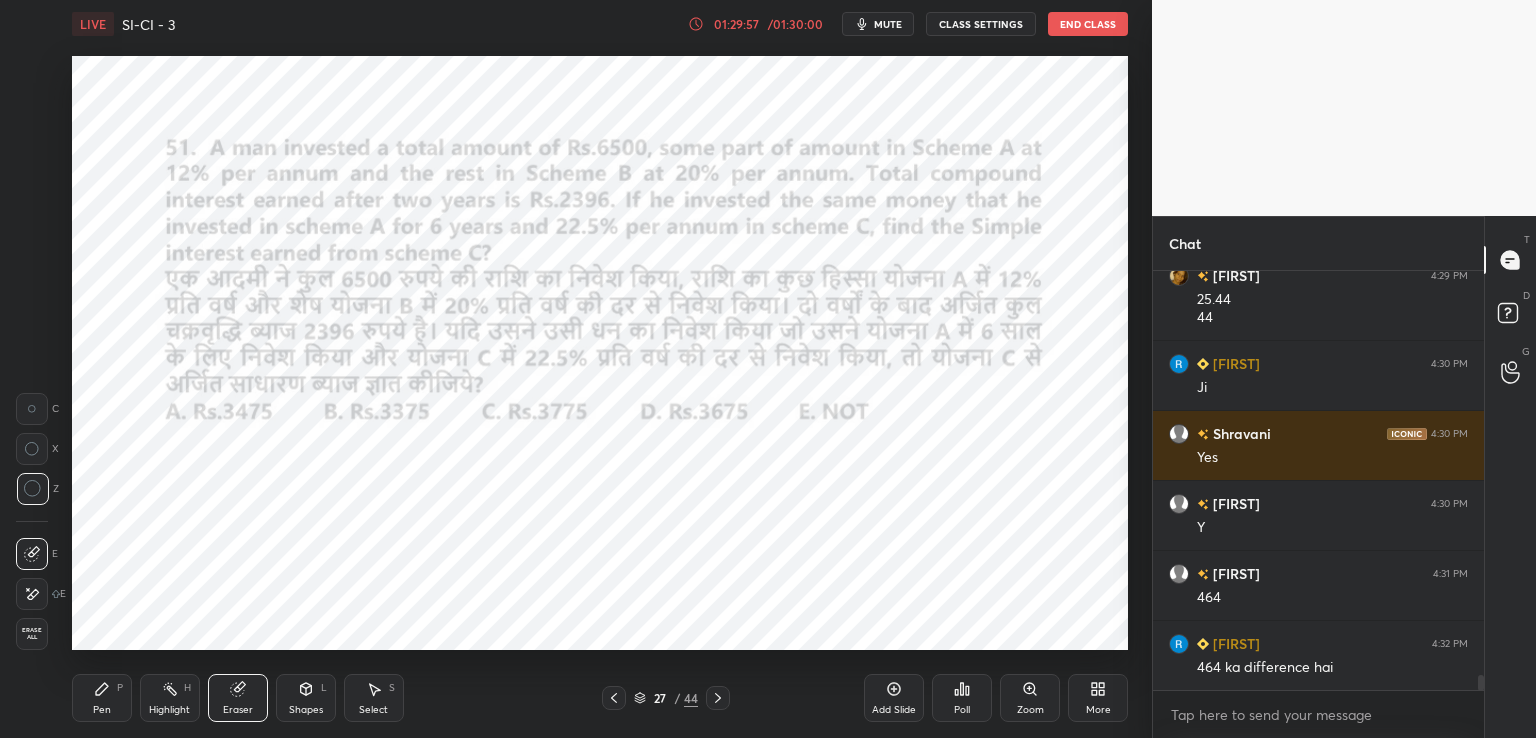 click on "Pen P" at bounding box center [102, 698] 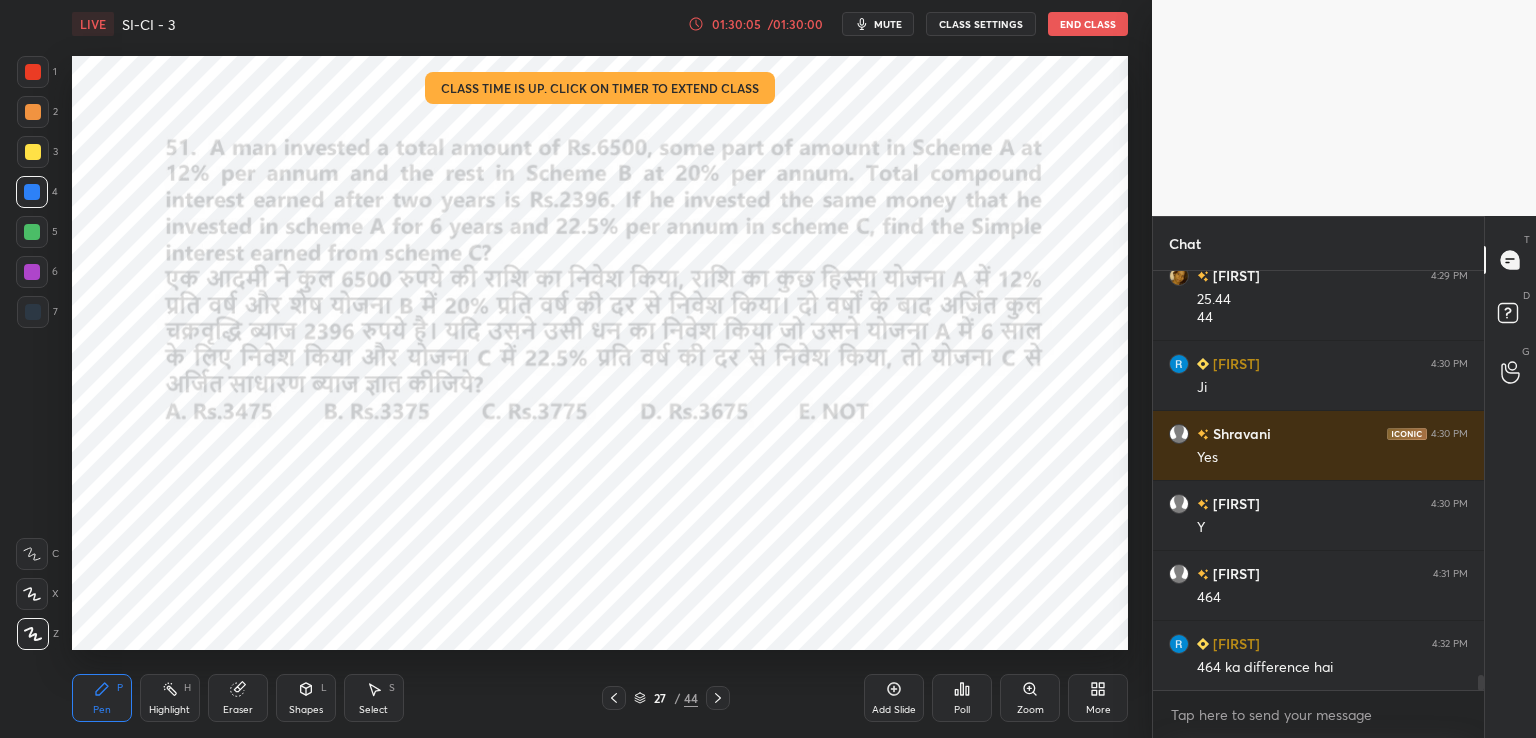 click on "Eraser" at bounding box center (238, 698) 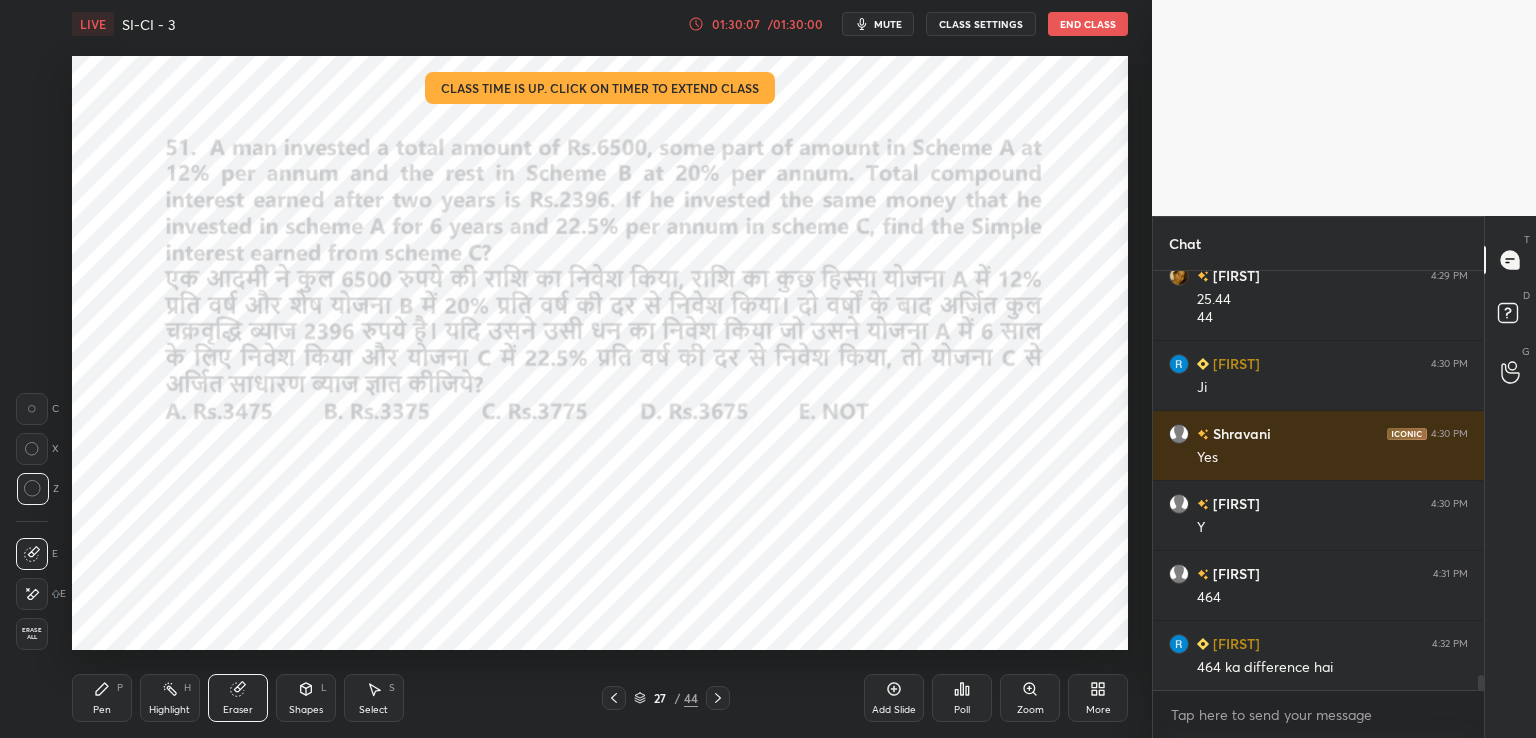 click on "Pen P" at bounding box center (102, 698) 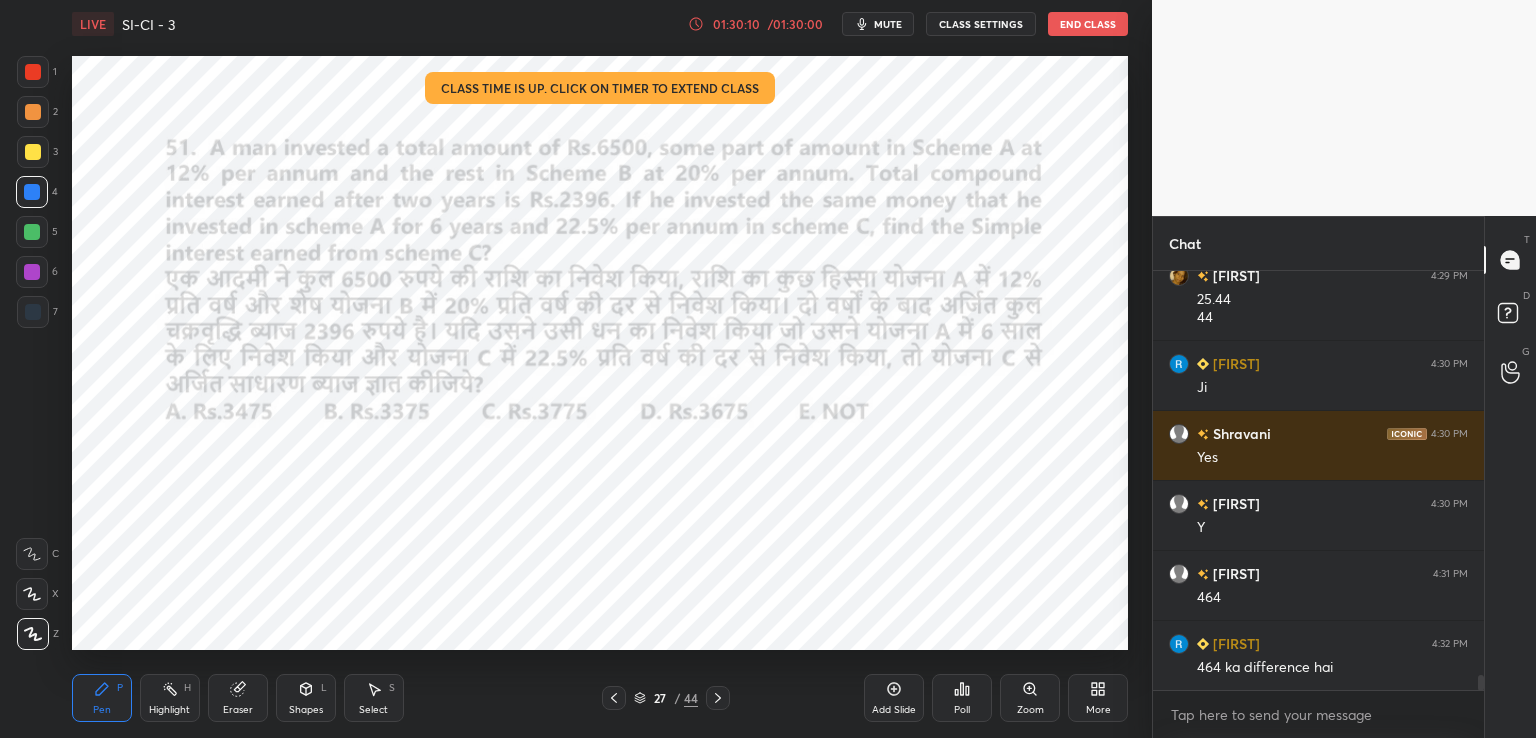 click on "Eraser" at bounding box center (238, 698) 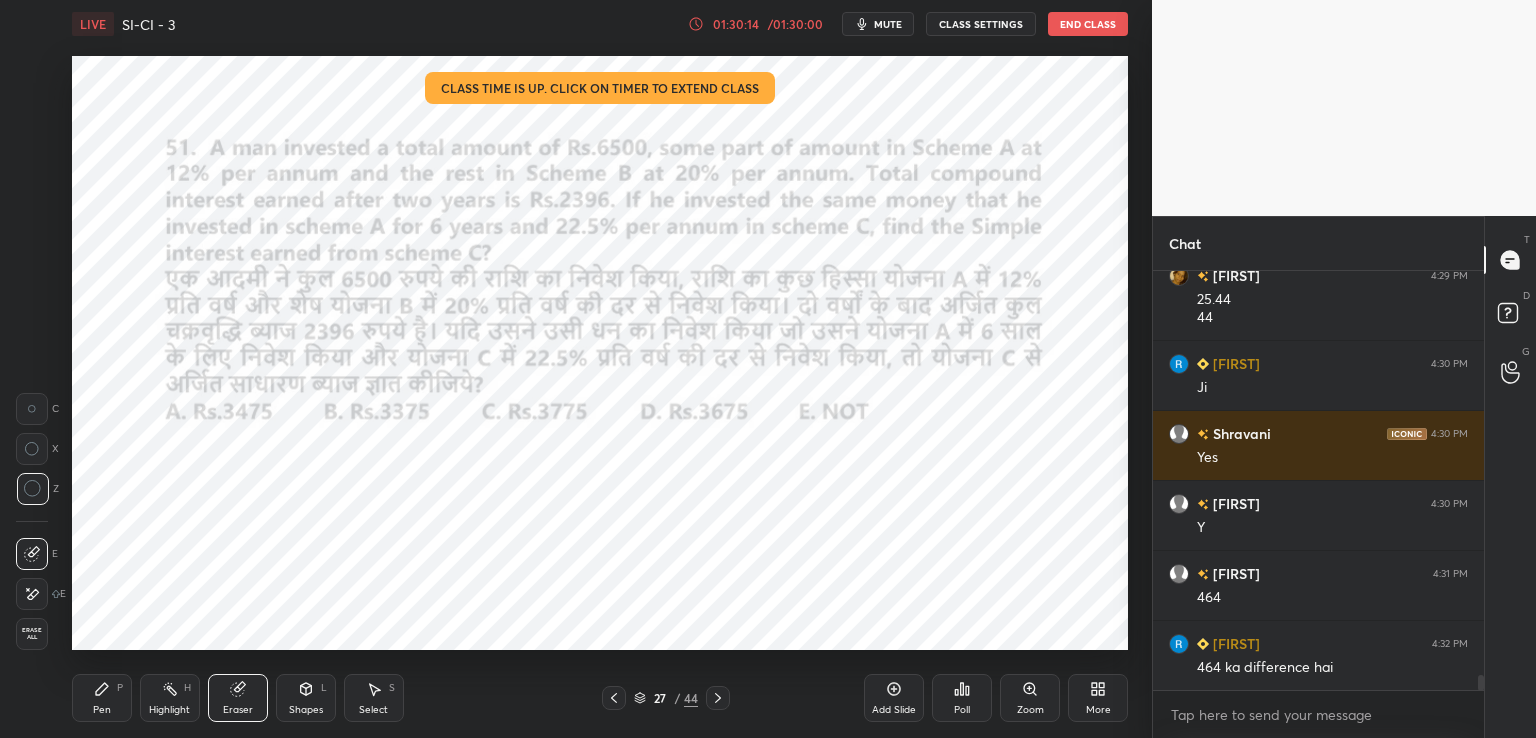 click on "/  01:30:00" at bounding box center (795, 24) 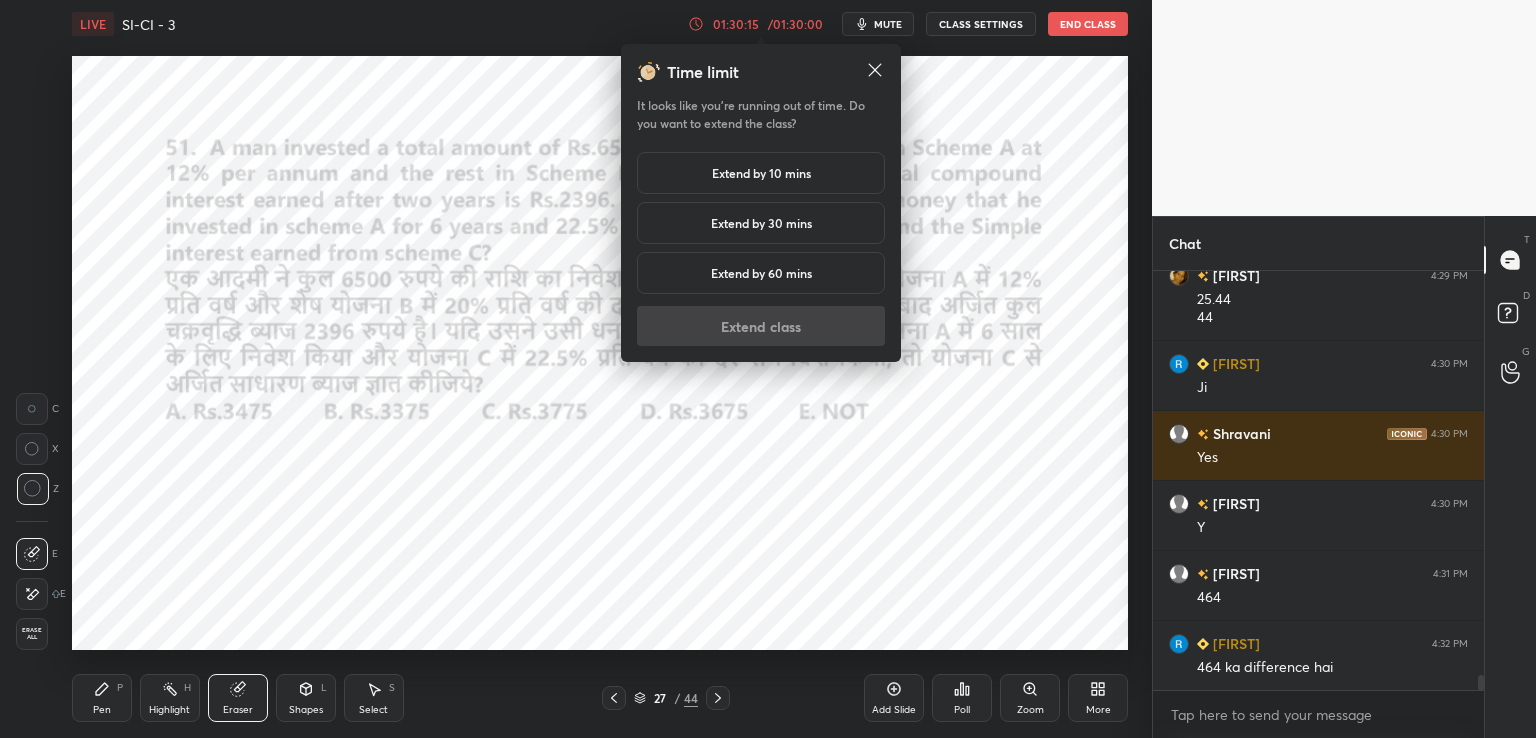 click on "Extend by 10 mins" at bounding box center [761, 173] 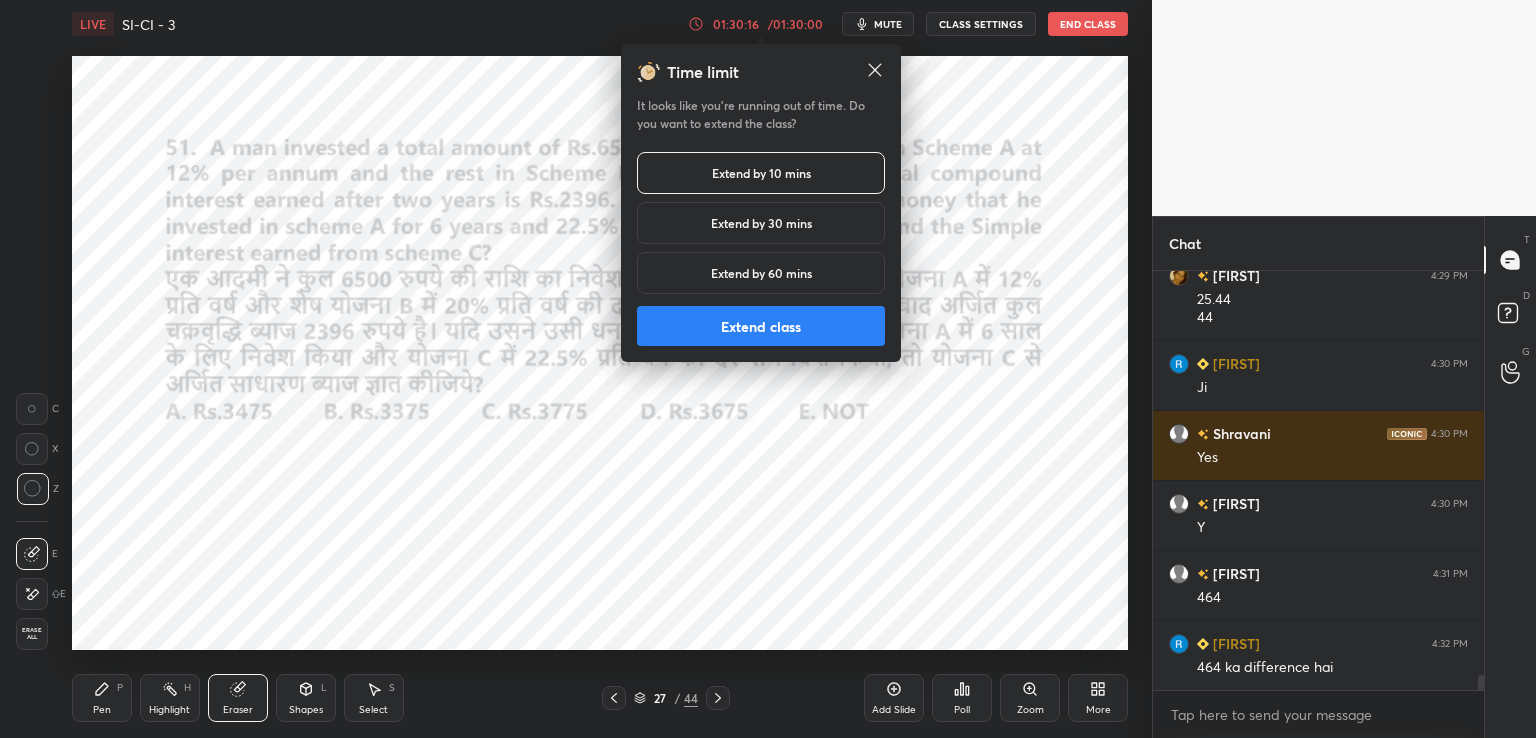 click on "Extend class" at bounding box center [761, 326] 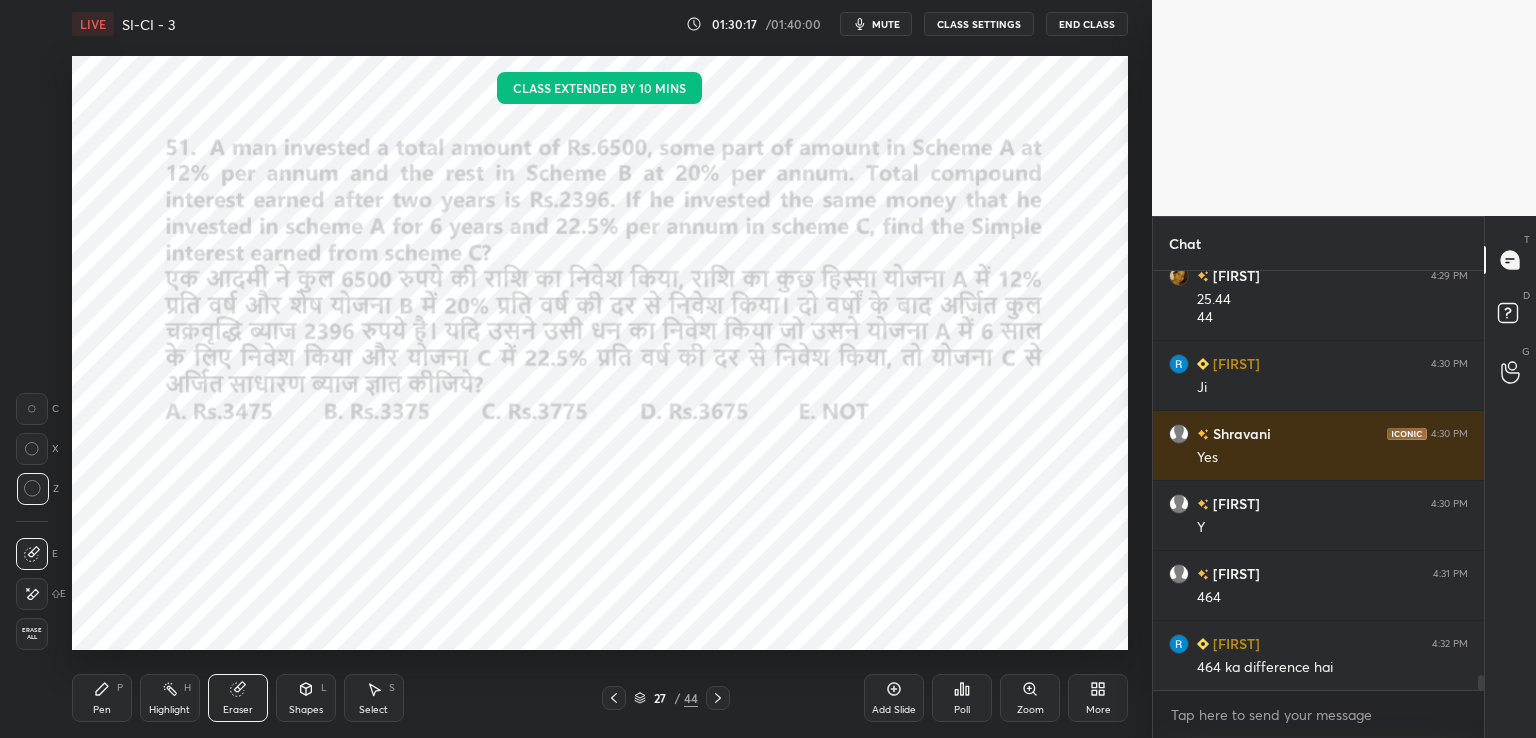 click on "Pen P" at bounding box center [102, 698] 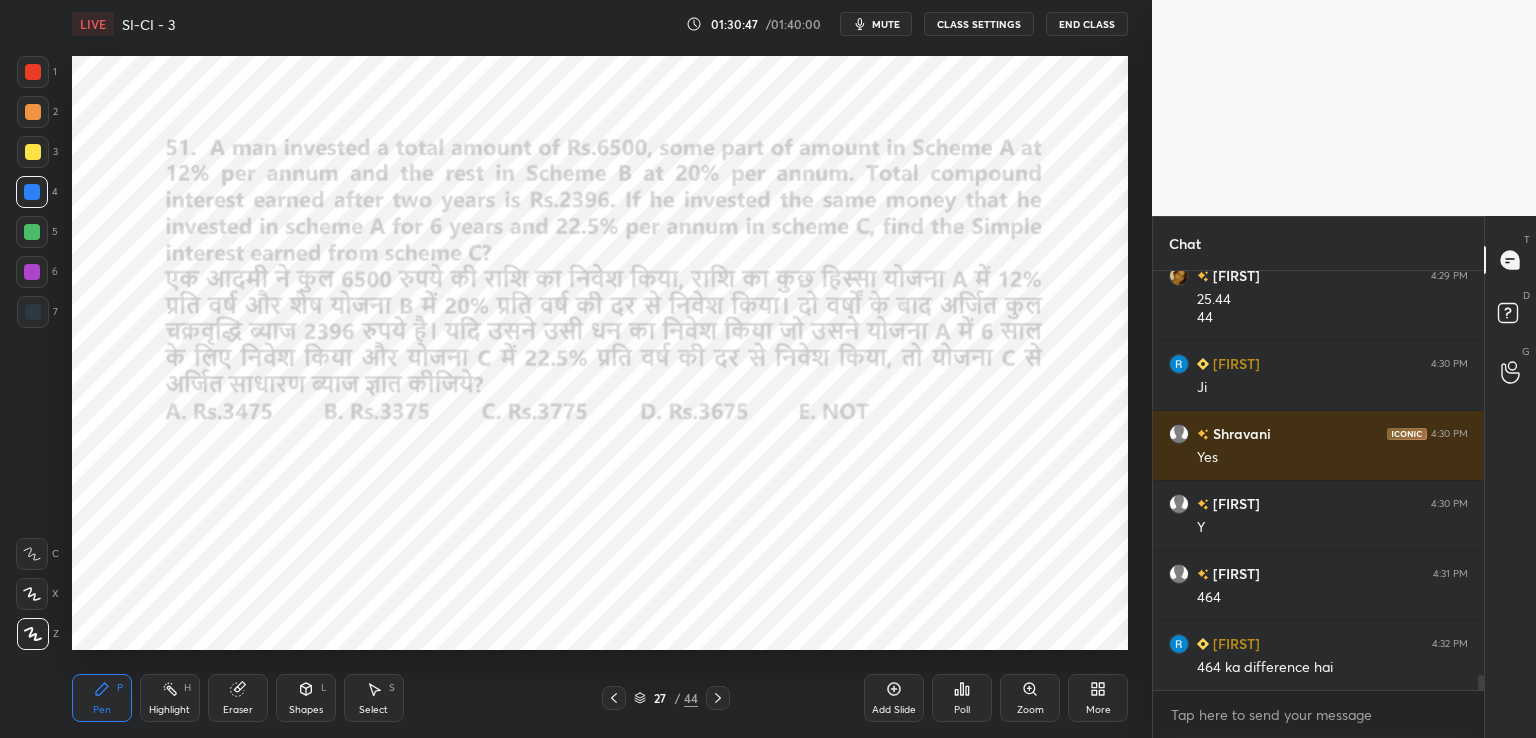 scroll, scrollTop: 11152, scrollLeft: 0, axis: vertical 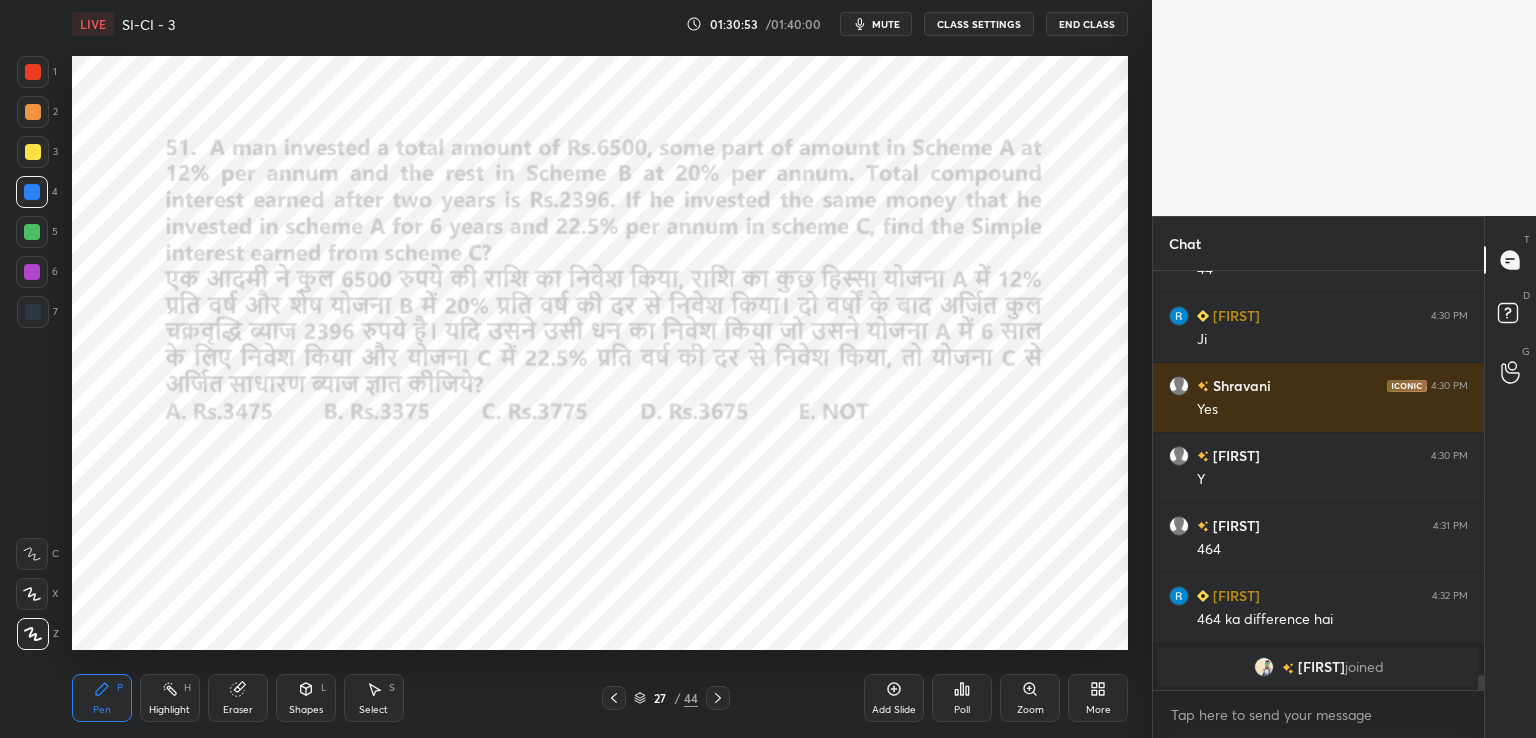 click on "Eraser" at bounding box center (238, 698) 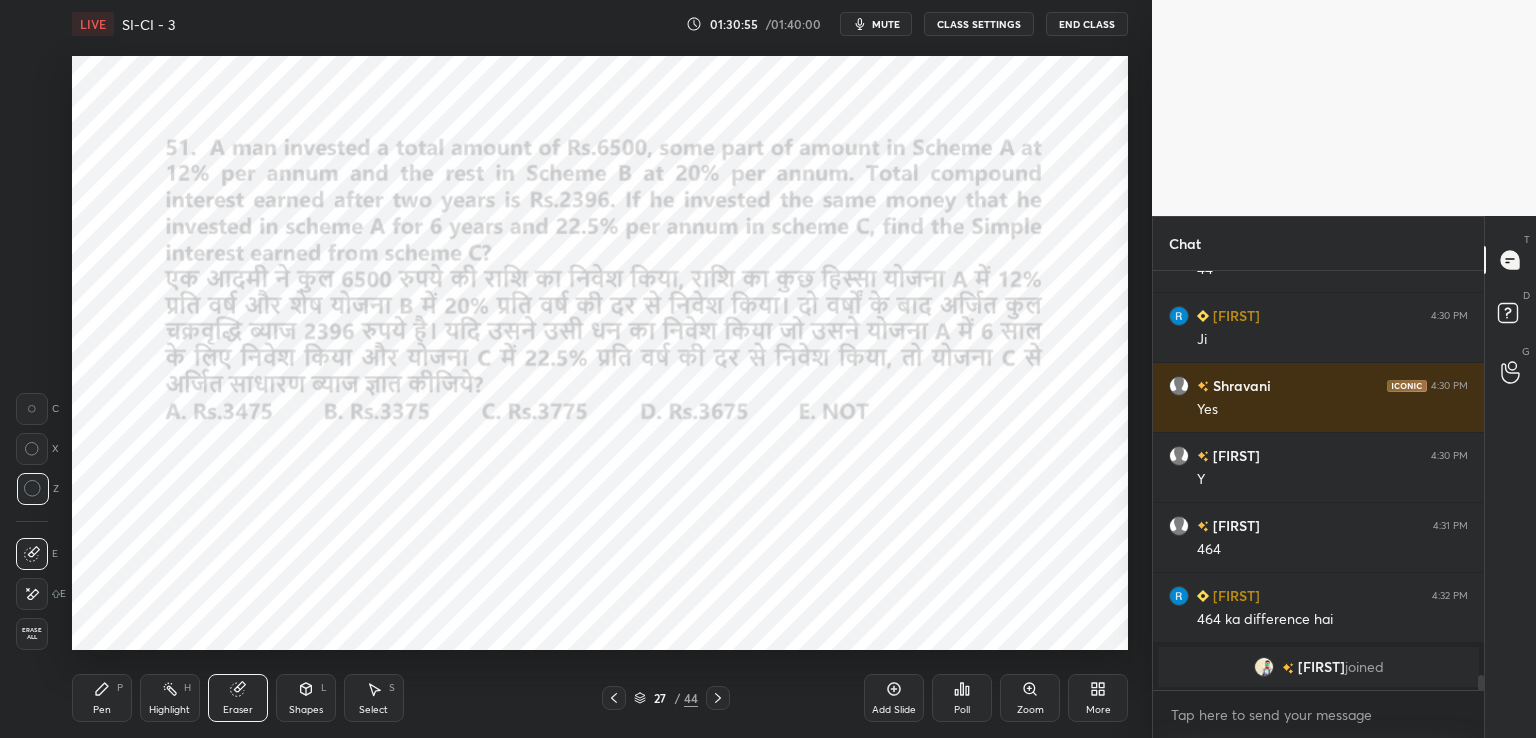 click on "Shapes L" at bounding box center (306, 698) 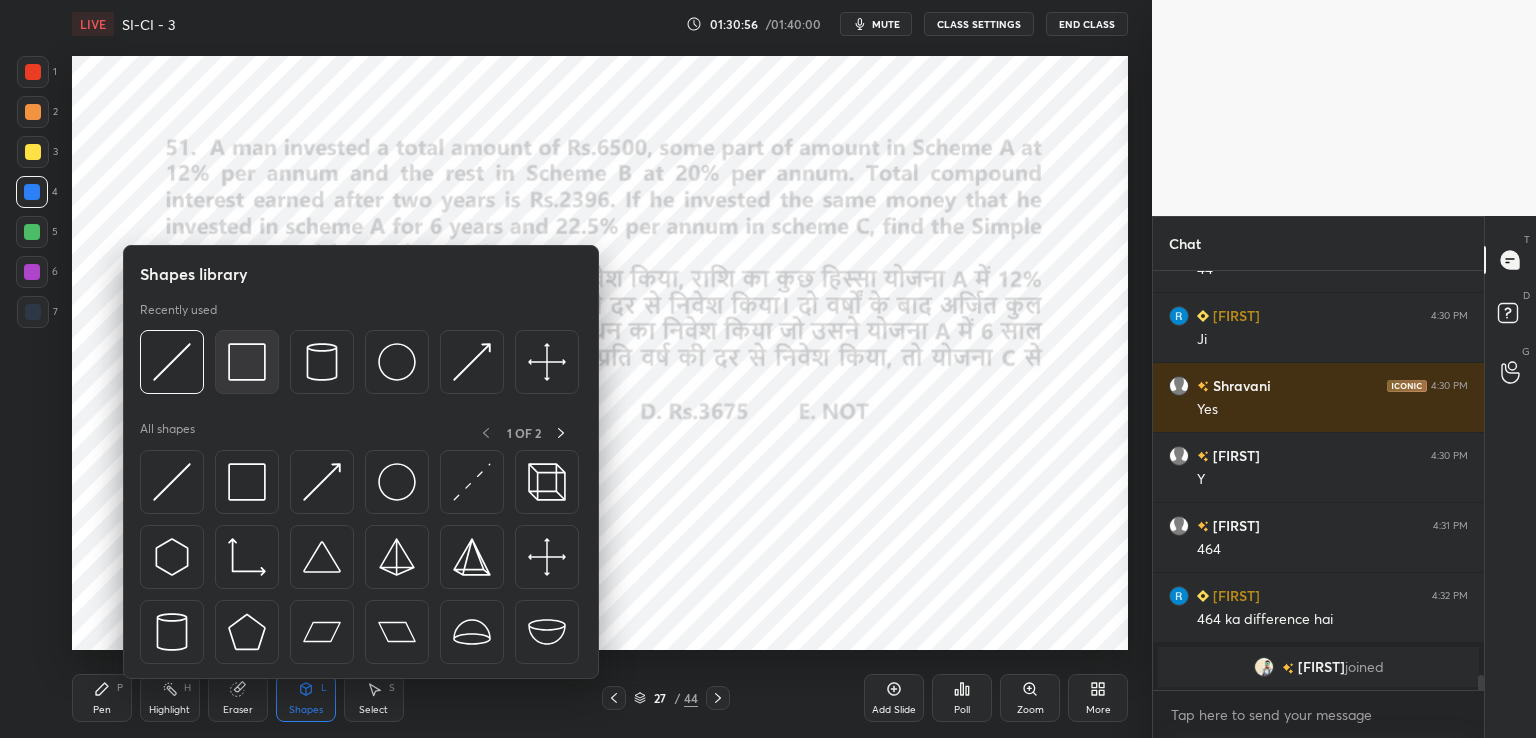 click at bounding box center (247, 362) 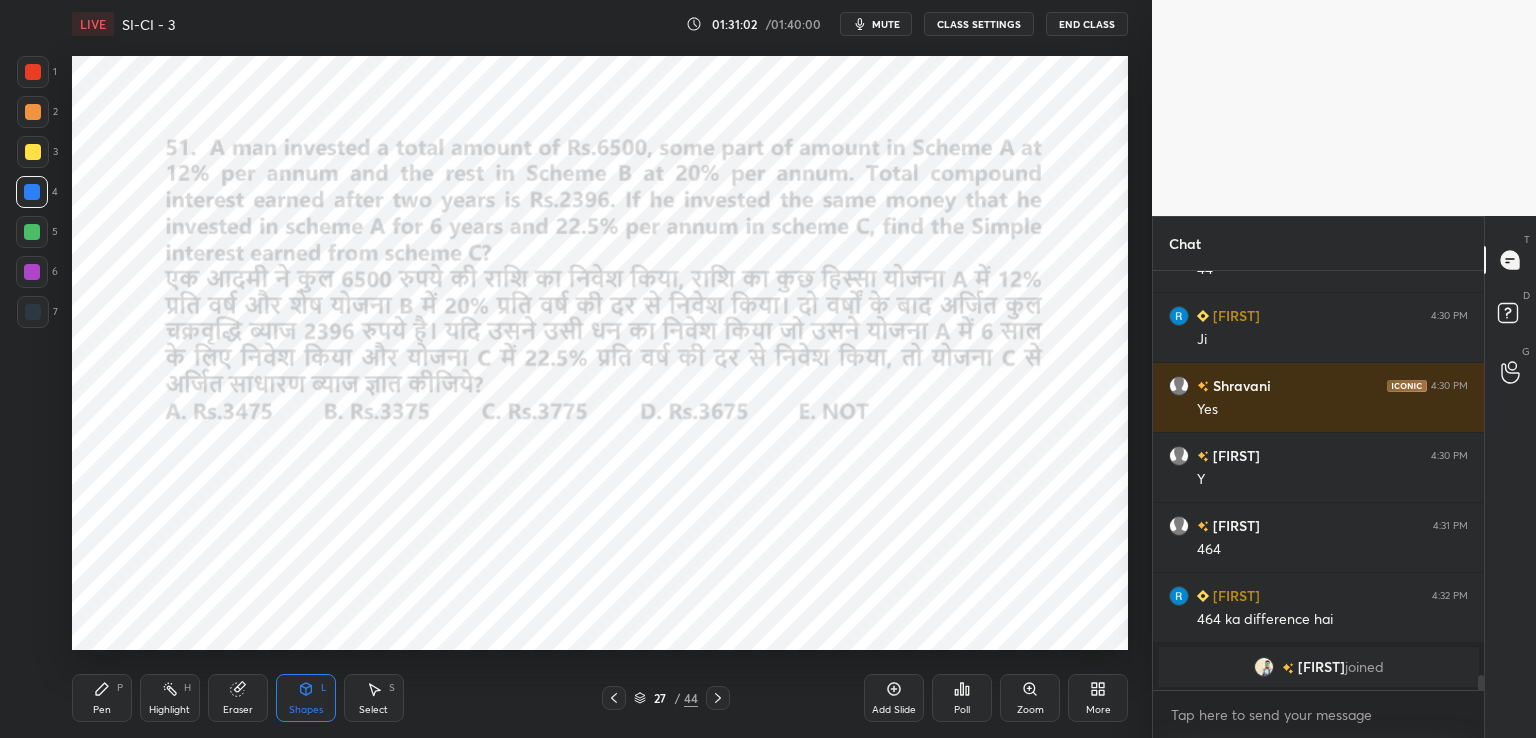 scroll, scrollTop: 10646, scrollLeft: 0, axis: vertical 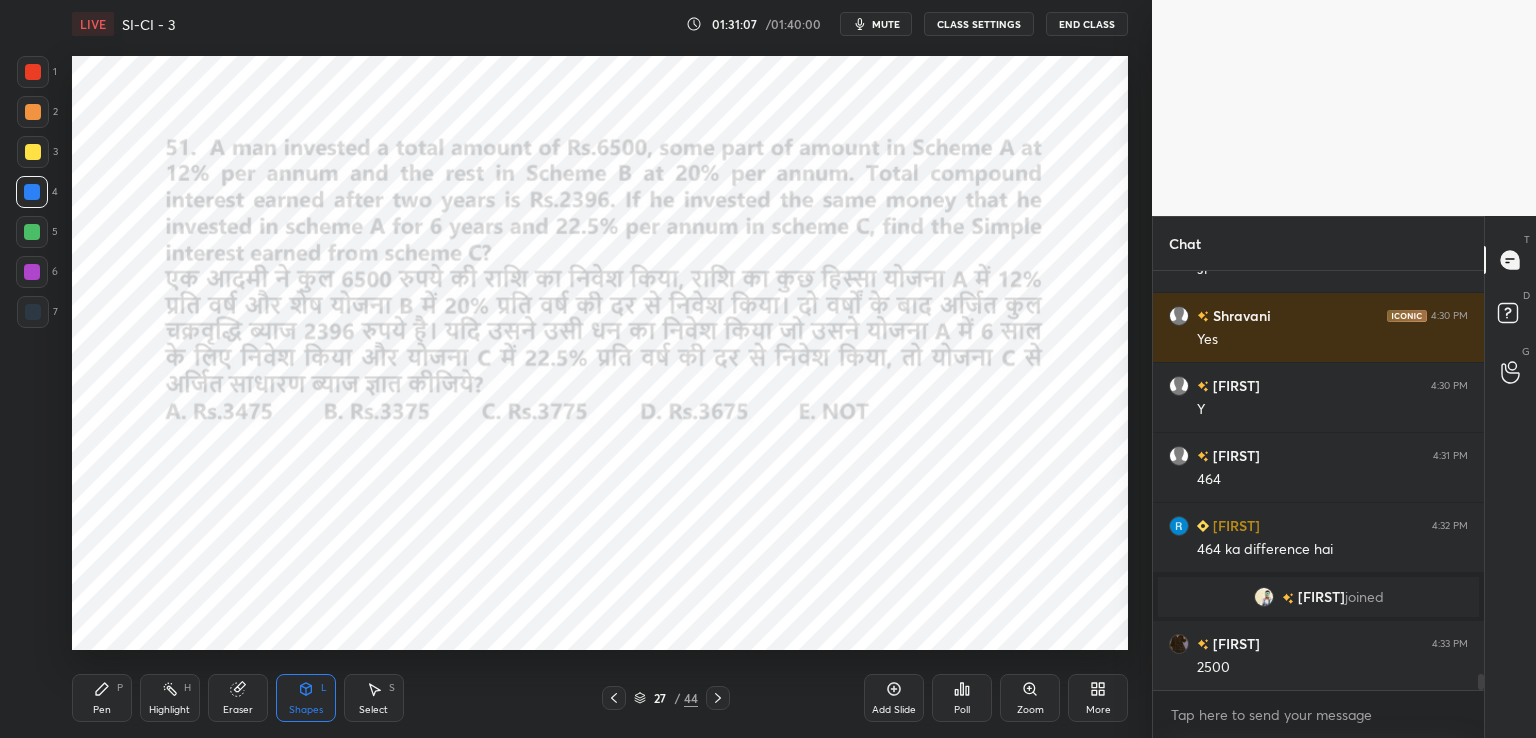 click on "Pen" at bounding box center (102, 710) 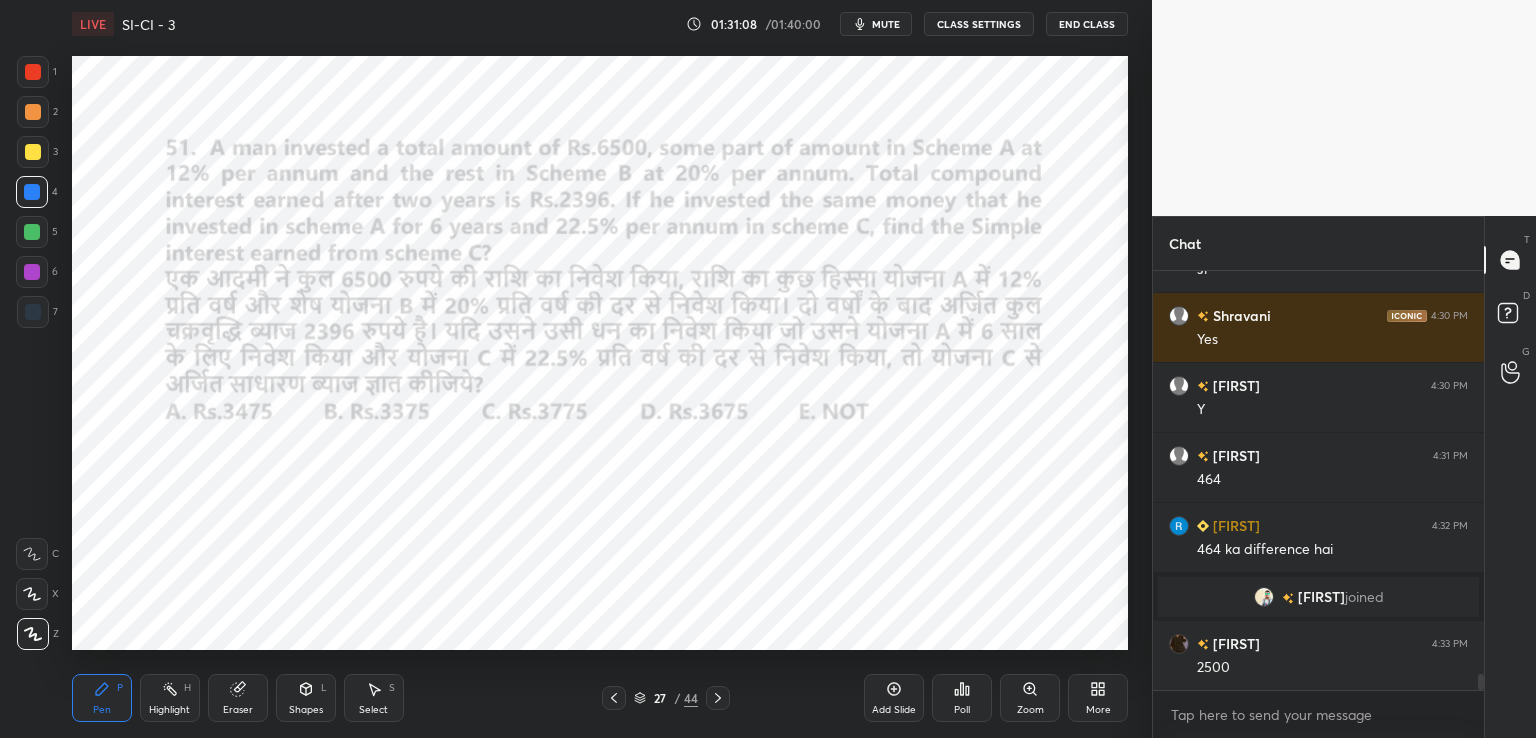 click at bounding box center [33, 72] 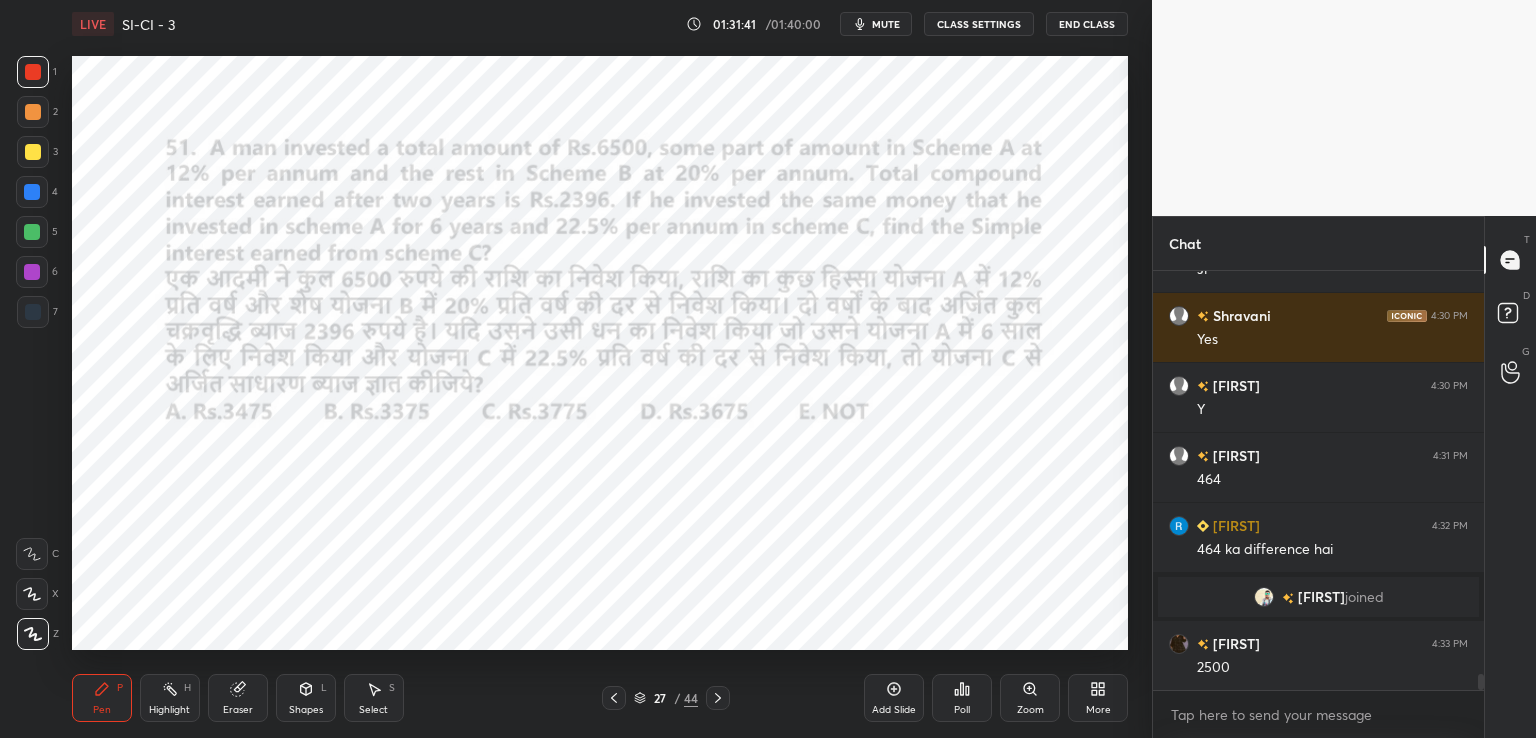 click on "Setting up your live class Poll for   secs No correct answer Start poll" at bounding box center [600, 353] 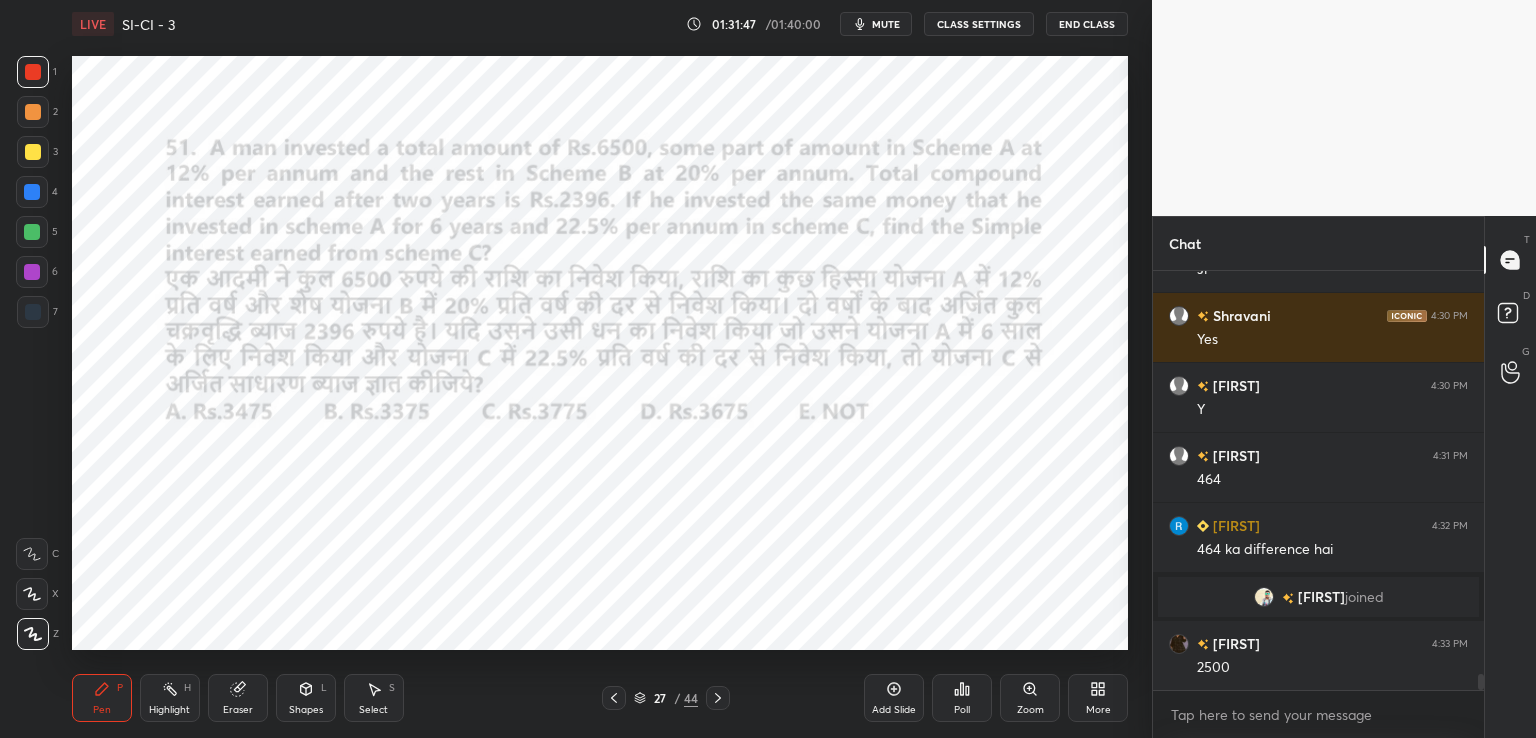 click on "Poll" at bounding box center (962, 698) 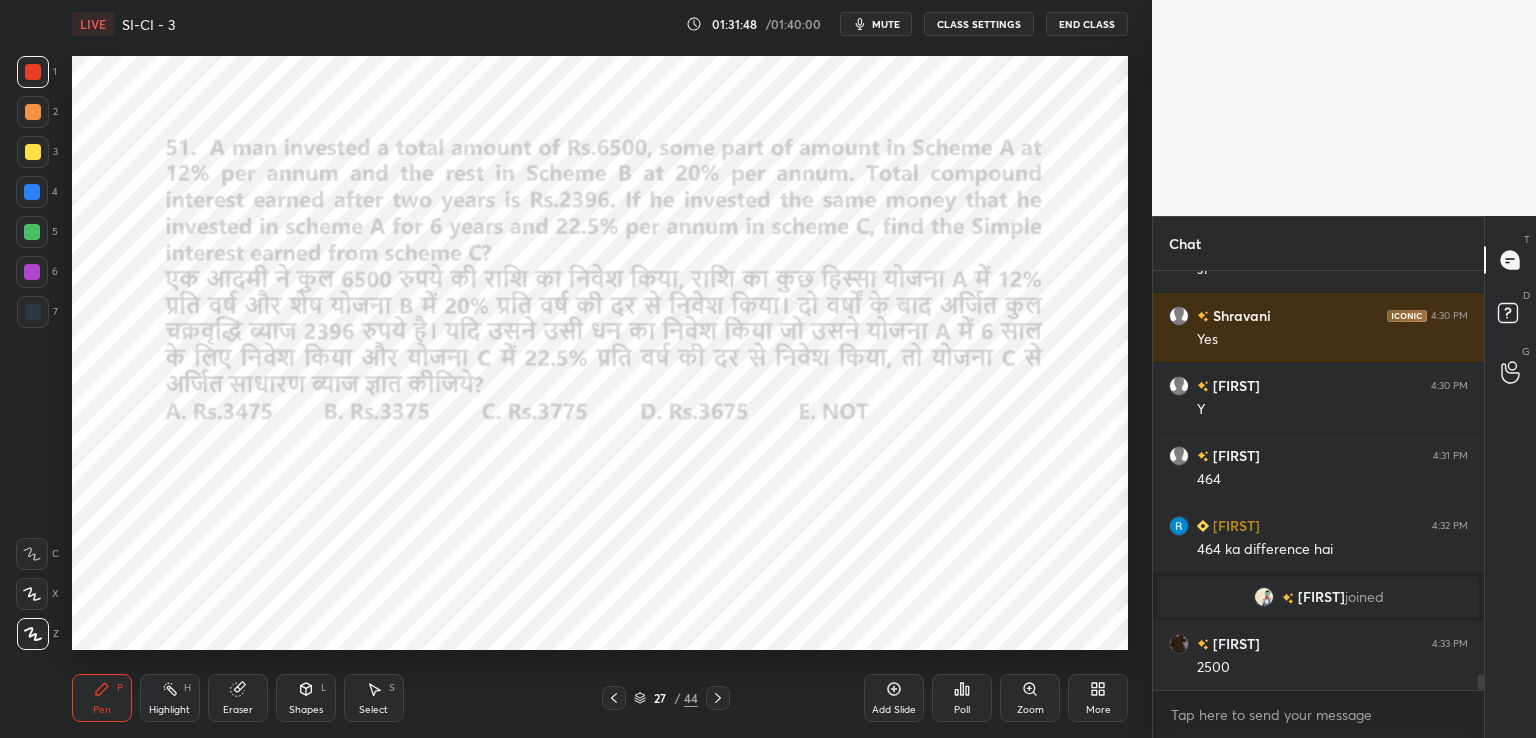 click on "Add Slide Poll Zoom More" at bounding box center (996, 698) 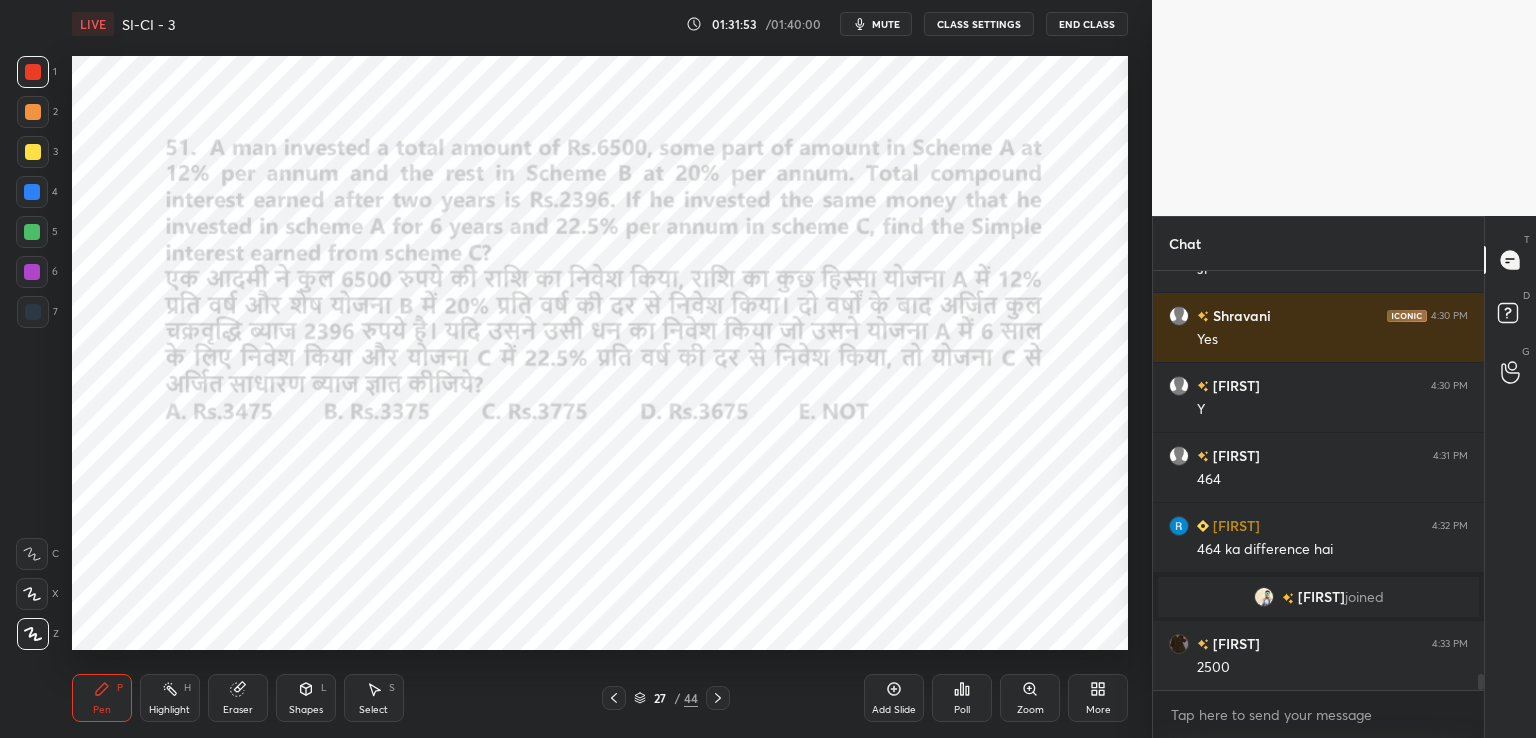 click at bounding box center [718, 698] 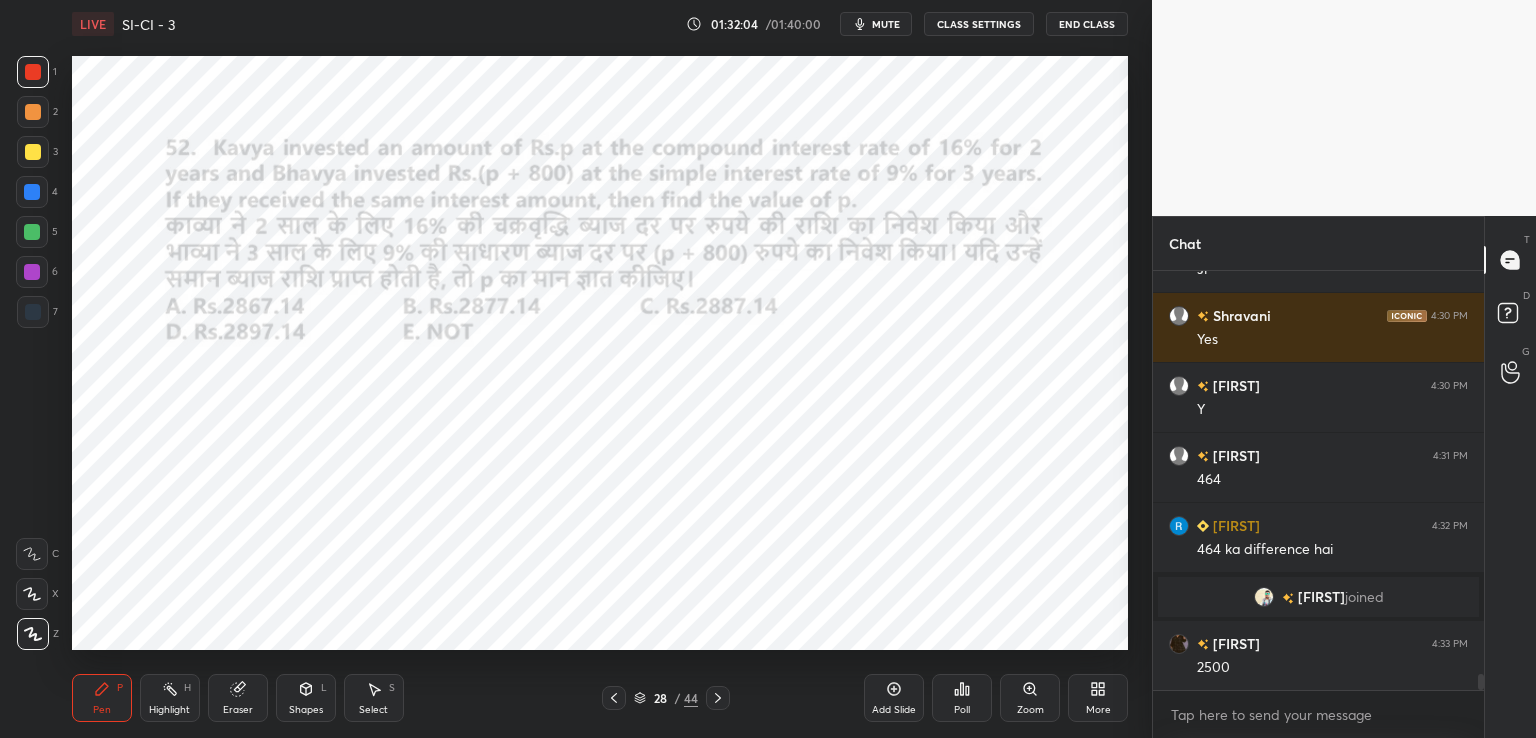 scroll, scrollTop: 10716, scrollLeft: 0, axis: vertical 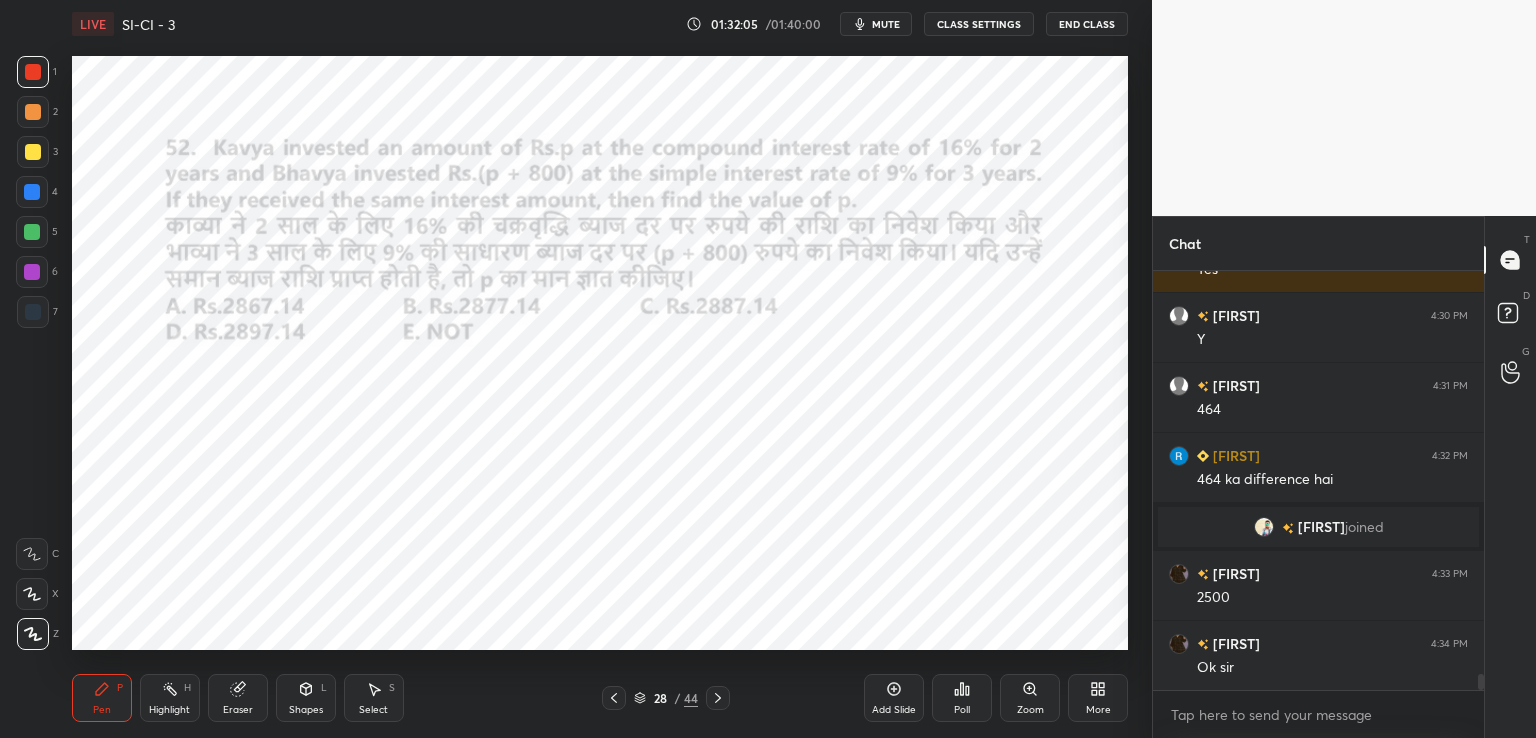 click 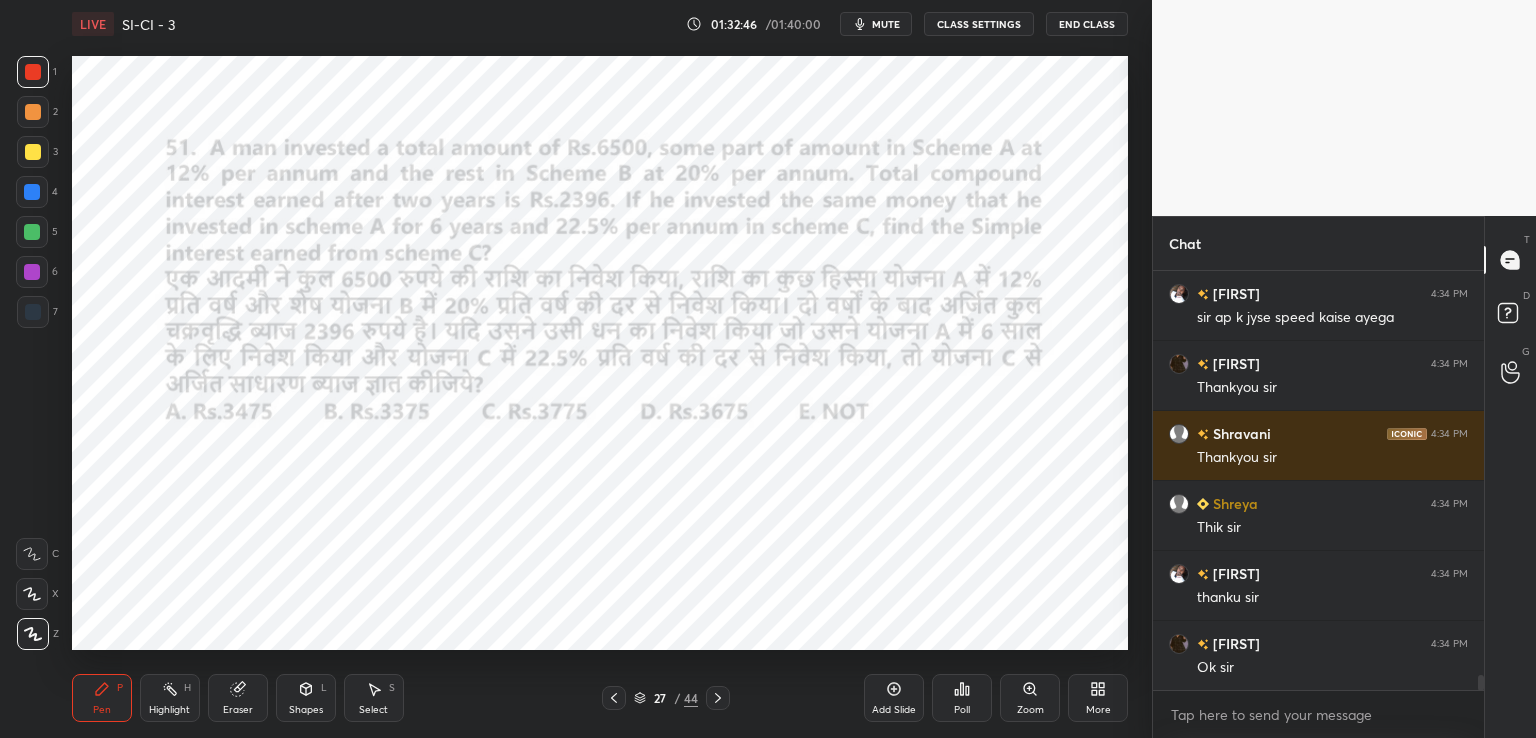 scroll, scrollTop: 11206, scrollLeft: 0, axis: vertical 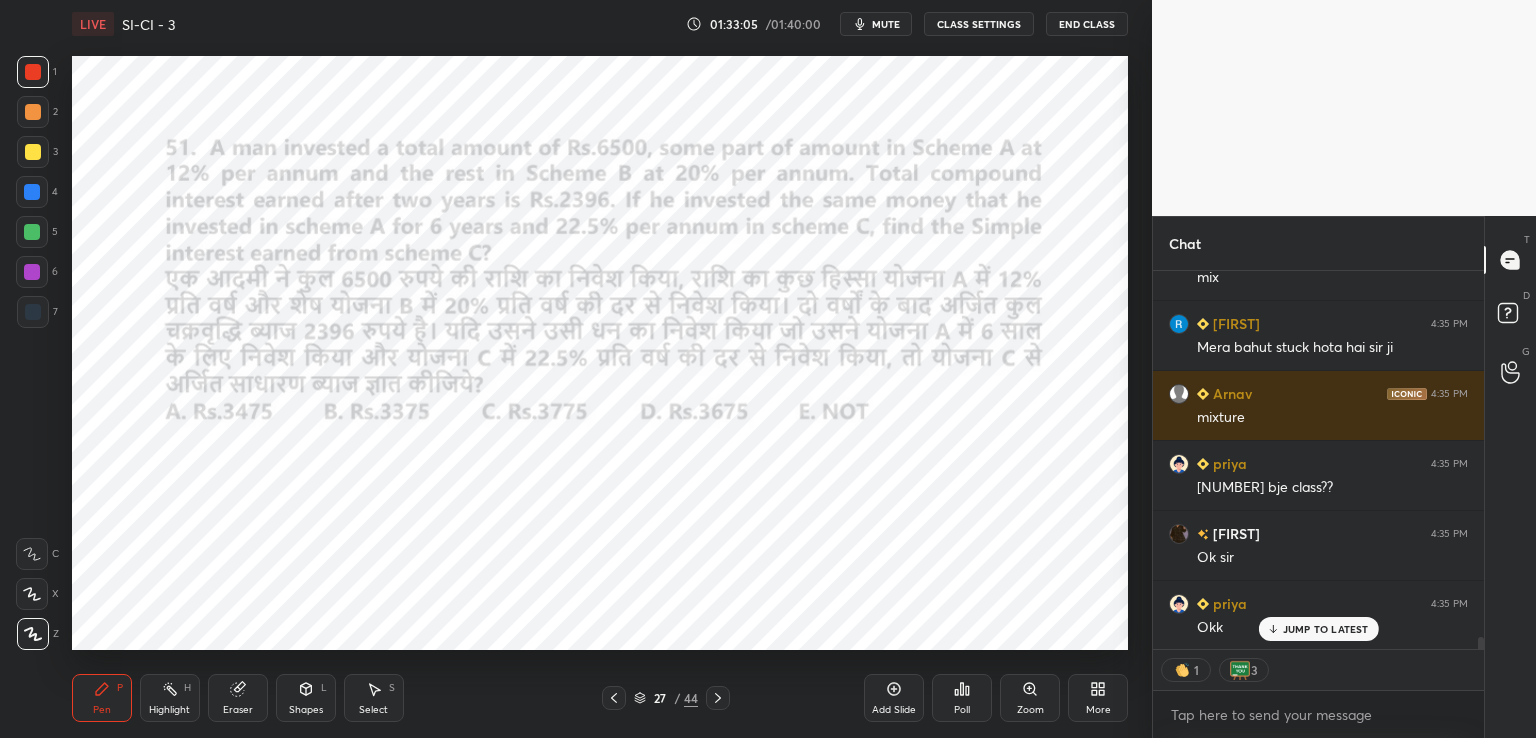 click on "End Class" at bounding box center [1087, 24] 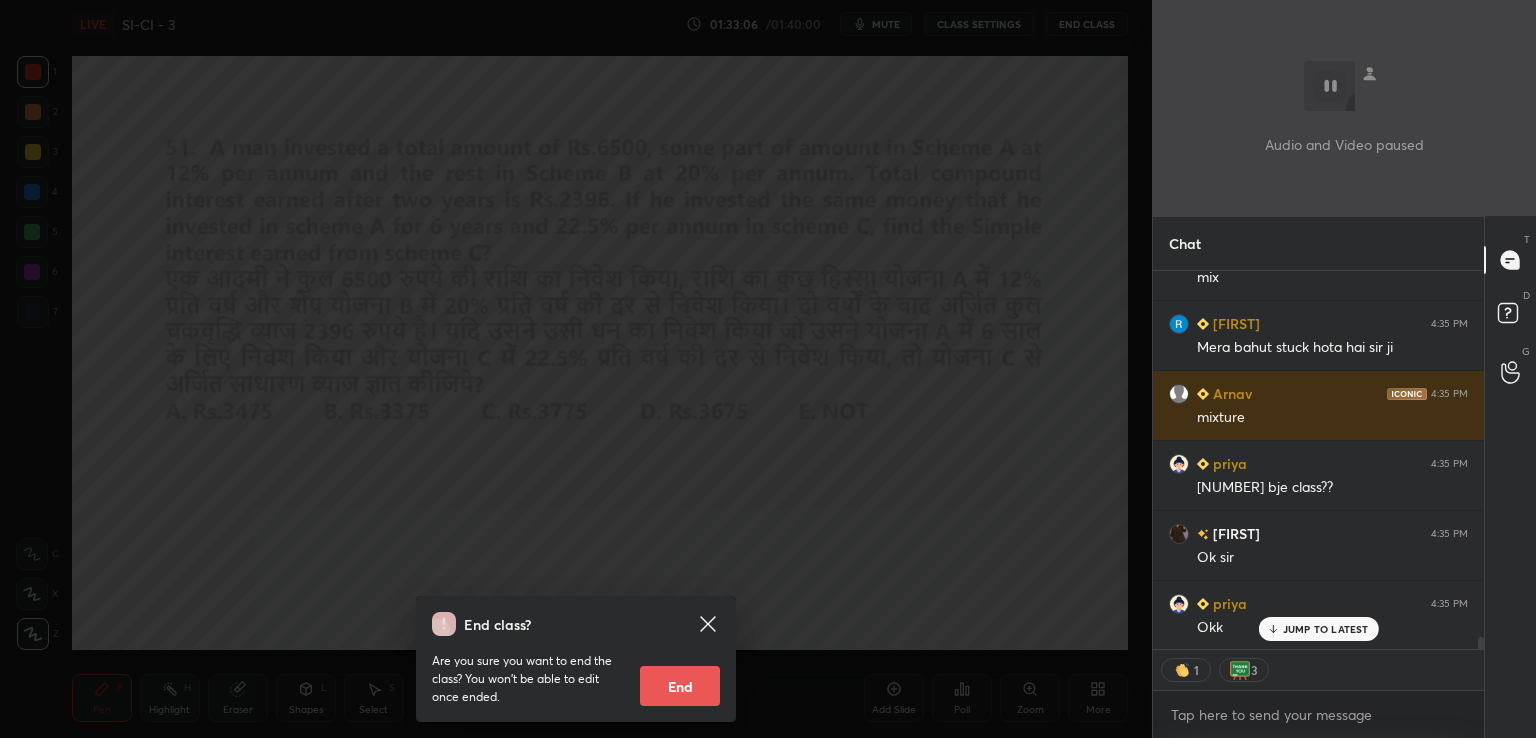click on "End" at bounding box center (680, 686) 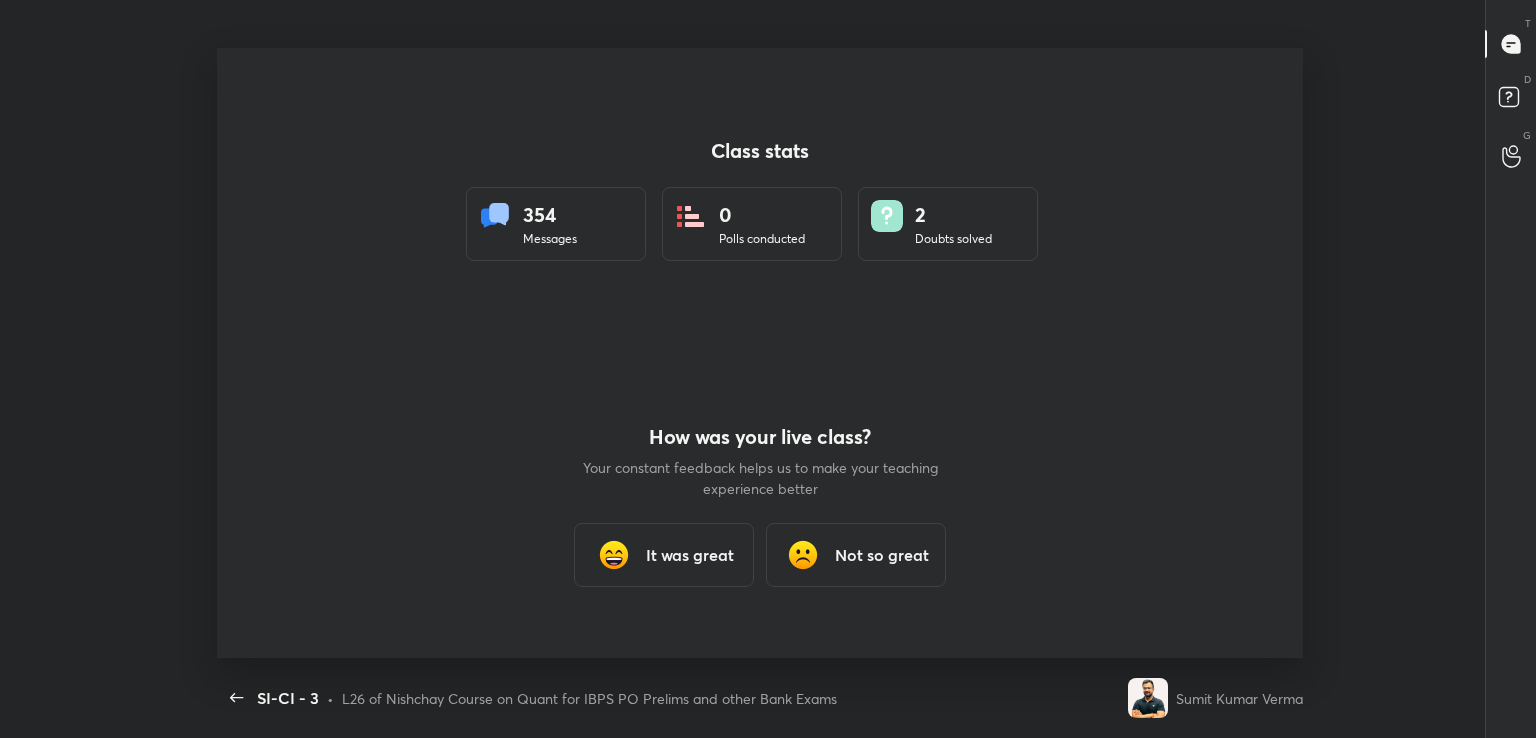 scroll, scrollTop: 99389, scrollLeft: 98775, axis: both 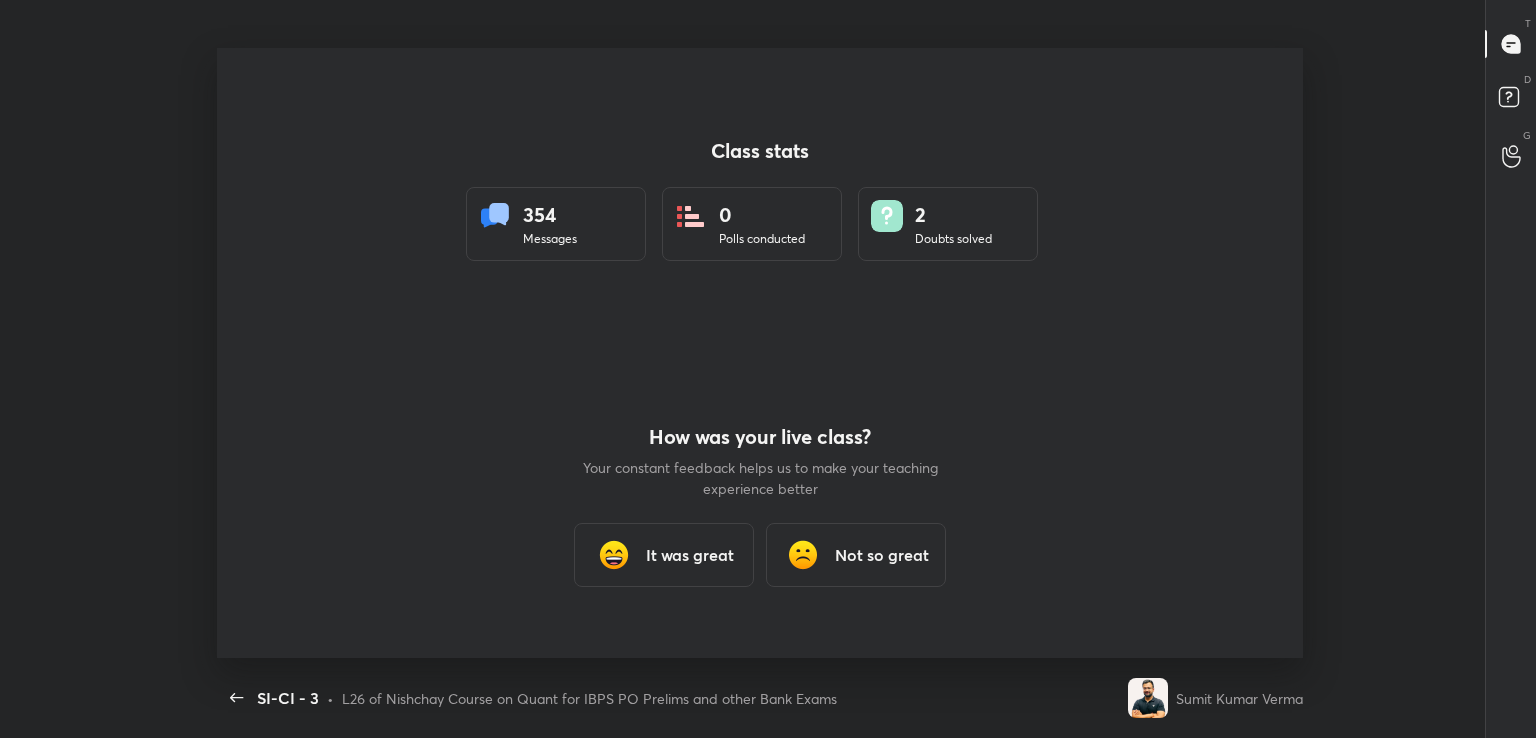 click on "It was great" at bounding box center (690, 555) 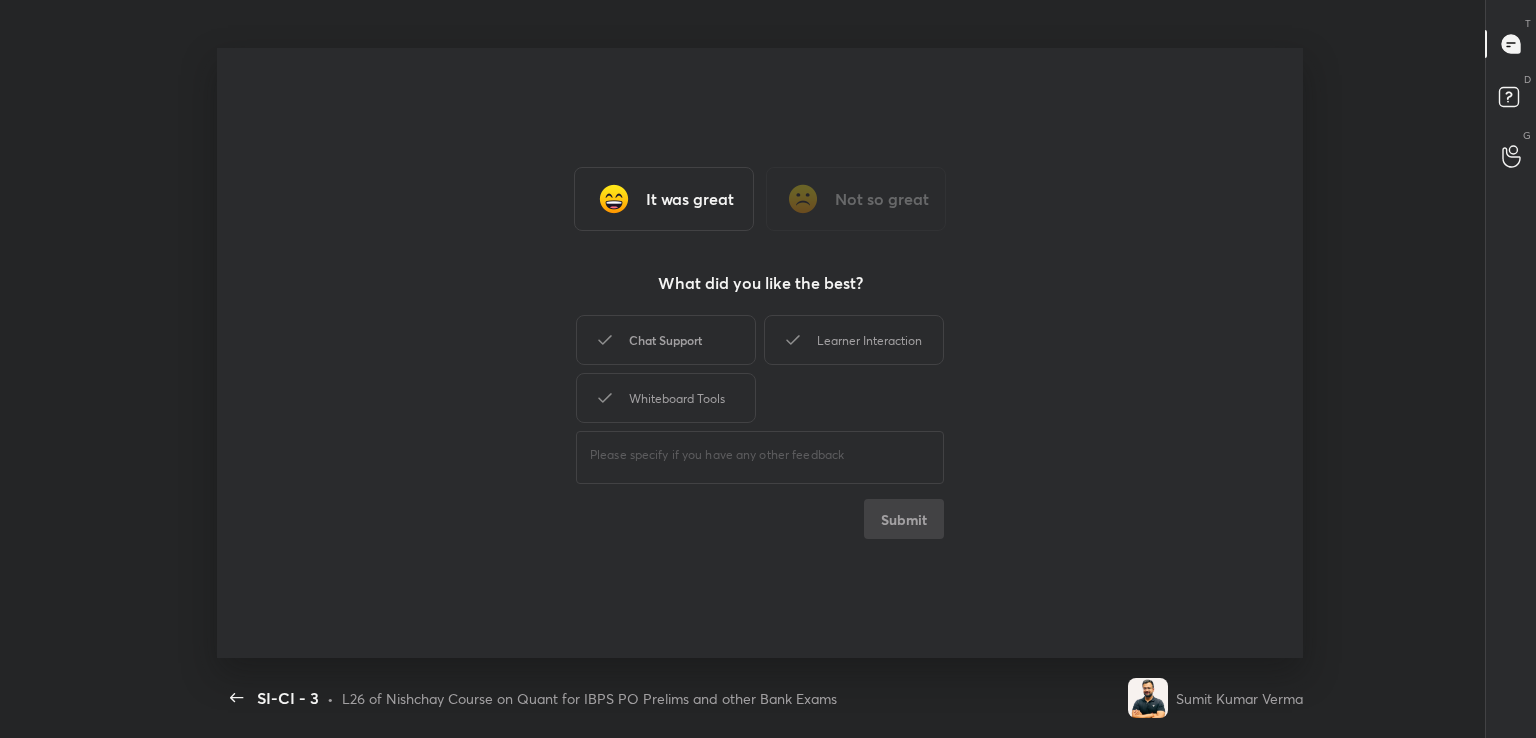 click on "Chat Support" at bounding box center (666, 340) 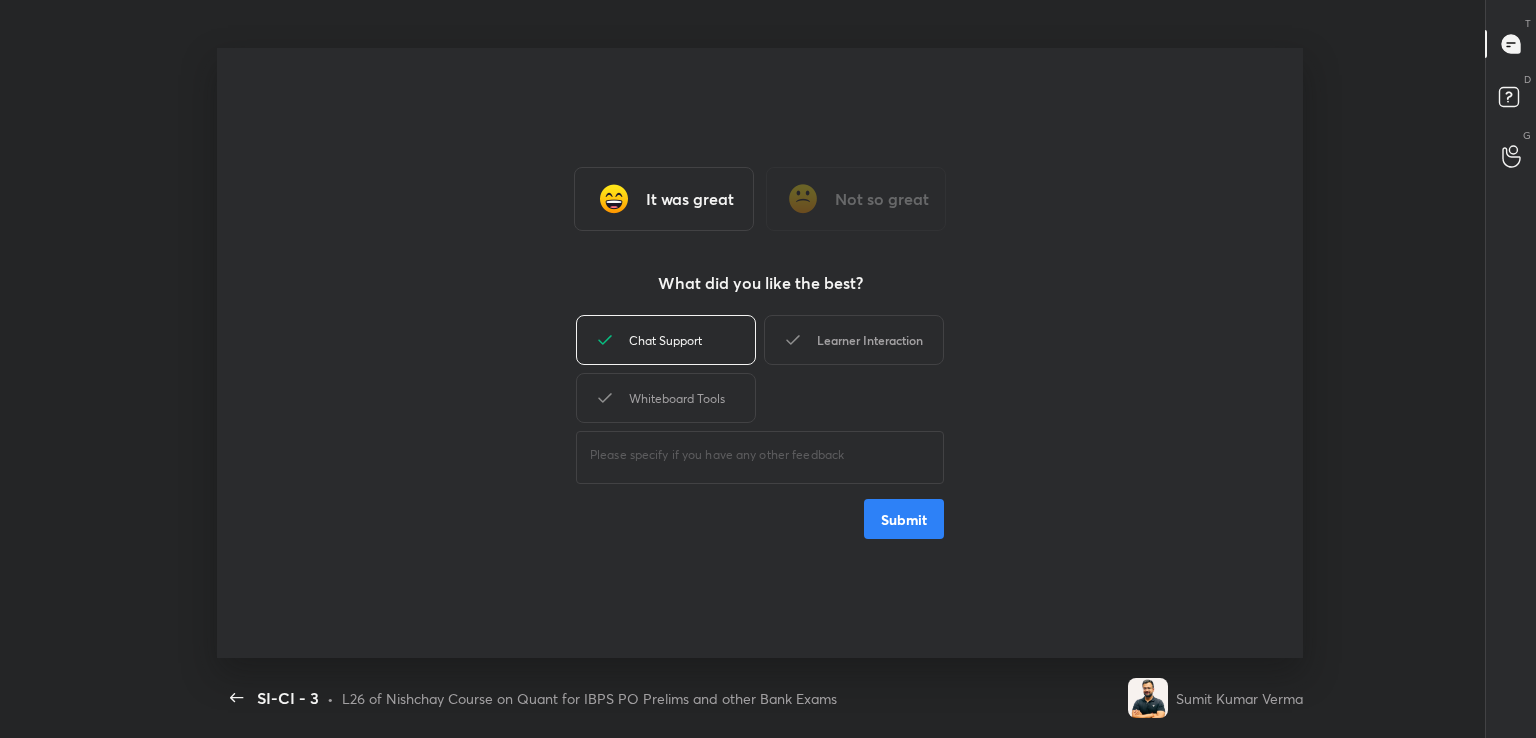 click on "Learner Interaction" at bounding box center [854, 340] 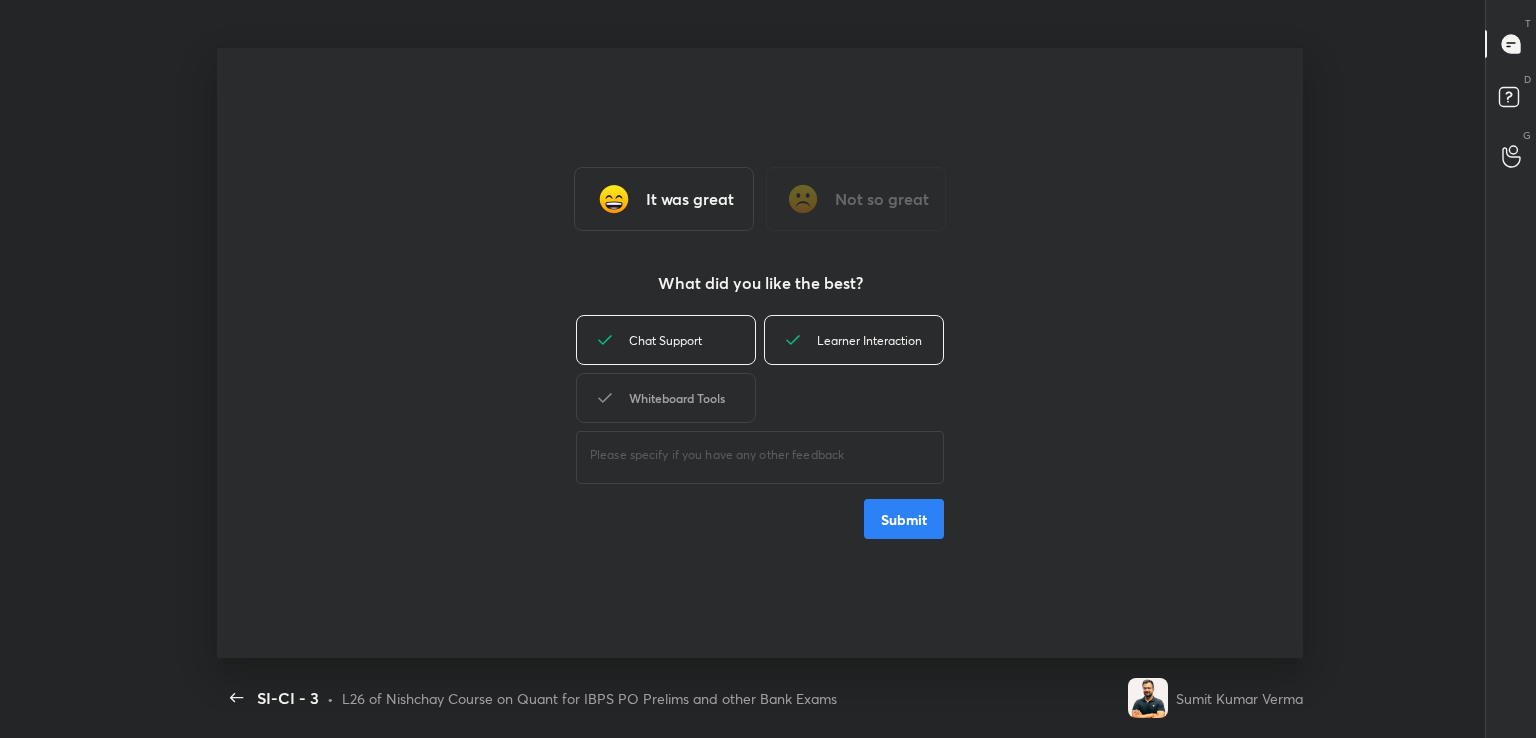 click on "Whiteboard Tools" at bounding box center (666, 398) 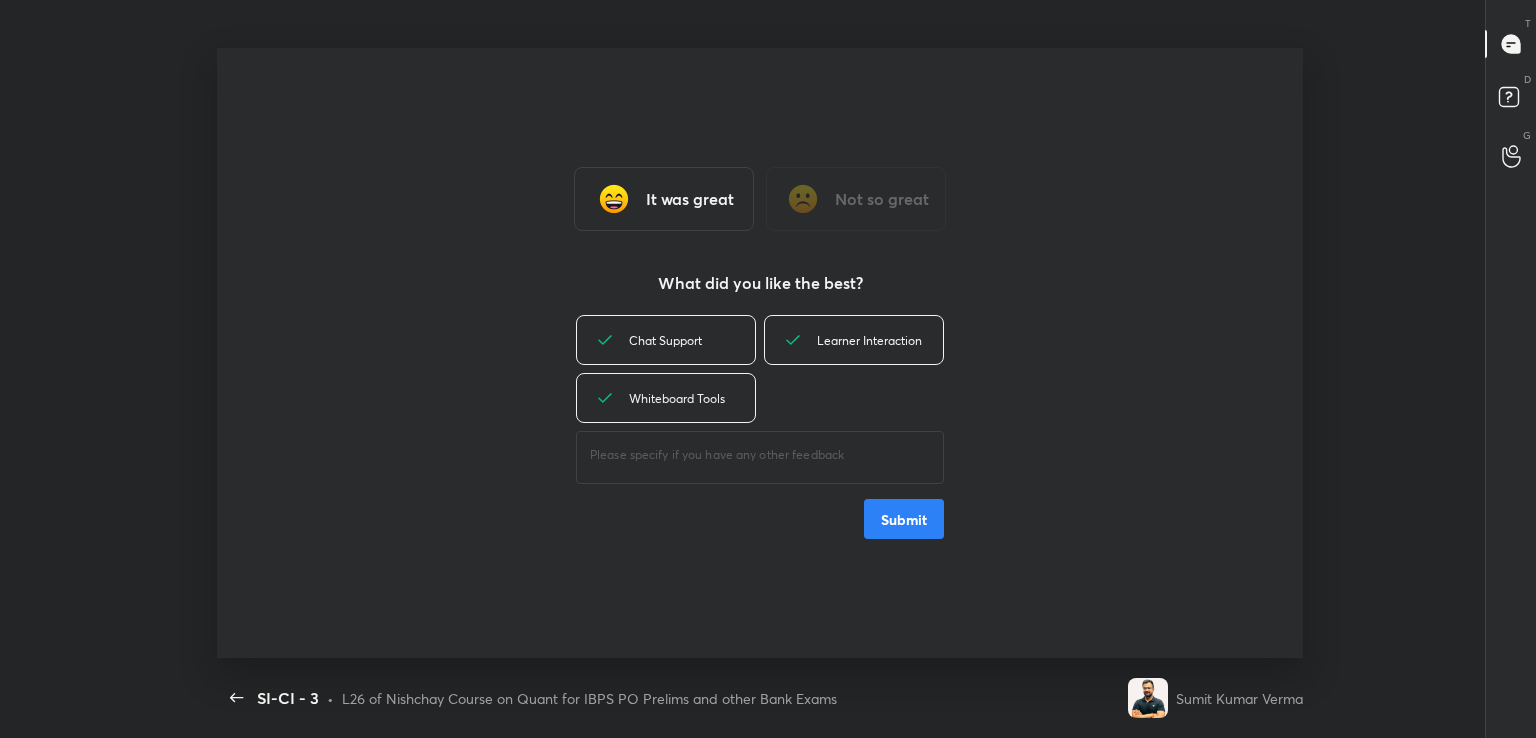 click on "Submit" at bounding box center (904, 519) 